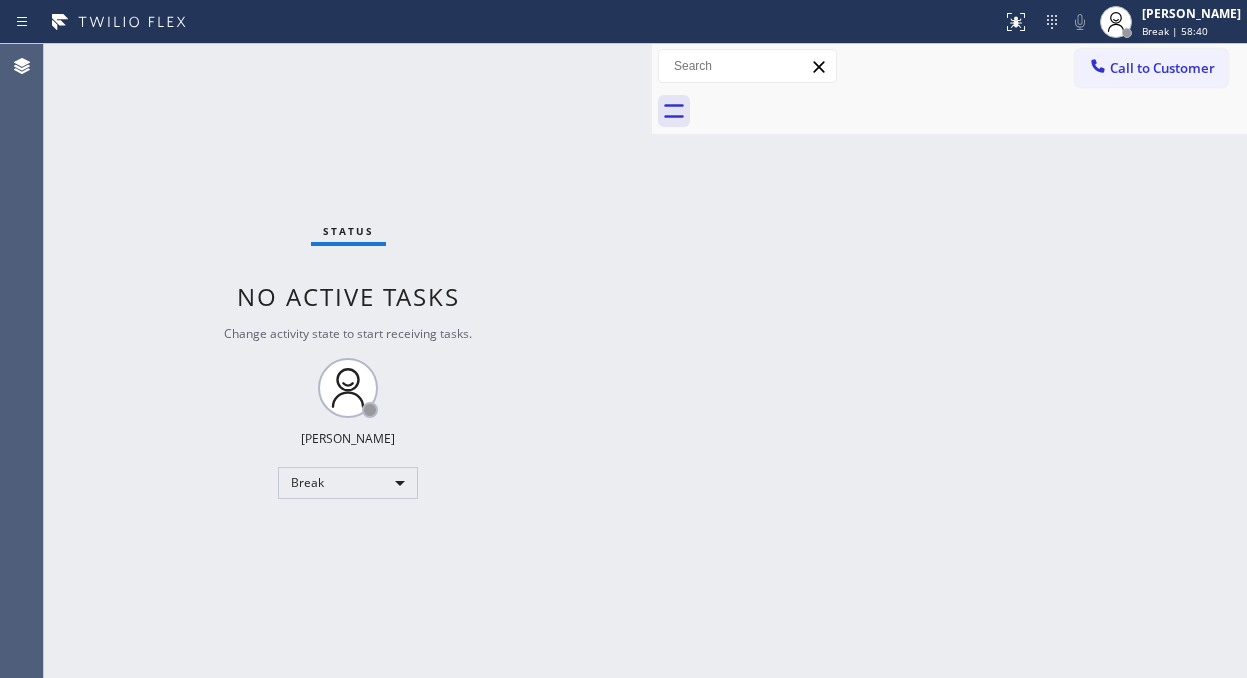 scroll, scrollTop: 0, scrollLeft: 0, axis: both 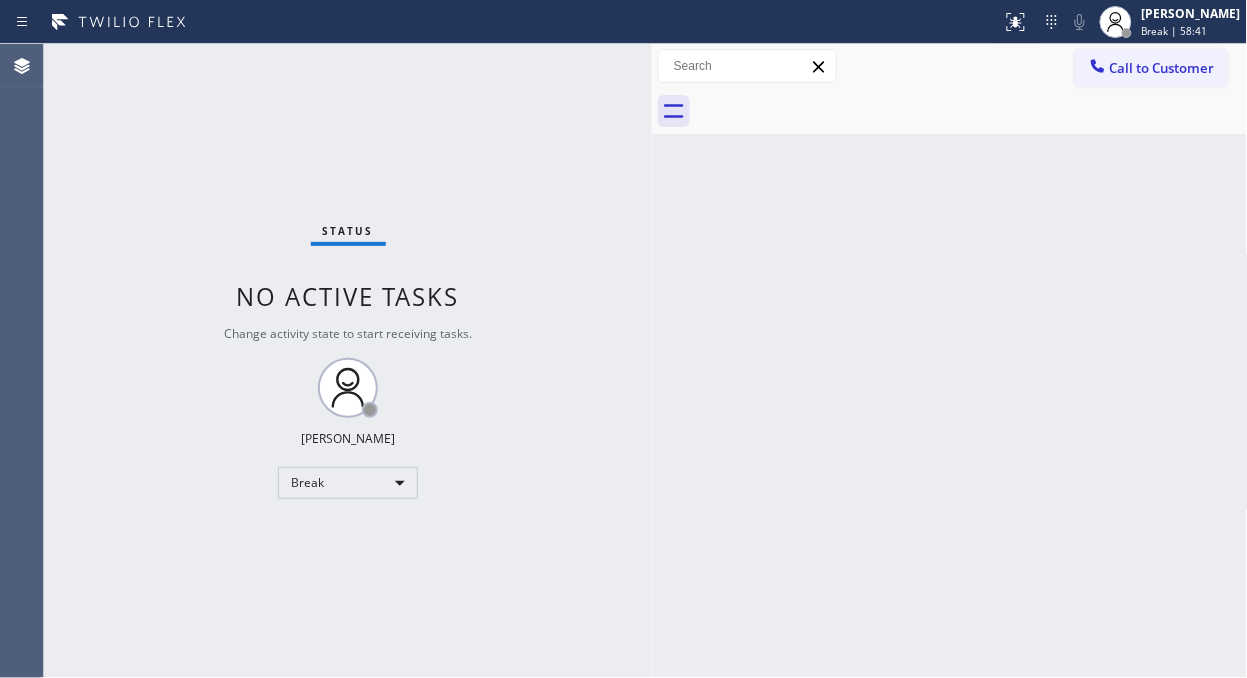drag, startPoint x: 923, startPoint y: 212, endPoint x: 901, endPoint y: 211, distance: 22.022715 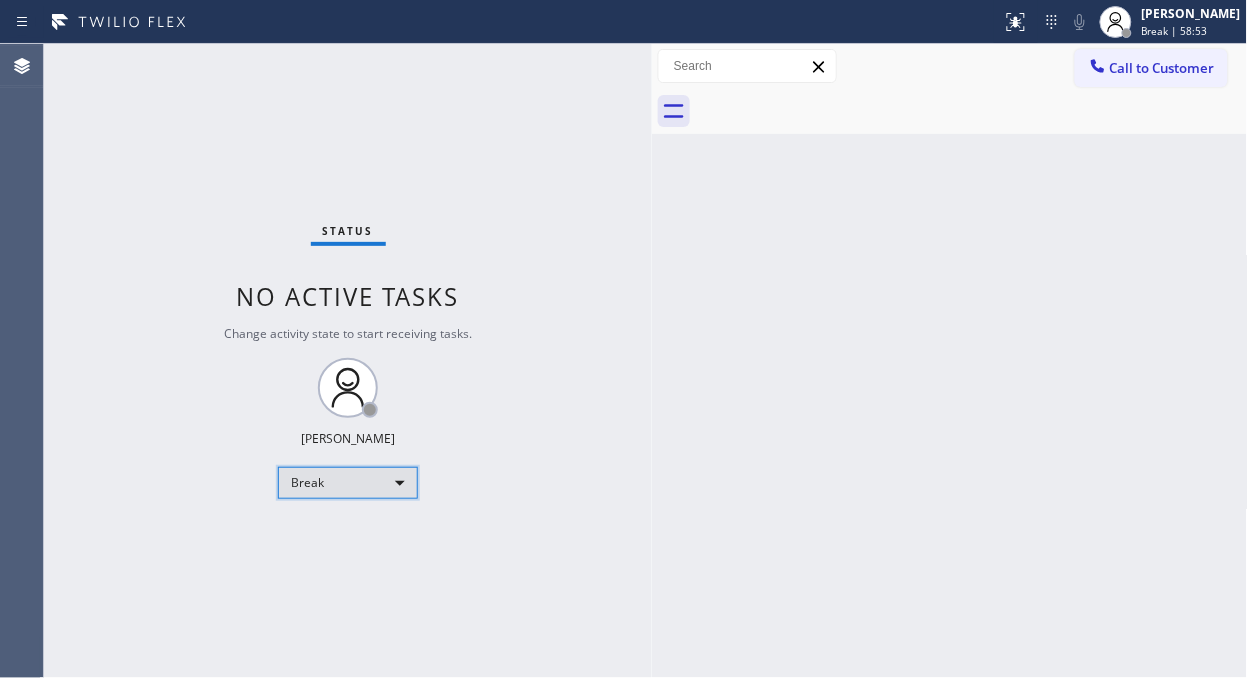 click on "Break" at bounding box center (348, 483) 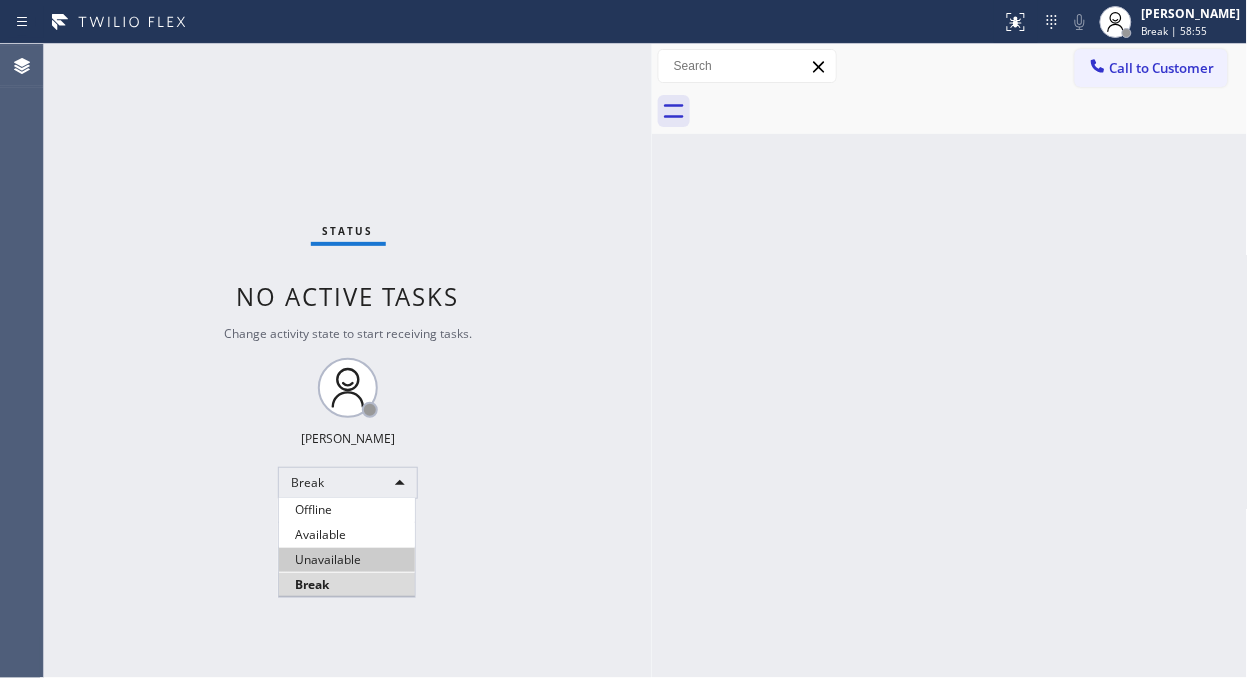 click on "Unavailable" at bounding box center [347, 560] 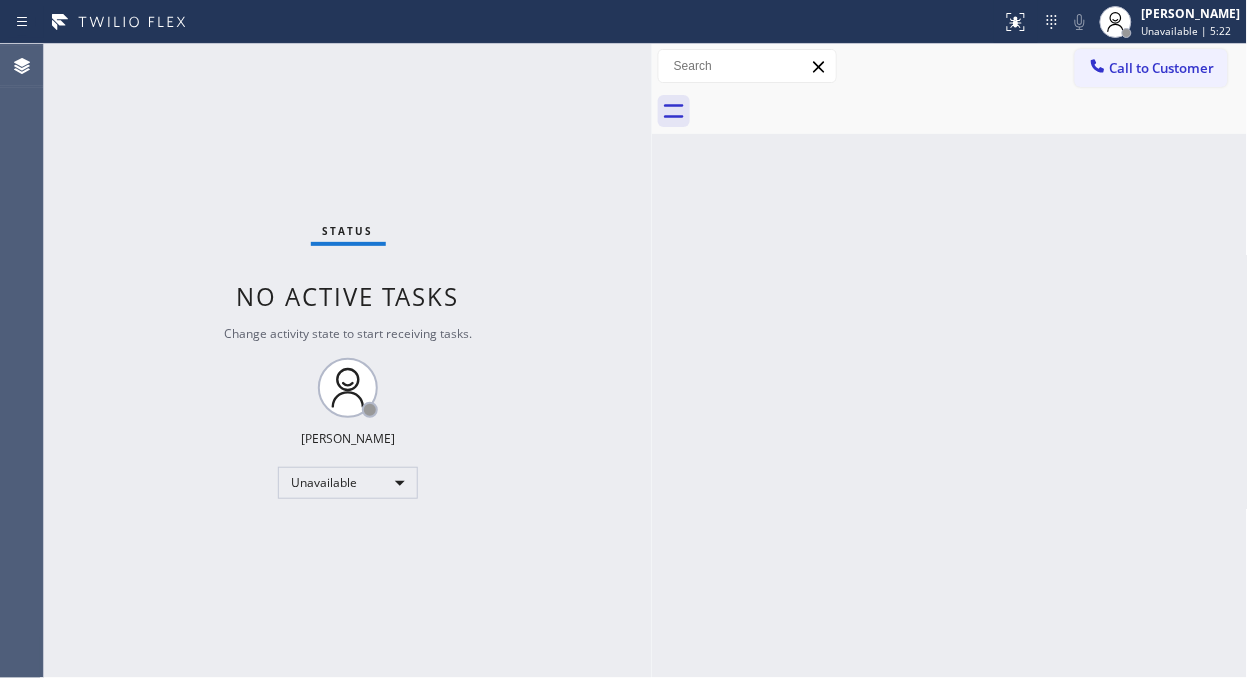 click on "Status   No active tasks     Change activity state to start receiving tasks.   [PERSON_NAME] Unavailable" at bounding box center [348, 361] 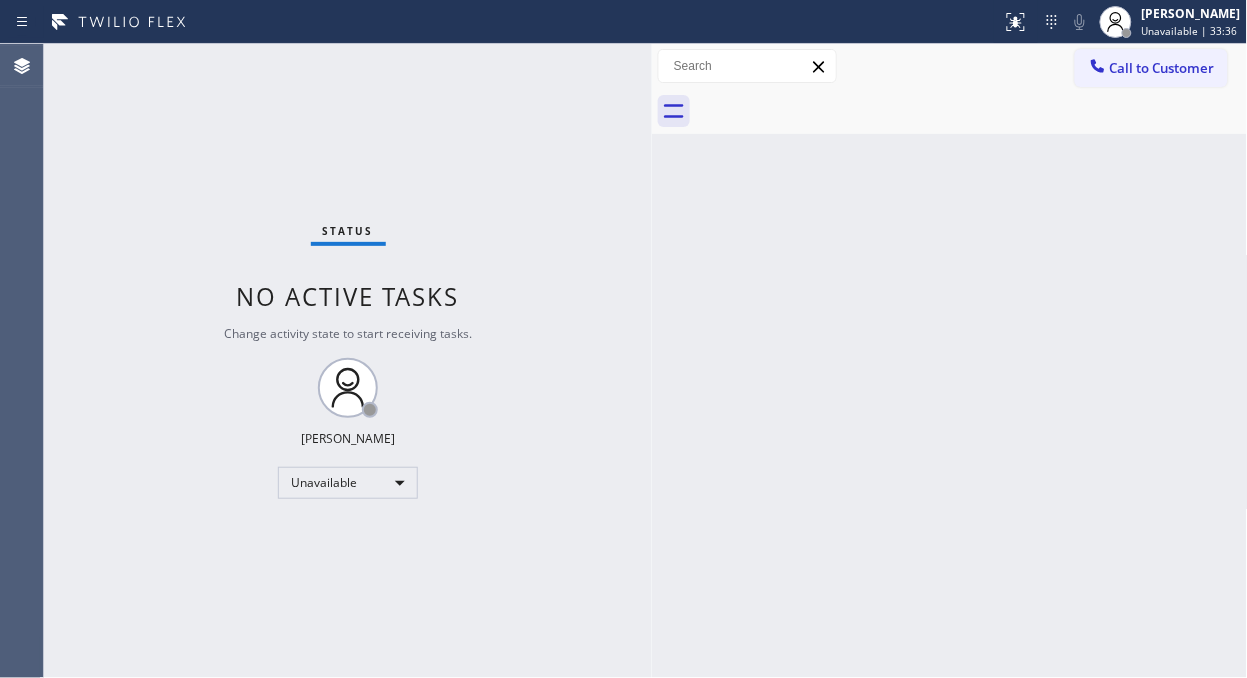 click on "Status   No active tasks     Change activity state to start receiving tasks.   [PERSON_NAME] Unavailable" at bounding box center (348, 361) 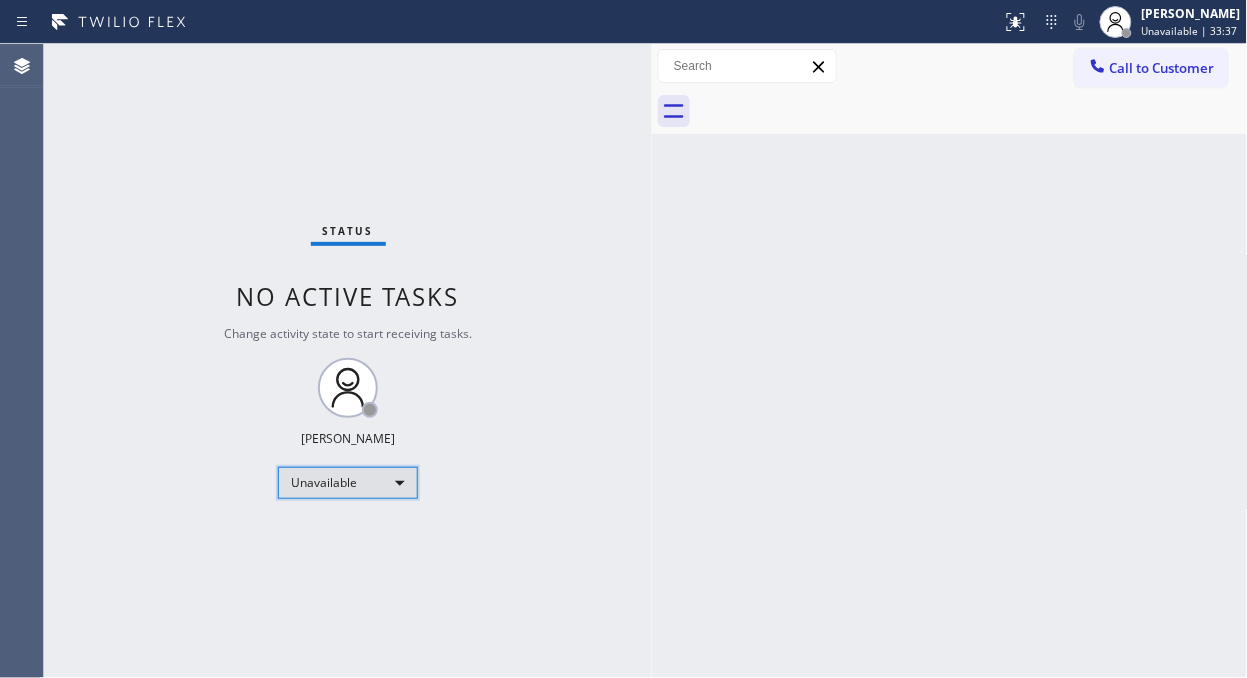 click on "Unavailable" at bounding box center [348, 483] 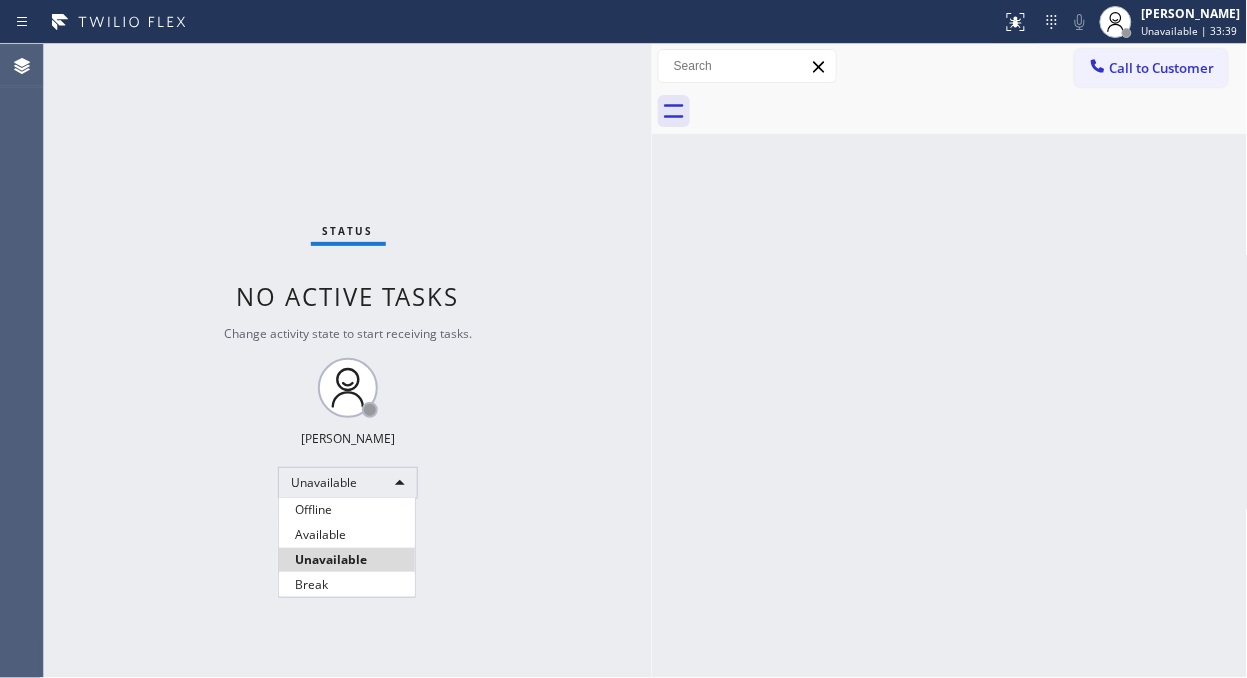 click on "Unavailable" at bounding box center [347, 560] 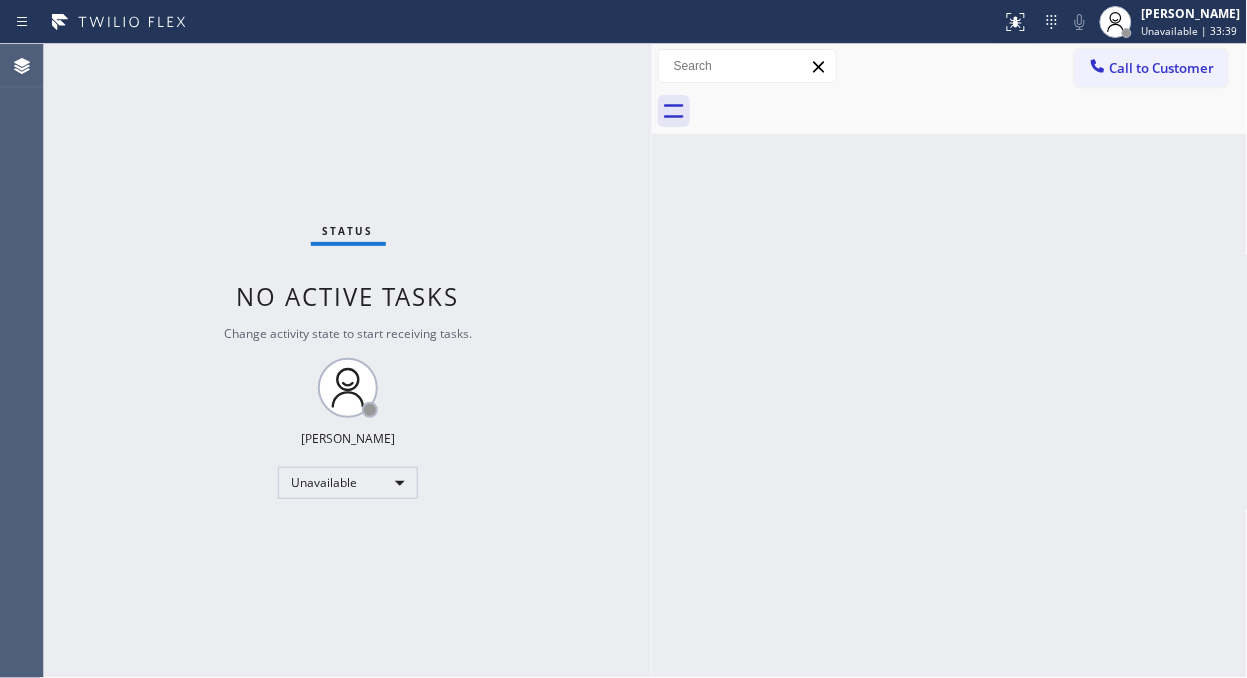 click on "Back to Dashboard Change Sender ID Customers Technicians Select a contact Outbound call Location Search location Your caller id phone number Customer number Call Customer info Name   Phone none Address none Change Sender ID HVAC [PHONE_NUMBER] 5 Star Appliance [PHONE_NUMBER] Appliance Repair [PHONE_NUMBER] Plumbing [PHONE_NUMBER] Air Duct Cleaning [PHONE_NUMBER]  Electricians [PHONE_NUMBER] Cancel Change Check personal SMS Reset Change No tabs Call to Customer Outbound call Location Quality Appliance Repair Service Your caller id phone number [PHONE_NUMBER] Customer number Call Outbound call Technician Search Technician Your caller id phone number Your caller id phone number Call" at bounding box center [950, 361] 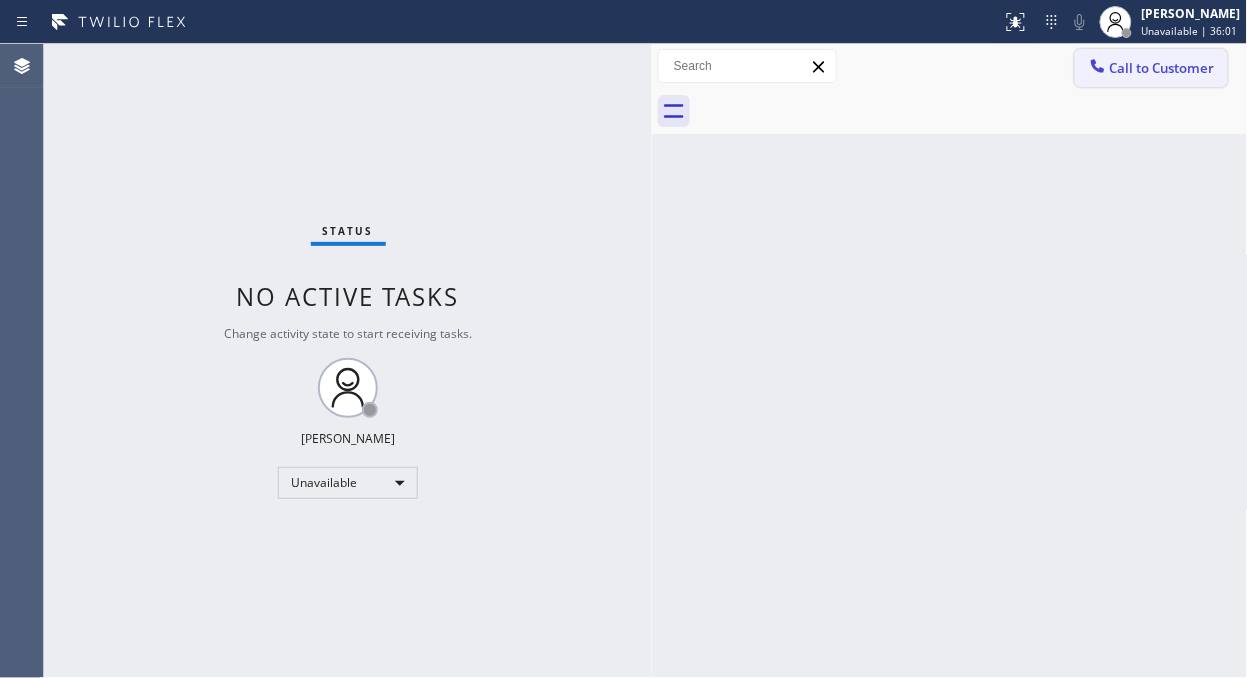 click on "Call to Customer" at bounding box center (1162, 68) 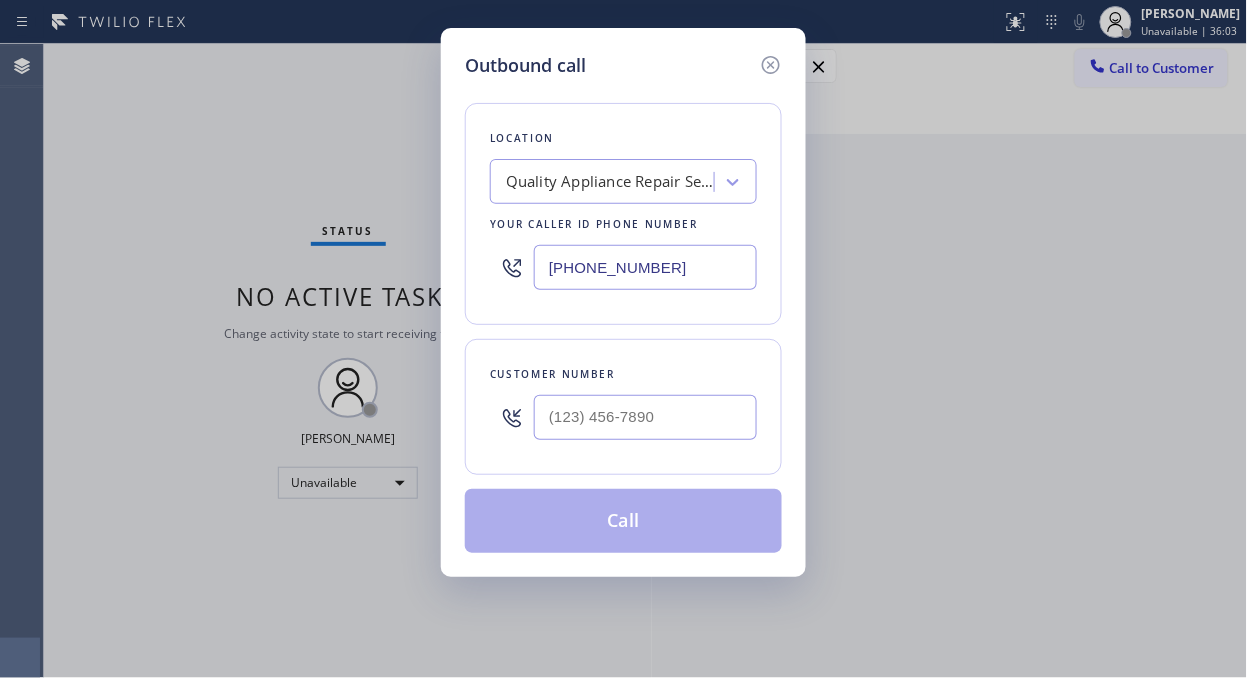 click on "[PHONE_NUMBER]" at bounding box center (645, 267) 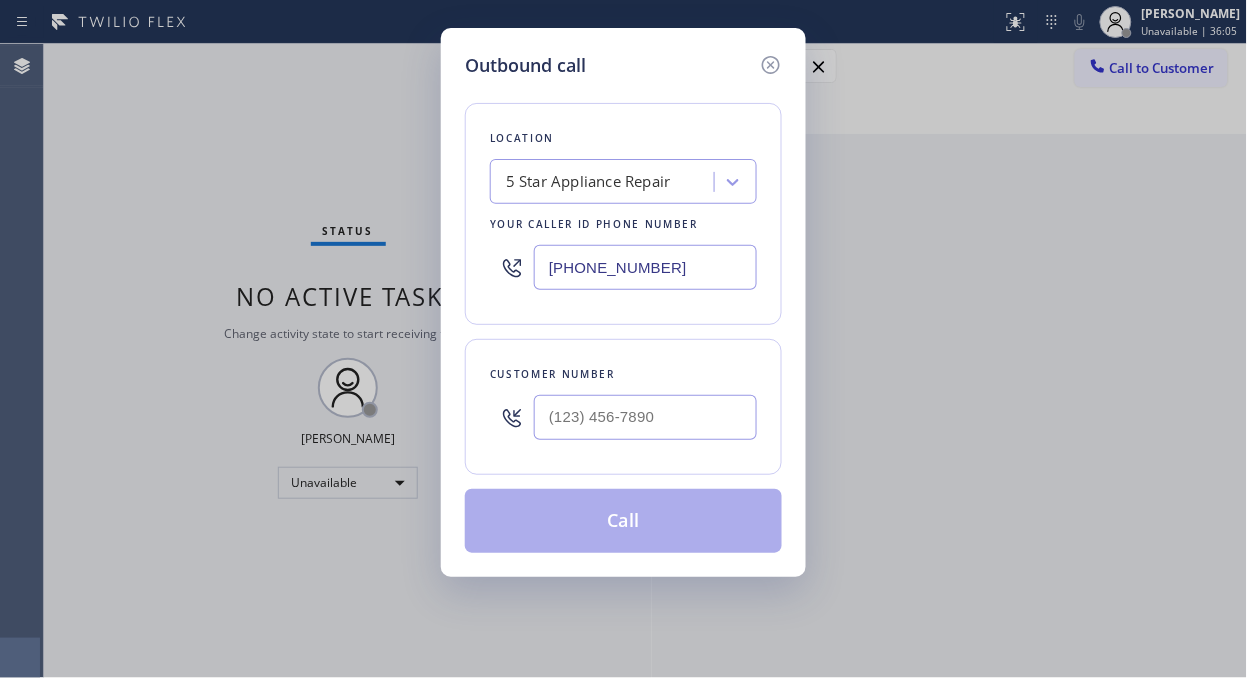 scroll, scrollTop: 0, scrollLeft: 0, axis: both 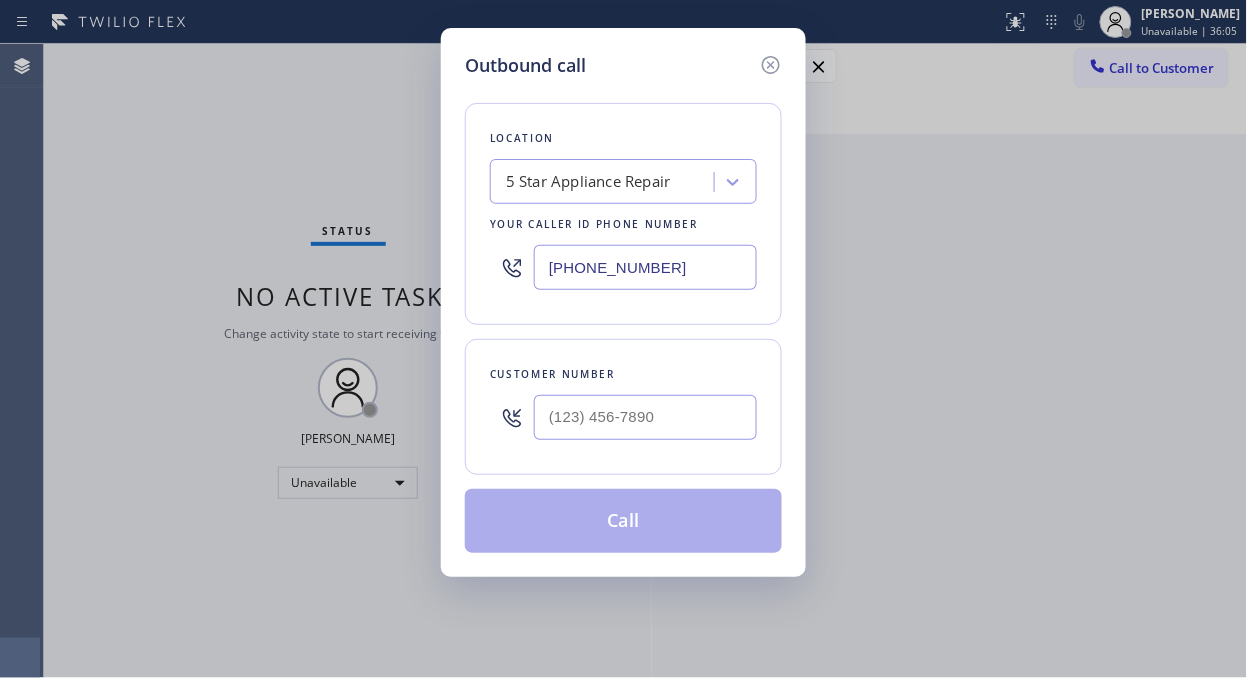 type on "[PHONE_NUMBER]" 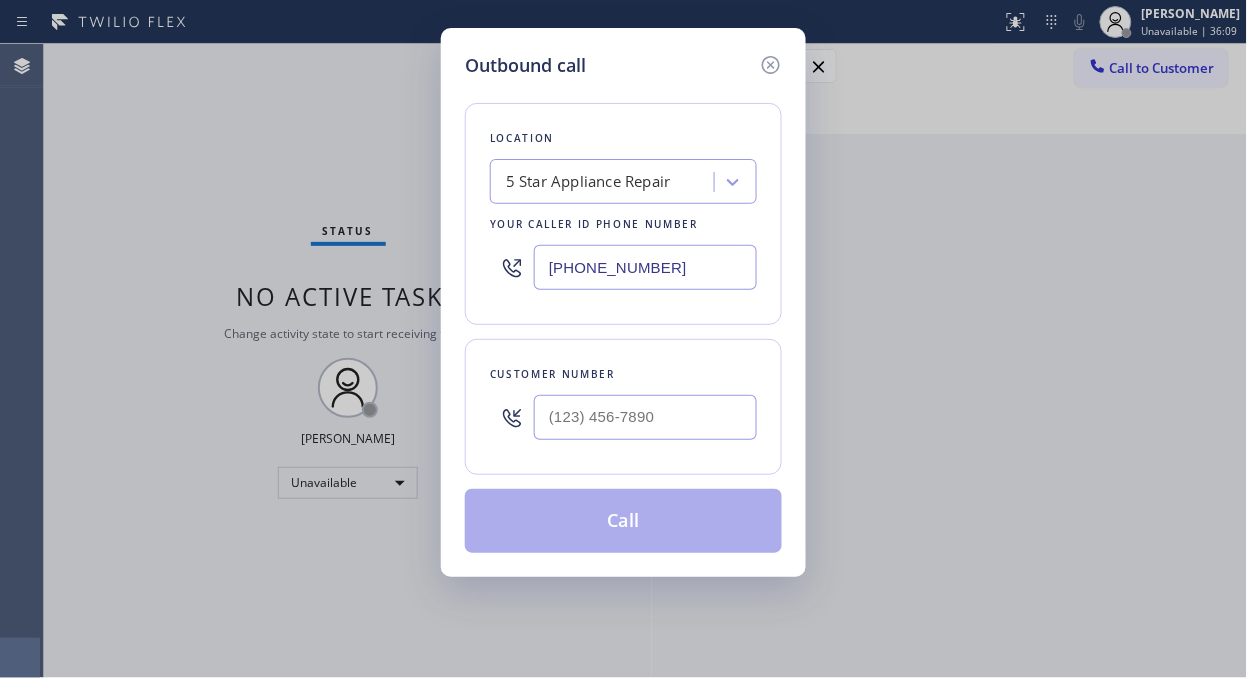 click at bounding box center [512, 417] 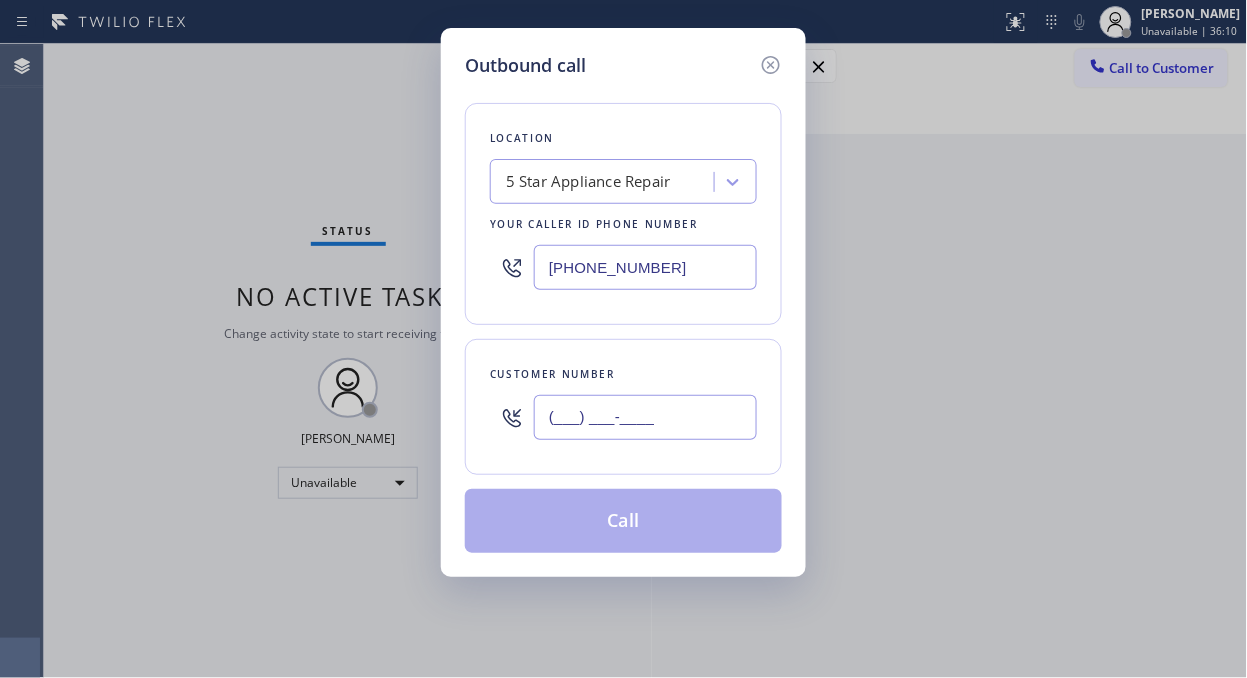 click on "(___) ___-____" at bounding box center [645, 417] 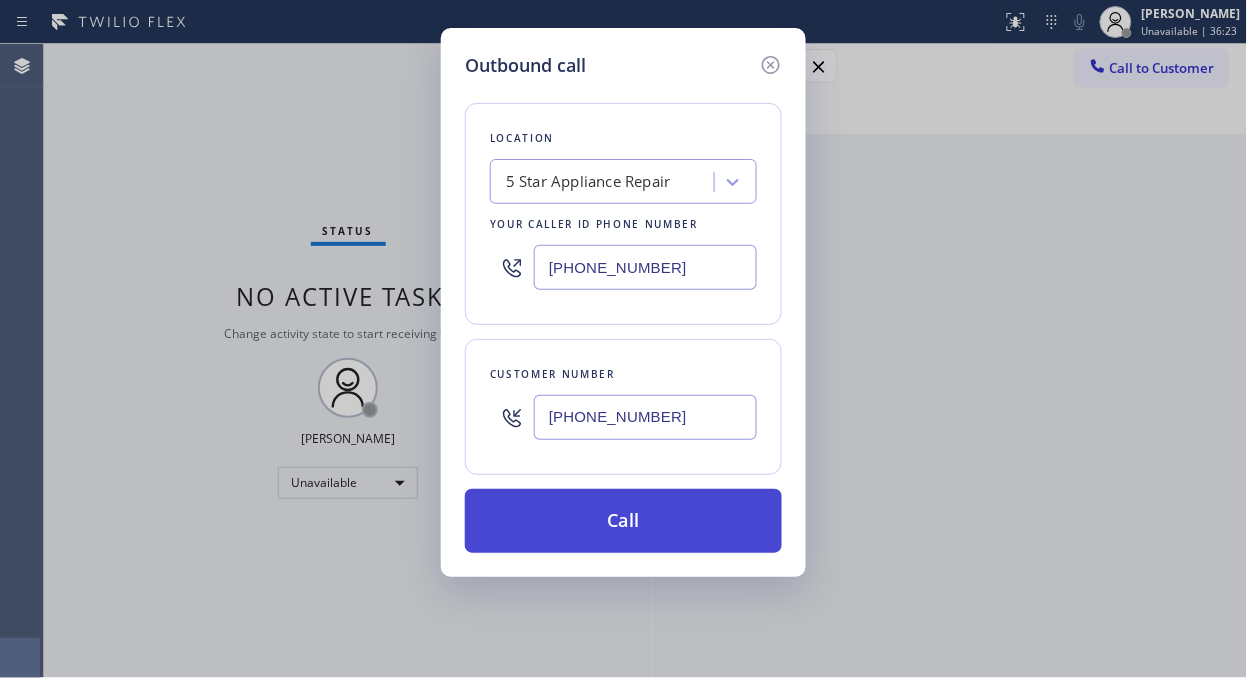type on "[PHONE_NUMBER]" 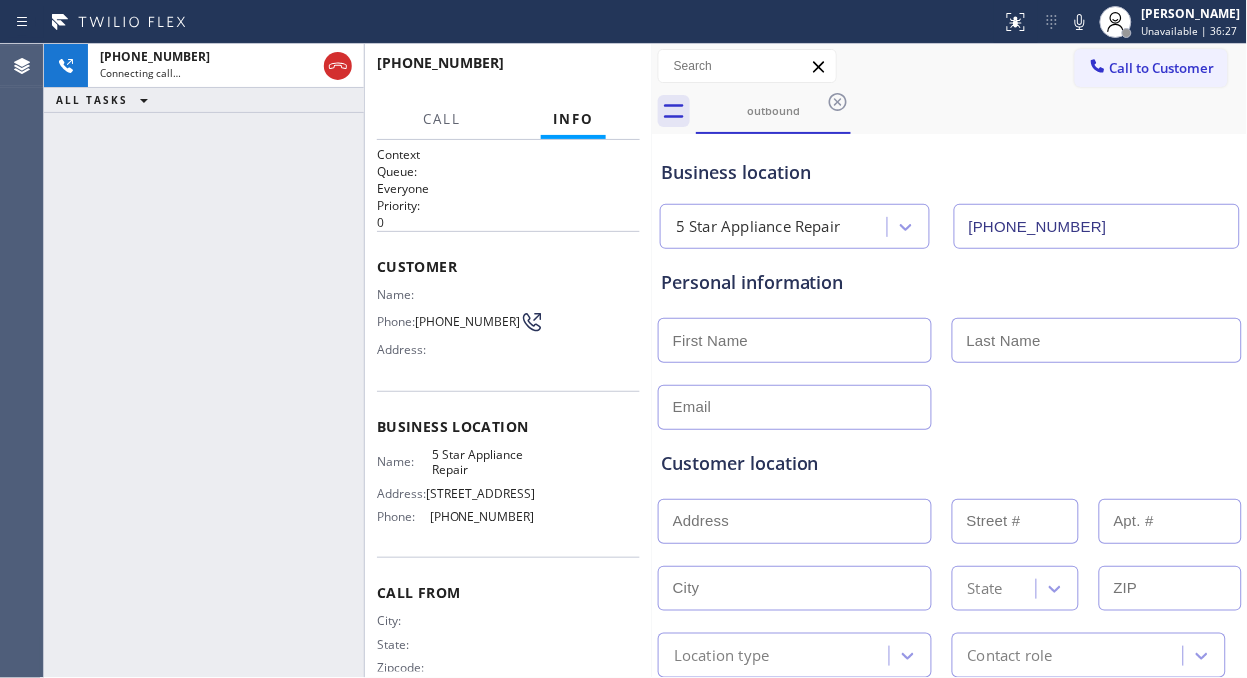 type on "[PHONE_NUMBER]" 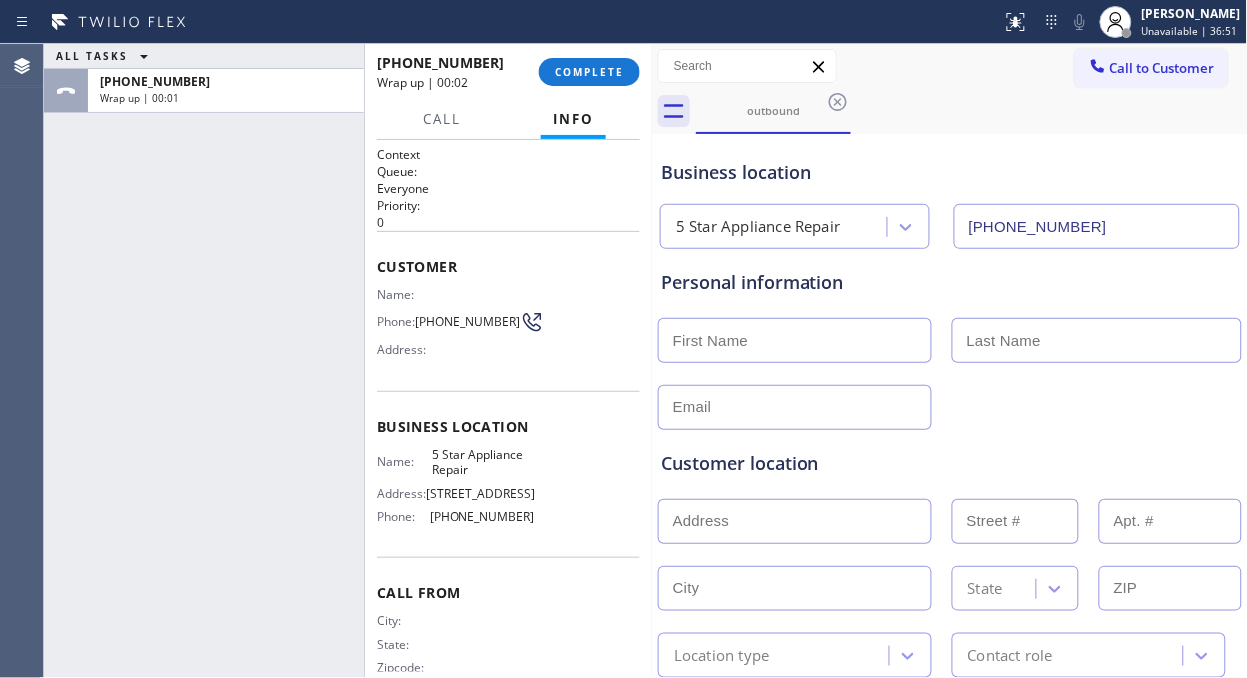 click on "Business location" at bounding box center [950, 172] 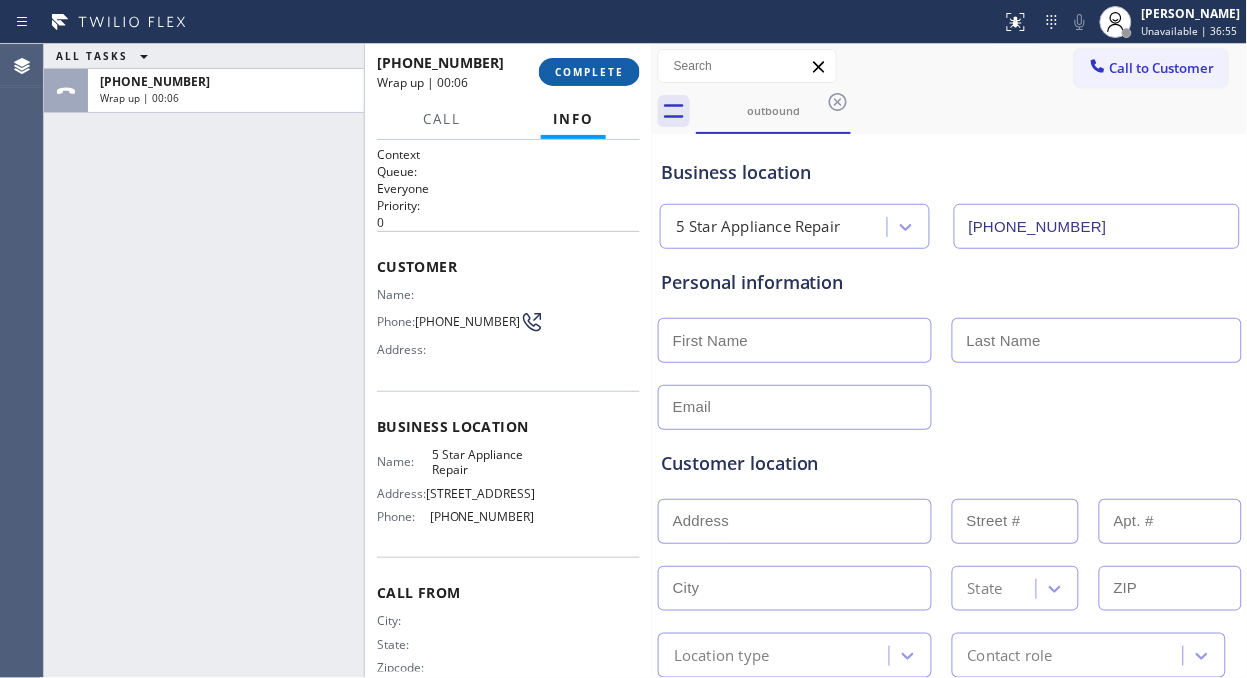 click on "COMPLETE" at bounding box center (589, 72) 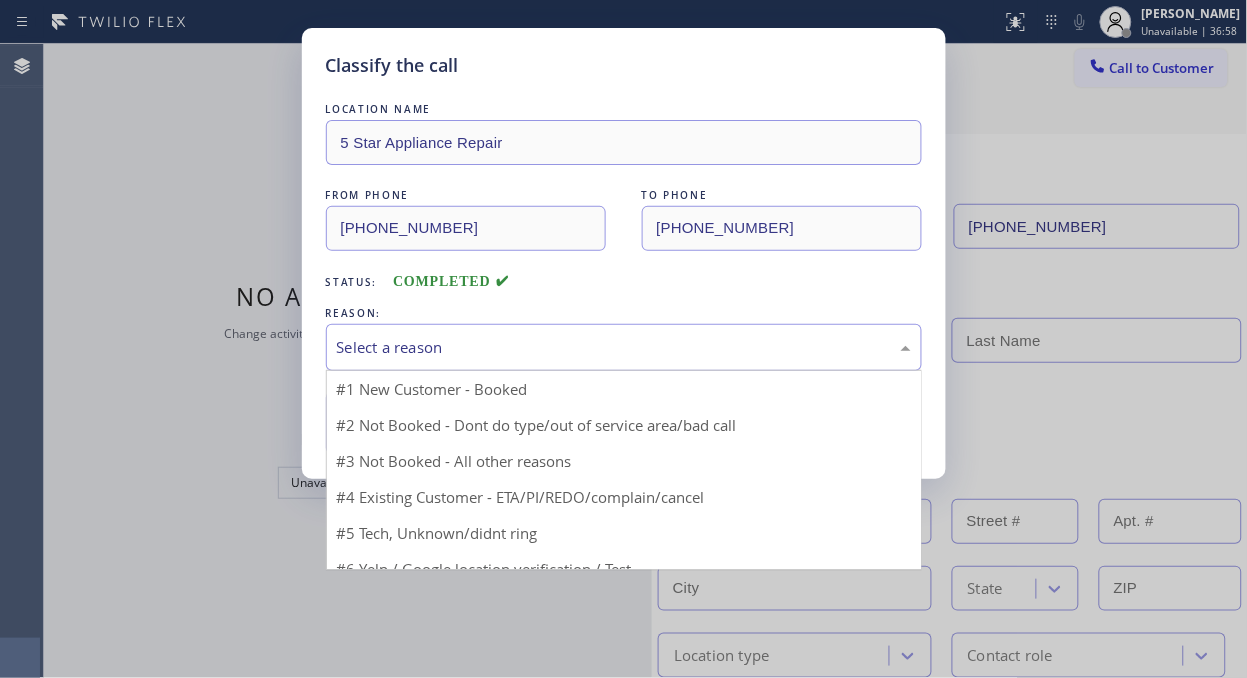 click on "Select a reason" at bounding box center [624, 347] 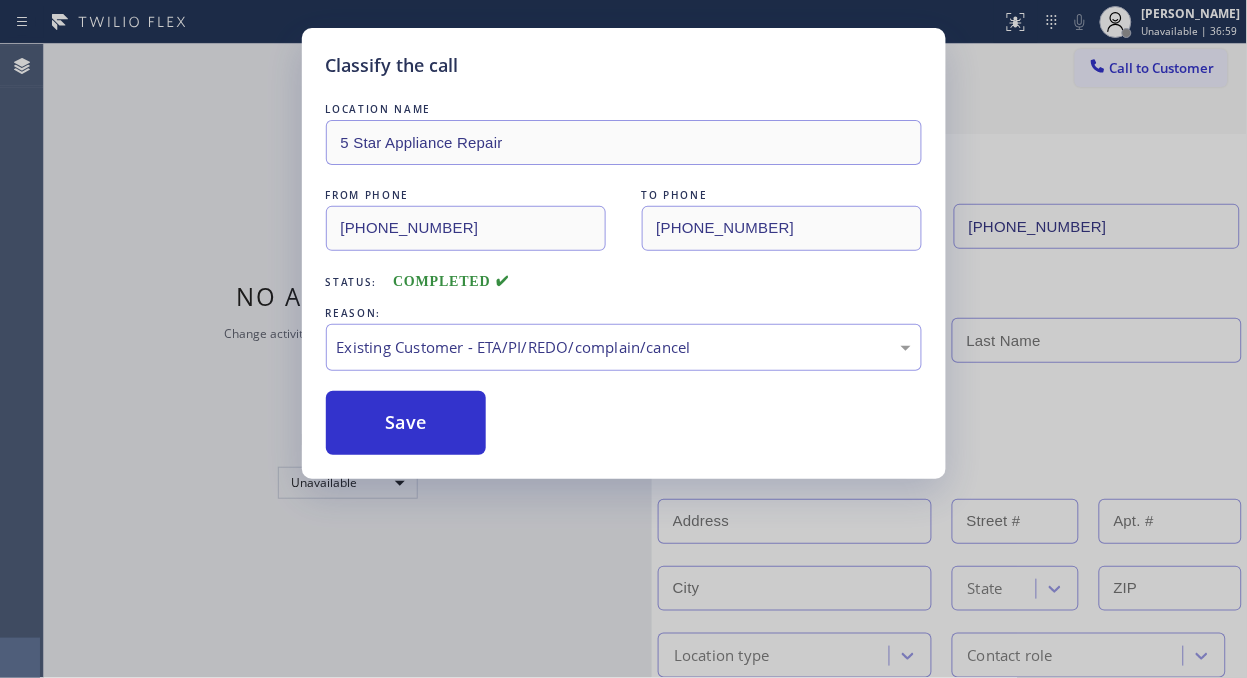 click on "Save" at bounding box center (406, 423) 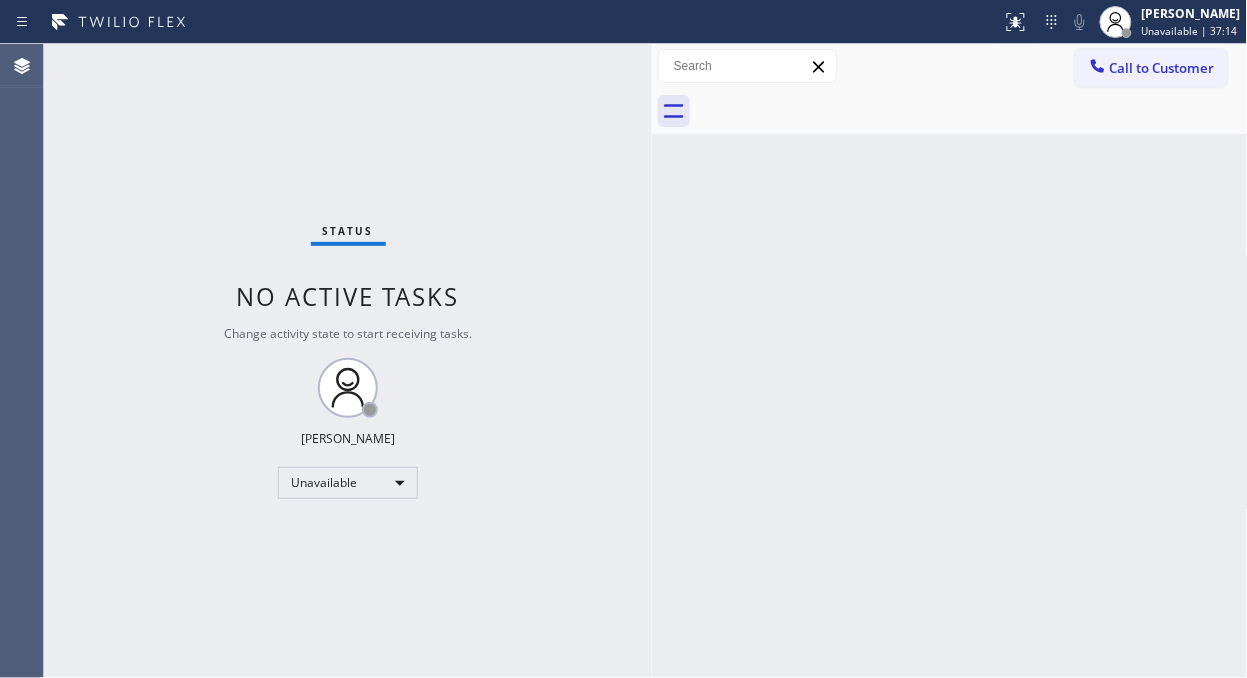 click on "Status   No active tasks     Change activity state to start receiving tasks.   [PERSON_NAME] Unavailable" at bounding box center (348, 361) 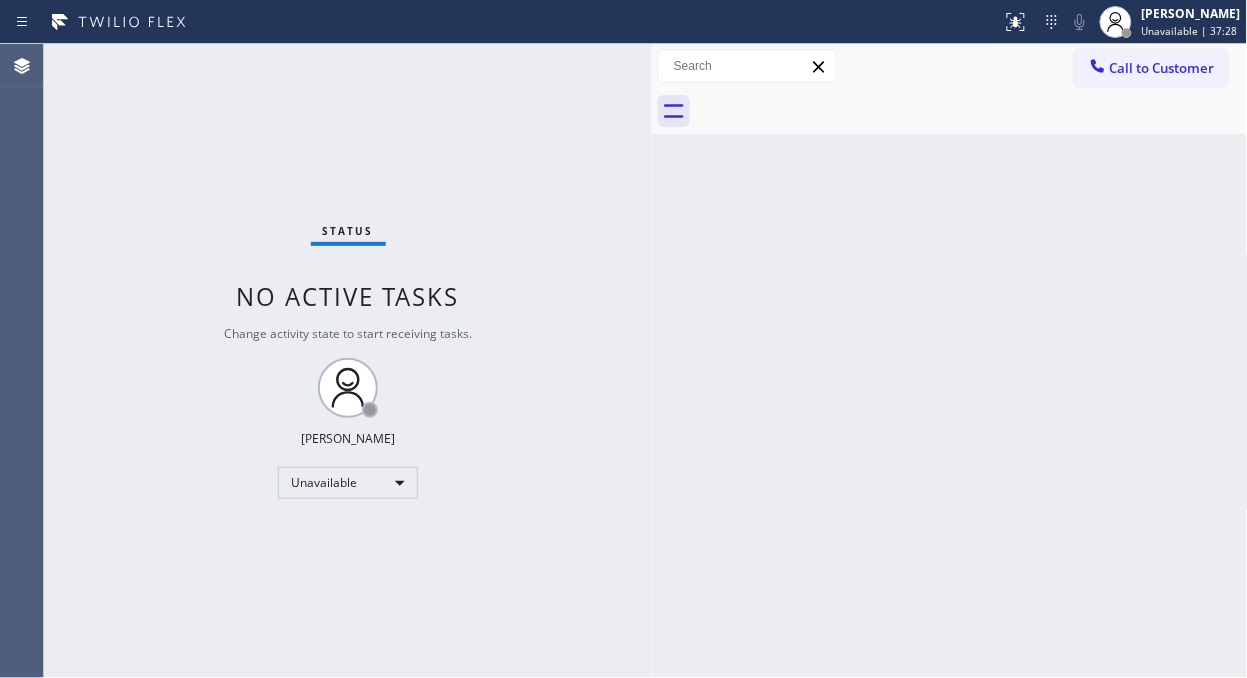click on "Status   No active tasks     Change activity state to start receiving tasks.   [PERSON_NAME] Unavailable" at bounding box center [348, 361] 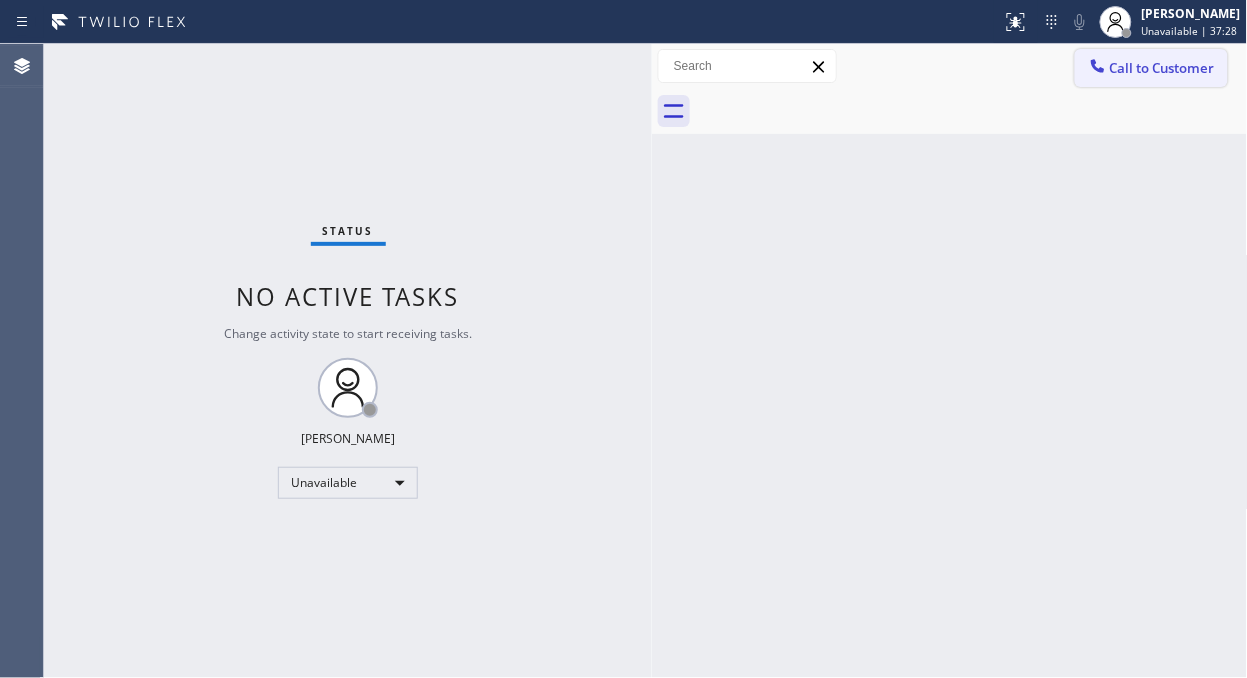 click on "Call to Customer" at bounding box center [1151, 68] 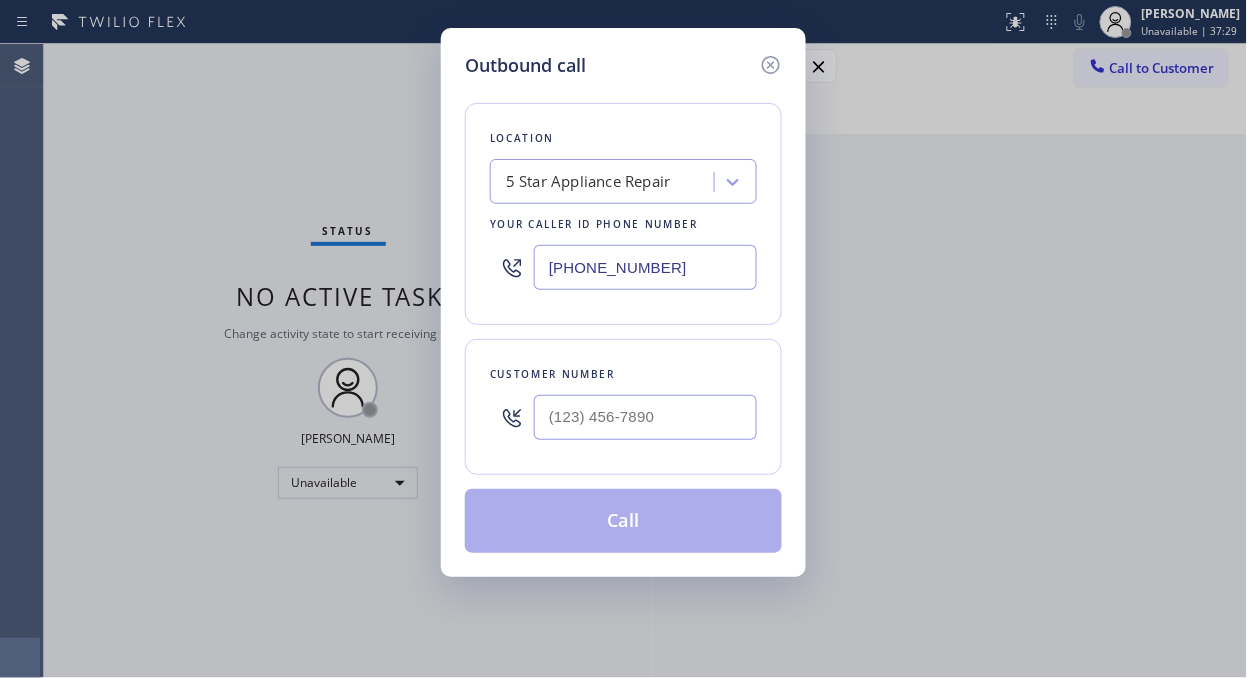 click at bounding box center (645, 417) 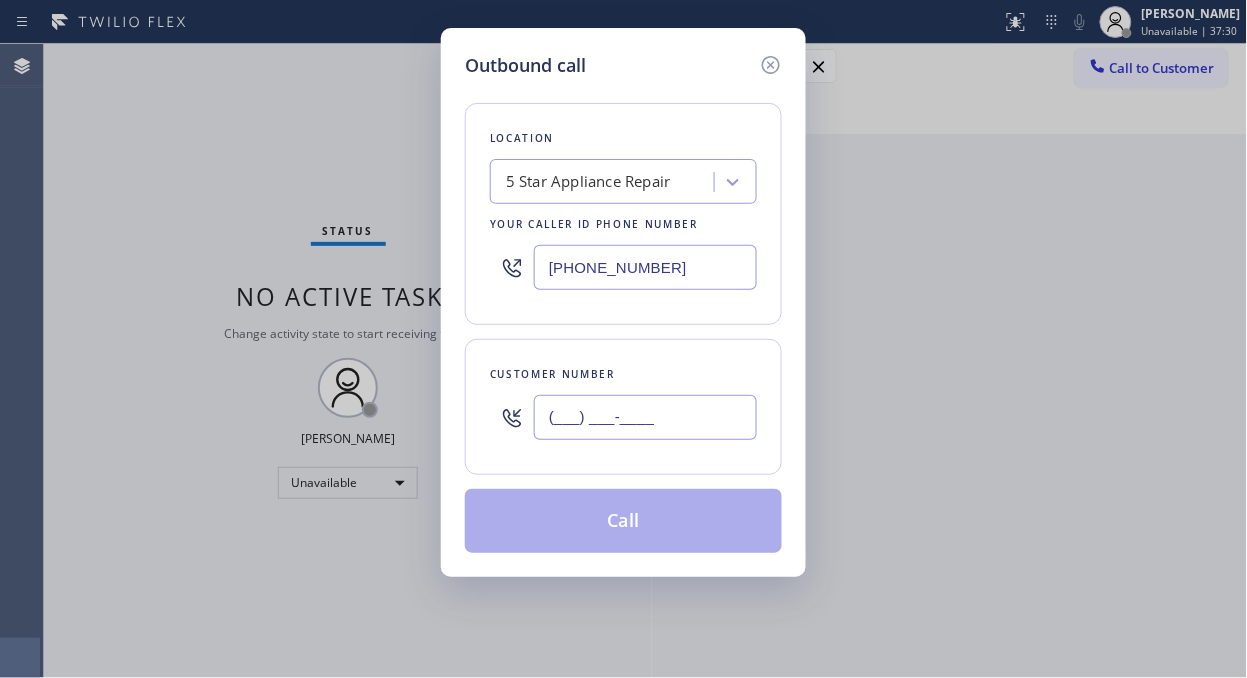 click on "(___) ___-____" at bounding box center (645, 417) 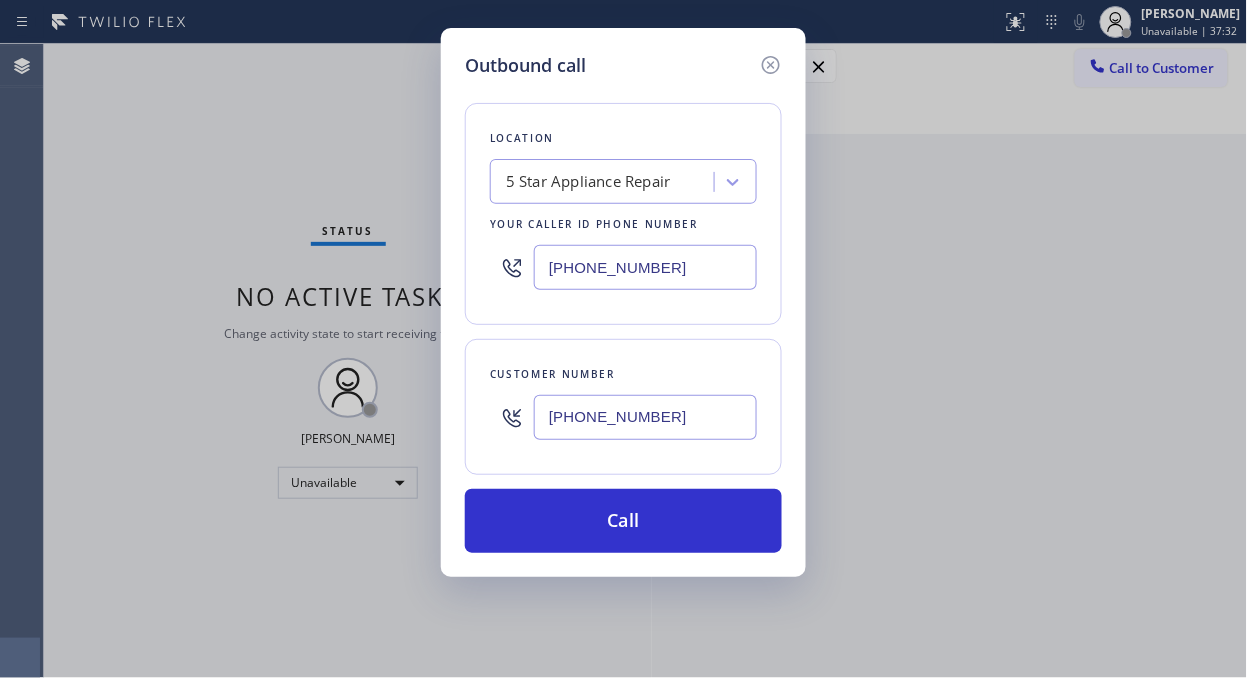 type on "[PHONE_NUMBER]" 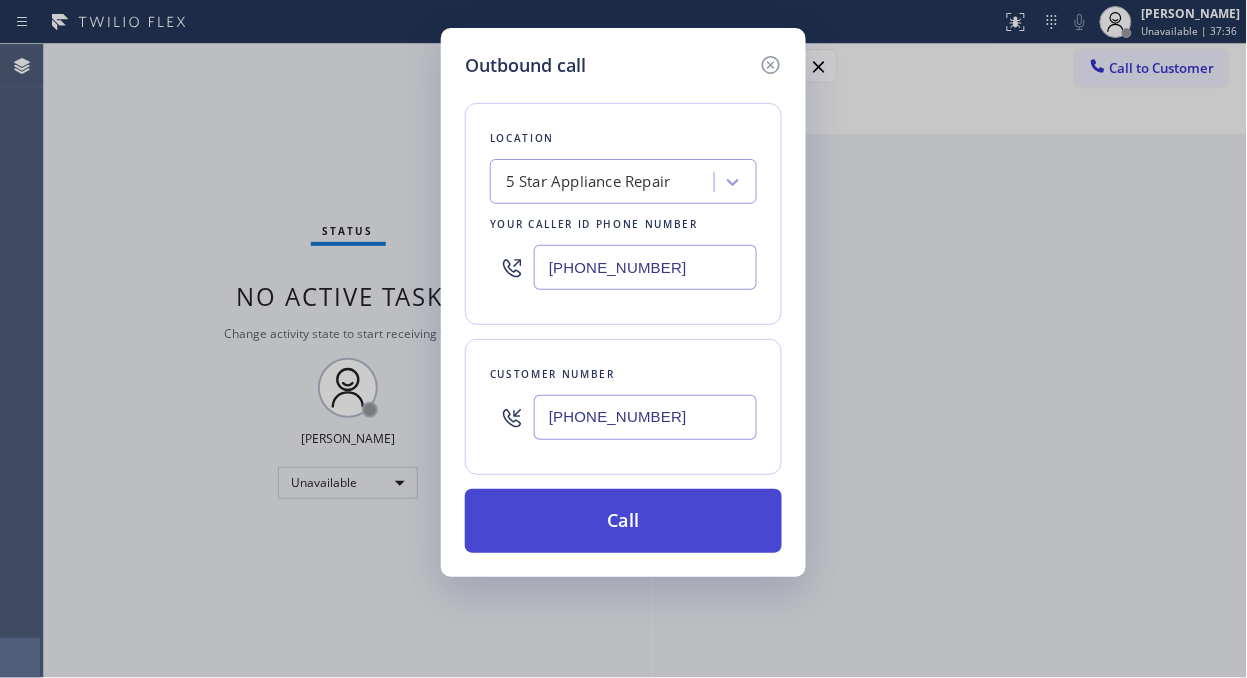 click on "Call" at bounding box center (623, 521) 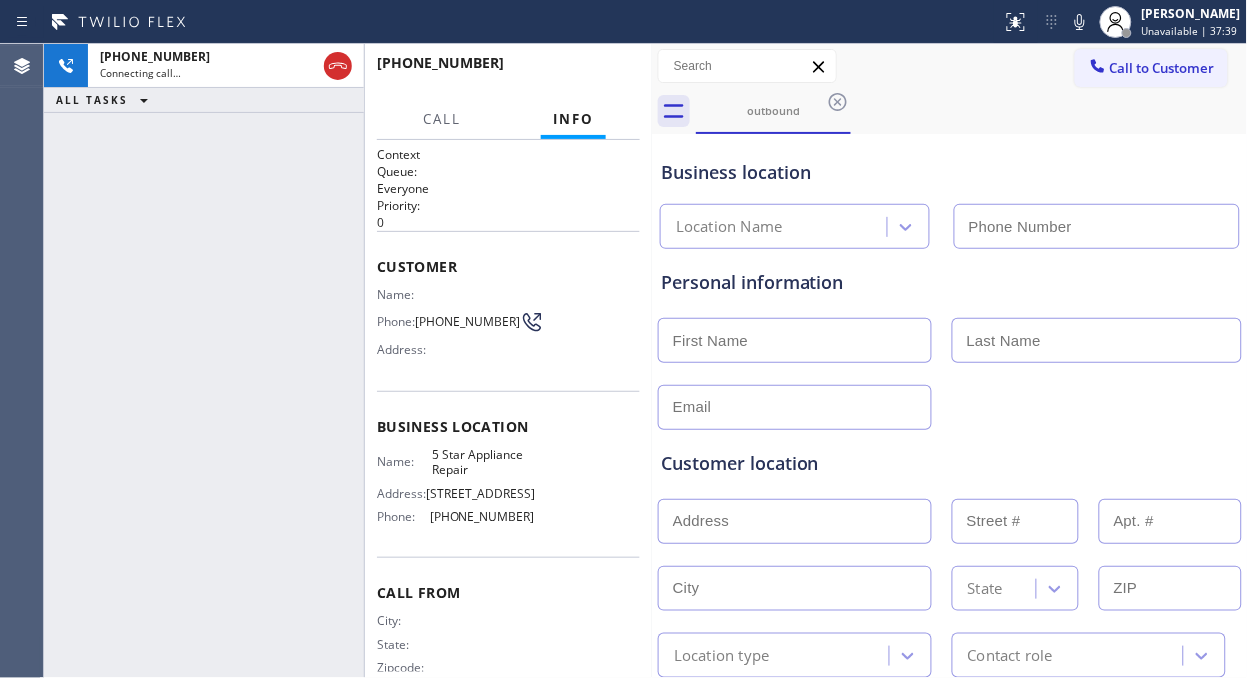 type on "[PHONE_NUMBER]" 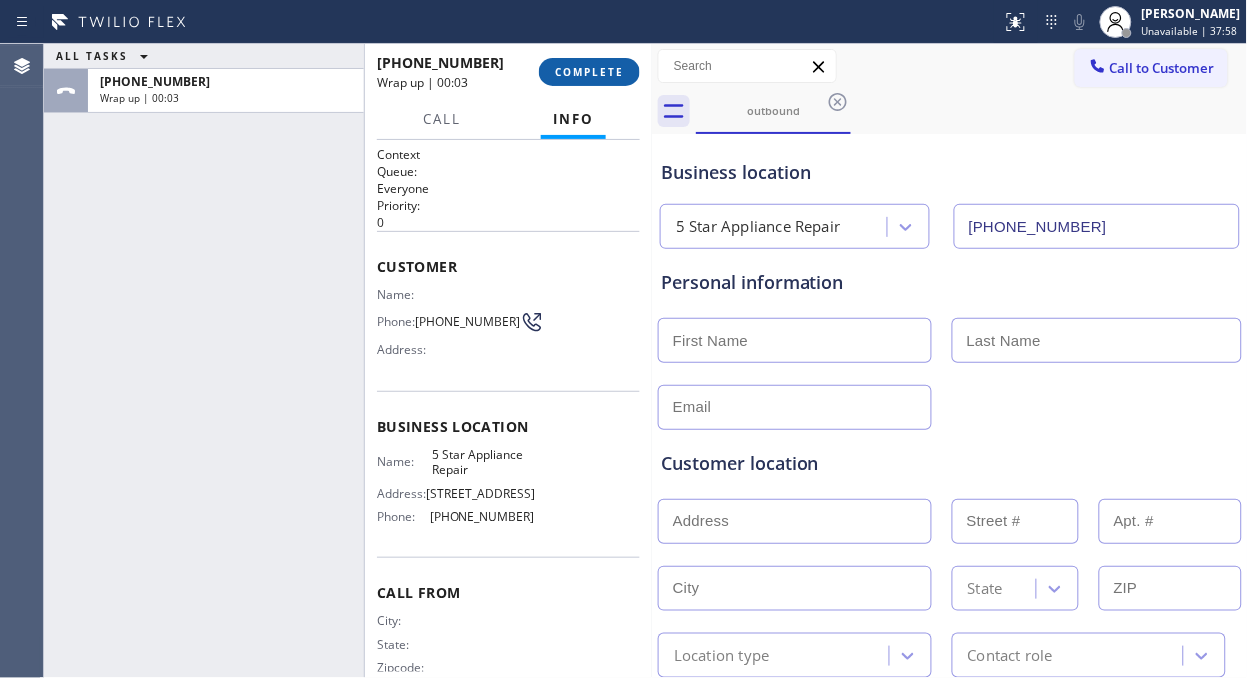 drag, startPoint x: 596, startPoint y: 70, endPoint x: 611, endPoint y: 72, distance: 15.132746 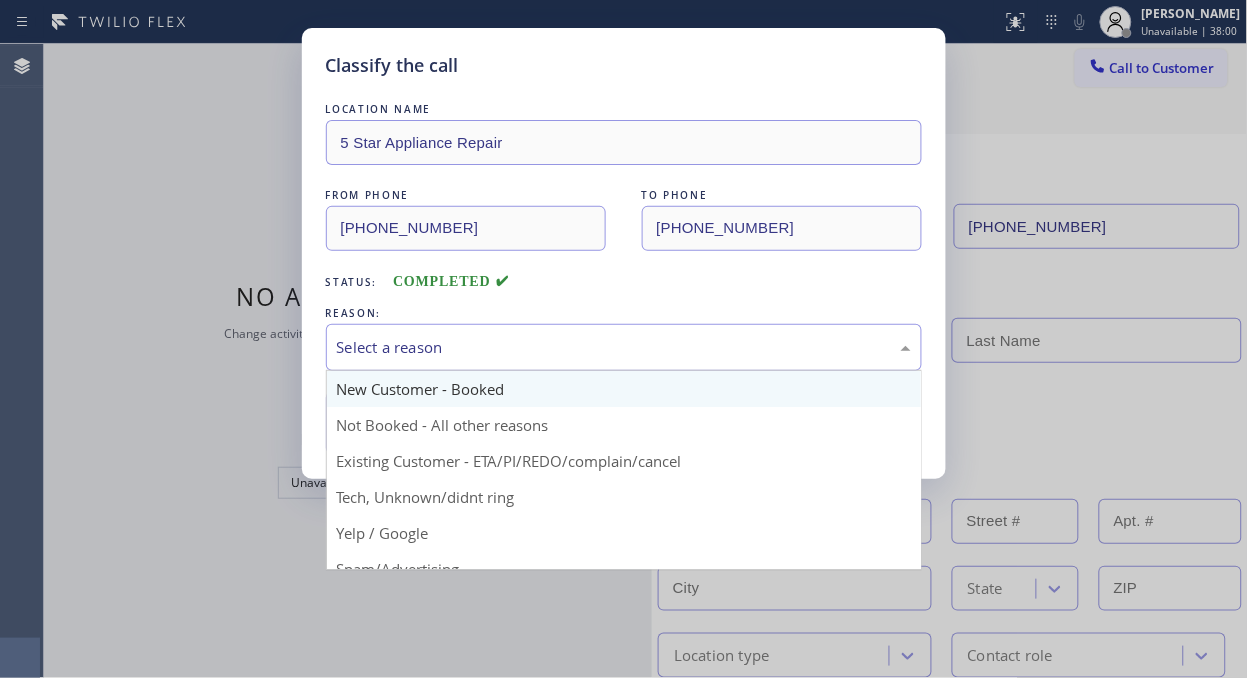 drag, startPoint x: 537, startPoint y: 370, endPoint x: 553, endPoint y: 404, distance: 37.576588 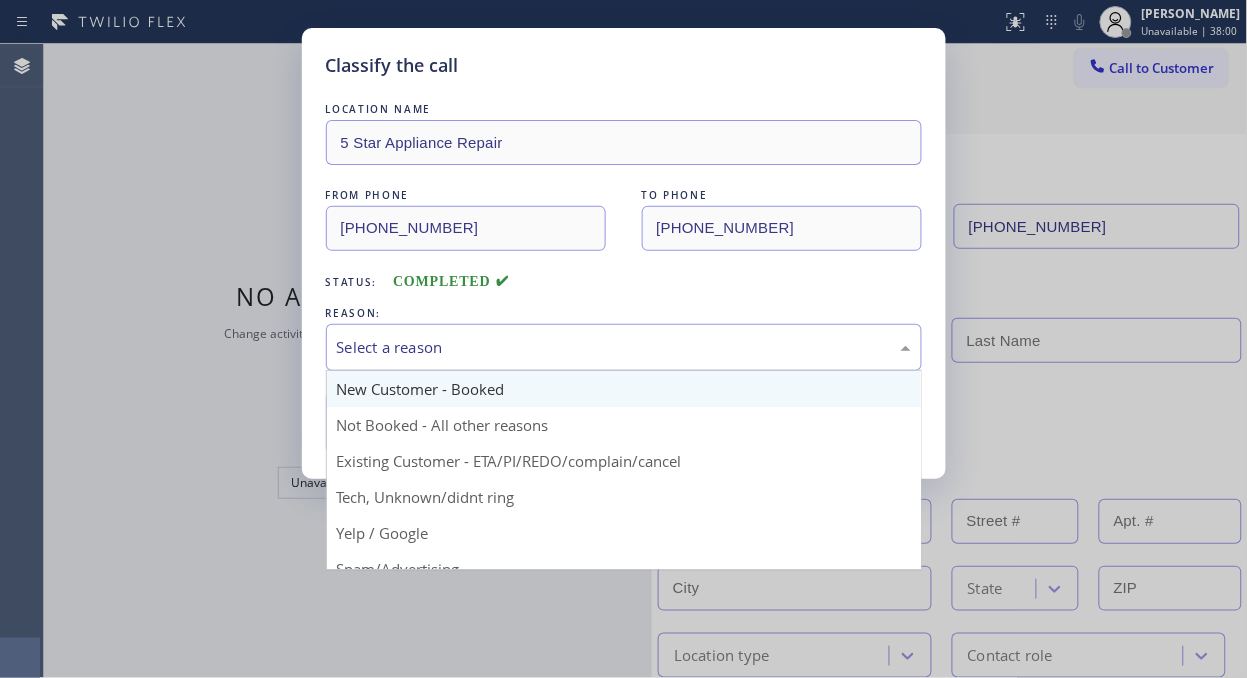 click on "Select a reason New Customer - Booked Not Booked - All other reasons Existing Customer - ETA/PI/REDO/complain/cancel Tech, Unknown/didnt ring Yelp / Google  Spam/Advertising Transferred HouseCallPro / HomeAdvisor / Other platforms  Test call" at bounding box center (624, 347) 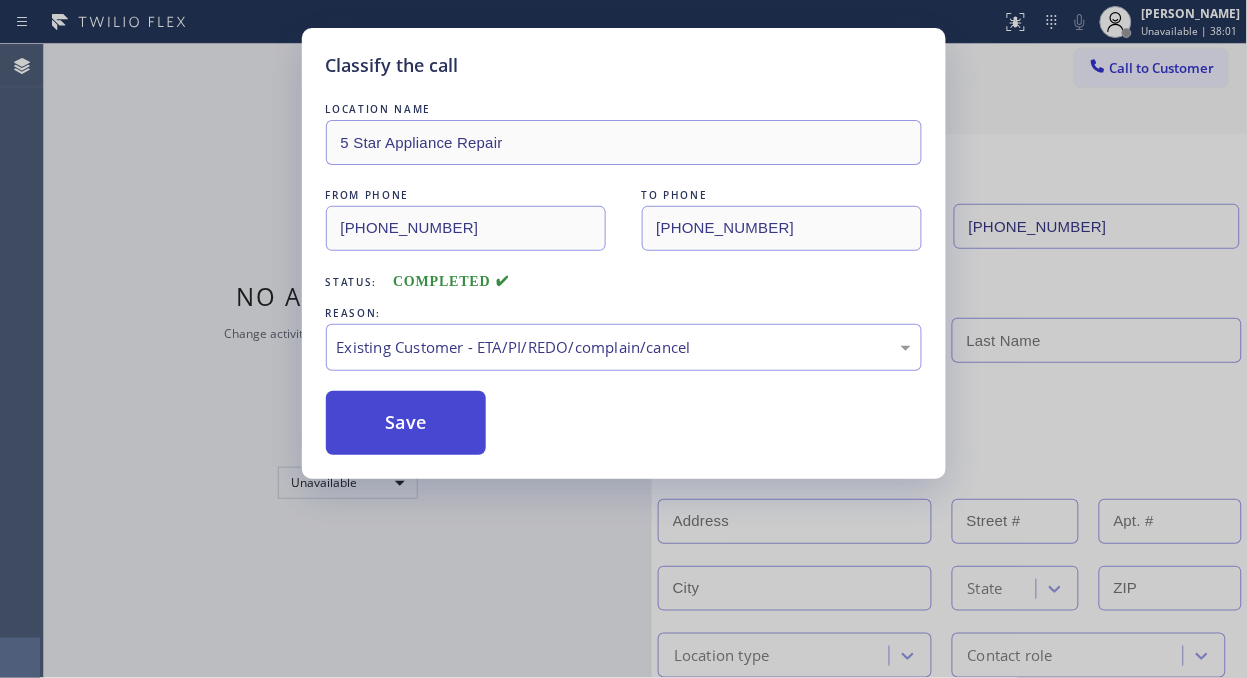 drag, startPoint x: 463, startPoint y: 422, endPoint x: 445, endPoint y: 431, distance: 20.12461 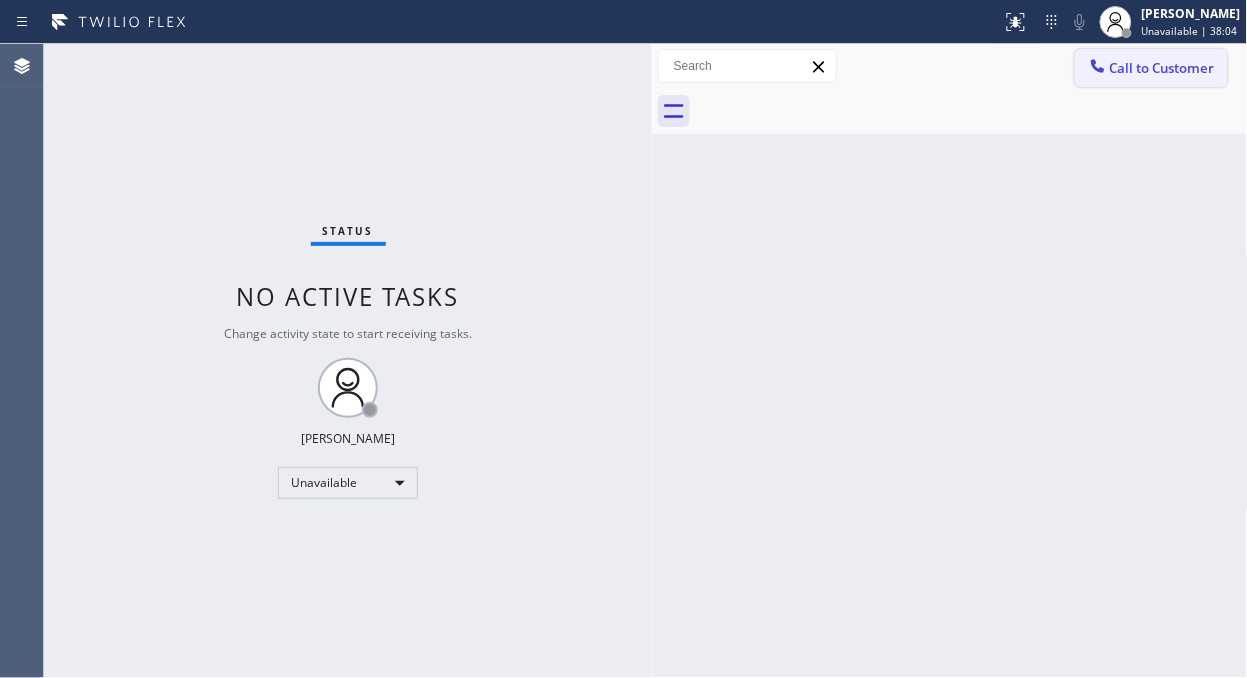 click 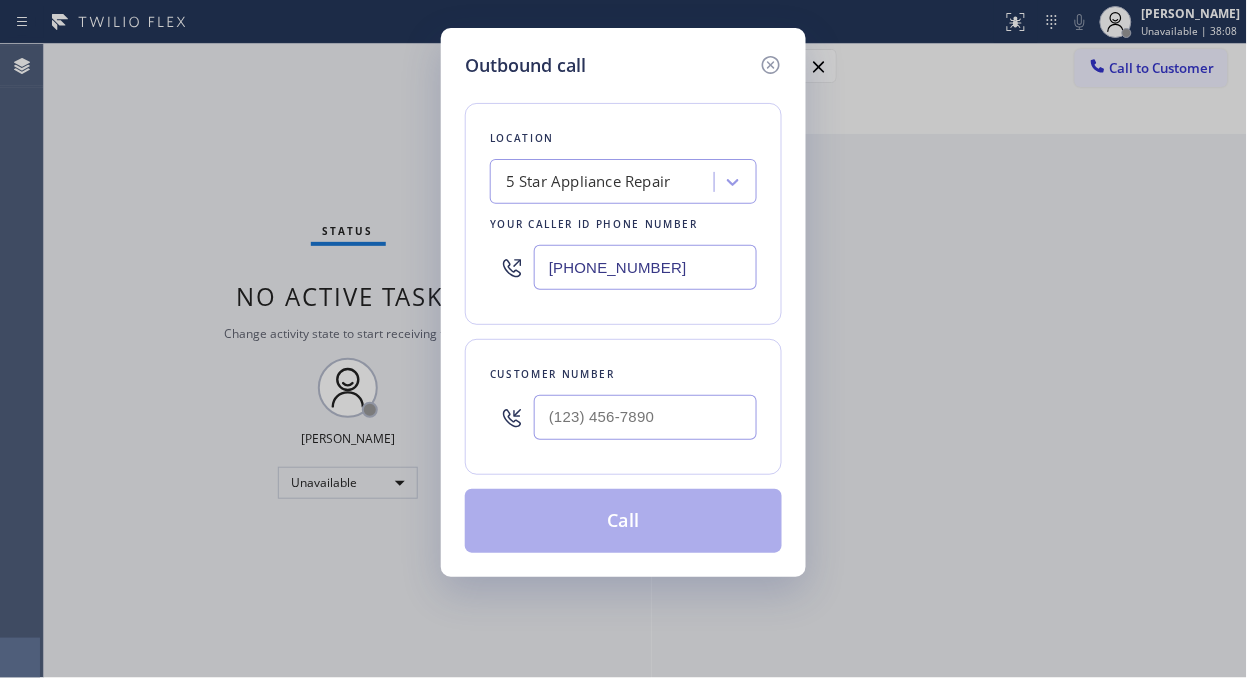 type on "(___) ___-____" 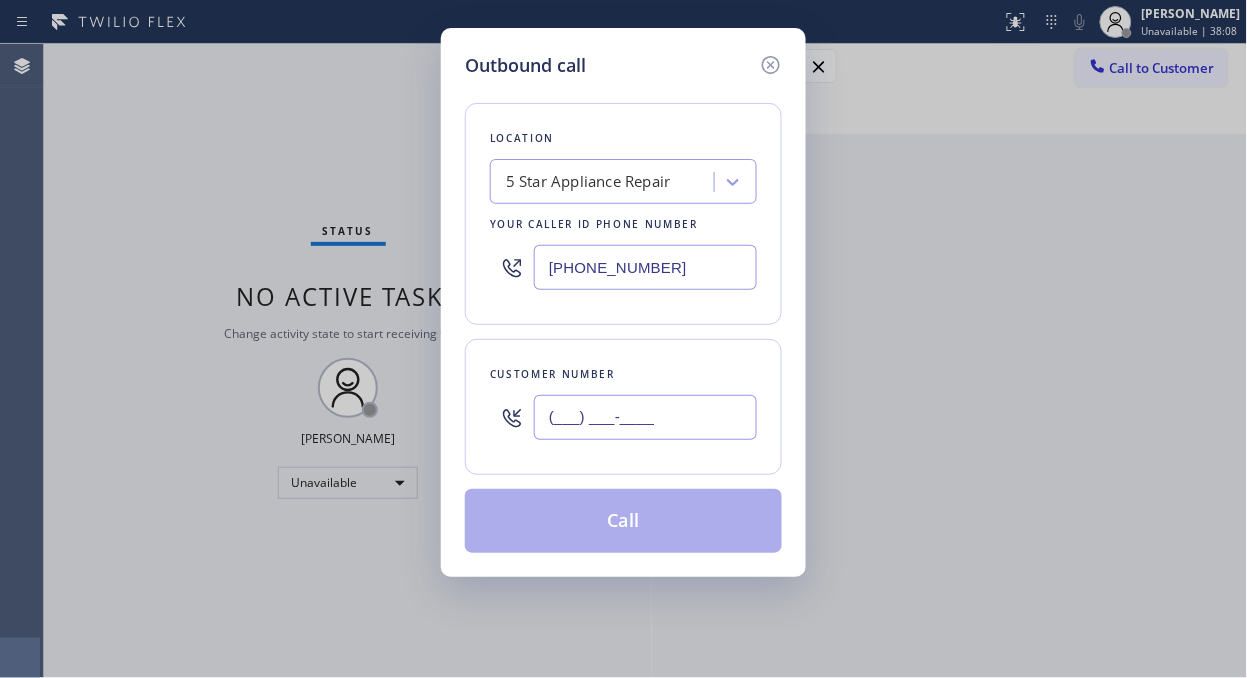 click on "(___) ___-____" at bounding box center (645, 417) 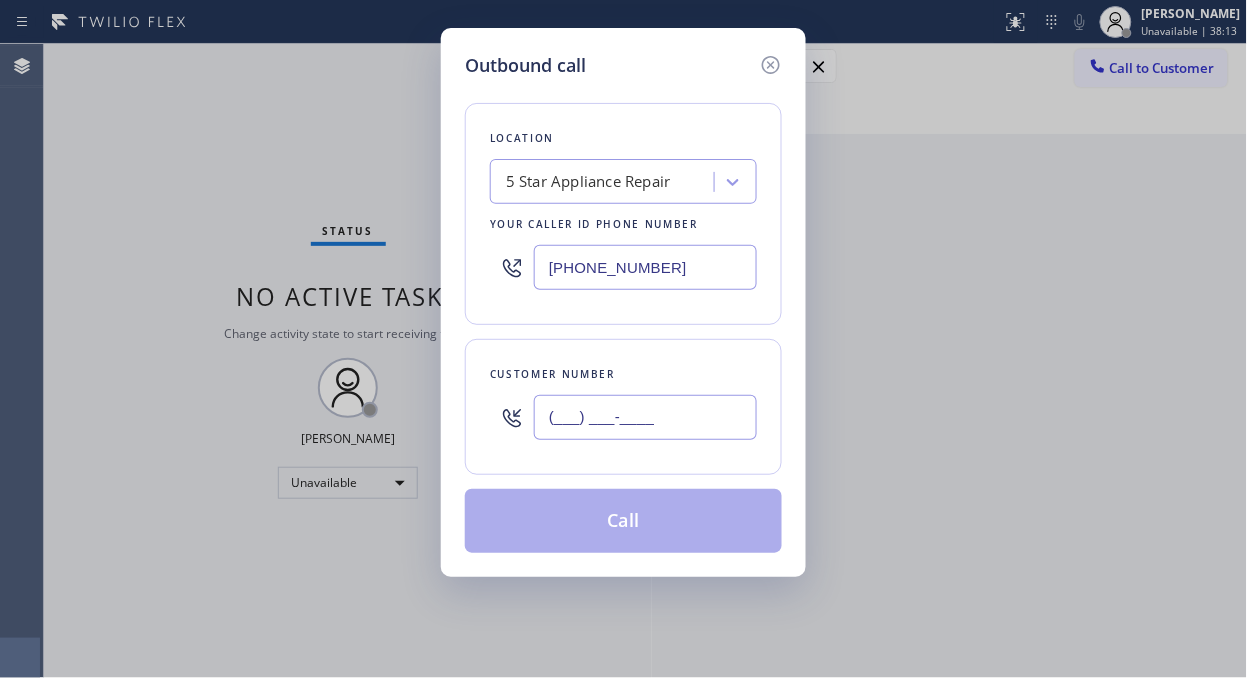click on "(___) ___-____" at bounding box center (645, 417) 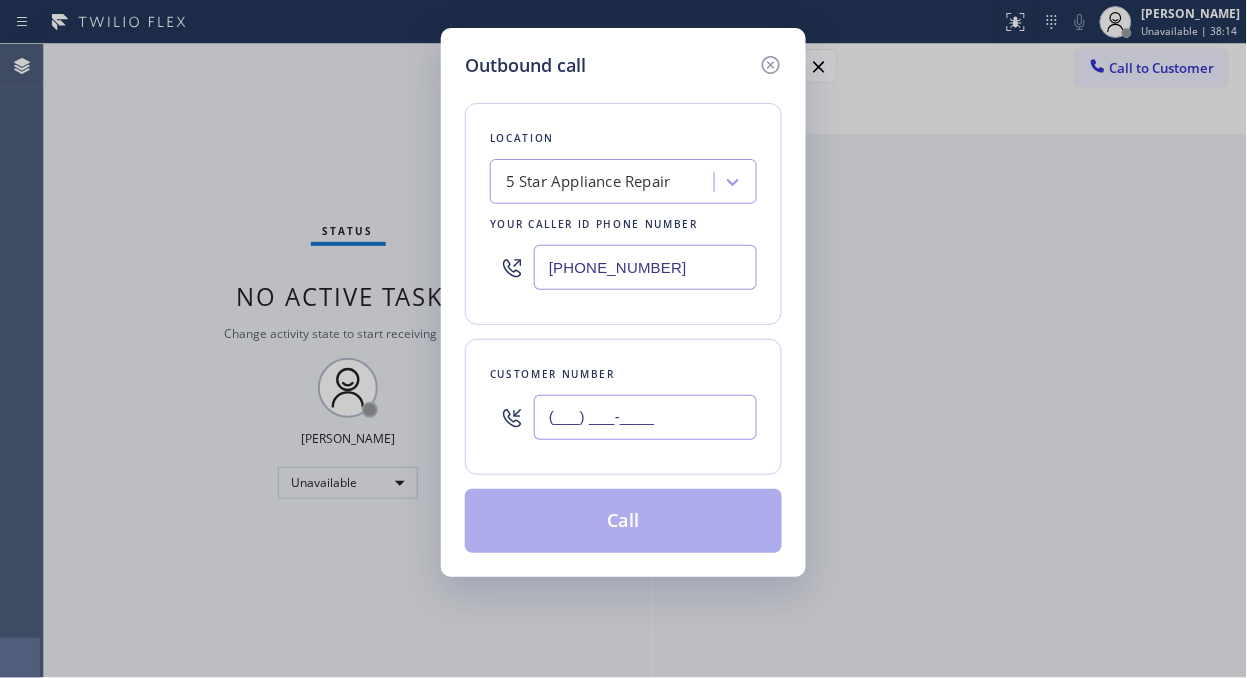 paste on "310) 702-9493" 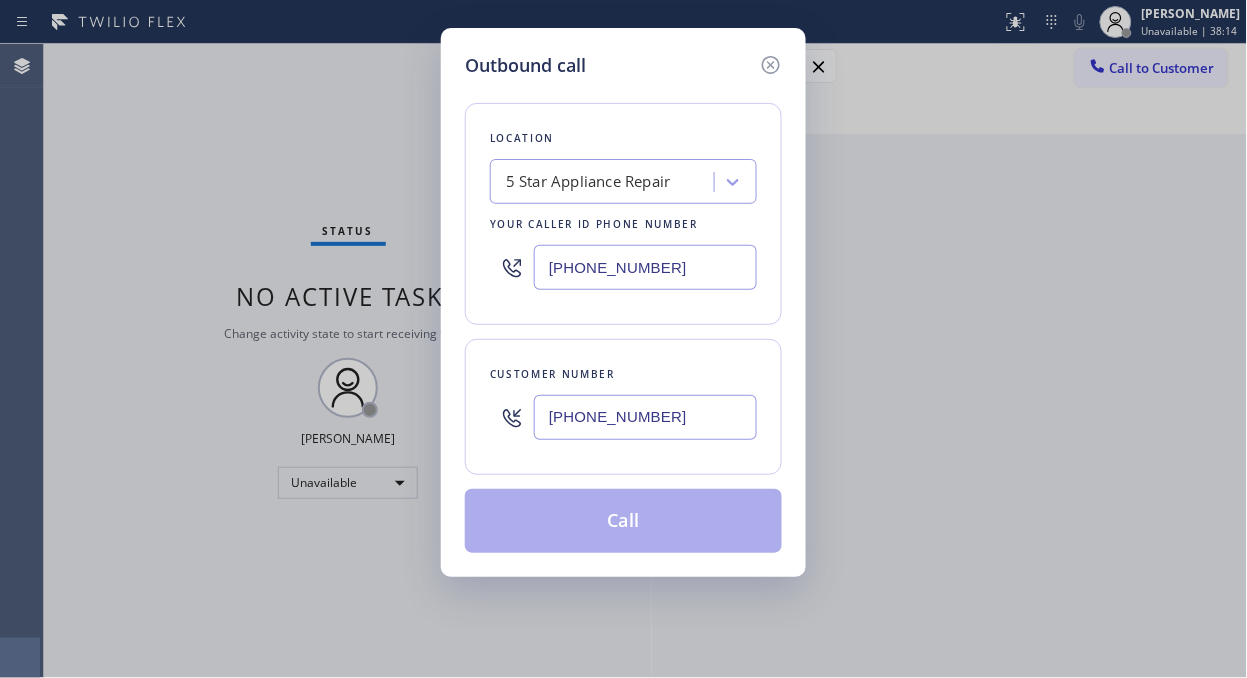type on "[PHONE_NUMBER]" 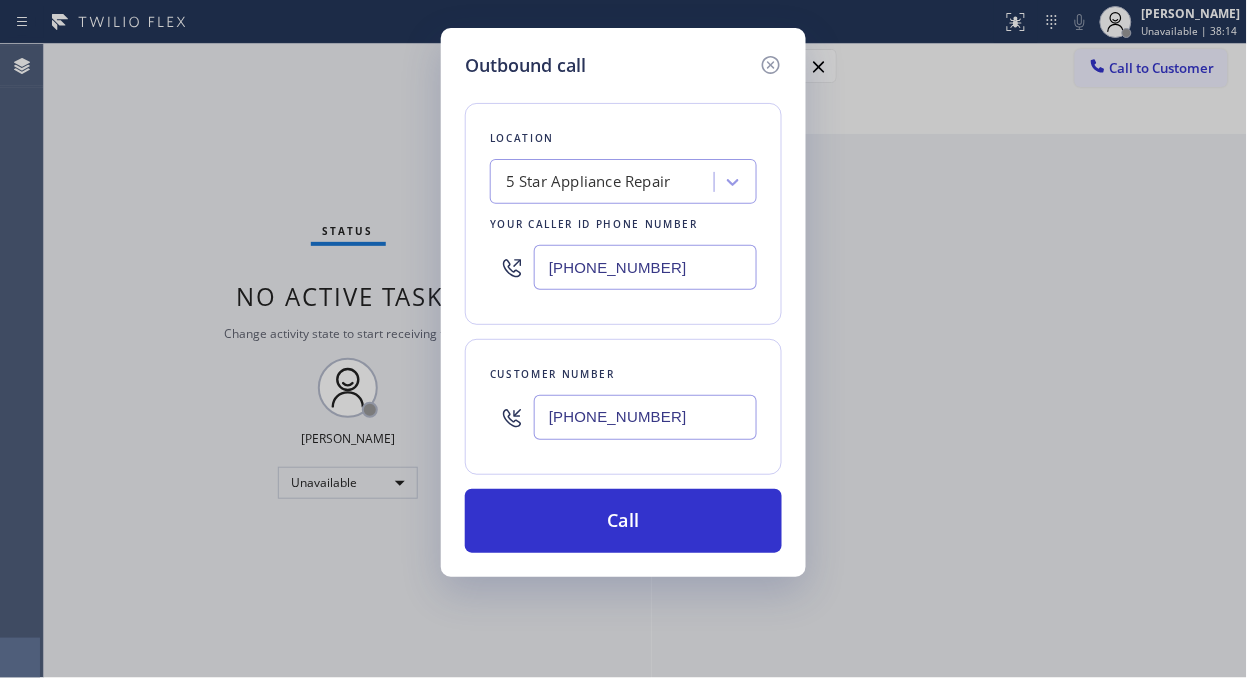 click on "Location 5 Star Appliance Repair Your caller id phone number [PHONE_NUMBER]" at bounding box center (623, 214) 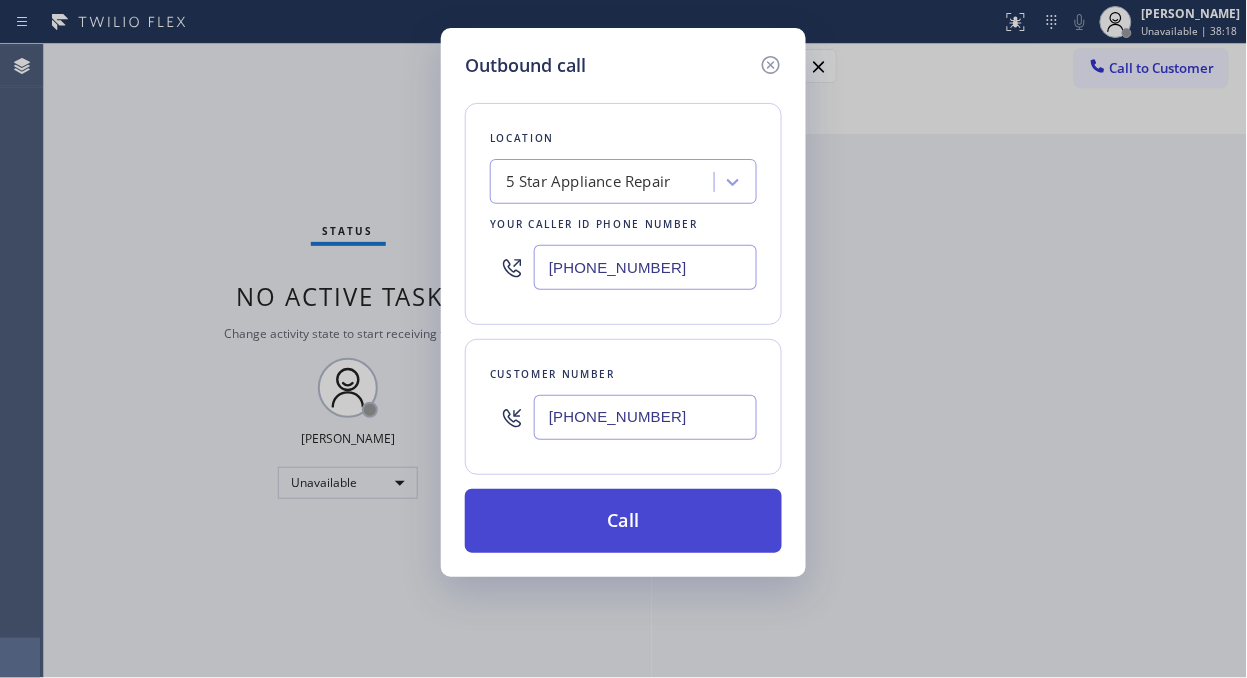 click on "Call" at bounding box center [623, 521] 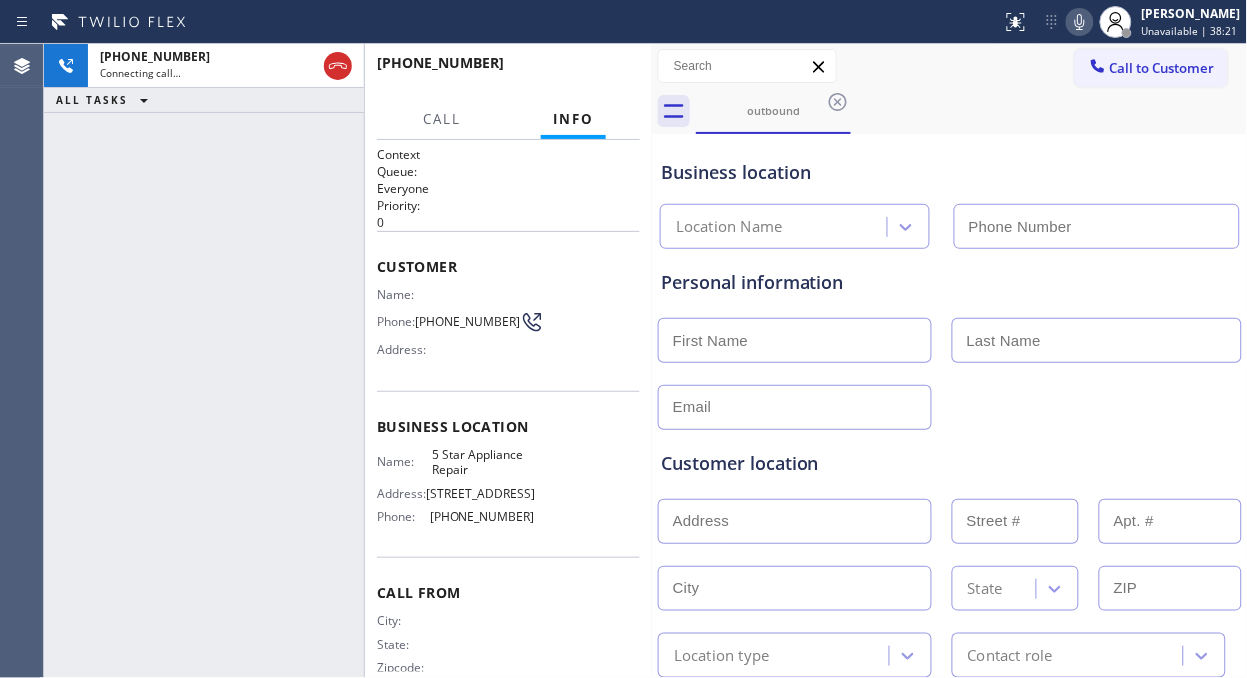 click 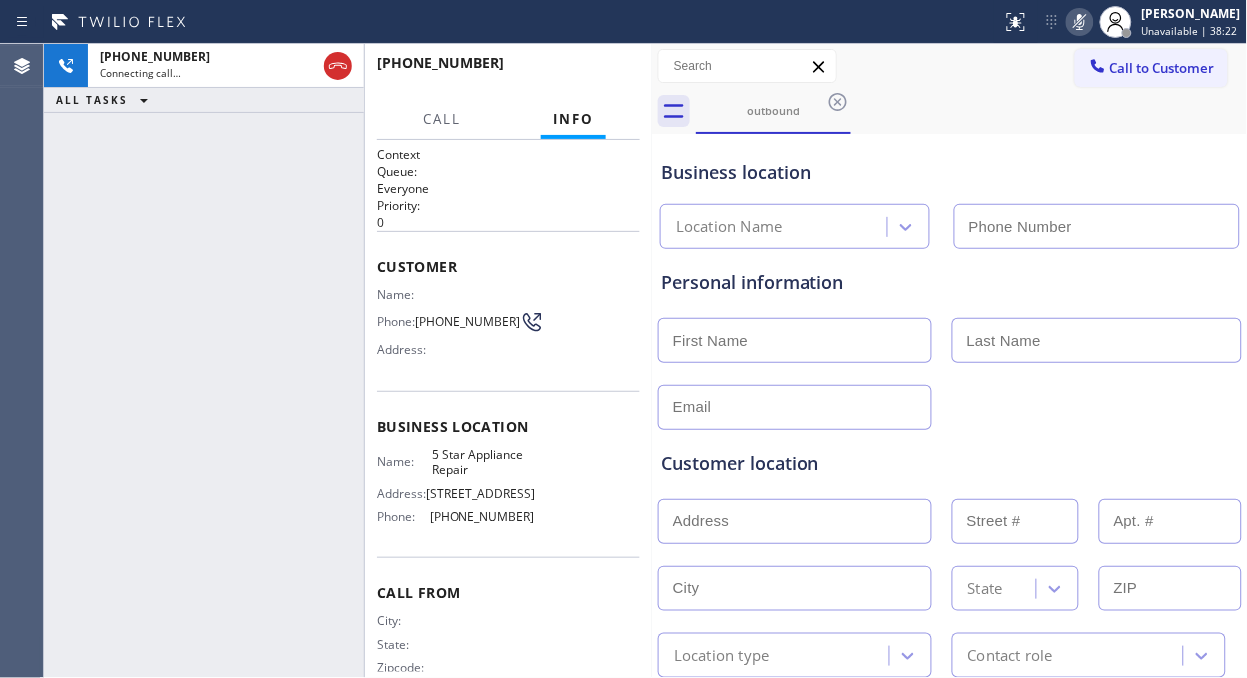 type on "[PHONE_NUMBER]" 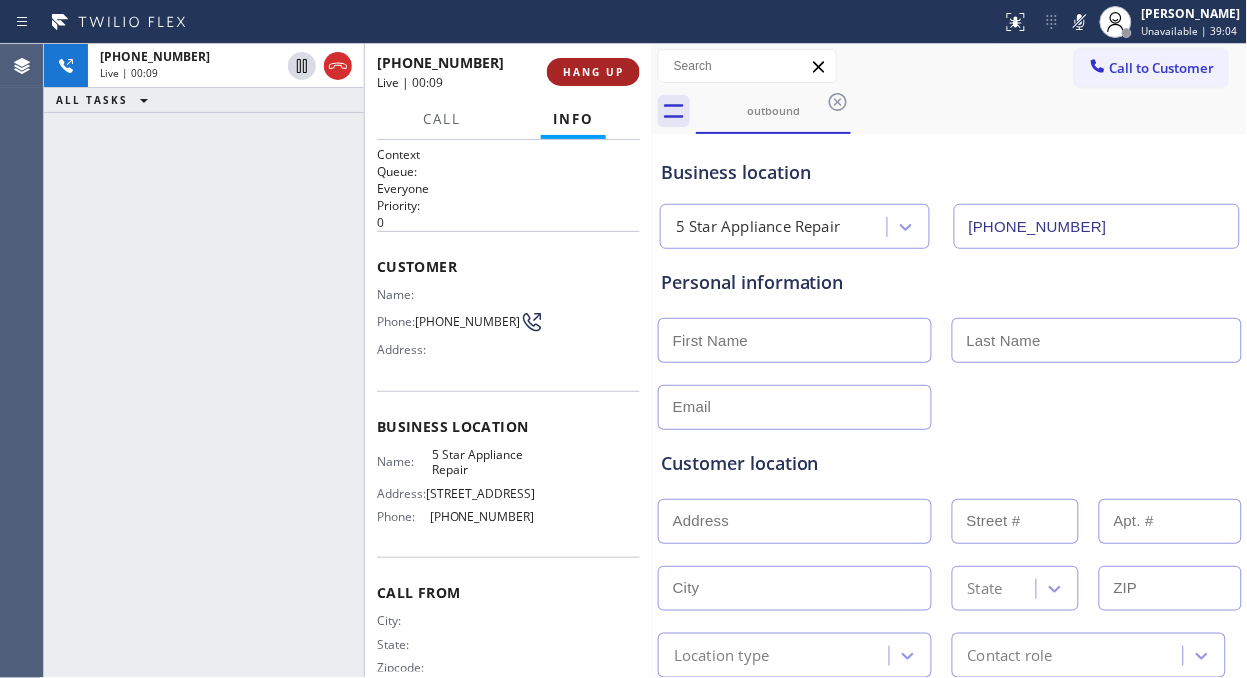 click on "HANG UP" at bounding box center (593, 72) 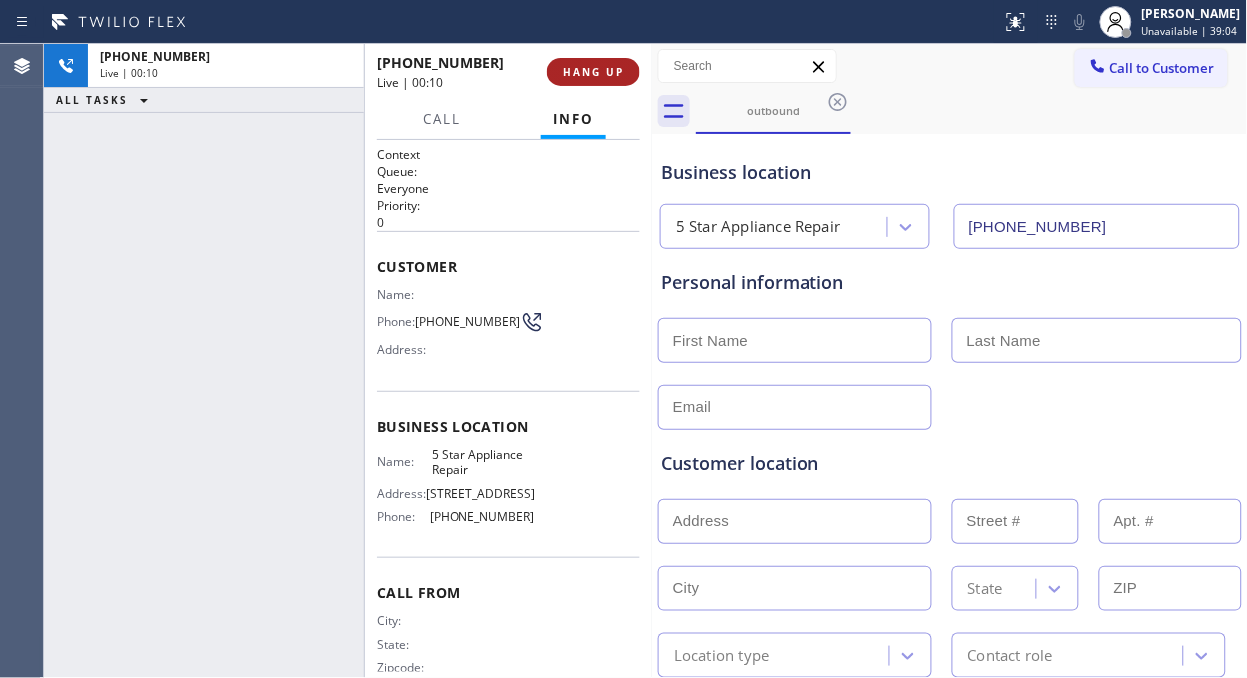 click on "HANG UP" at bounding box center [593, 72] 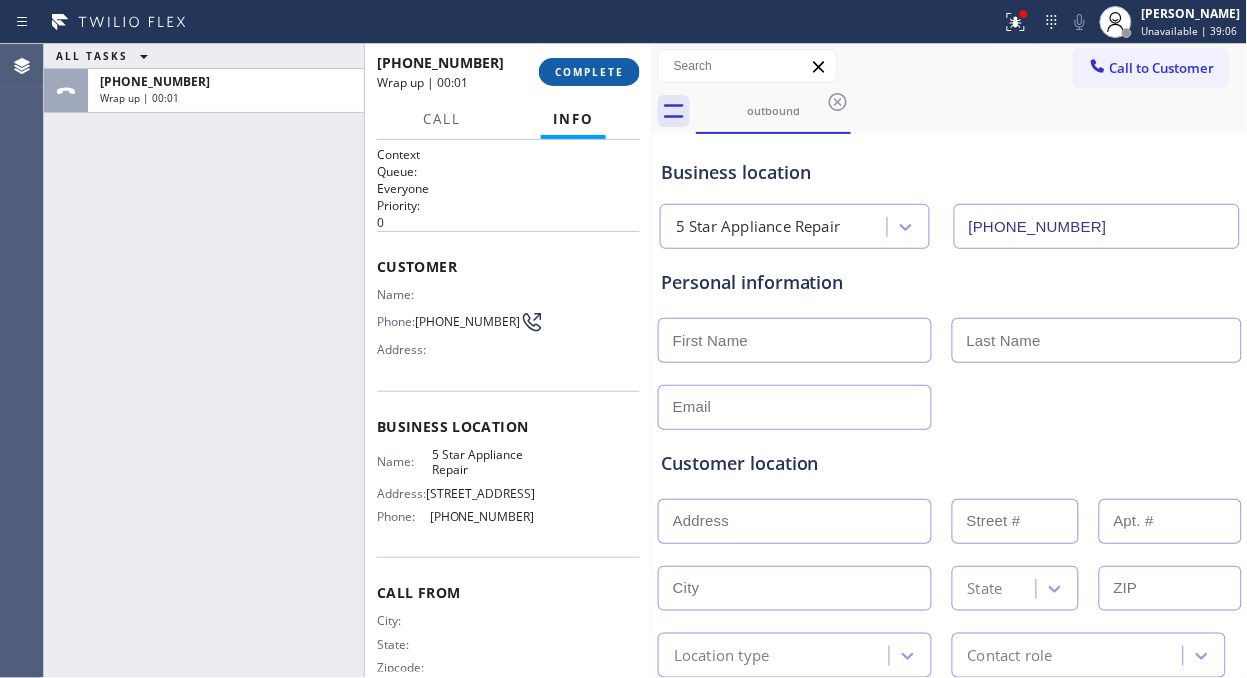 click on "COMPLETE" at bounding box center [589, 72] 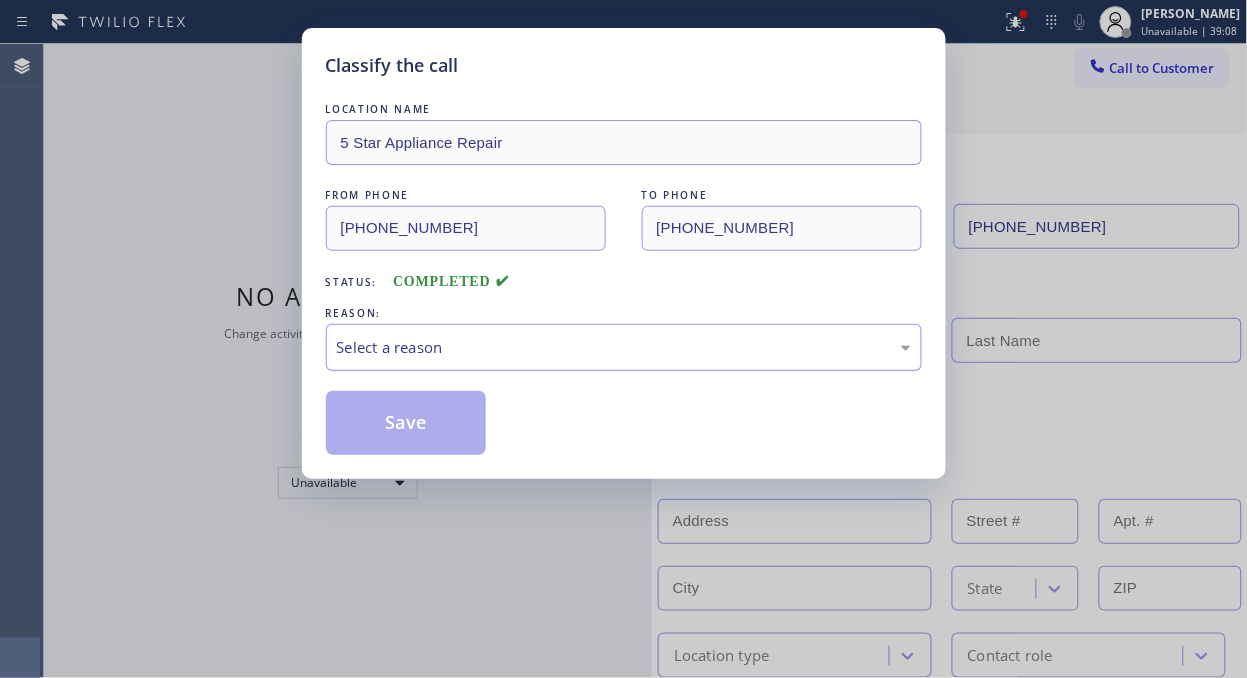 click on "Select a reason" at bounding box center (624, 347) 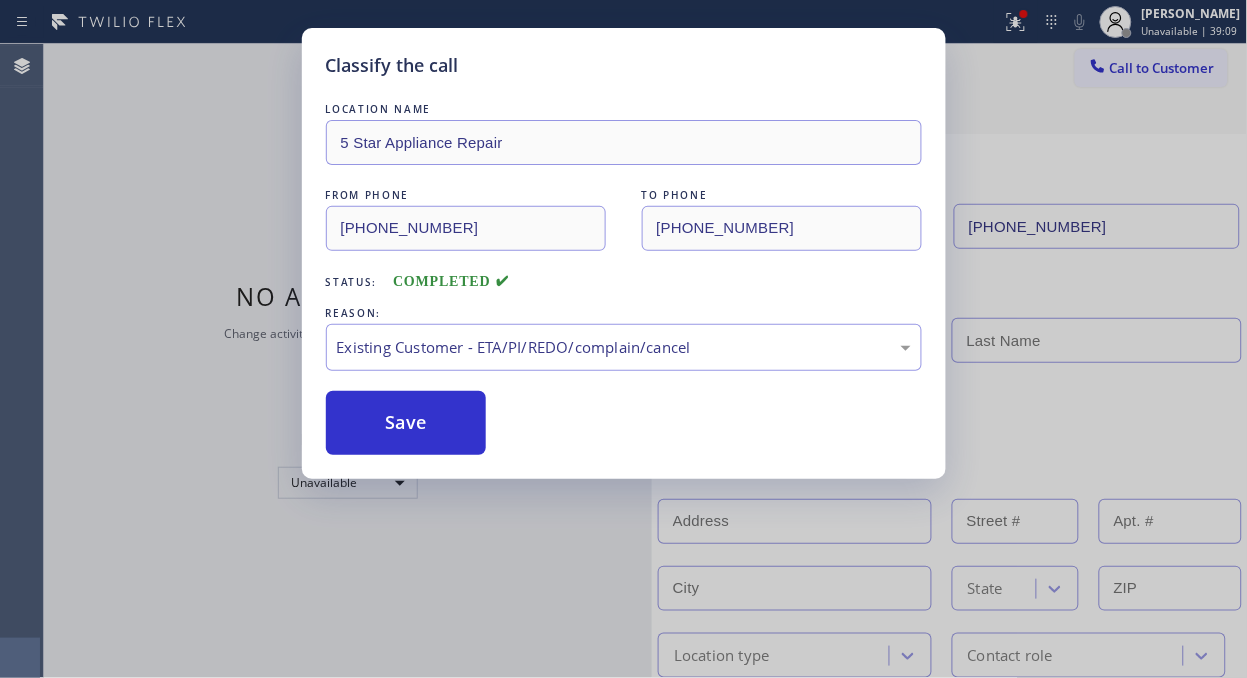 click on "Classify the call LOCATION NAME 5 Star Appliance Repair FROM PHONE [PHONE_NUMBER] TO PHONE [PHONE_NUMBER] Status: COMPLETED REASON: Existing Customer - ETA/PI/REDO/complain/cancel Save" at bounding box center (624, 253) 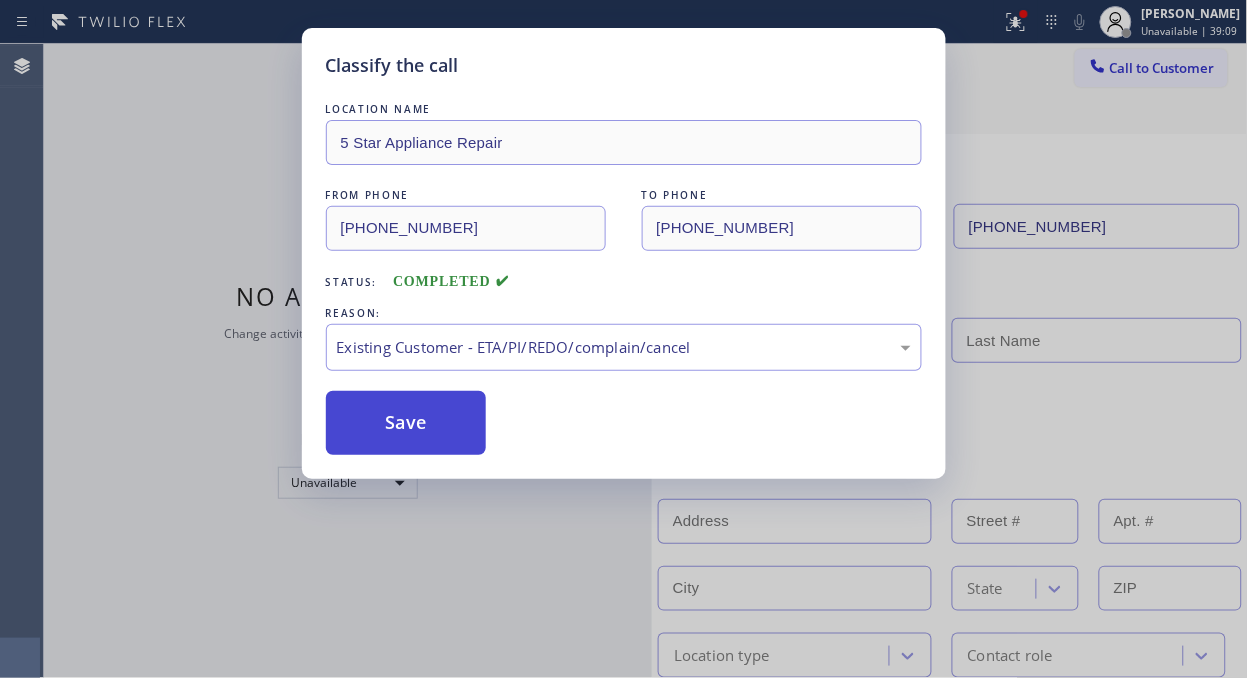 click on "Save" at bounding box center (406, 423) 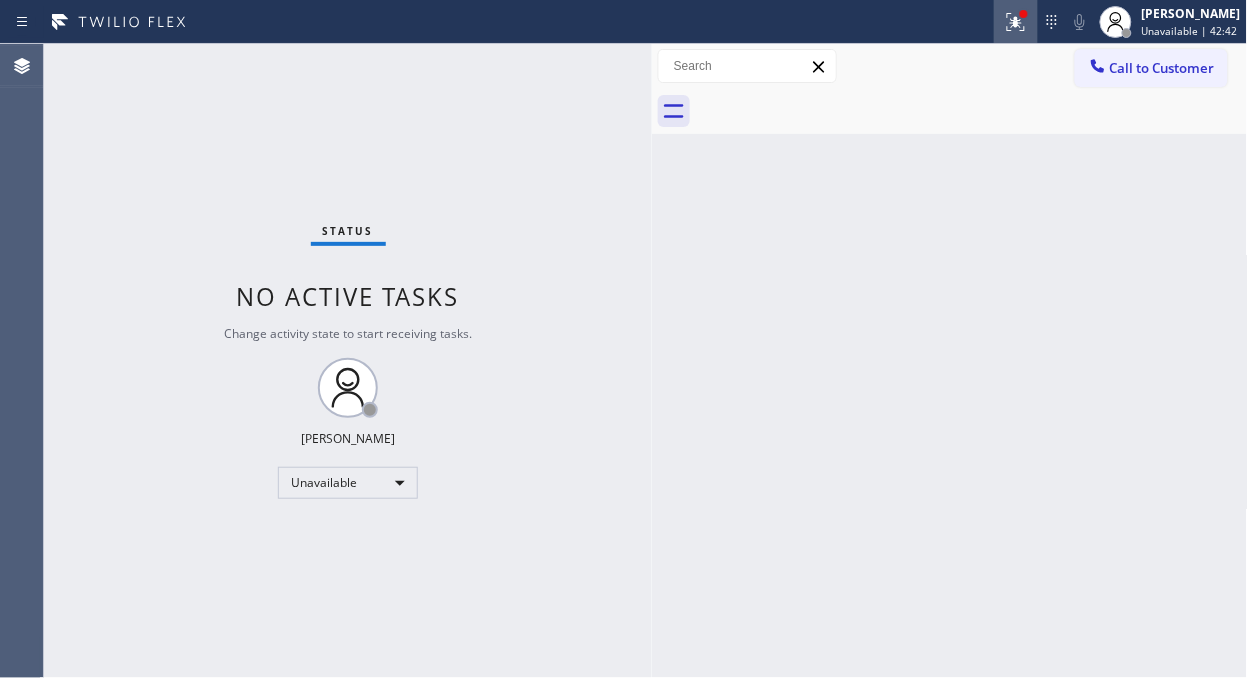 click at bounding box center [1016, 22] 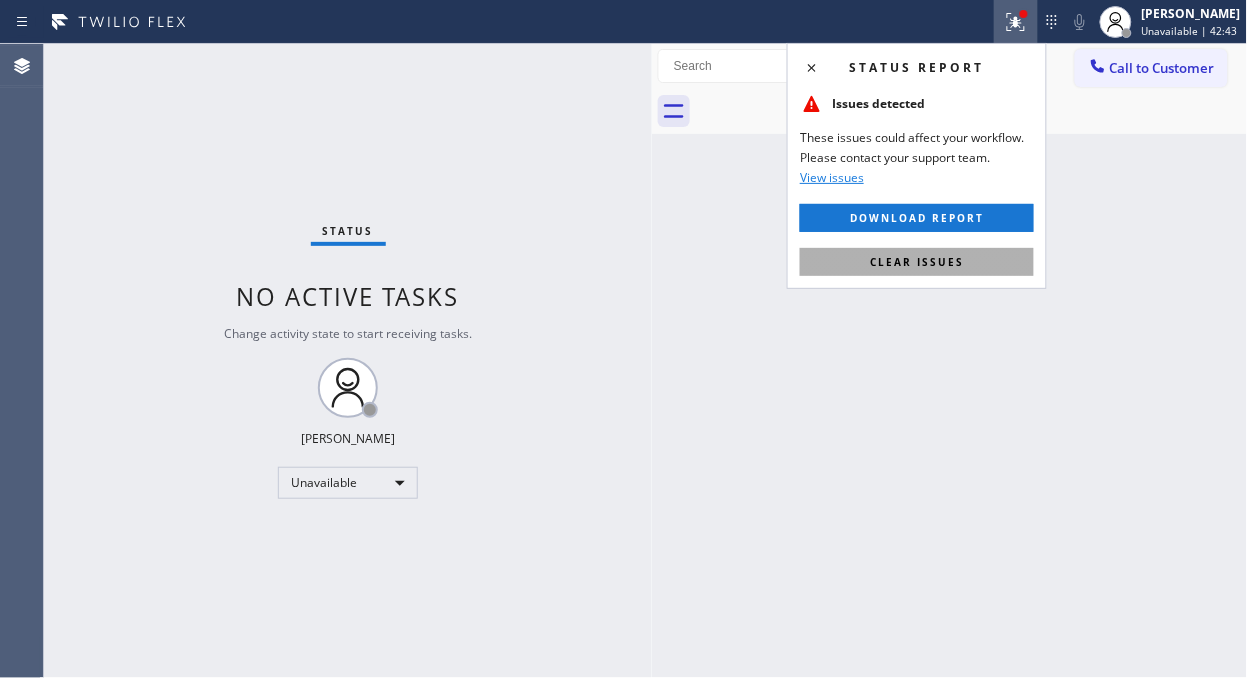 click on "Clear issues" at bounding box center [917, 262] 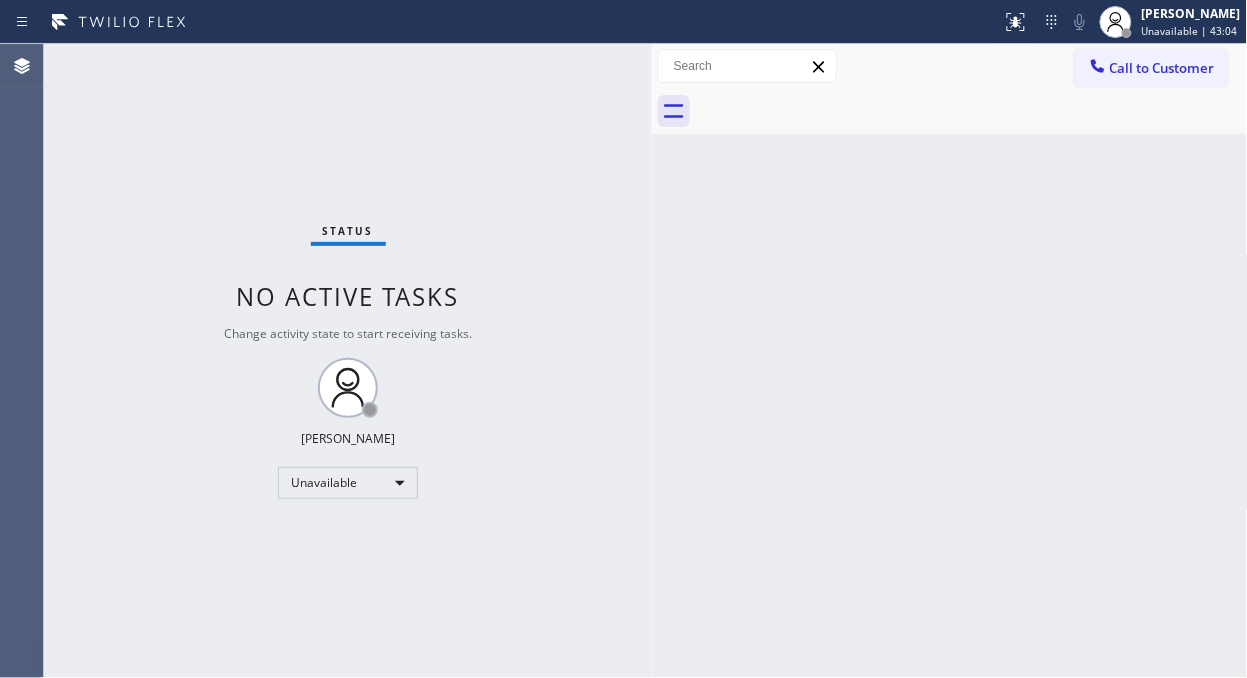 click on "Status   No active tasks     Change activity state to start receiving tasks.   [PERSON_NAME] Unavailable" at bounding box center [348, 361] 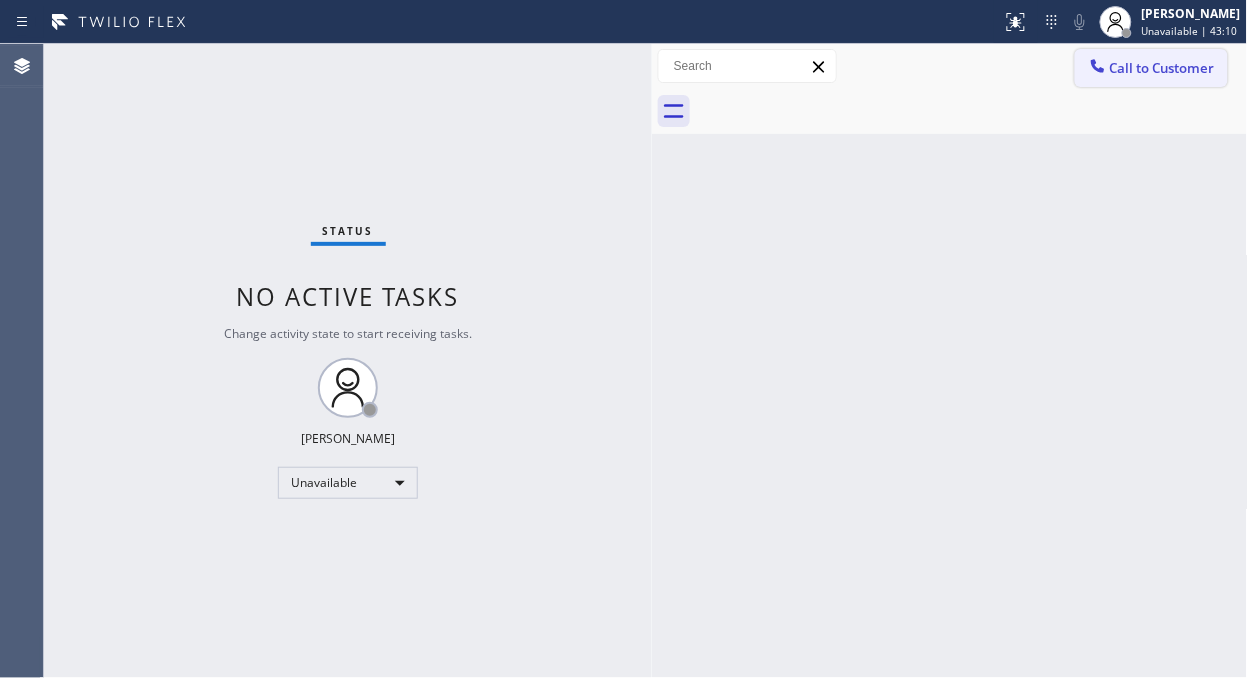 click at bounding box center [1098, 68] 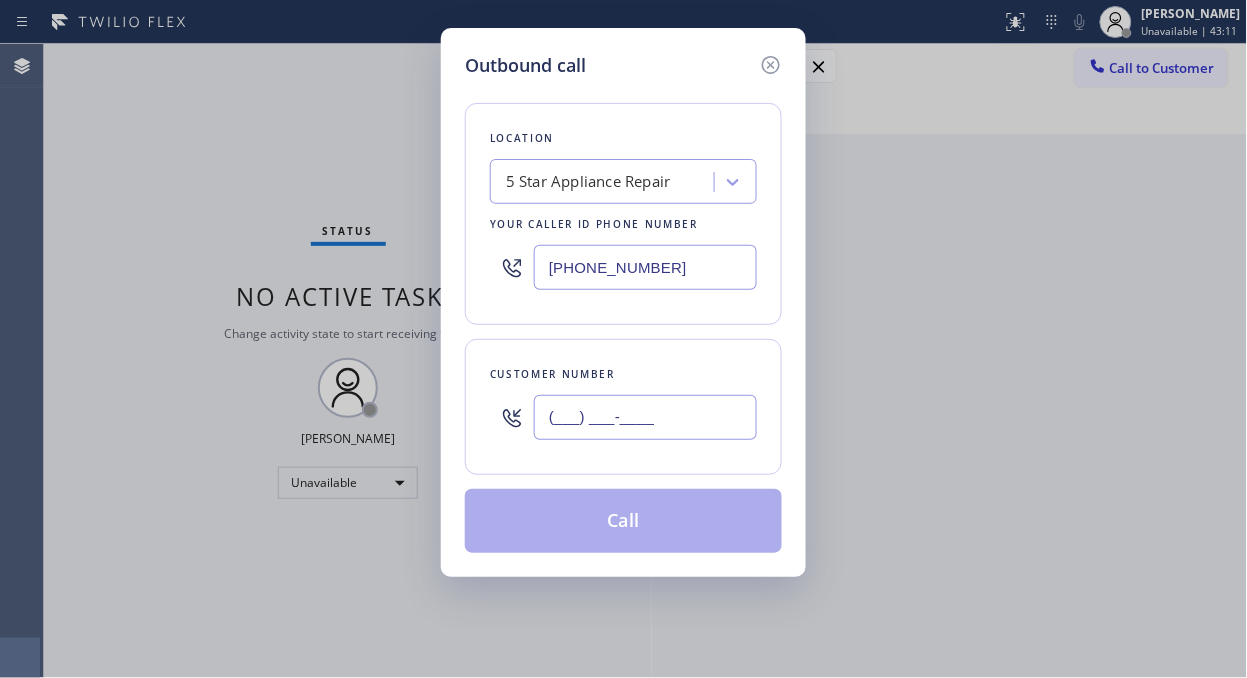 click on "(___) ___-____" at bounding box center (645, 417) 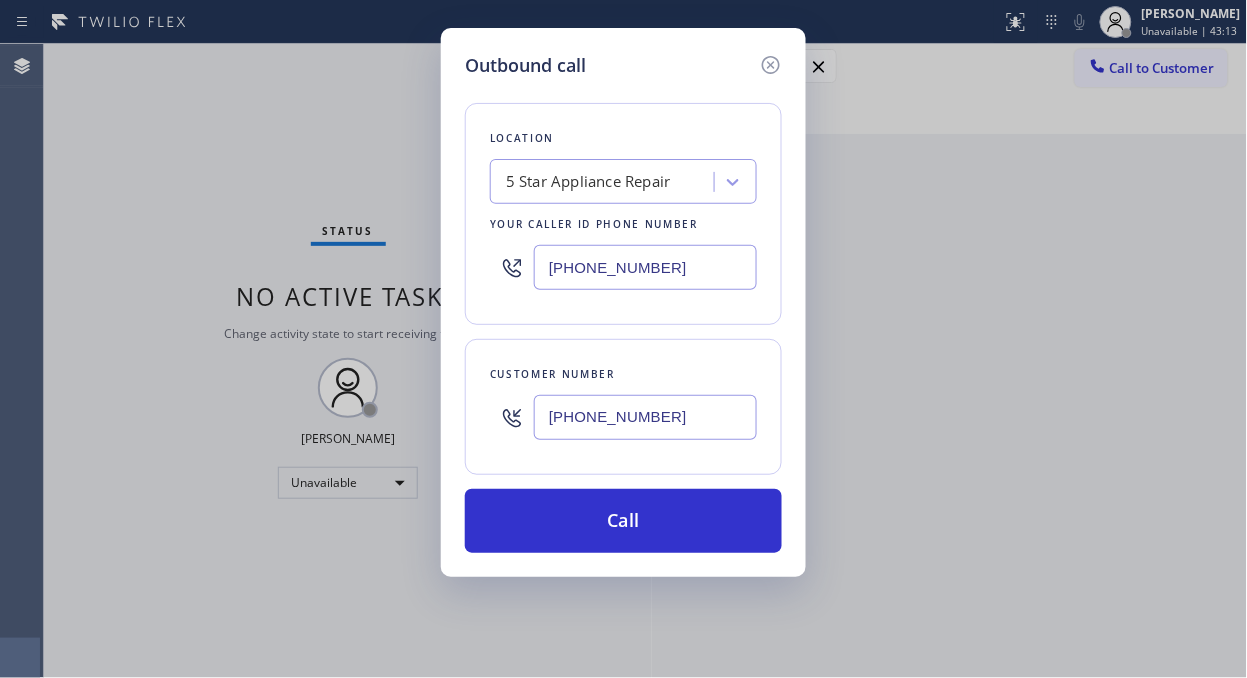 type on "[PHONE_NUMBER]" 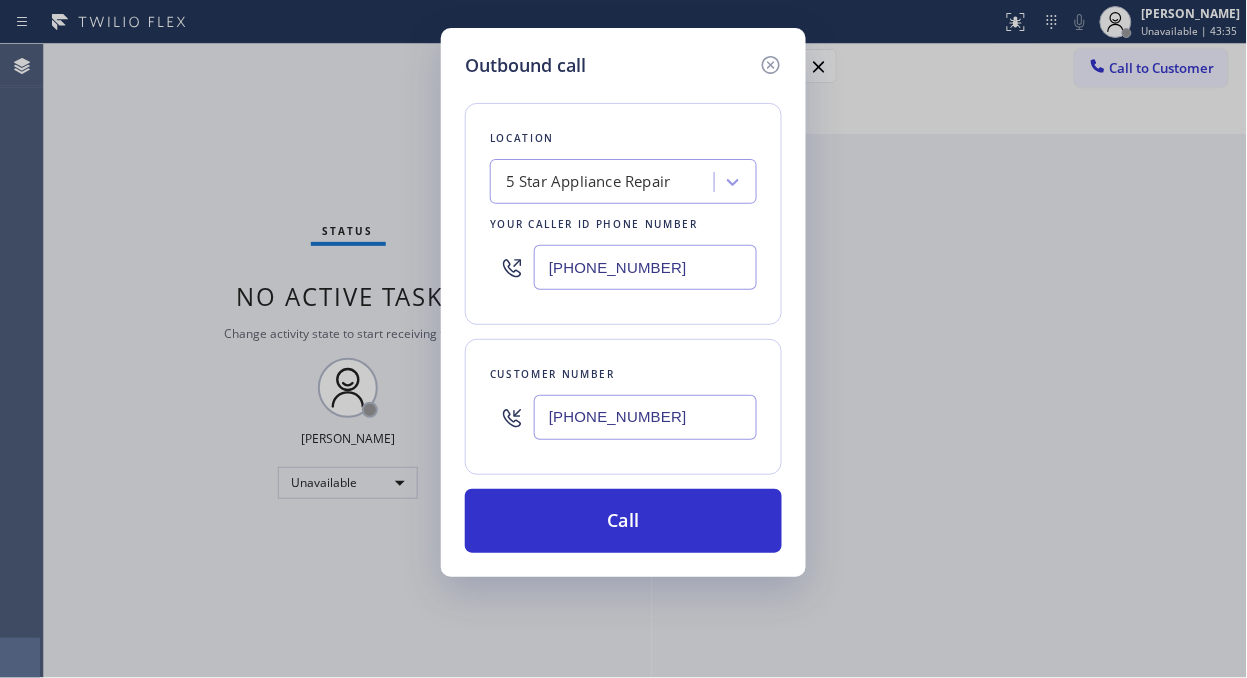 click on "Customer number [PHONE_NUMBER]" at bounding box center [623, 407] 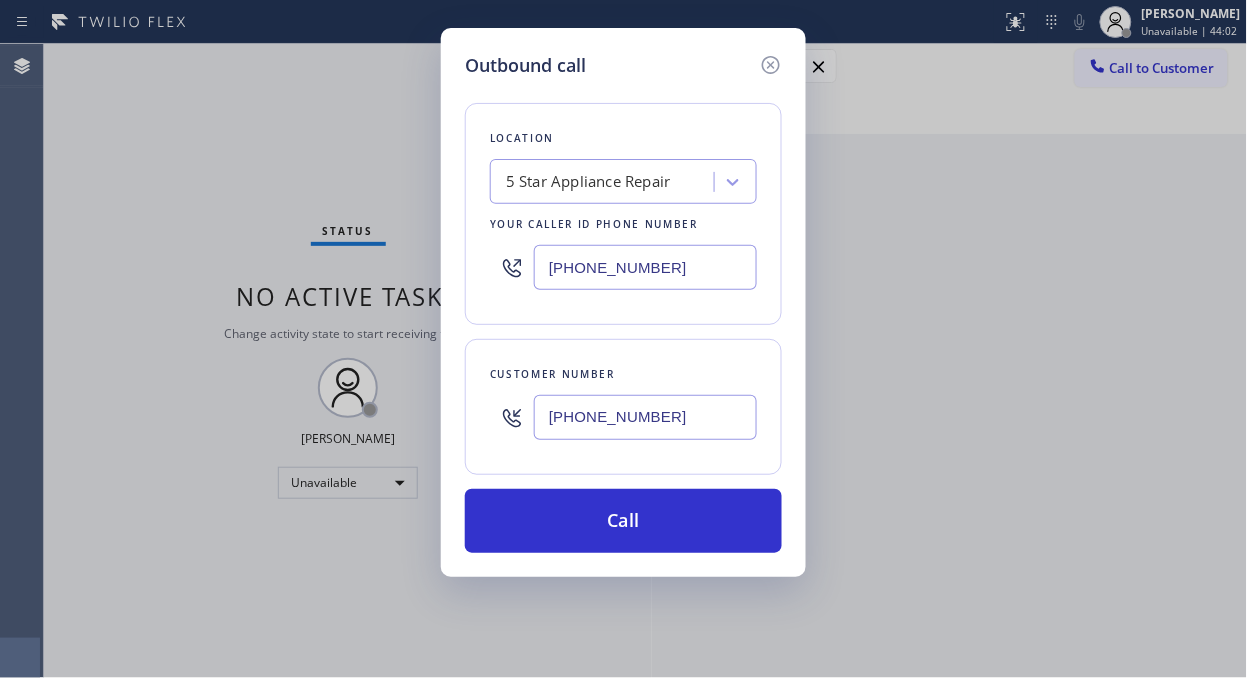 click on "Outbound call Location 5 Star Appliance Repair Your caller id phone number [PHONE_NUMBER] Customer number [PHONE_NUMBER] Call" at bounding box center (623, 339) 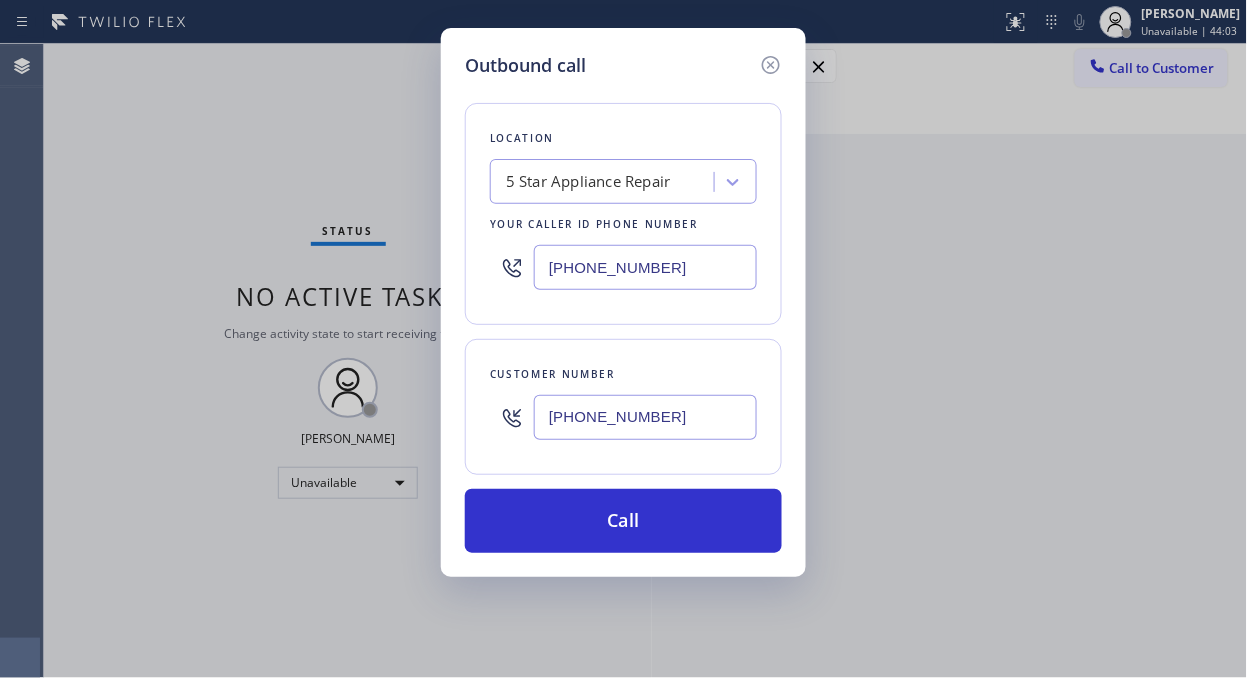 click on "Location 5 Star Appliance Repair Your caller id phone number [PHONE_NUMBER]" at bounding box center [623, 214] 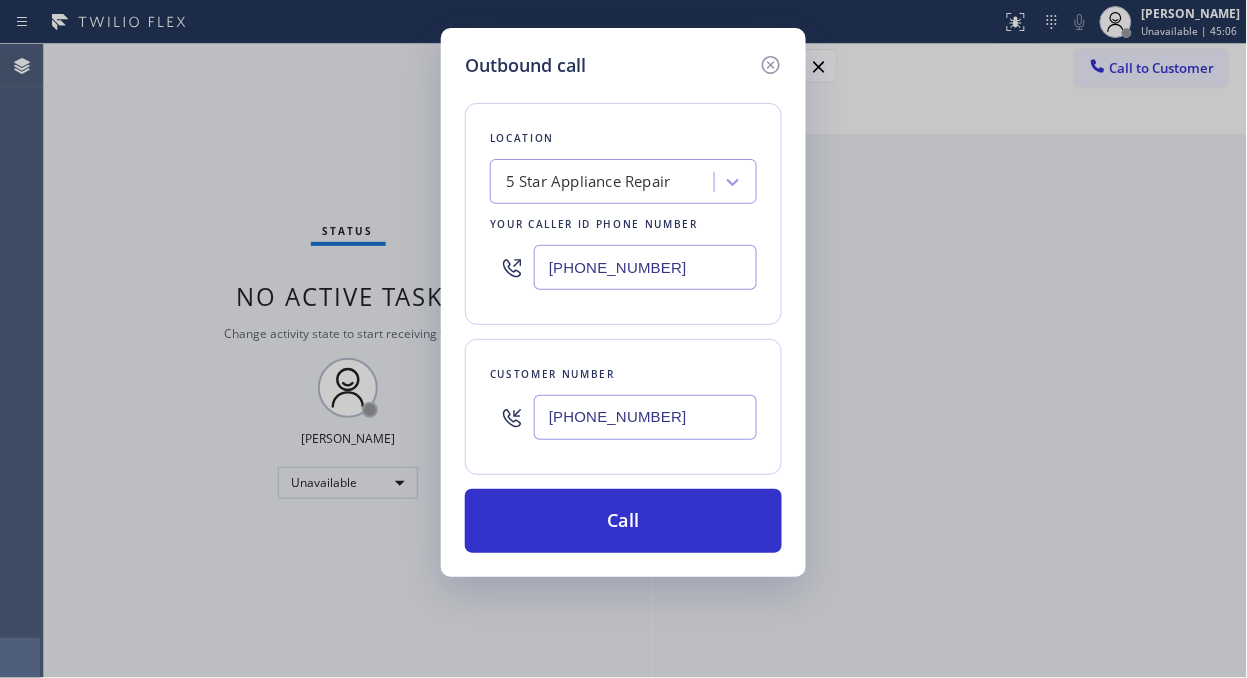click on "Location 5 Star Appliance Repair Your caller id phone number [PHONE_NUMBER]" at bounding box center [623, 214] 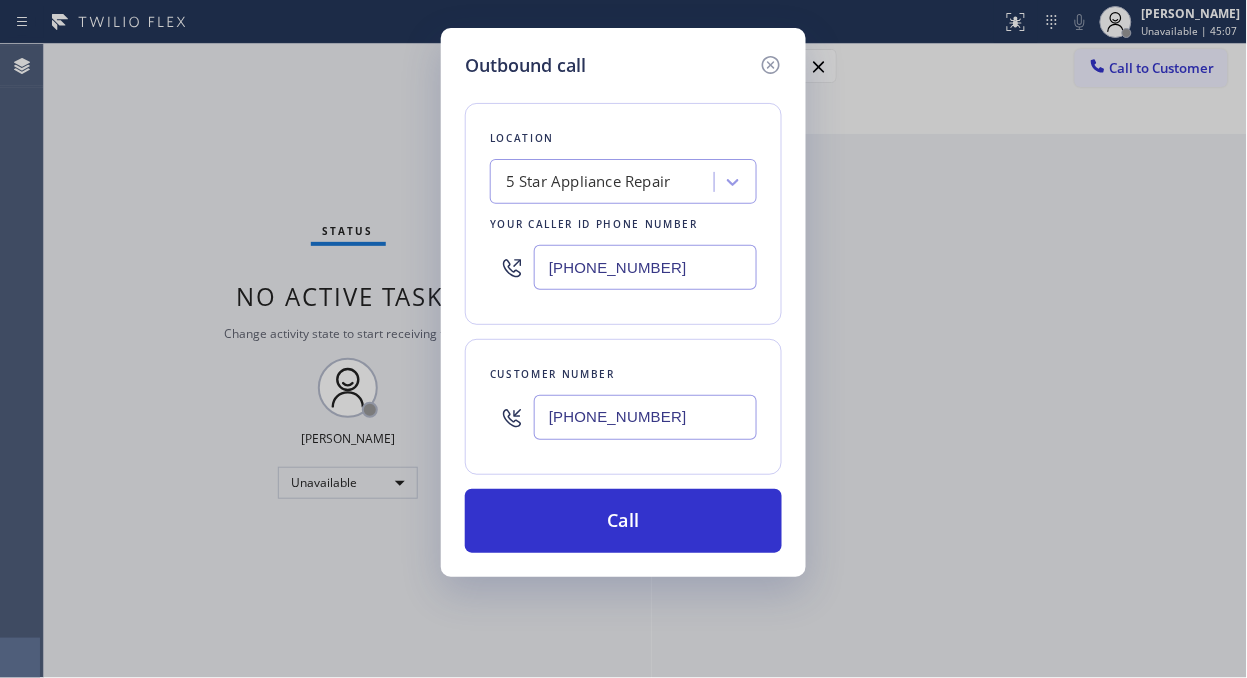 click on "[PHONE_NUMBER]" at bounding box center (645, 417) 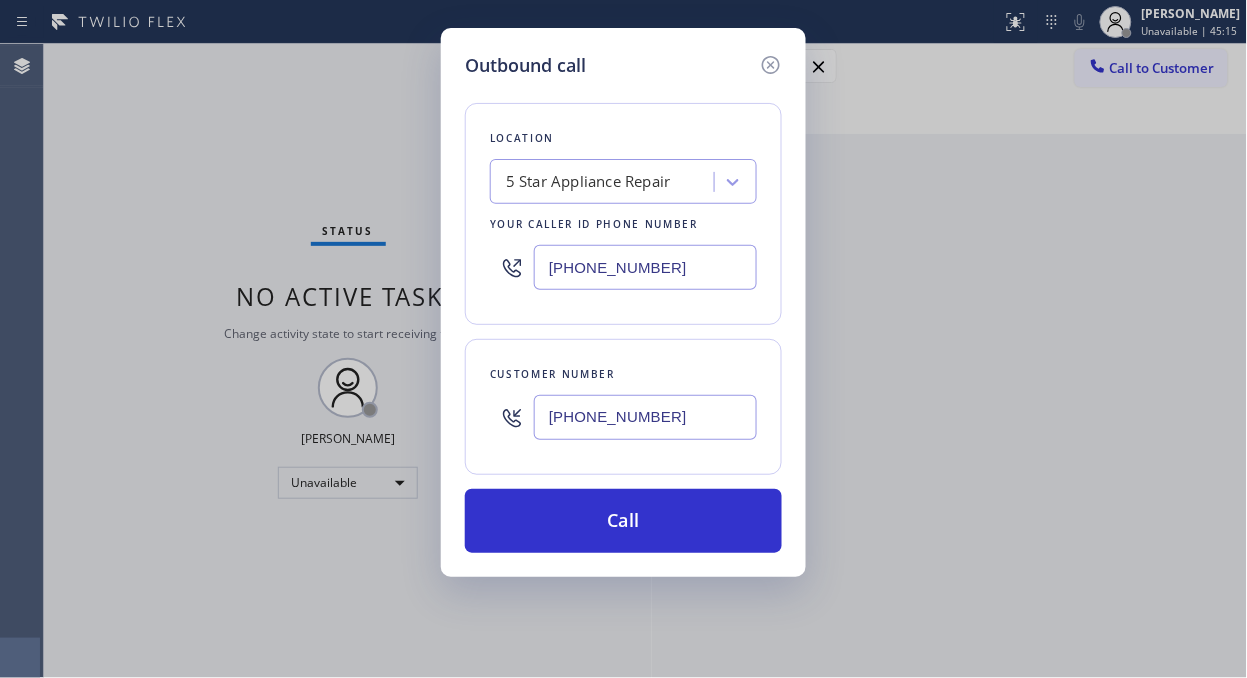 click on "Location 5 Star Appliance Repair Your caller id phone number [PHONE_NUMBER] Customer number [PHONE_NUMBER] Call" at bounding box center (623, 316) 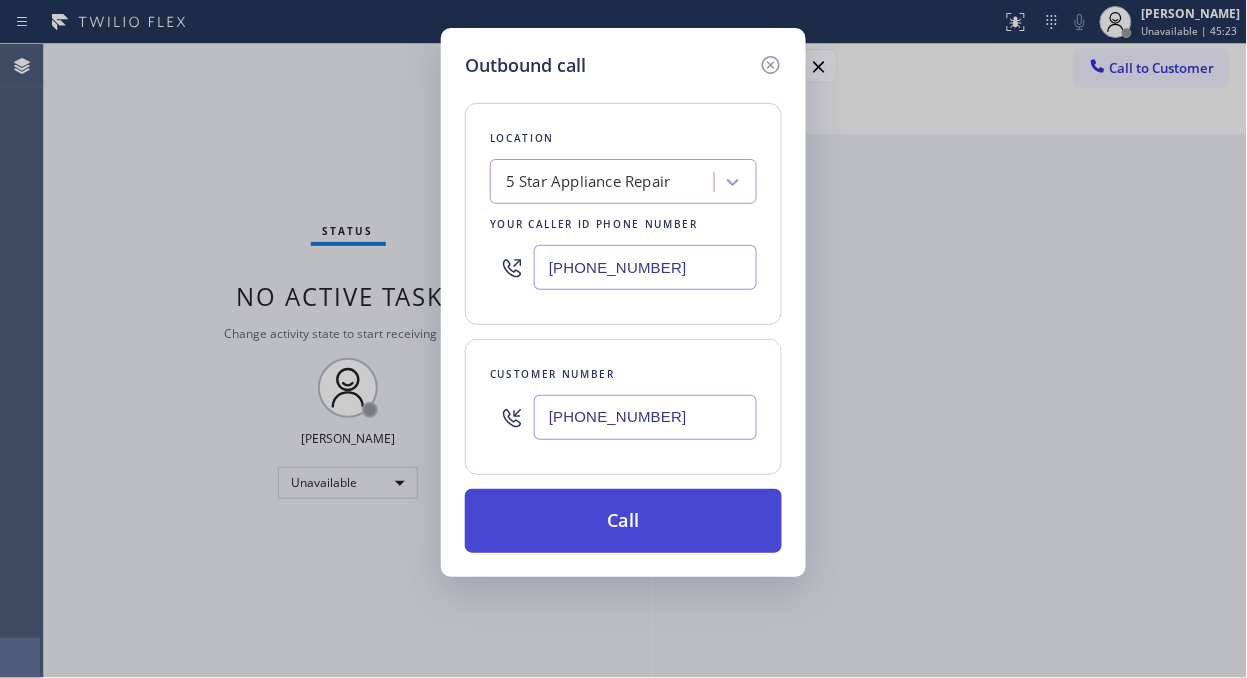 click on "Call" at bounding box center [623, 521] 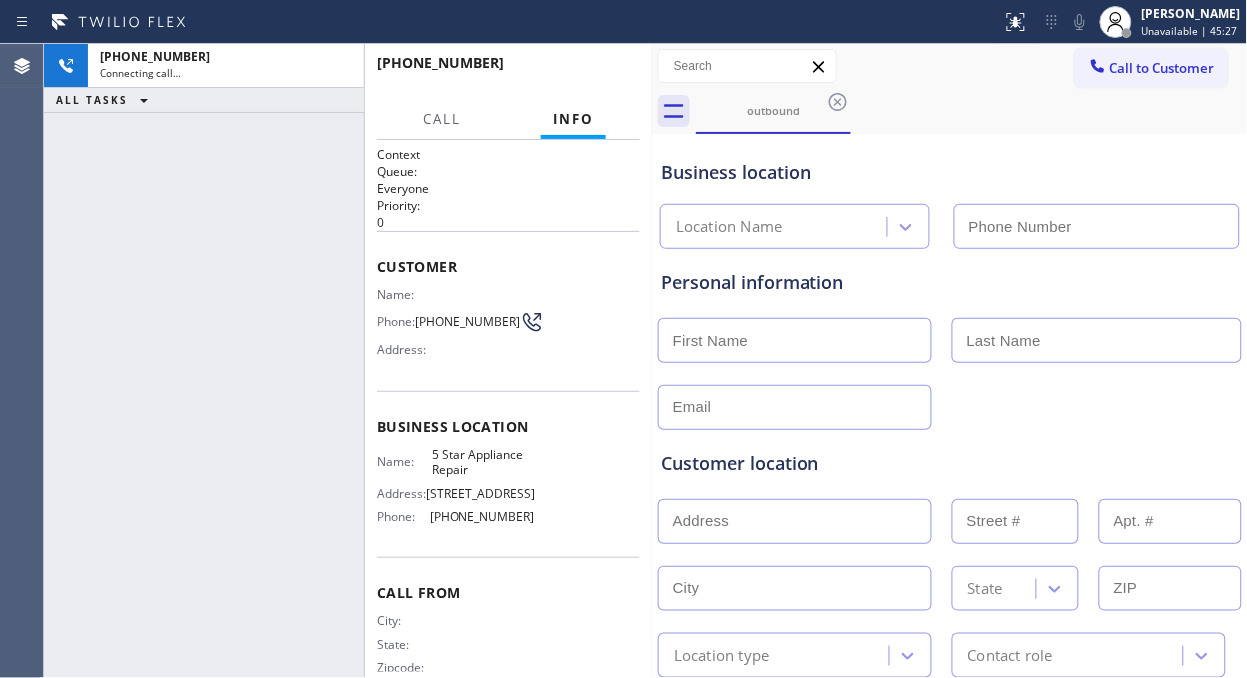 type on "[PHONE_NUMBER]" 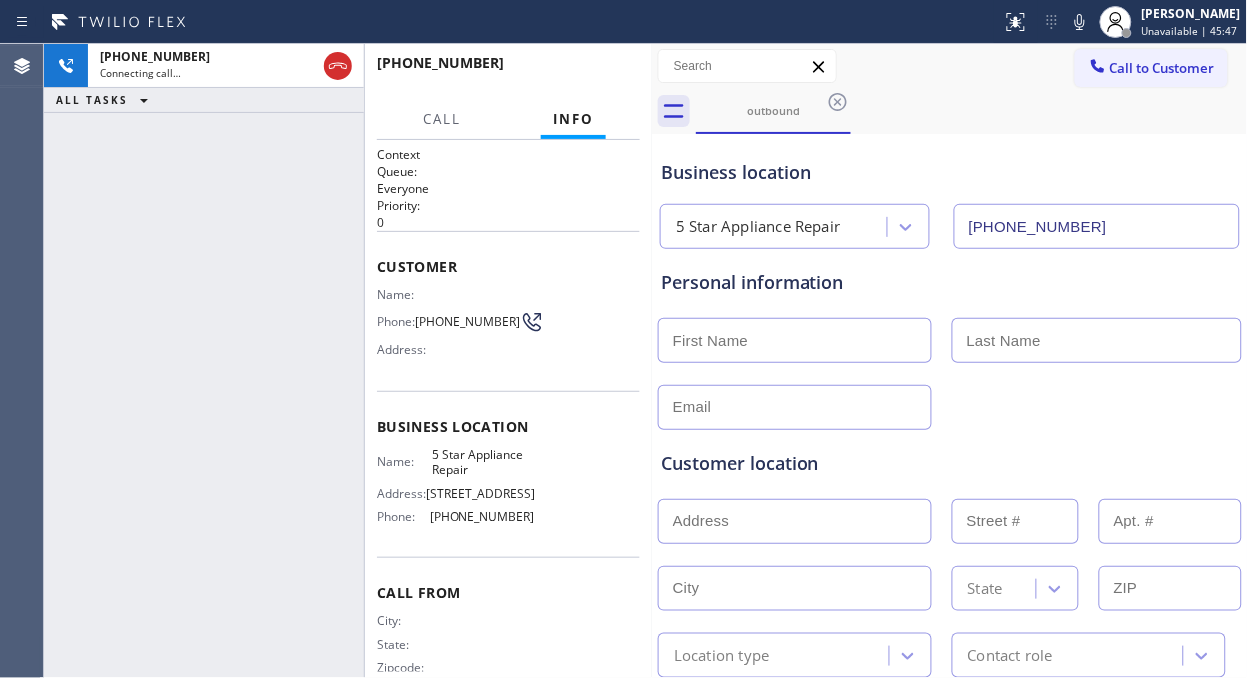 click on "[PHONE_NUMBER] Connecting call… ALL TASKS ALL TASKS ACTIVE TASKS TASKS IN WRAP UP" at bounding box center [204, 361] 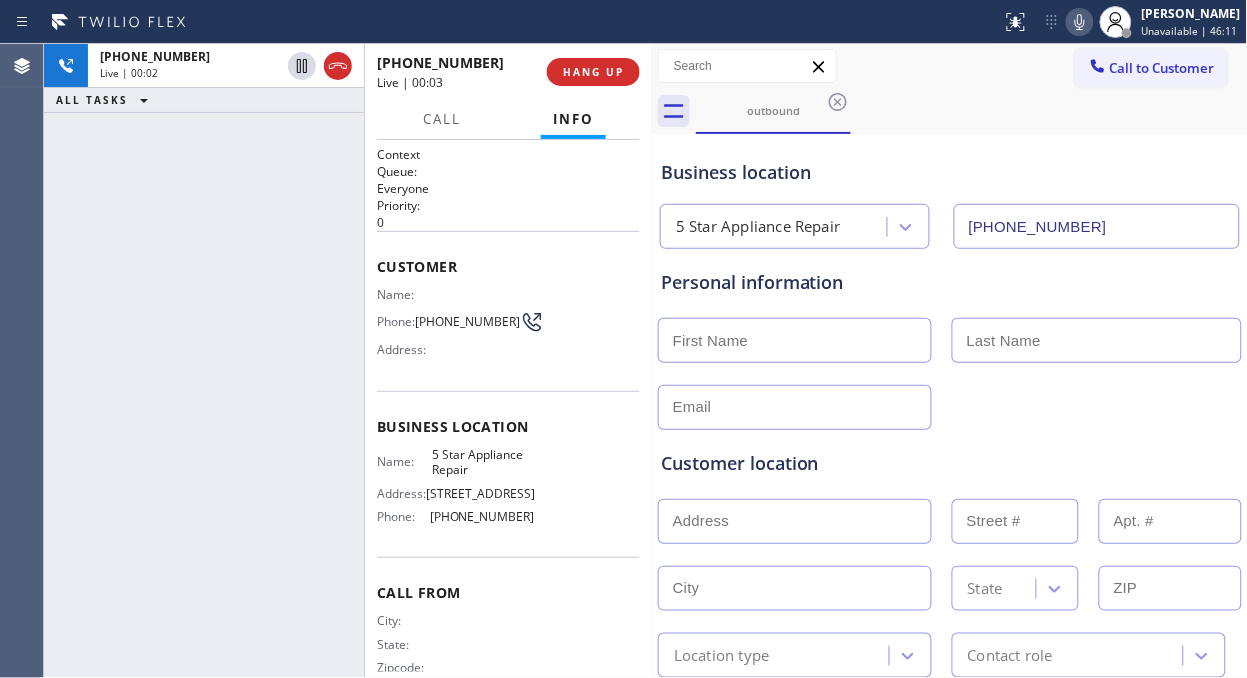 click 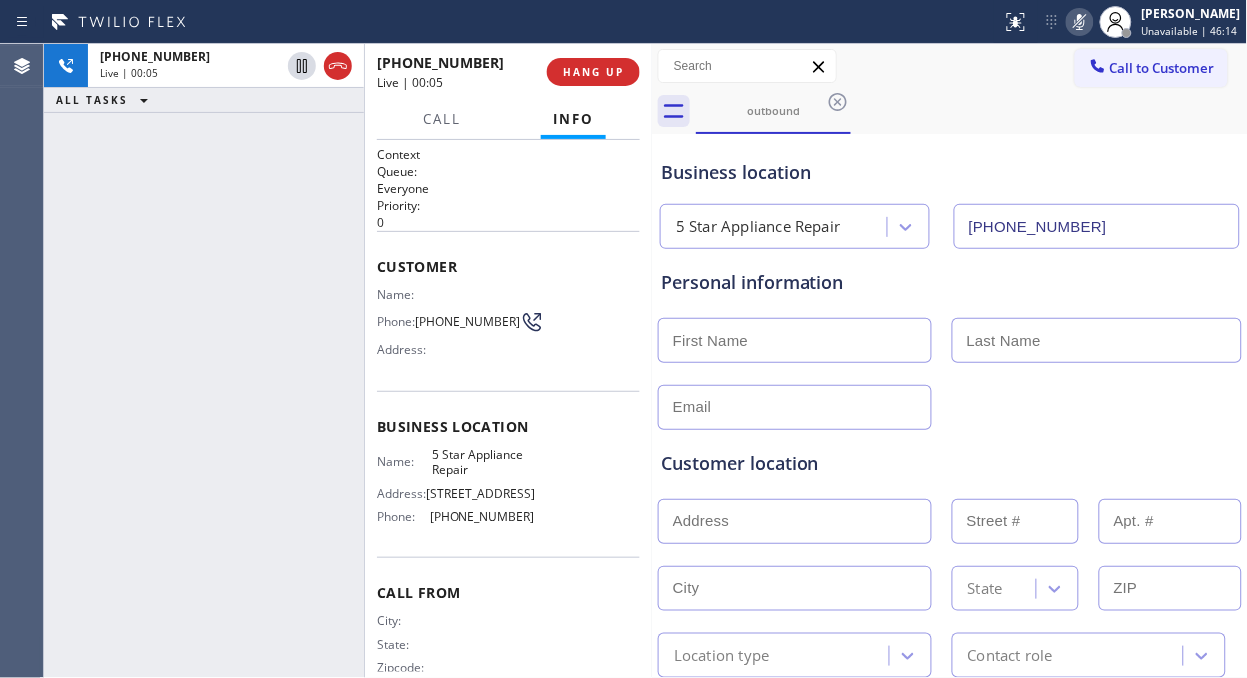 click 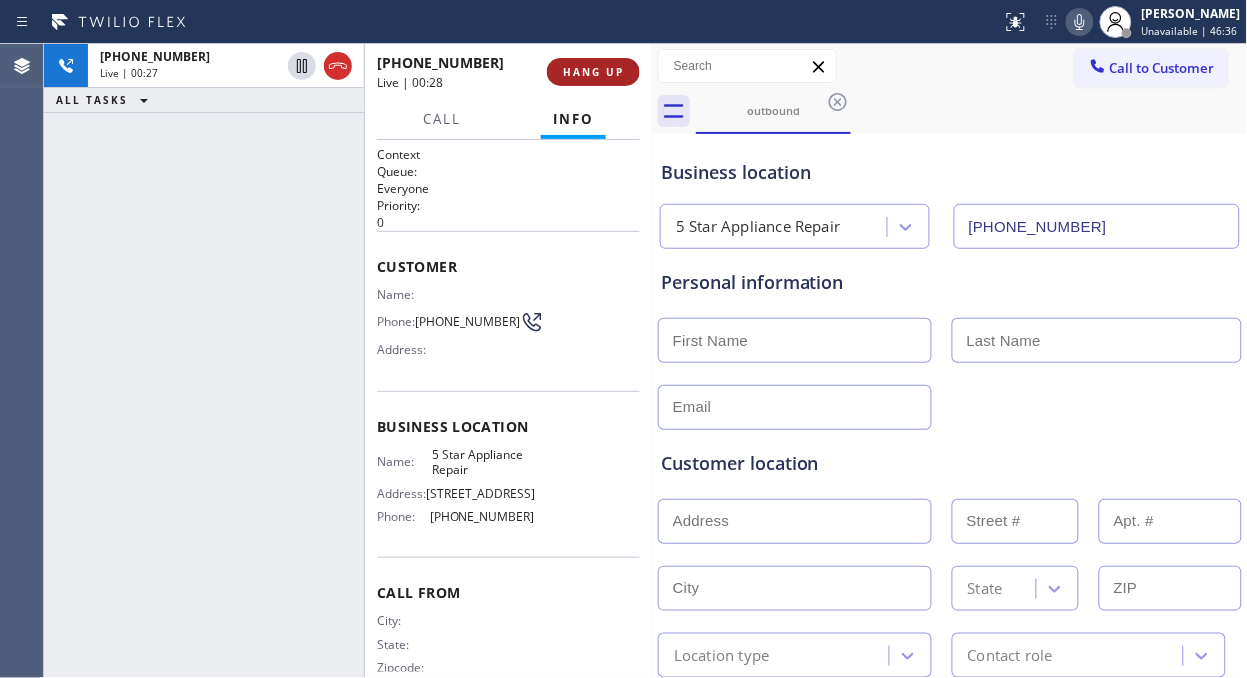 click on "HANG UP" at bounding box center (593, 72) 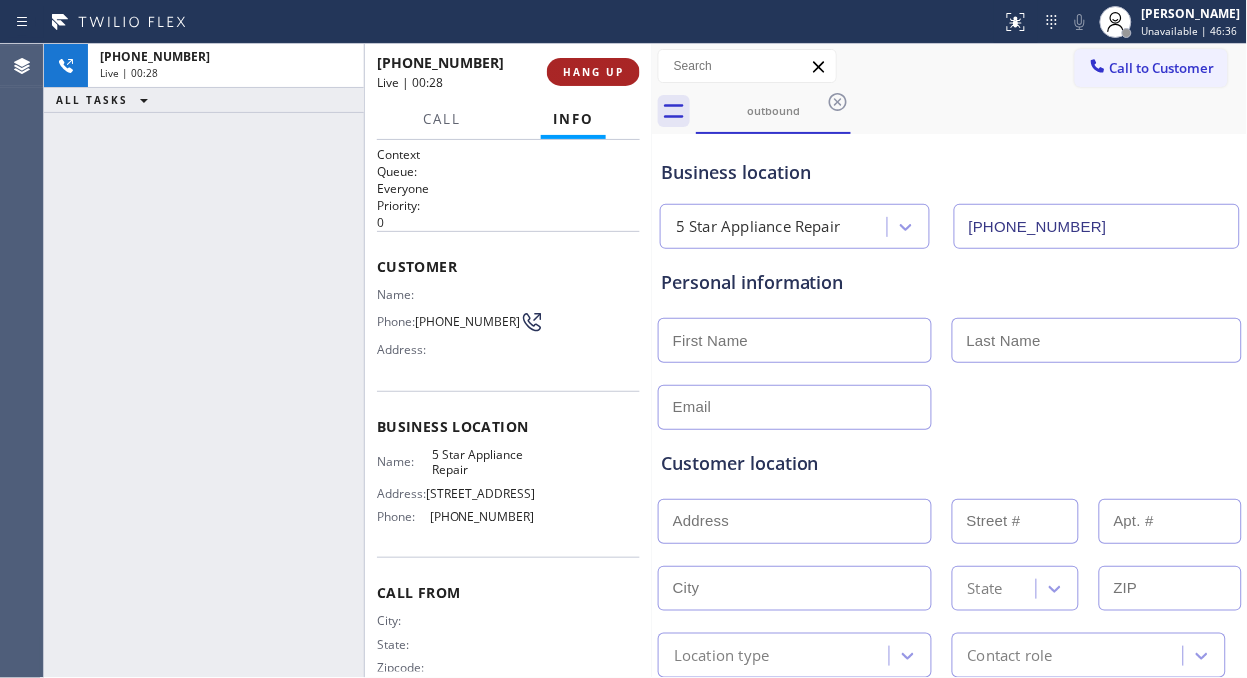click on "HANG UP" at bounding box center (593, 72) 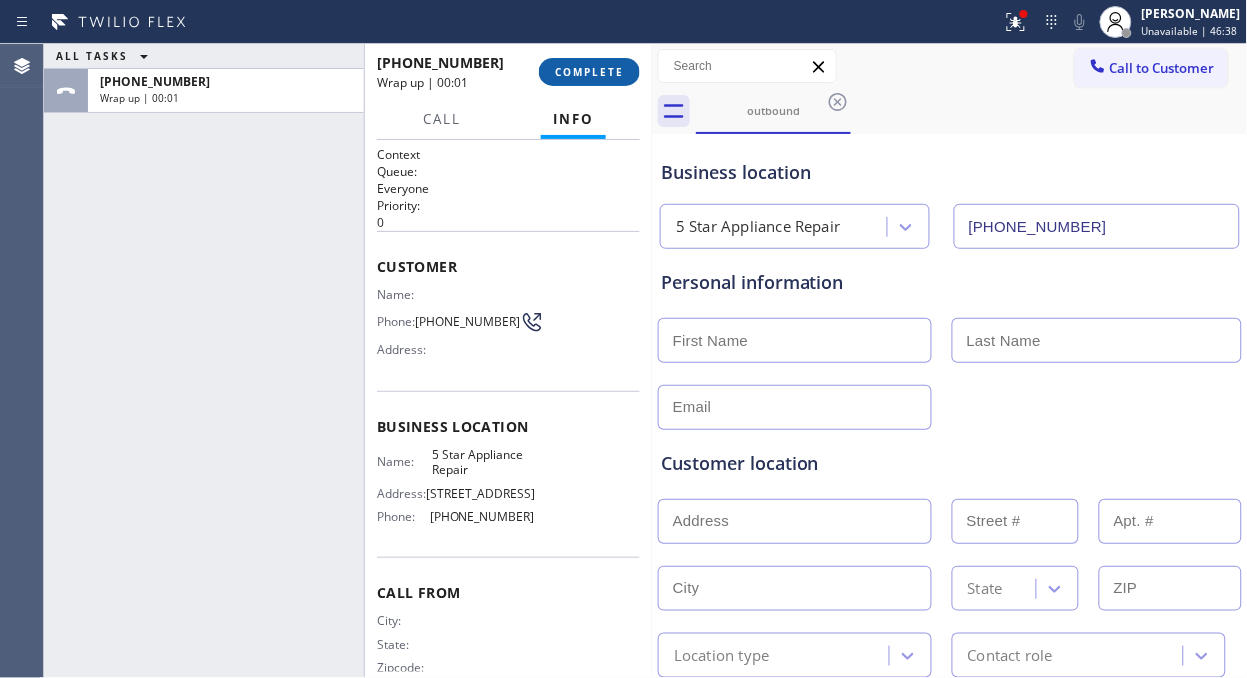 click on "COMPLETE" at bounding box center (589, 72) 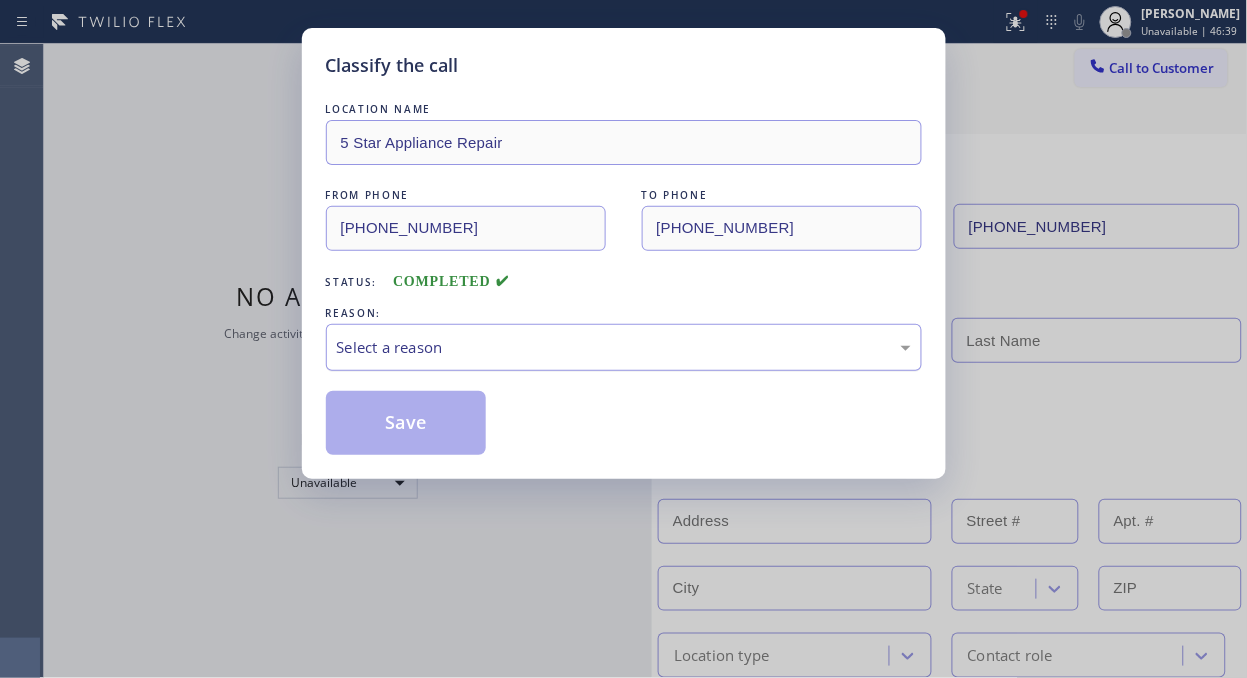 click on "Select a reason" at bounding box center (624, 347) 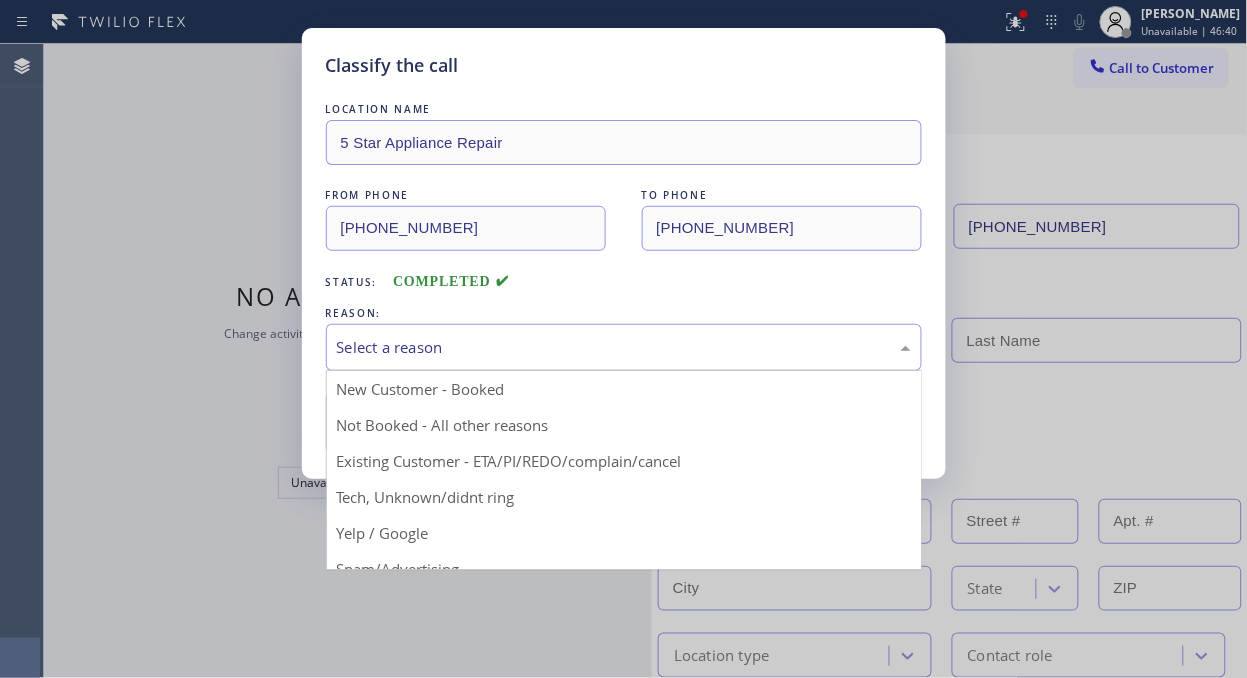 drag, startPoint x: 566, startPoint y: 452, endPoint x: 448, endPoint y: 433, distance: 119.519875 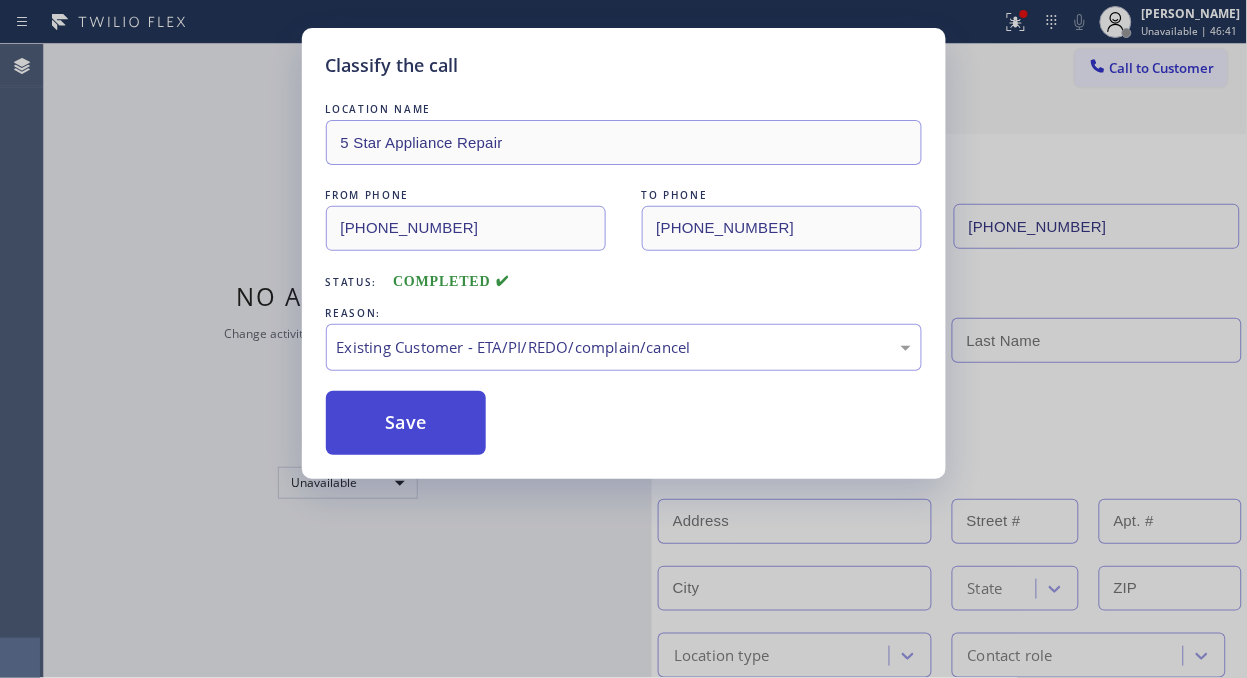 click on "Save" at bounding box center [406, 423] 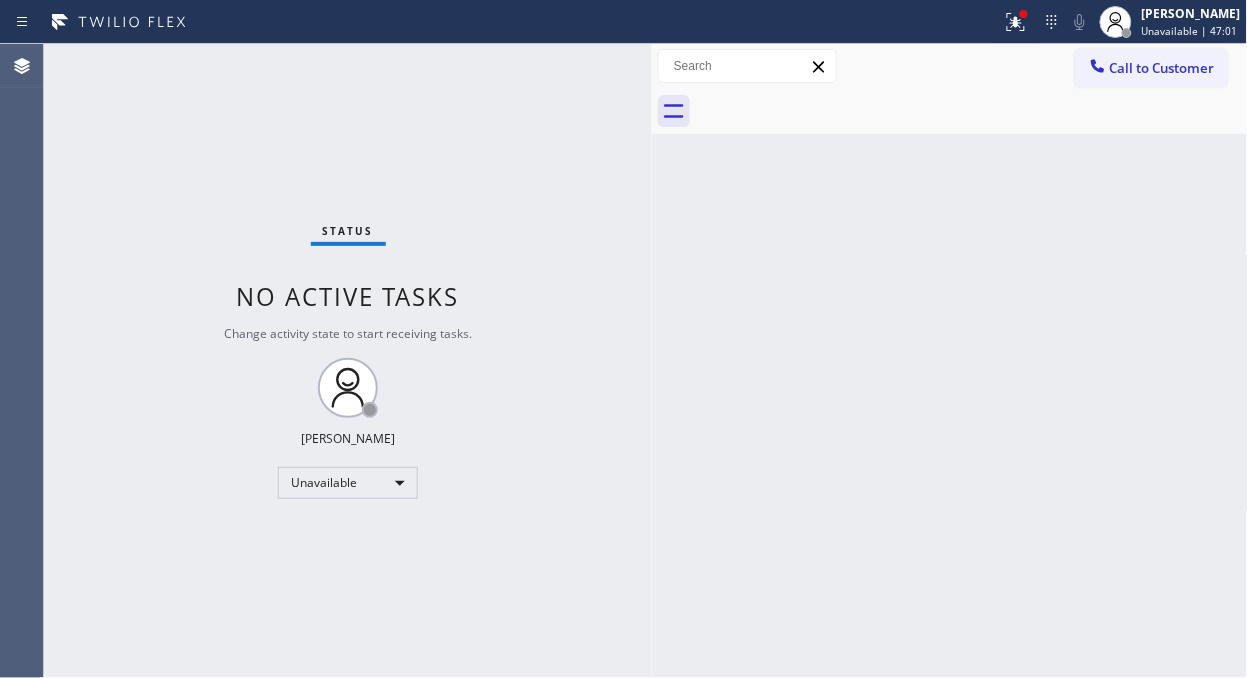 click on "Status   No active tasks     Change activity state to start receiving tasks.   [PERSON_NAME] Unavailable" at bounding box center (348, 361) 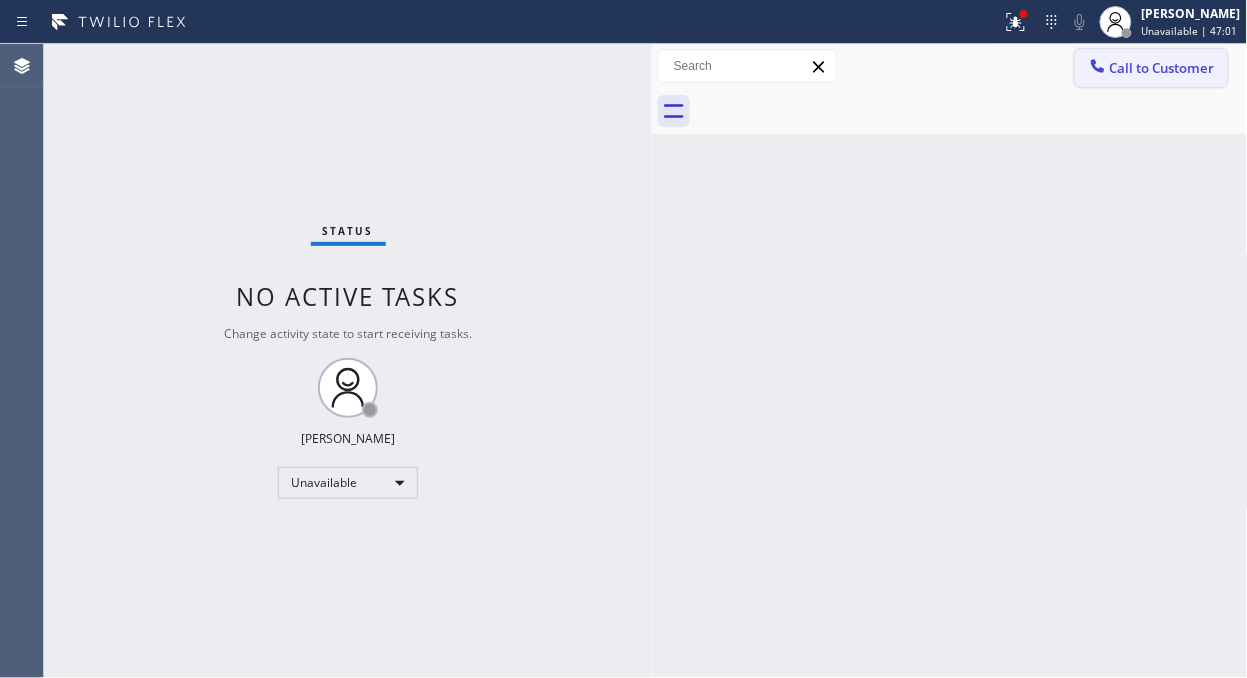 click on "Call to Customer" at bounding box center [1162, 68] 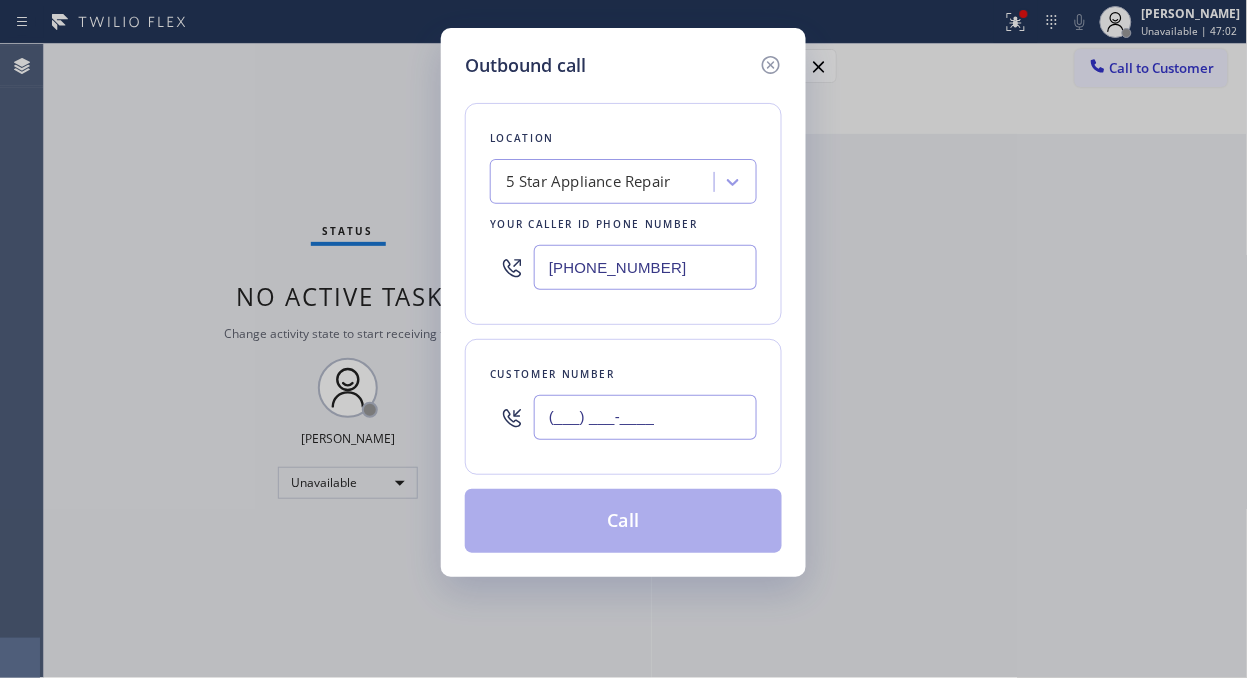 click on "(___) ___-____" at bounding box center [645, 417] 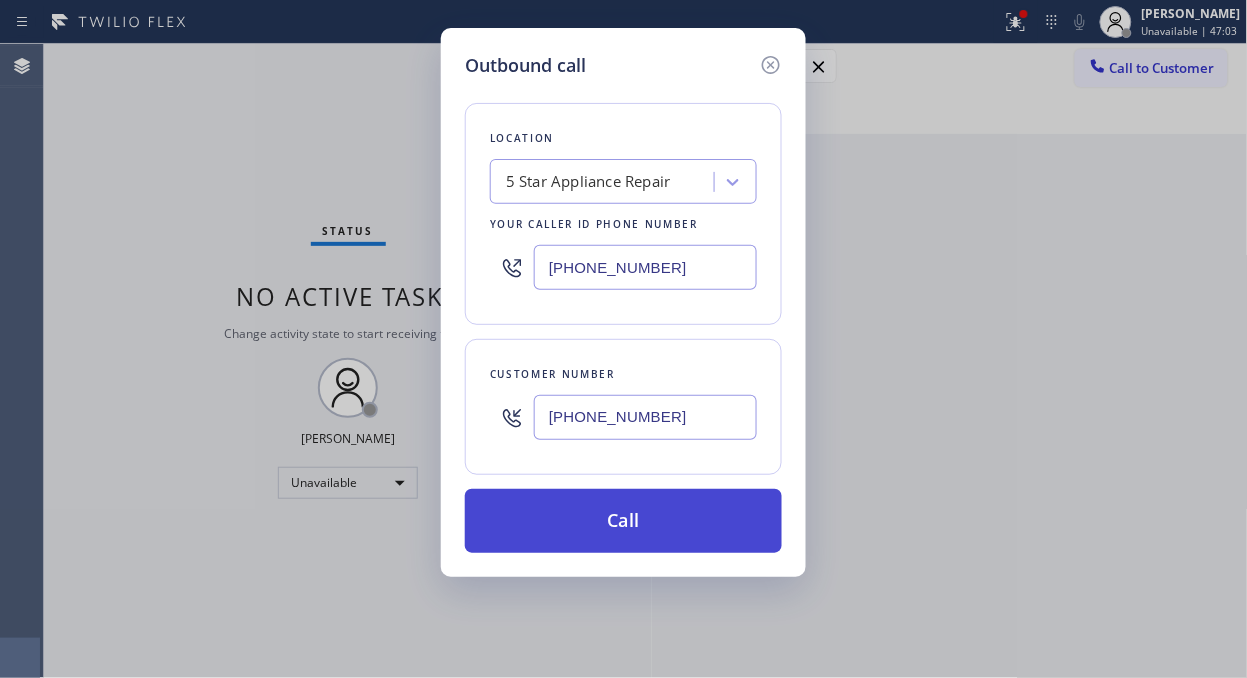 type on "[PHONE_NUMBER]" 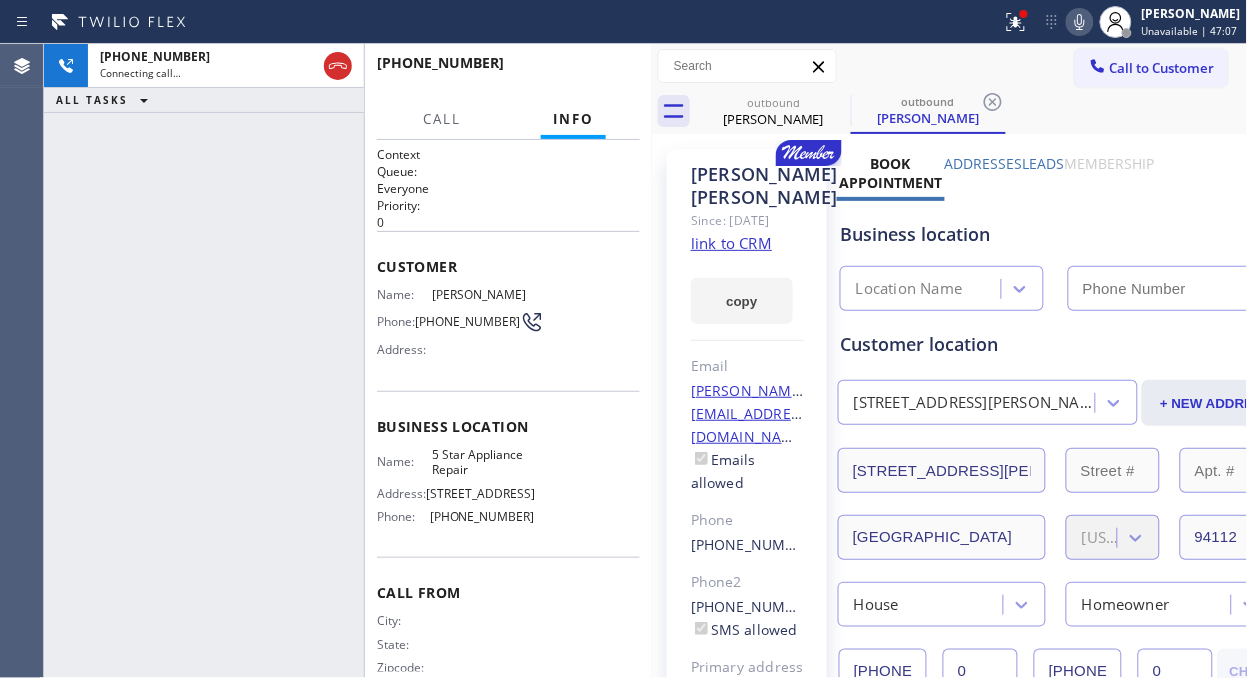 type on "[PHONE_NUMBER]" 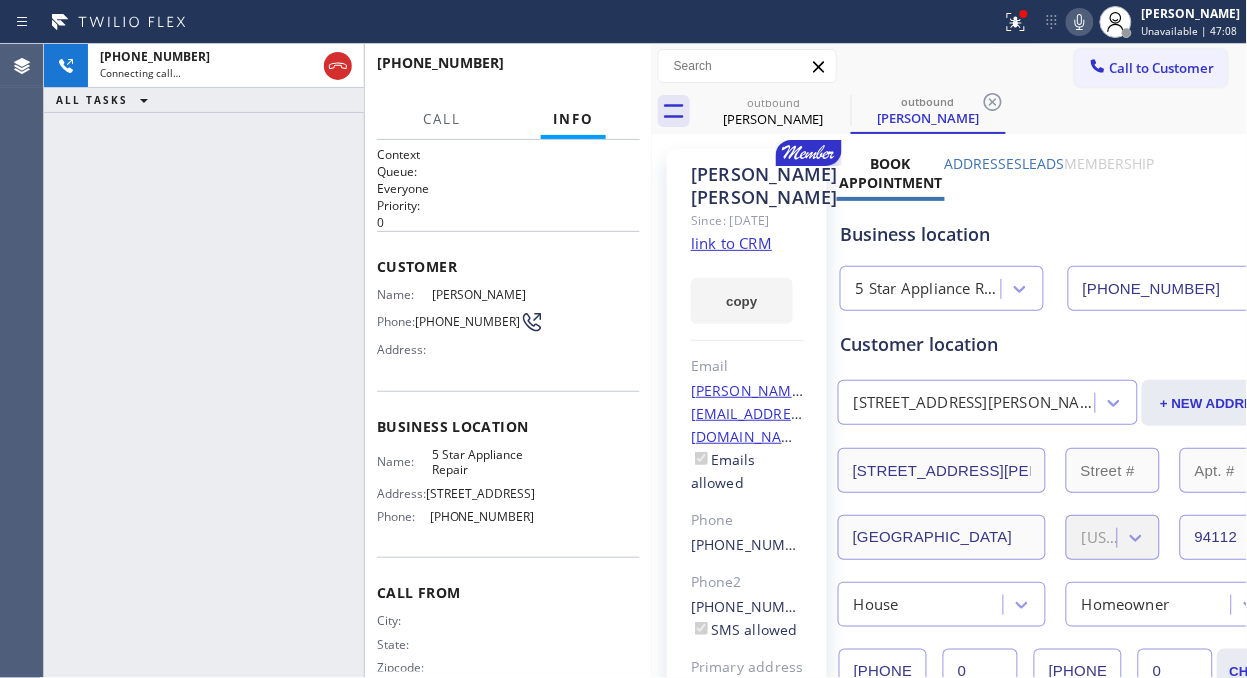 click on "link to CRM" at bounding box center (731, 243) 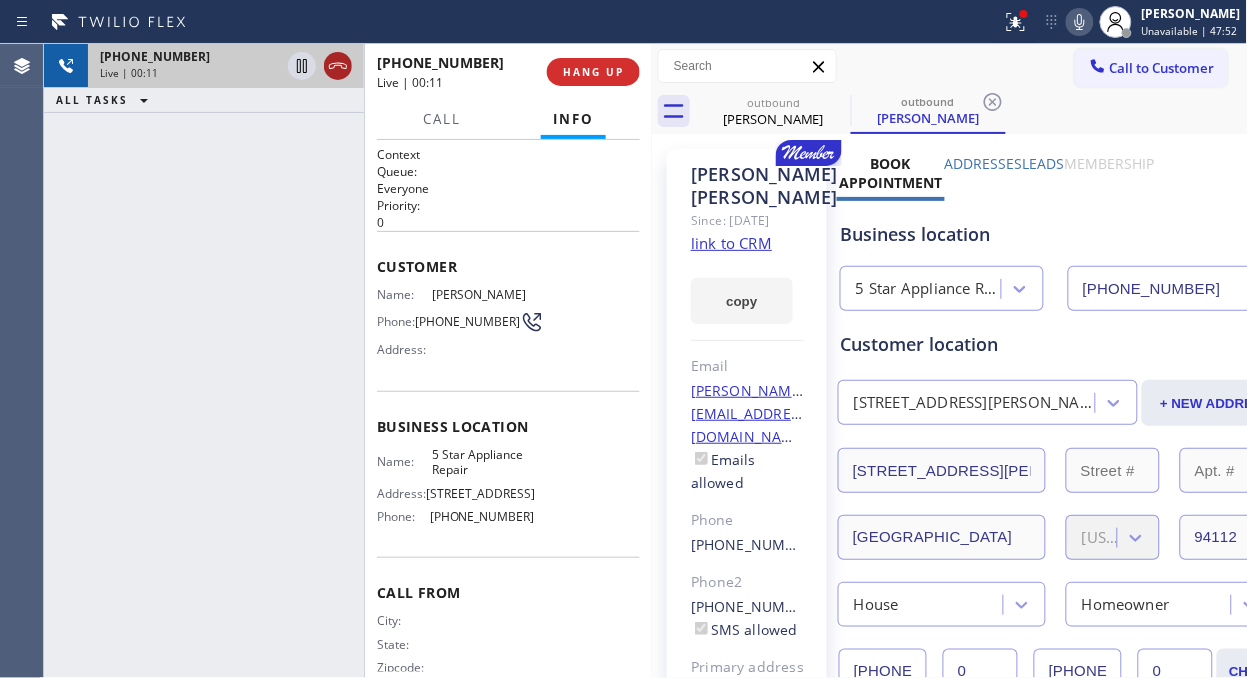 click 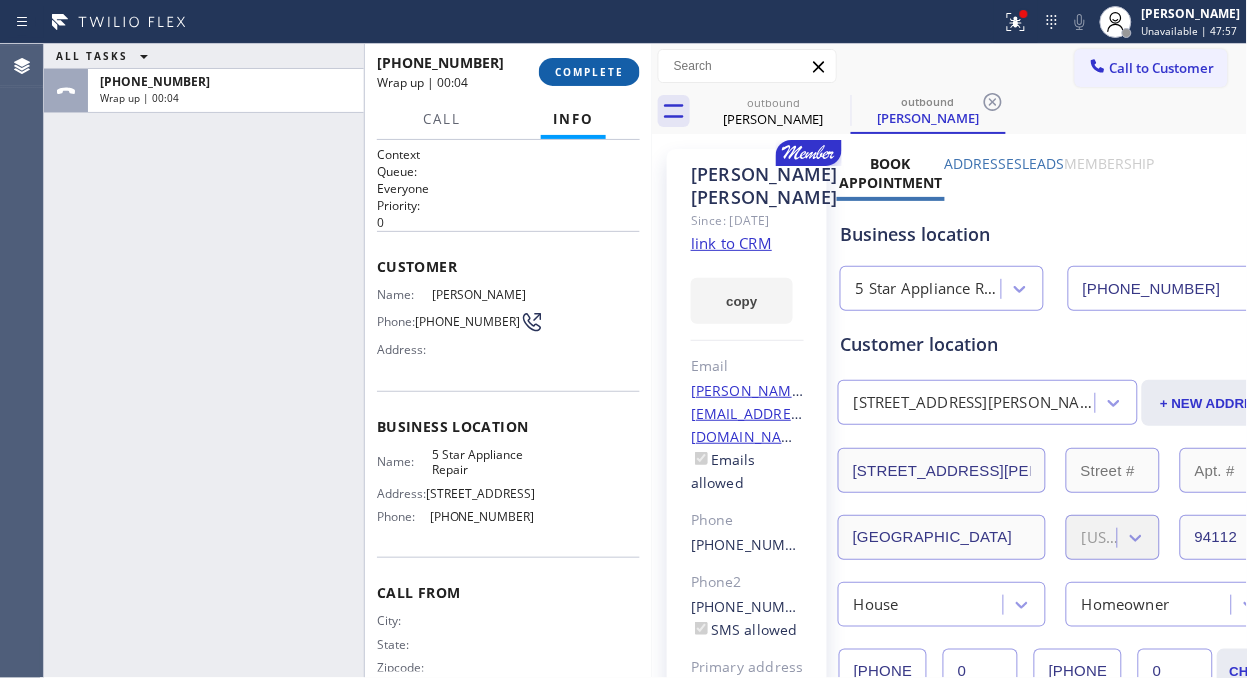 drag, startPoint x: 607, startPoint y: 73, endPoint x: 607, endPoint y: 85, distance: 12 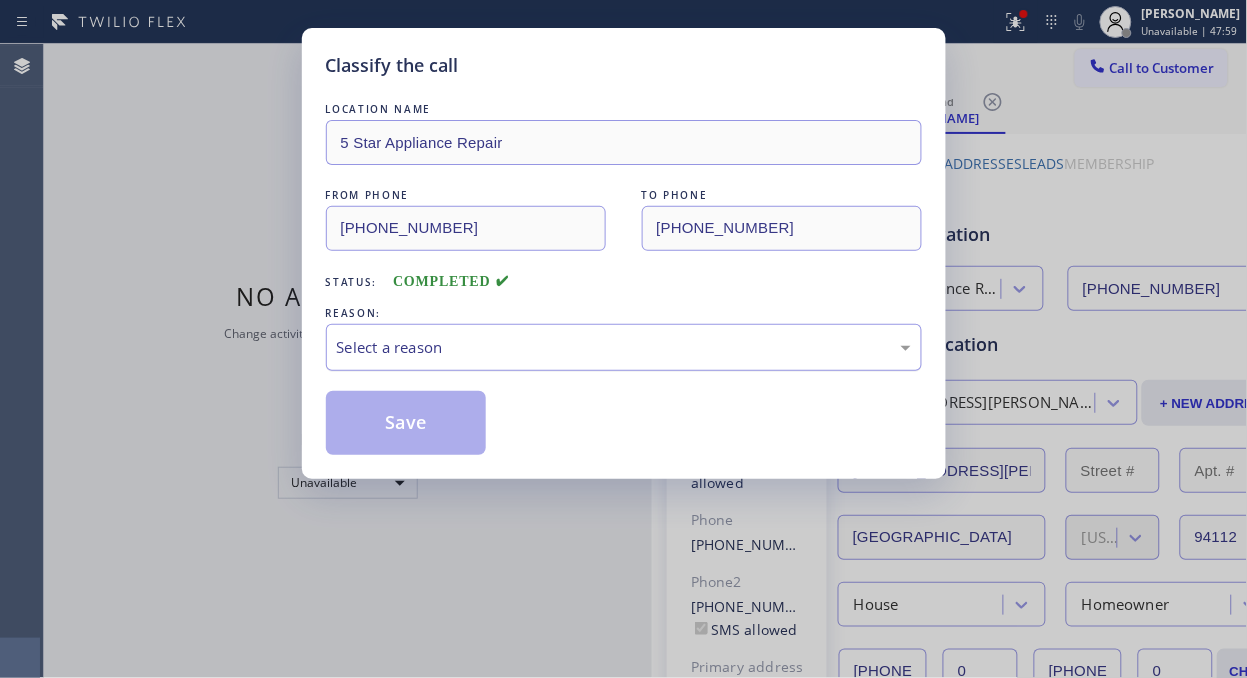 click on "Select a reason" at bounding box center (624, 347) 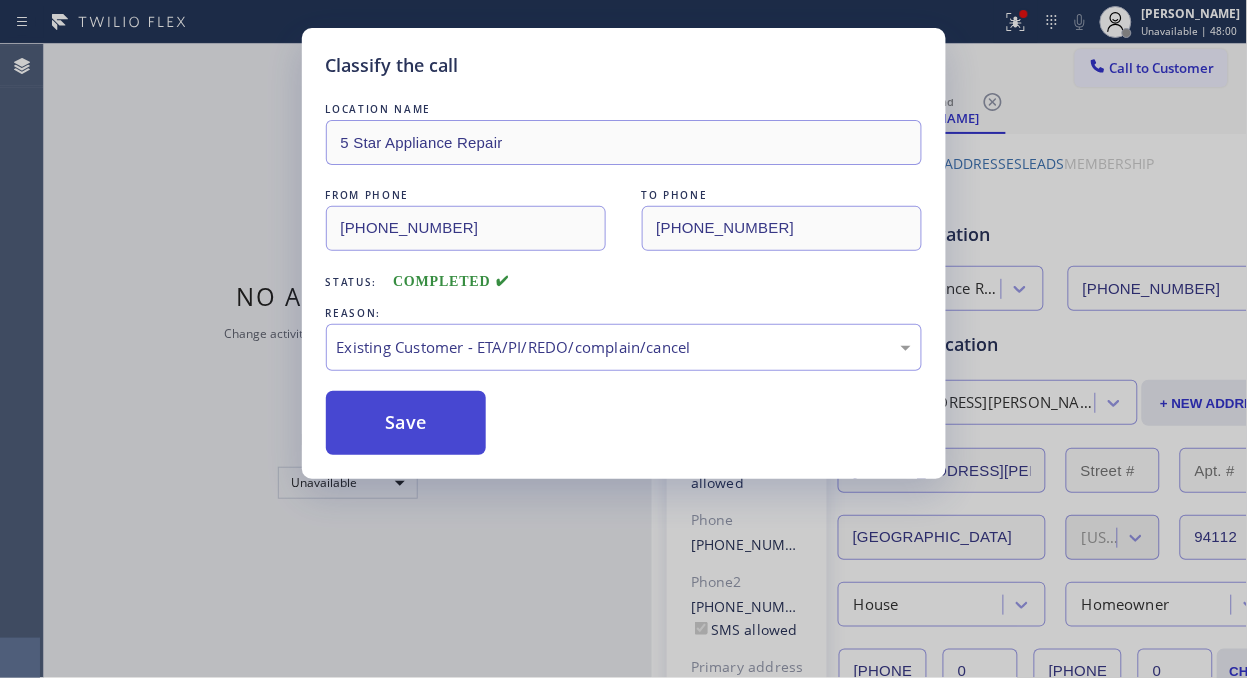 click on "Save" at bounding box center [406, 423] 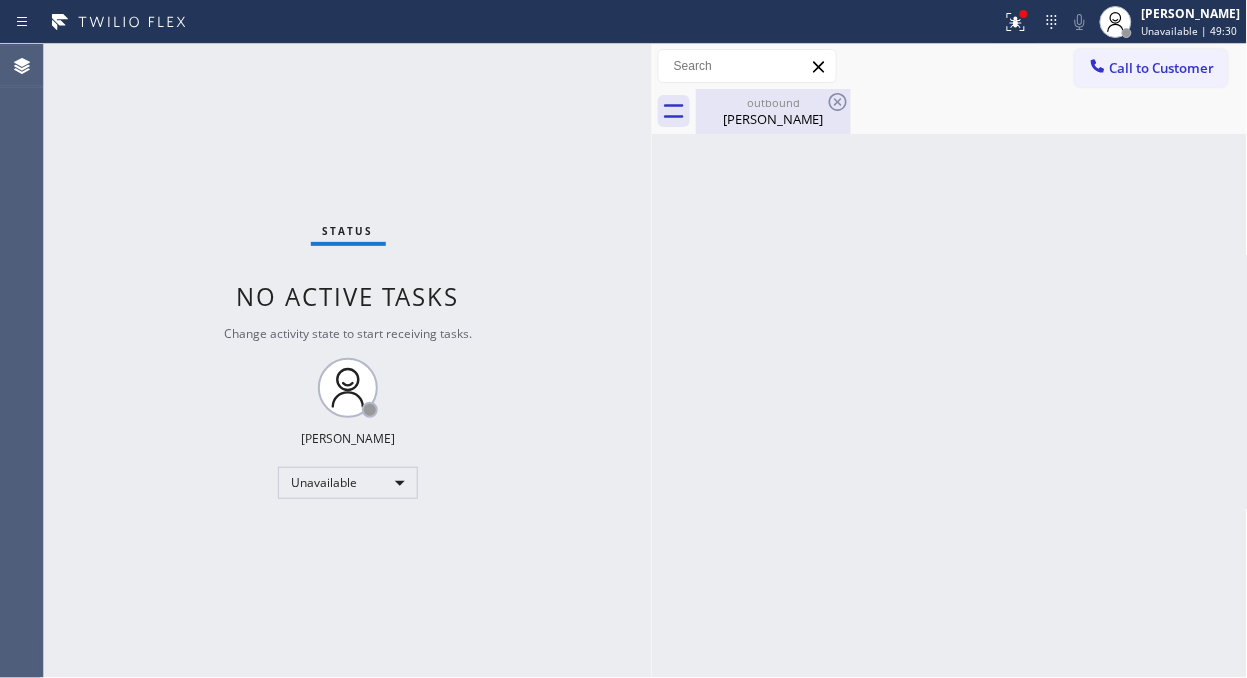 drag, startPoint x: 786, startPoint y: 135, endPoint x: 811, endPoint y: 113, distance: 33.30165 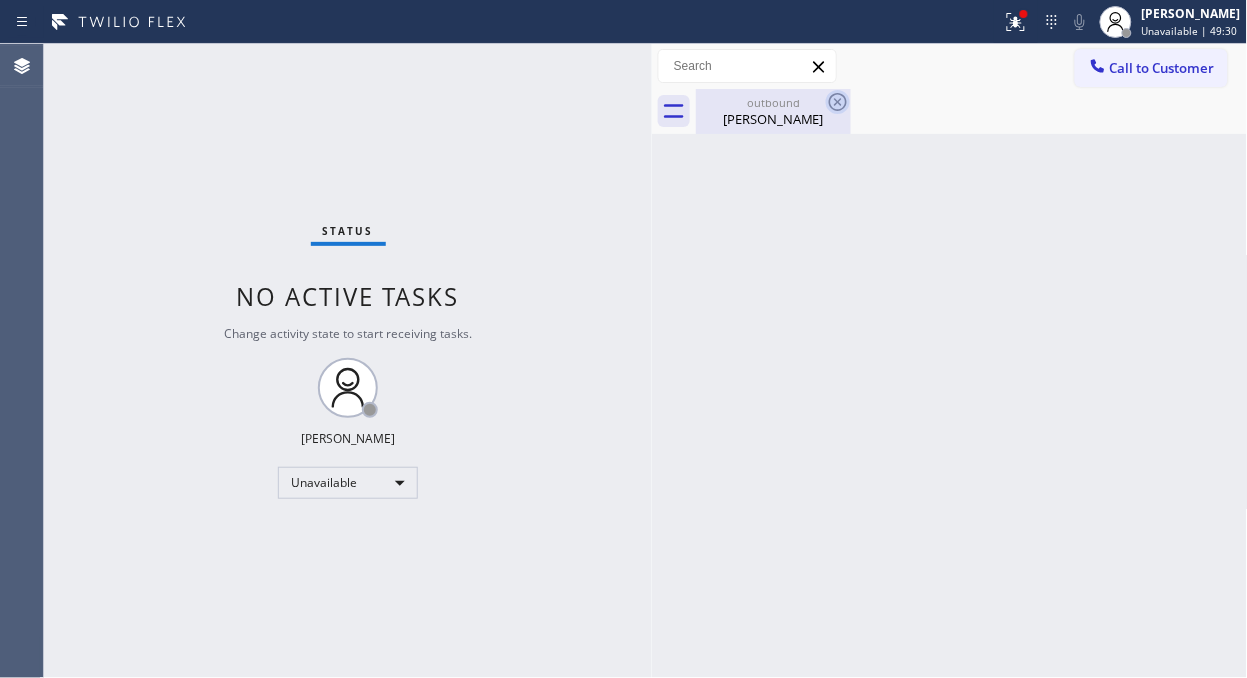 click on "[PERSON_NAME]" at bounding box center (773, 119) 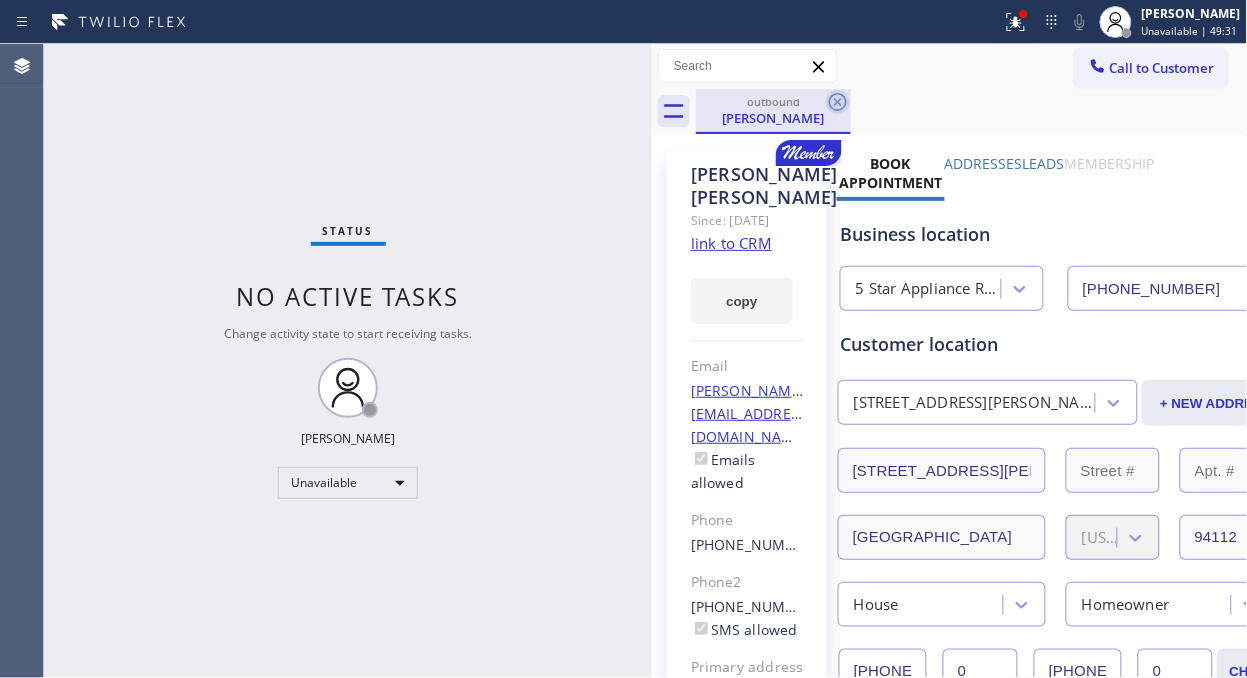 click 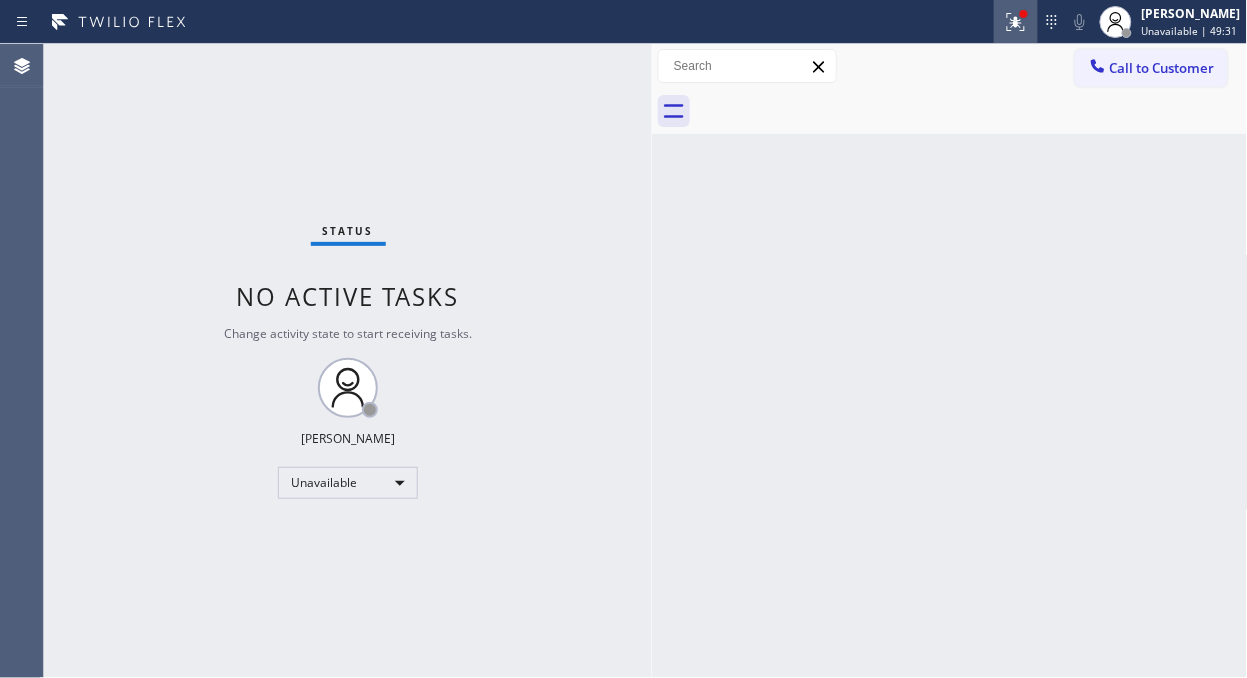 click 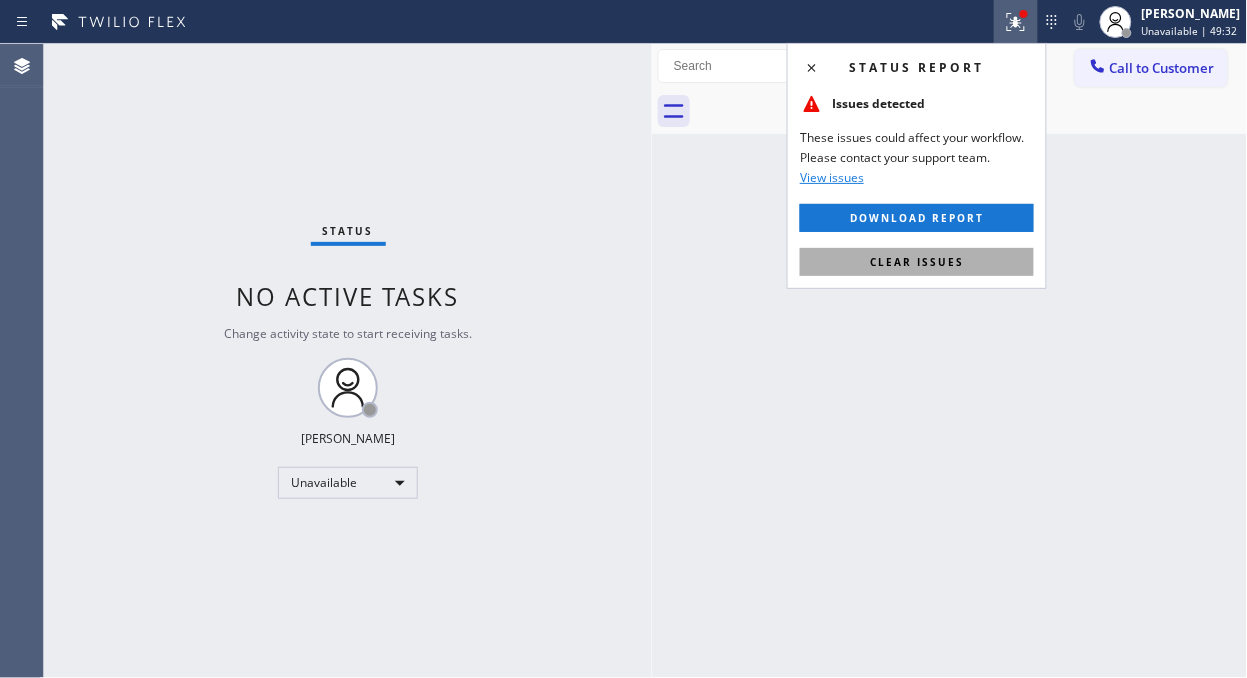 click on "Clear issues" at bounding box center (917, 262) 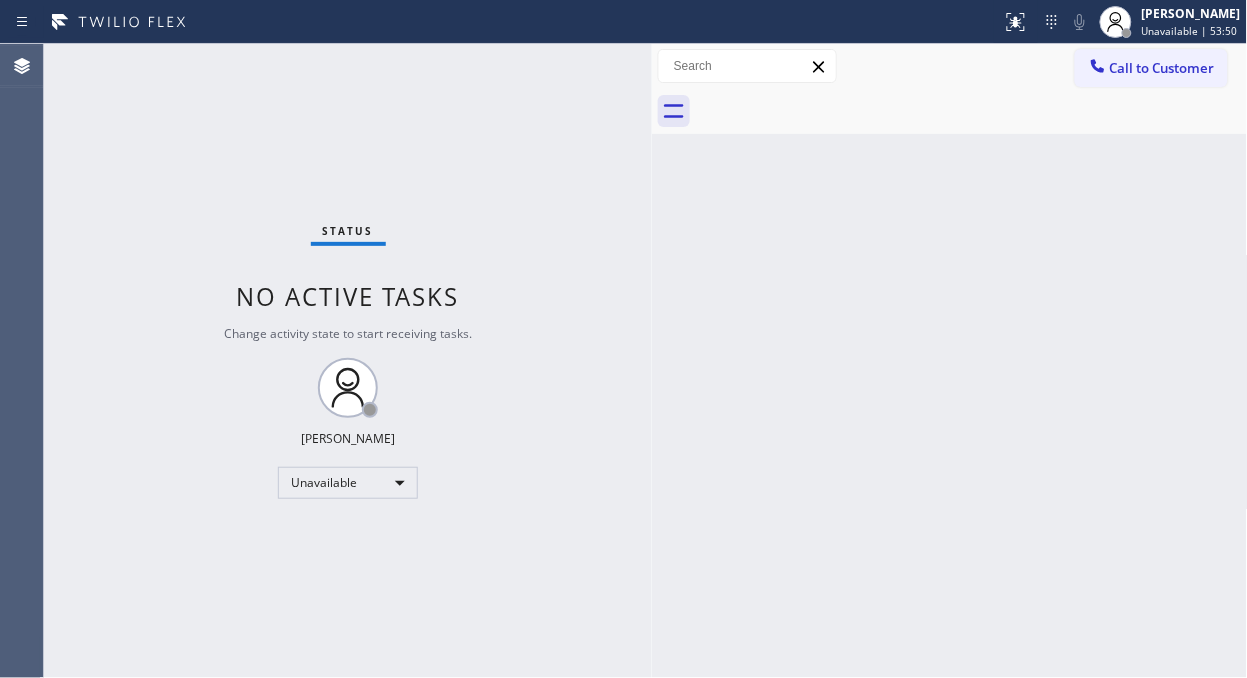 click on "Status   No active tasks     Change activity state to start receiving tasks.   [PERSON_NAME] Unavailable" at bounding box center (348, 361) 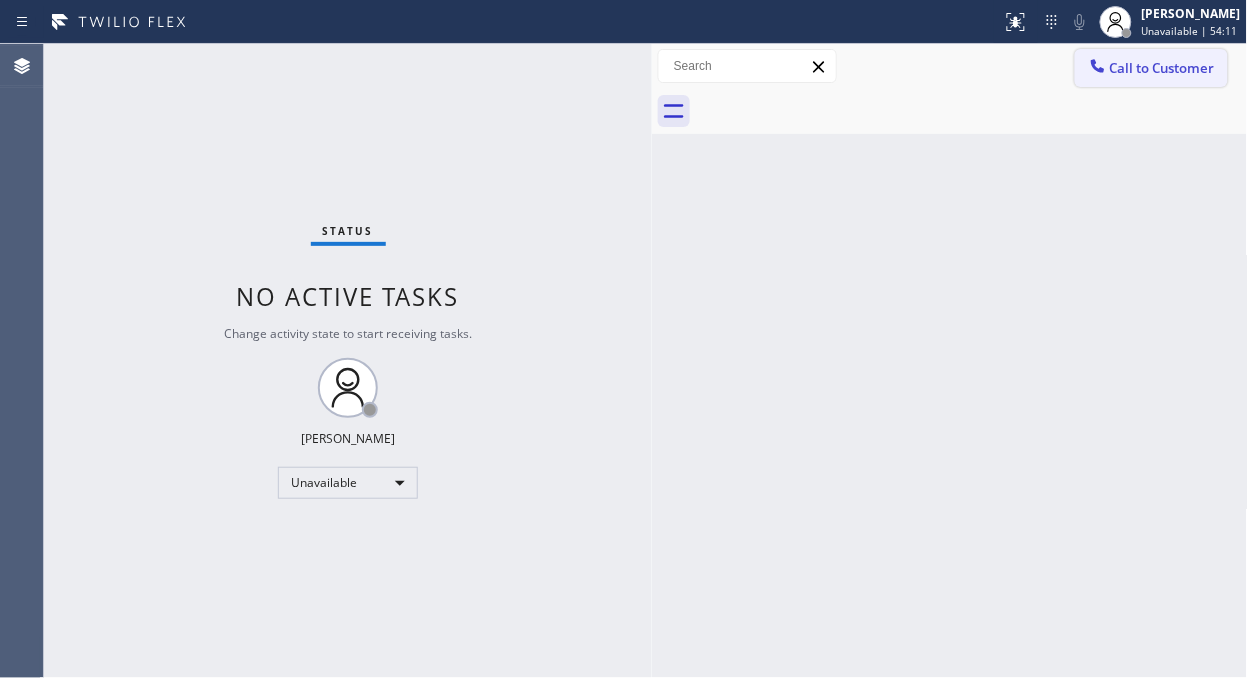 click on "Call to Customer" at bounding box center [1162, 68] 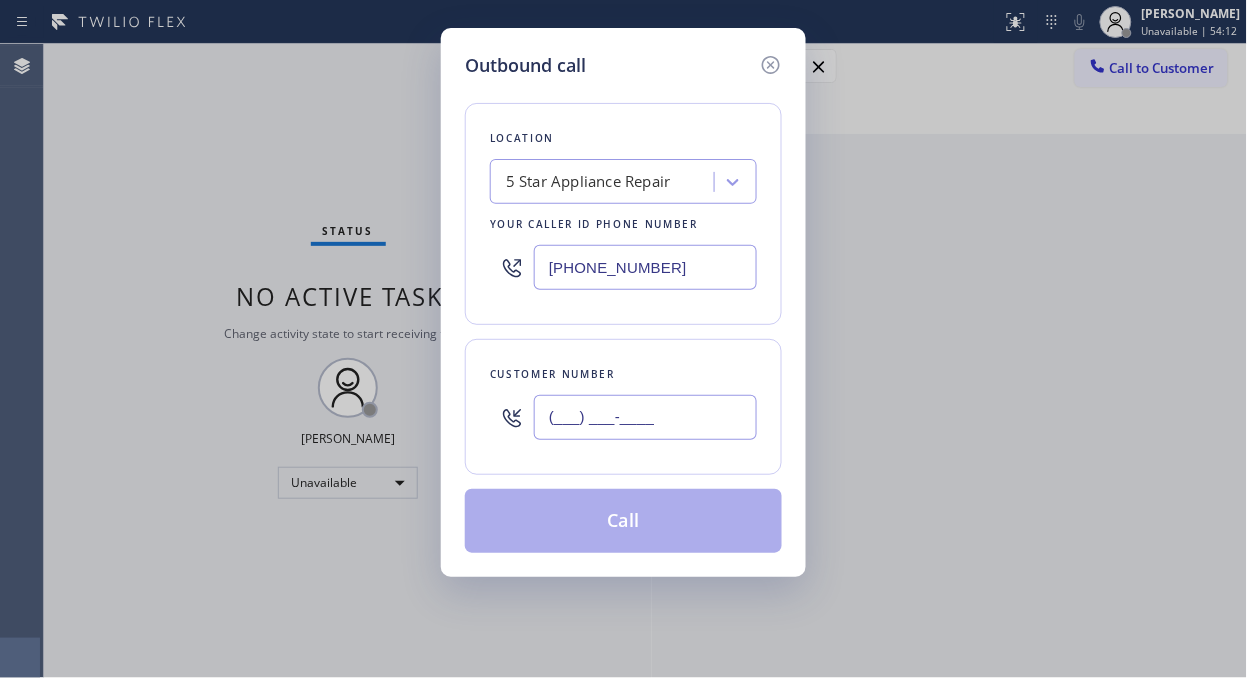 click on "(___) ___-____" at bounding box center (645, 417) 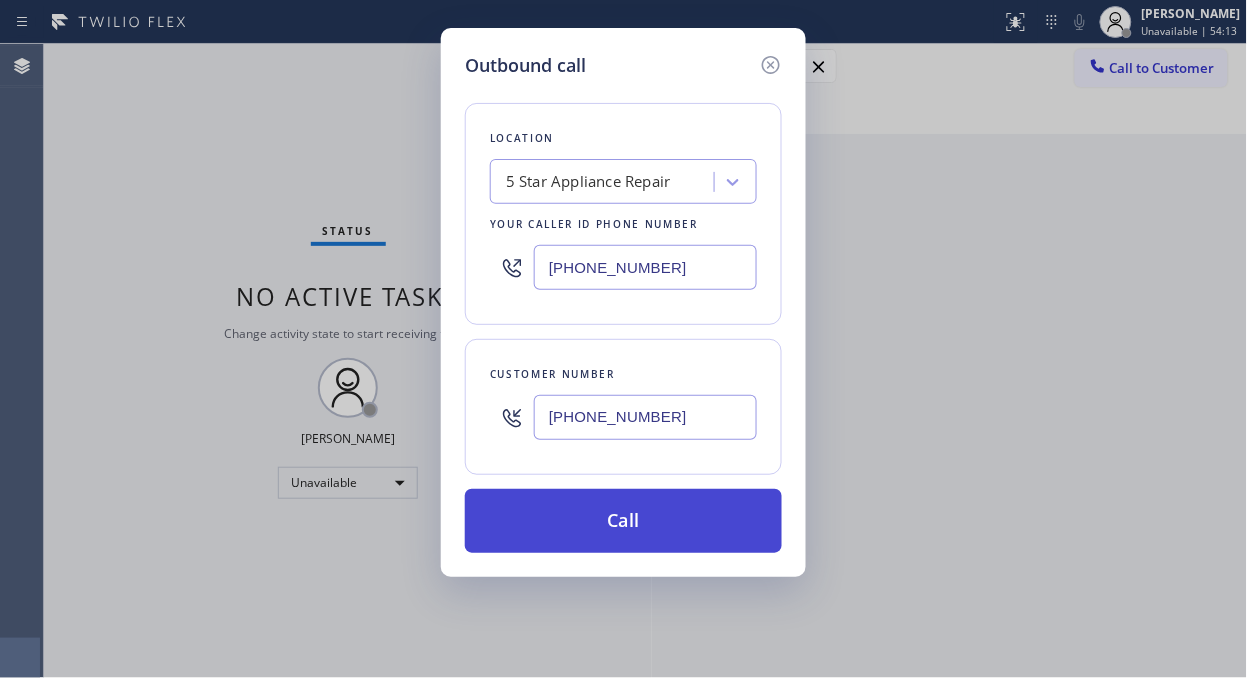 type on "[PHONE_NUMBER]" 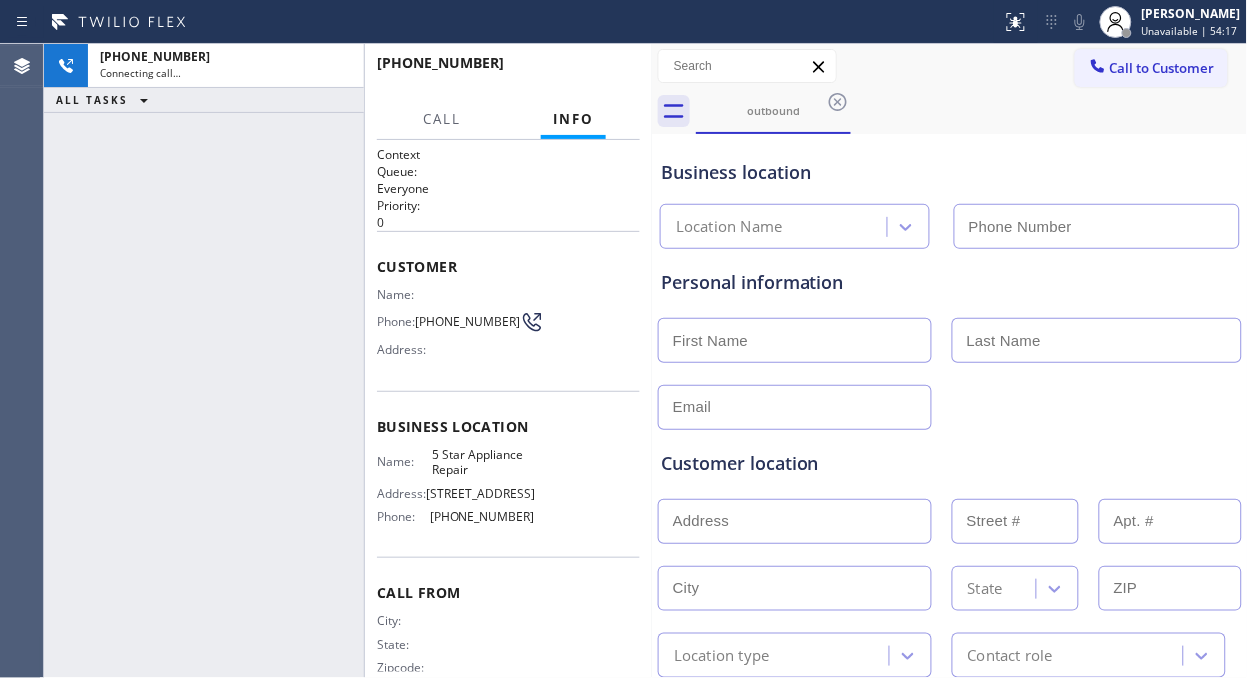 type on "[PHONE_NUMBER]" 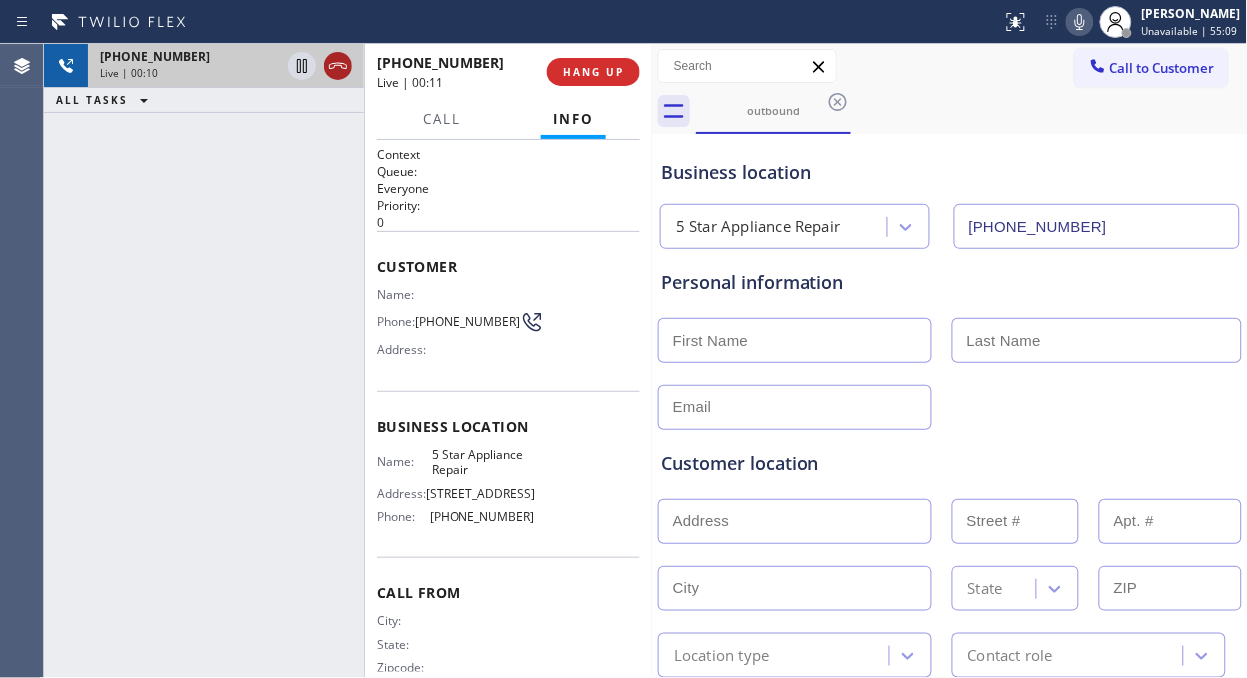 click 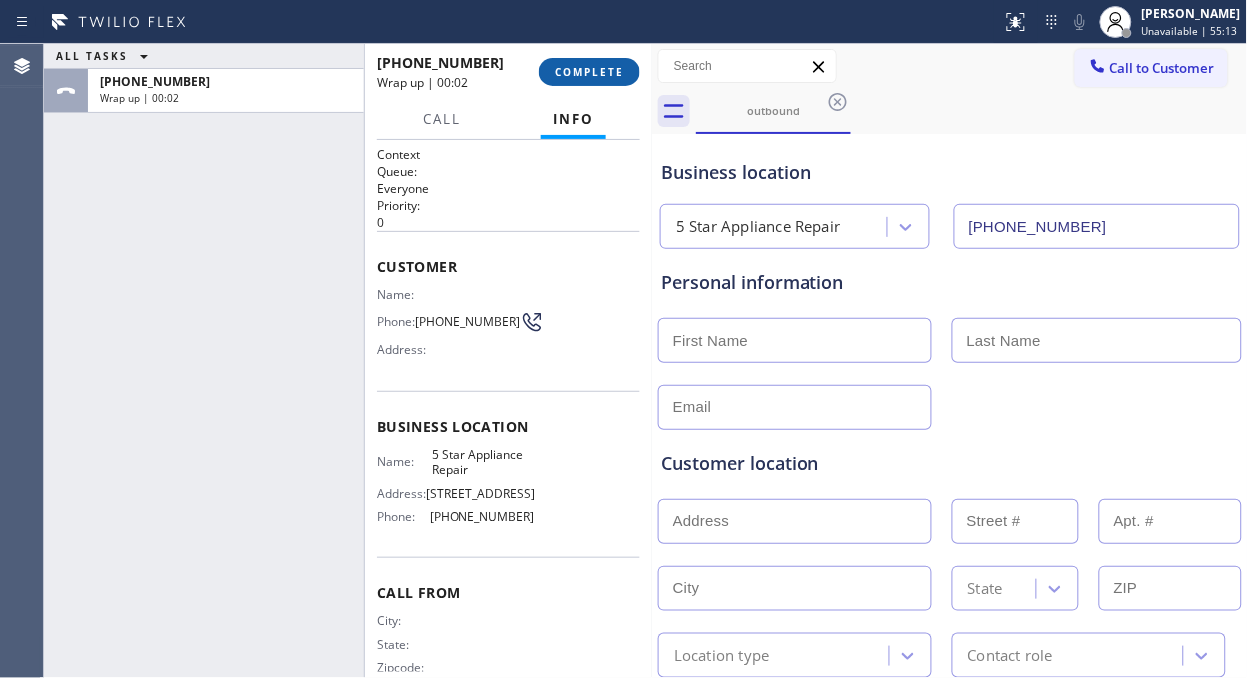 click on "COMPLETE" at bounding box center [589, 72] 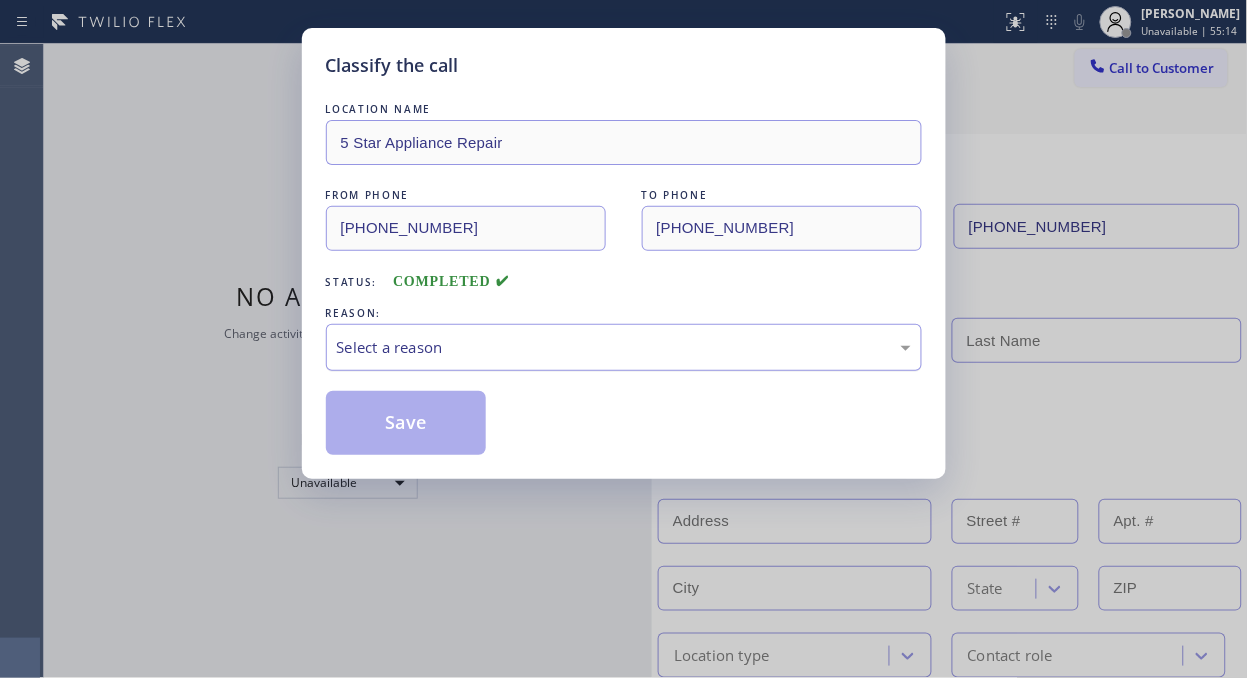 click on "Select a reason" at bounding box center [624, 347] 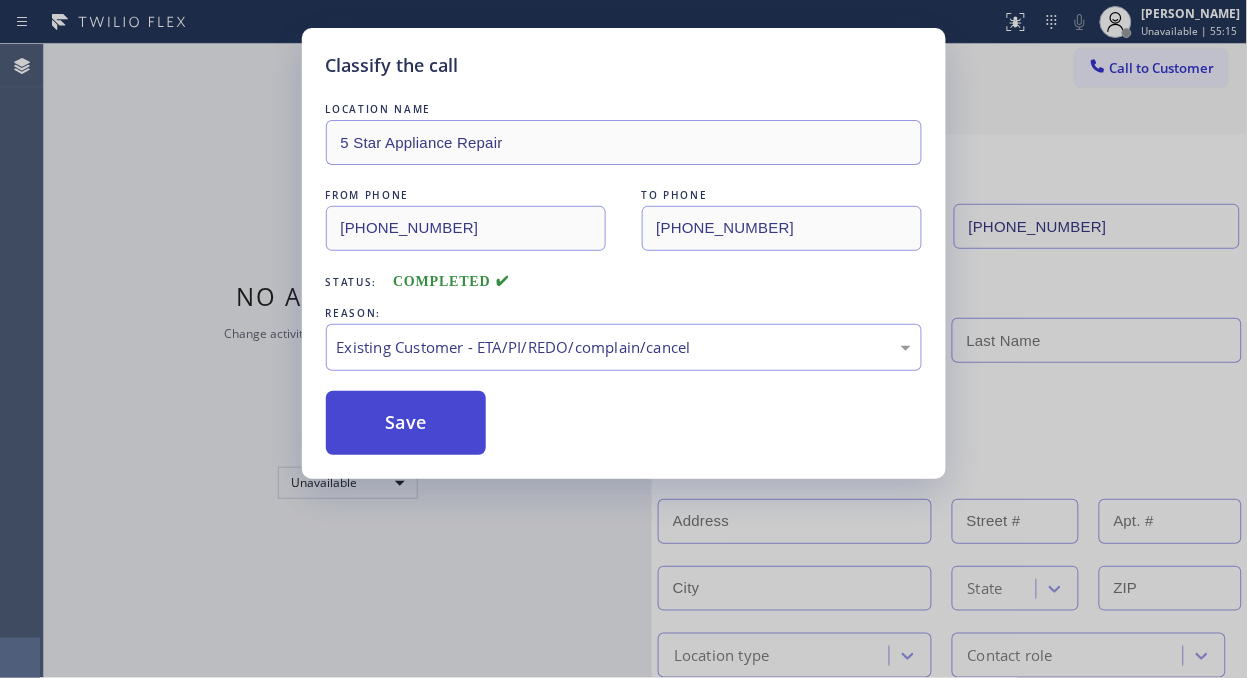 click on "Save" at bounding box center [406, 423] 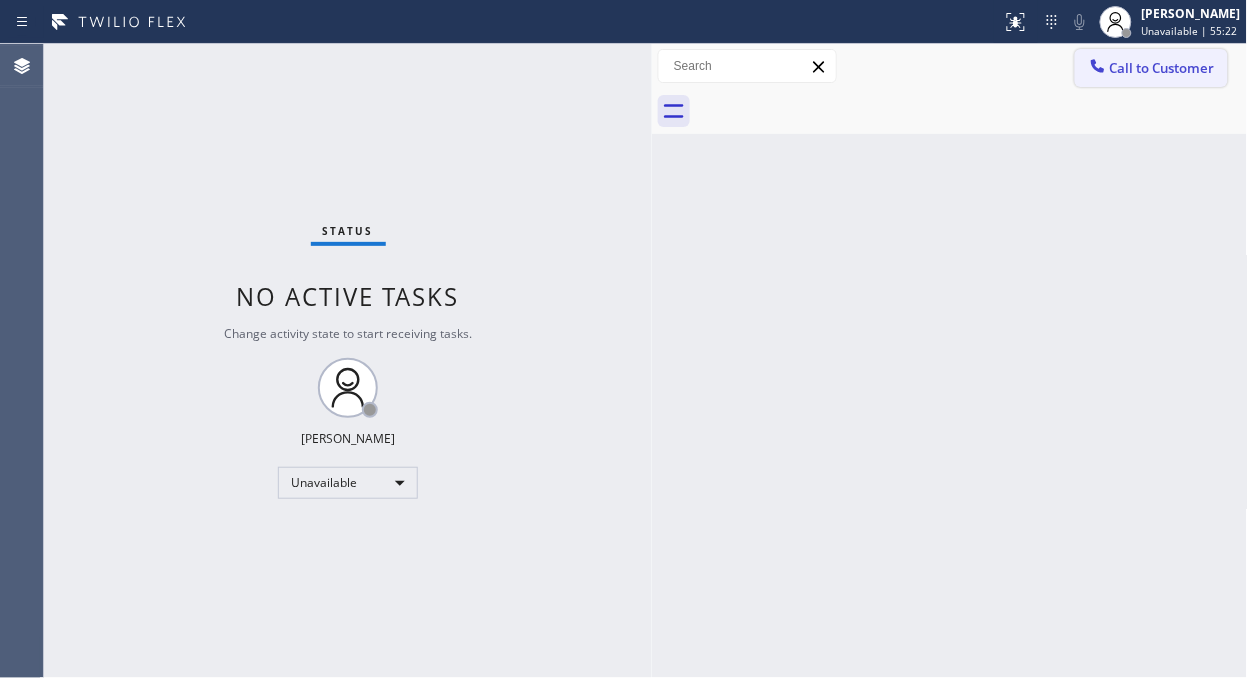 click on "Call to Customer" at bounding box center [1162, 68] 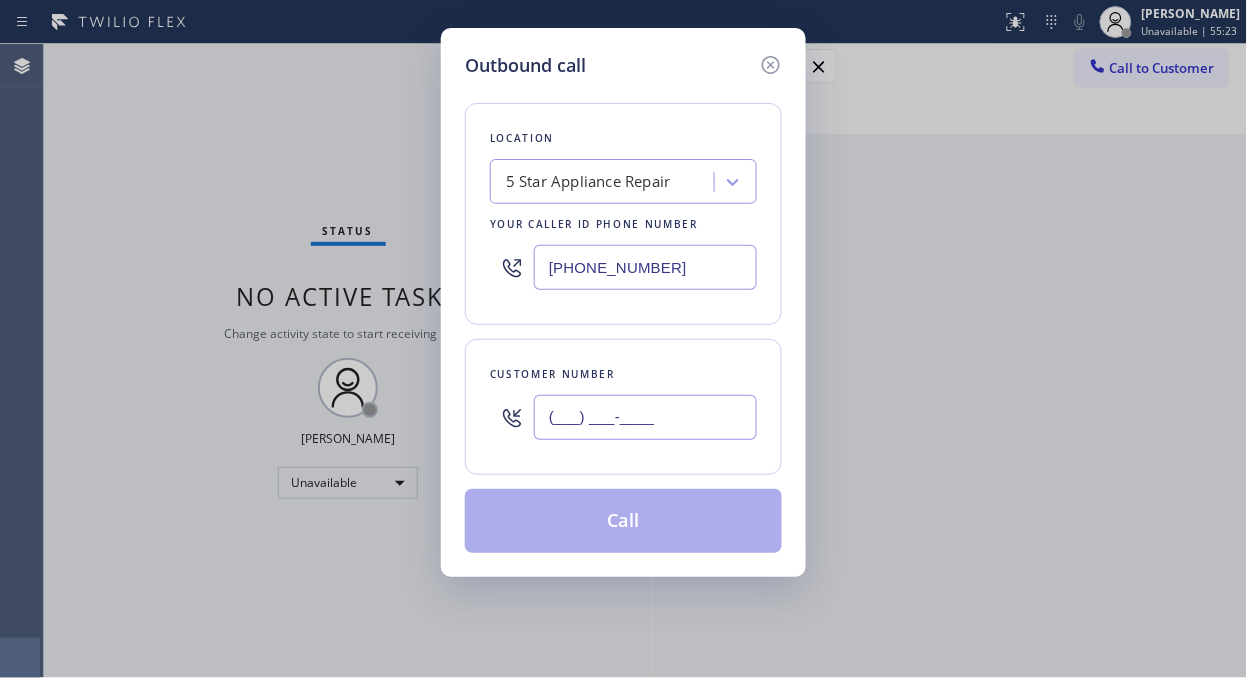 click on "(___) ___-____" at bounding box center [645, 417] 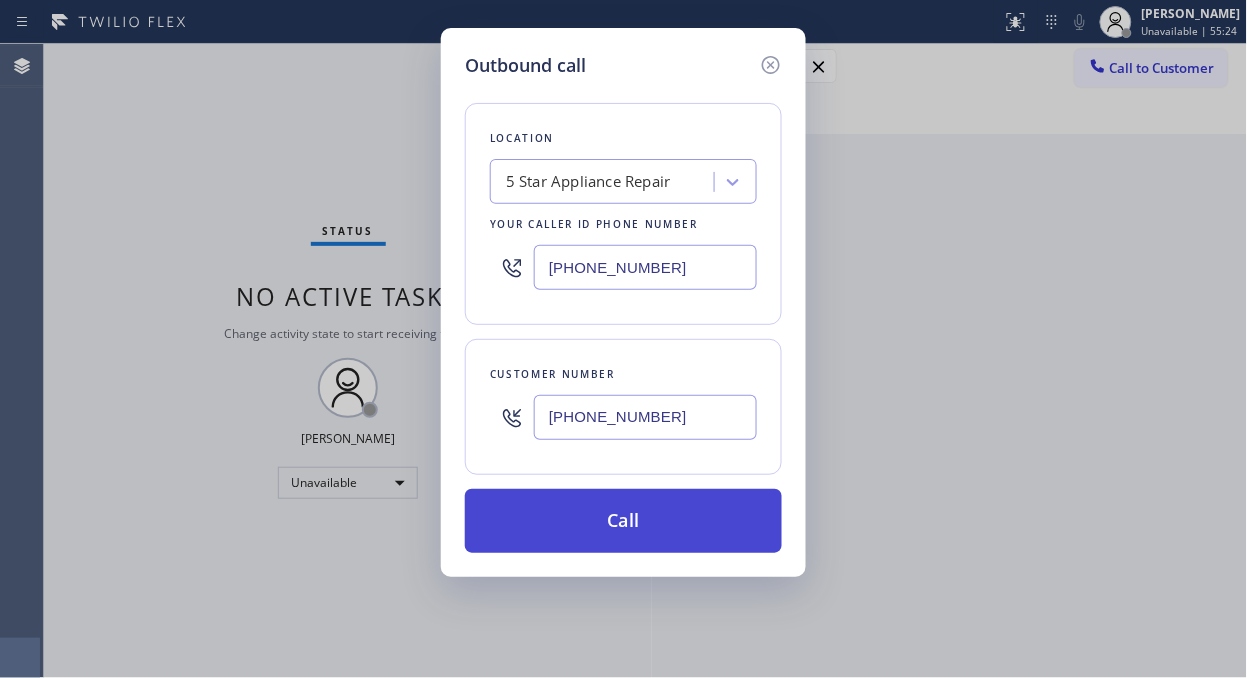 type on "[PHONE_NUMBER]" 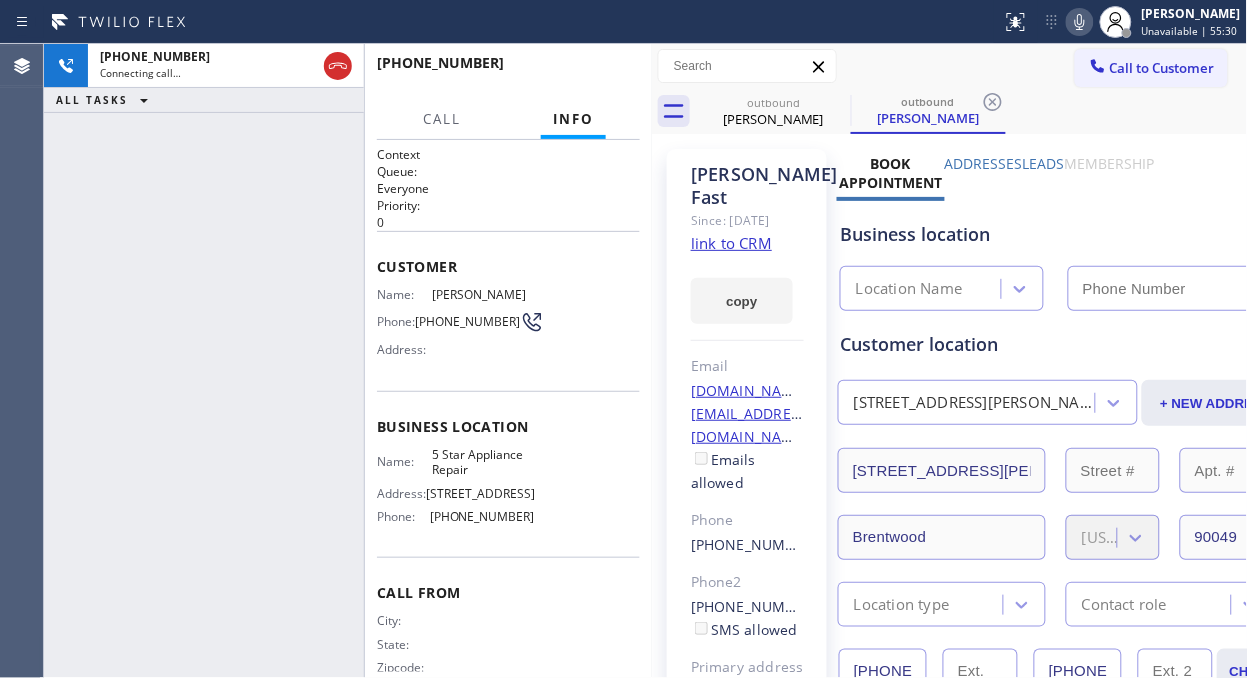 type on "[PHONE_NUMBER]" 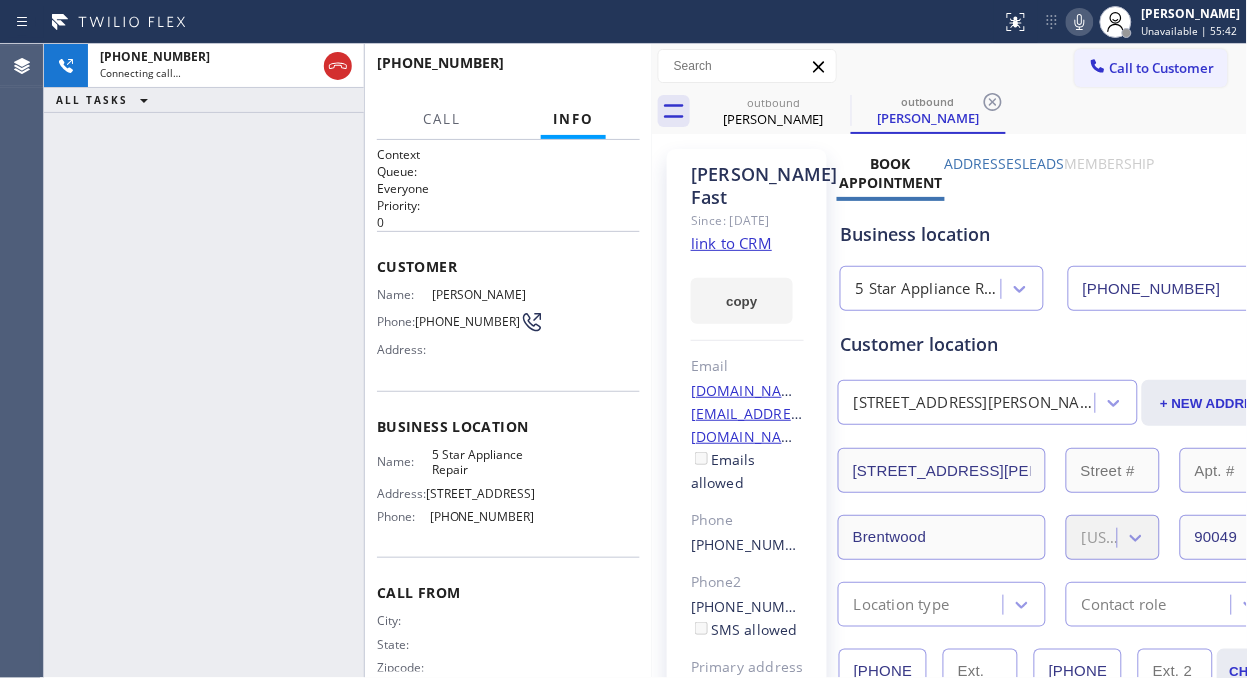 click 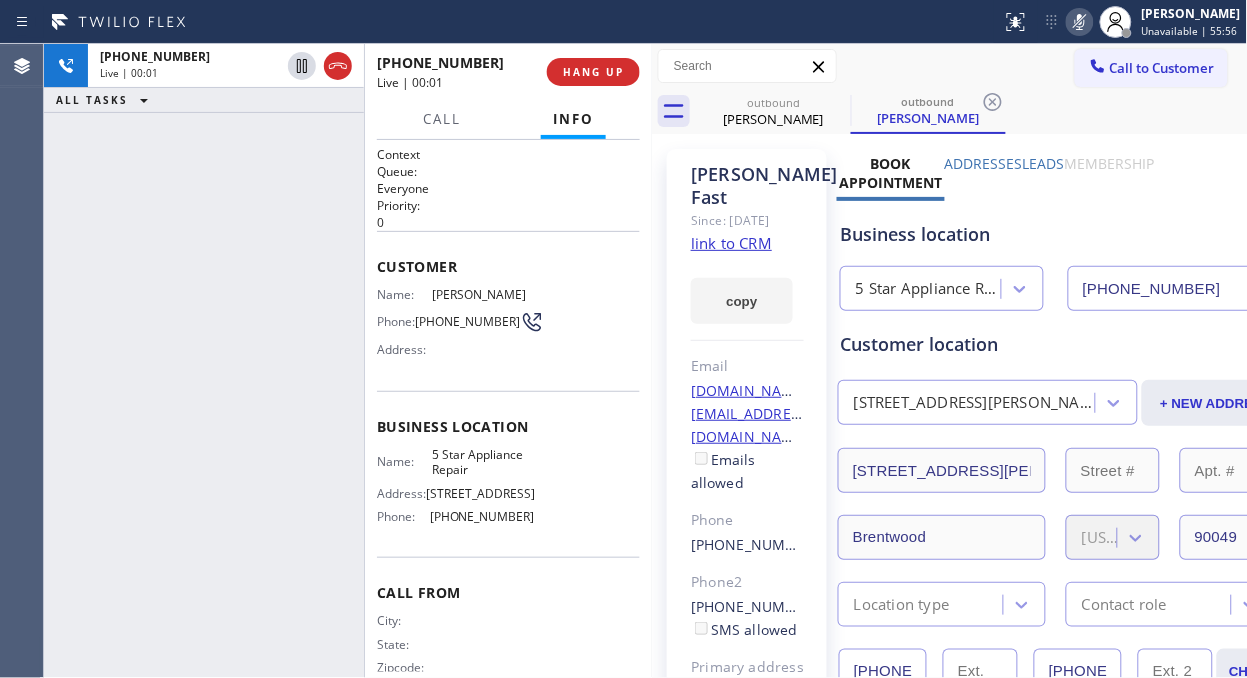 click 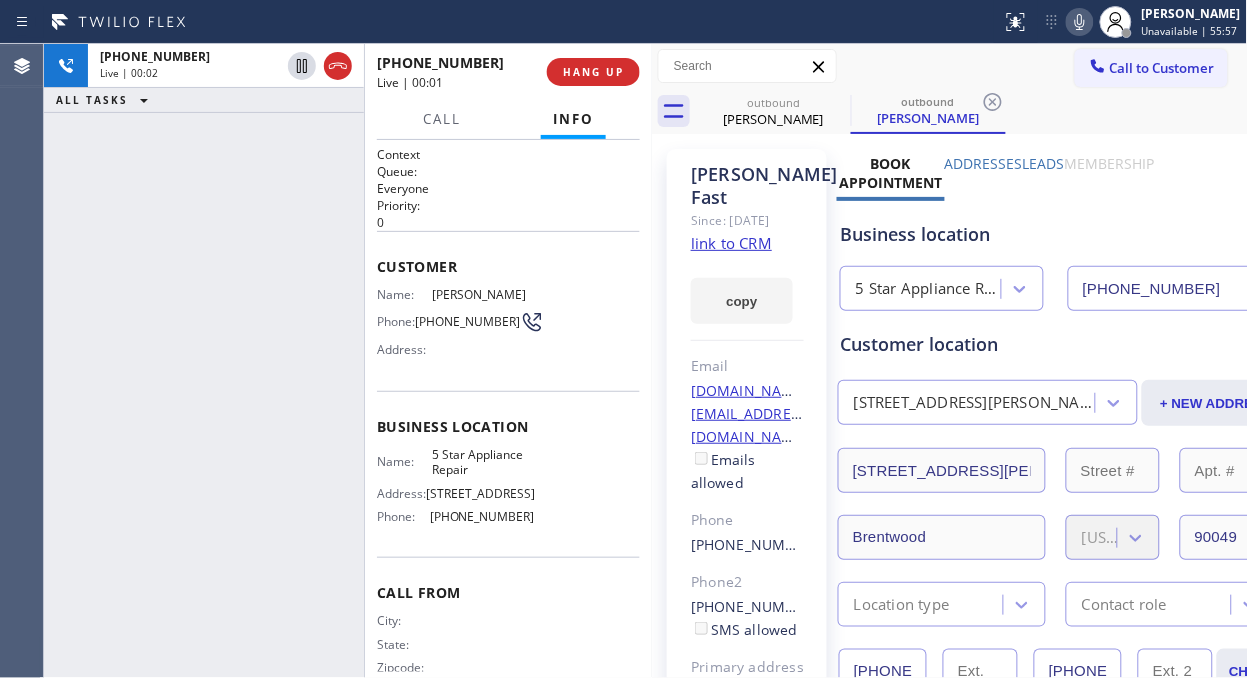 click 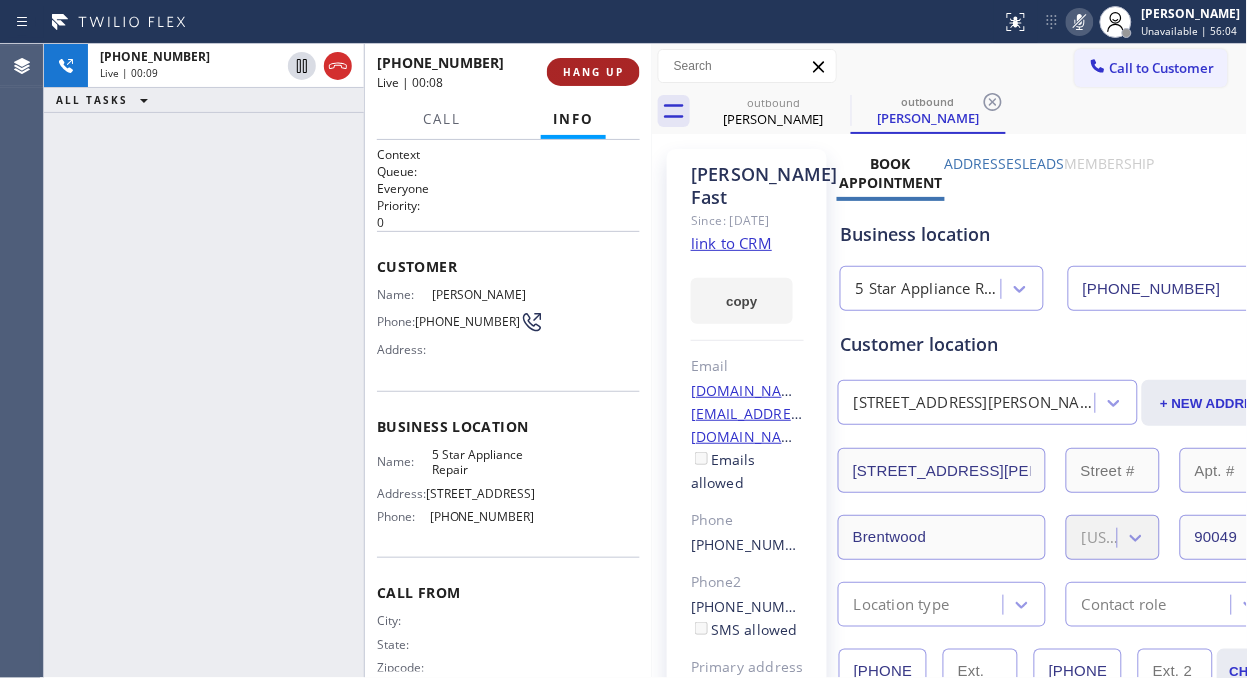 click on "HANG UP" at bounding box center [593, 72] 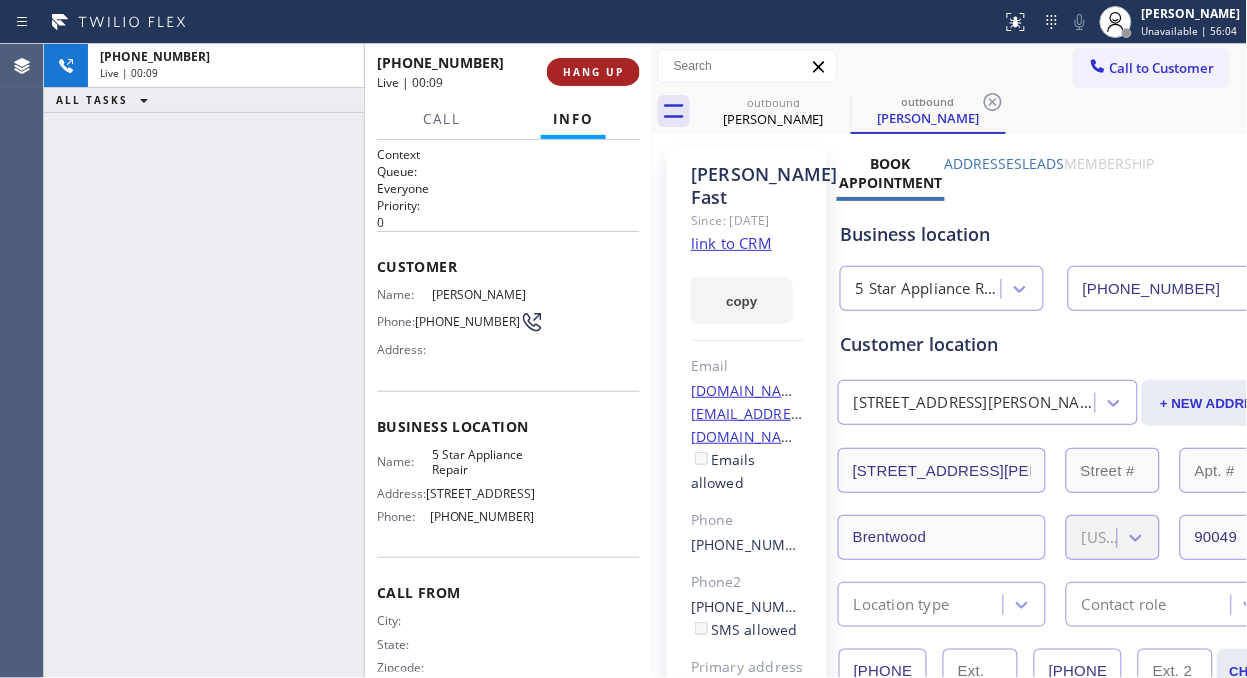 click on "HANG UP" at bounding box center (593, 72) 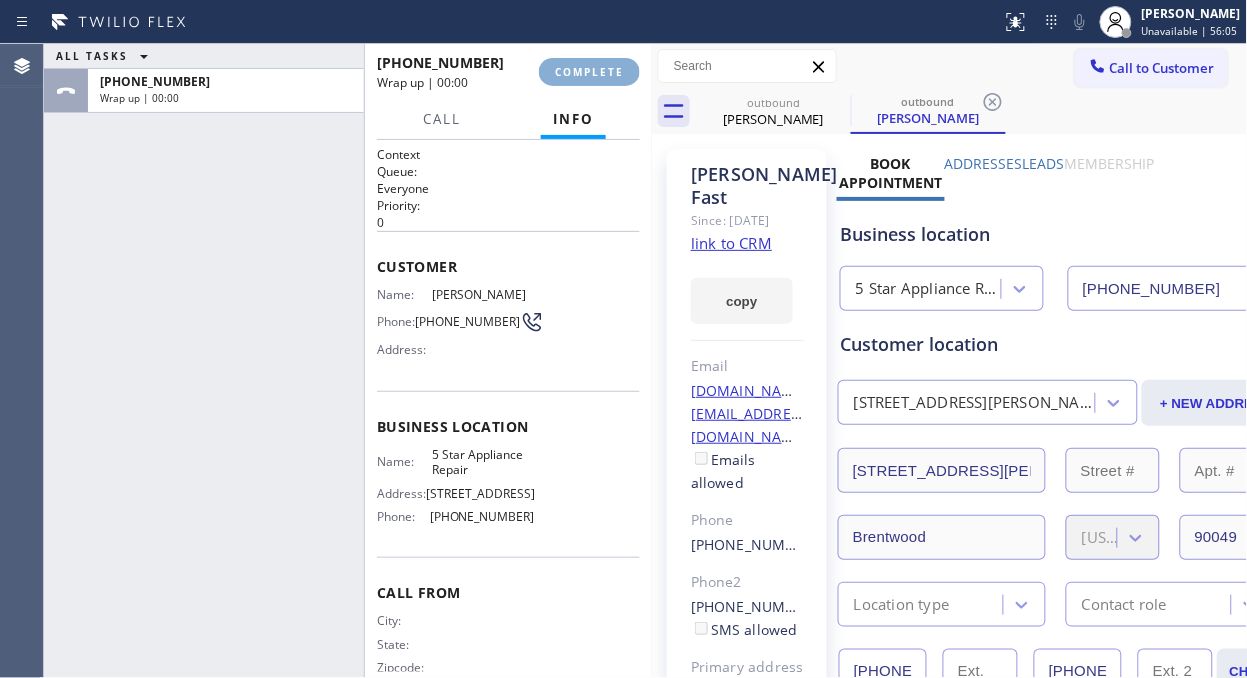 click on "COMPLETE" at bounding box center [589, 72] 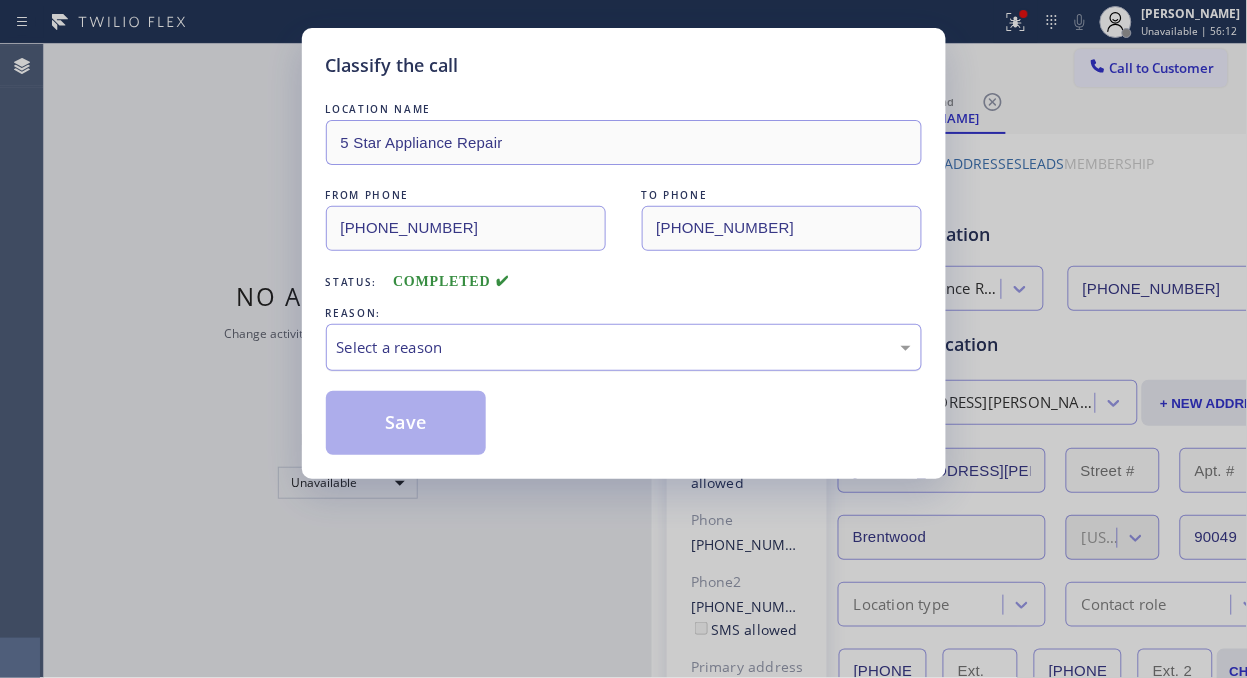 click on "Select a reason" at bounding box center (624, 347) 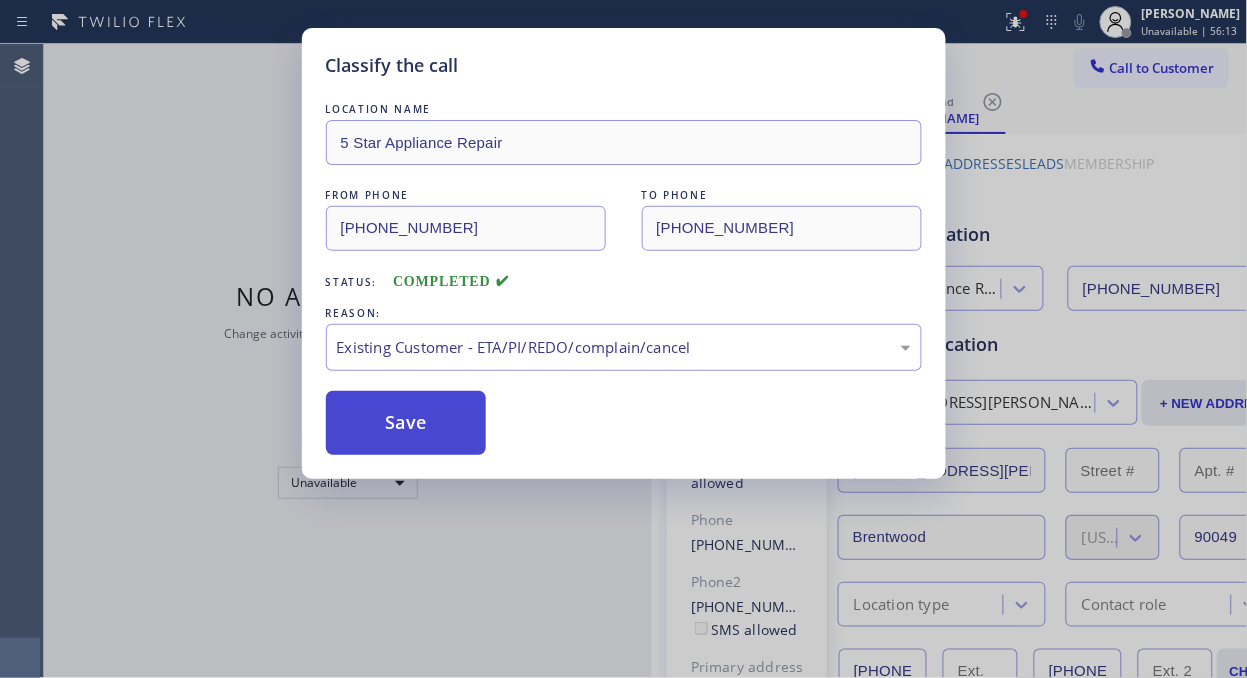 click on "Save" at bounding box center (406, 423) 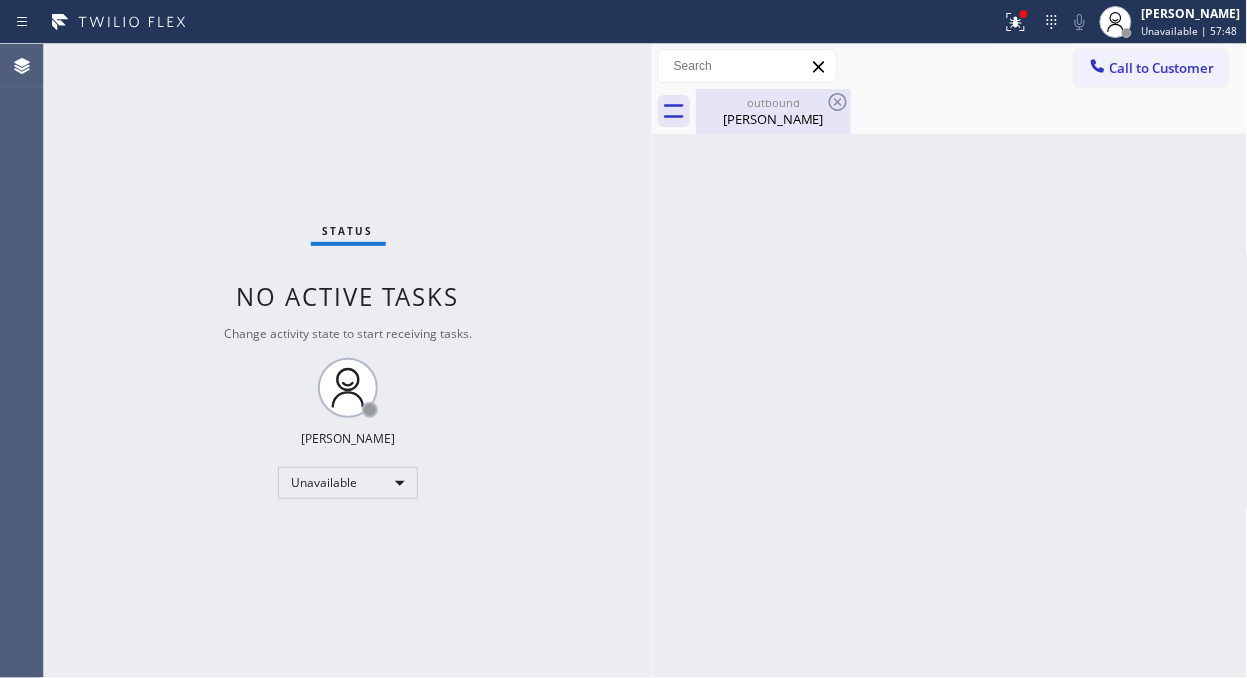 click on "[PERSON_NAME]" at bounding box center (773, 119) 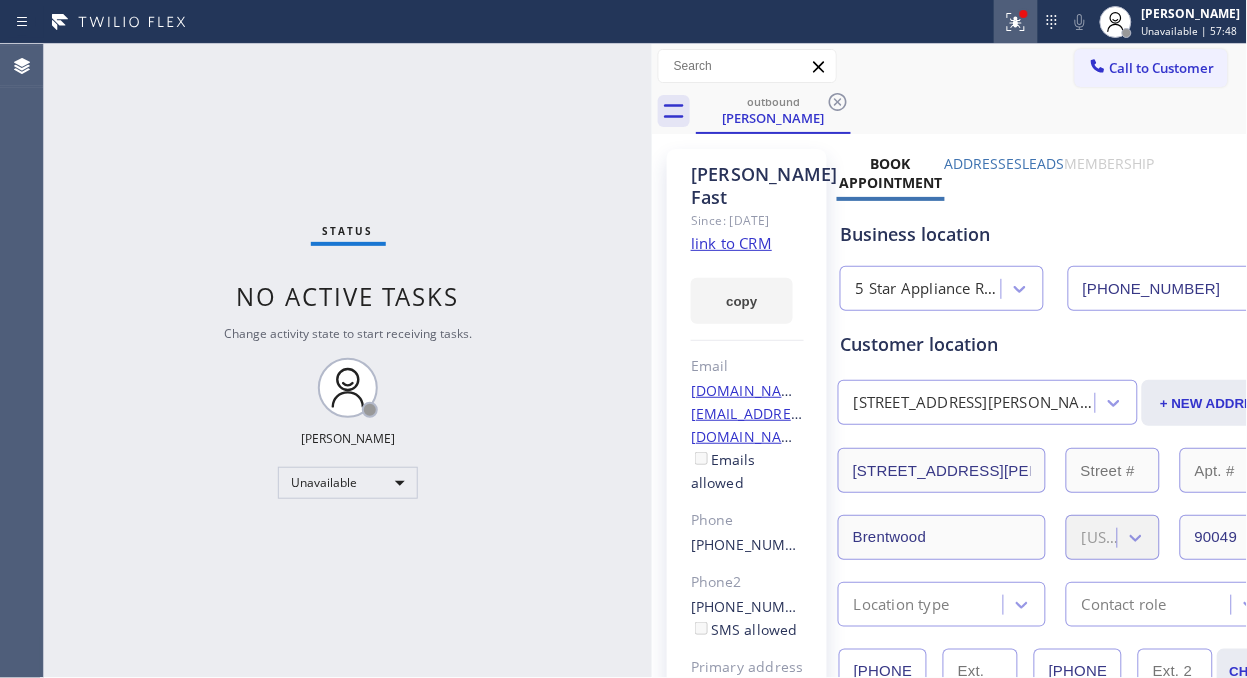 click 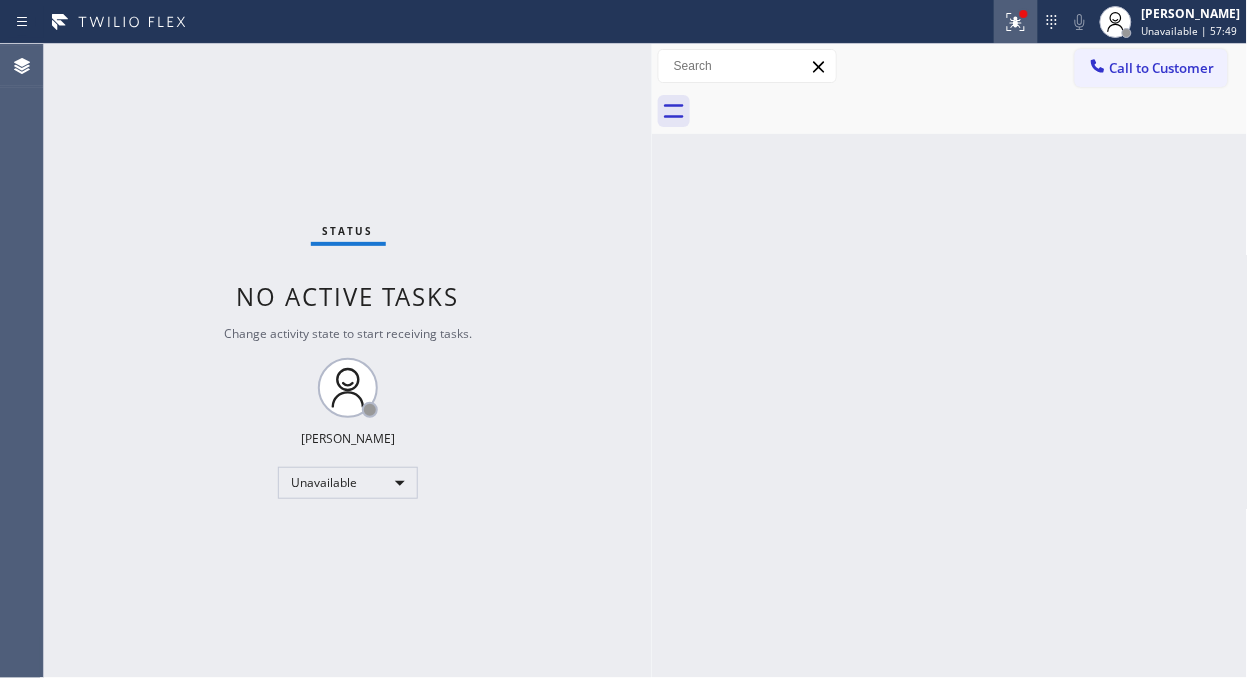 click at bounding box center (1016, 22) 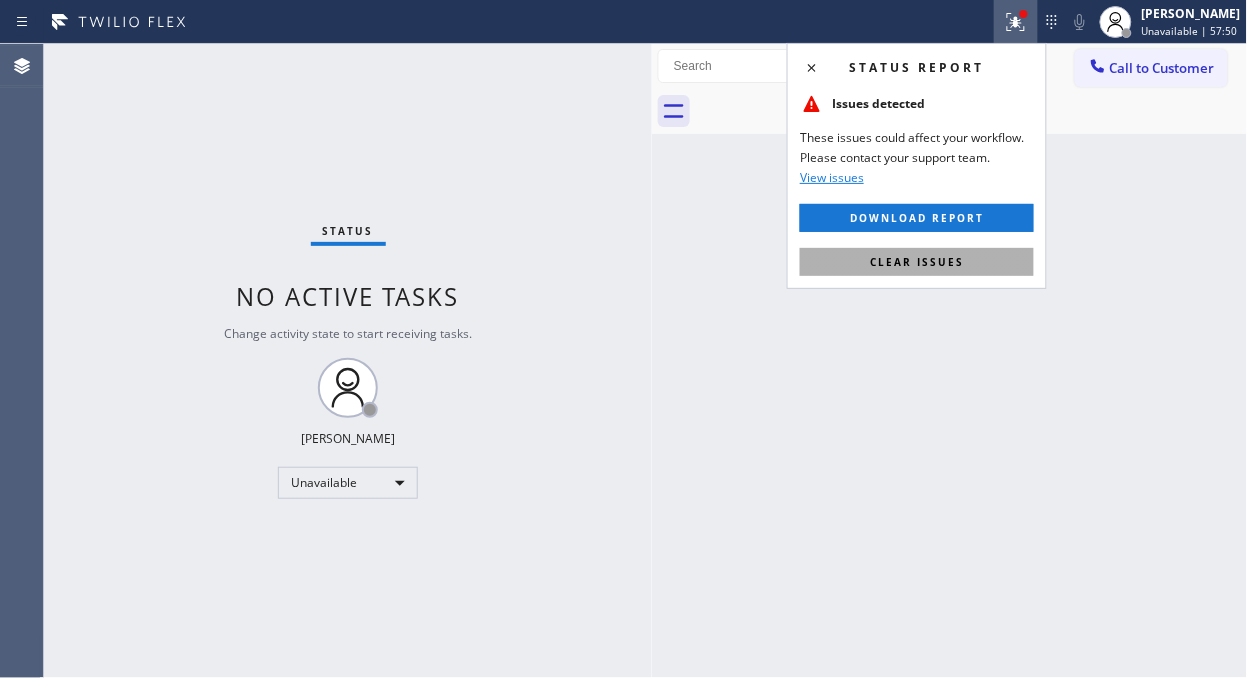 click on "Clear issues" at bounding box center (917, 262) 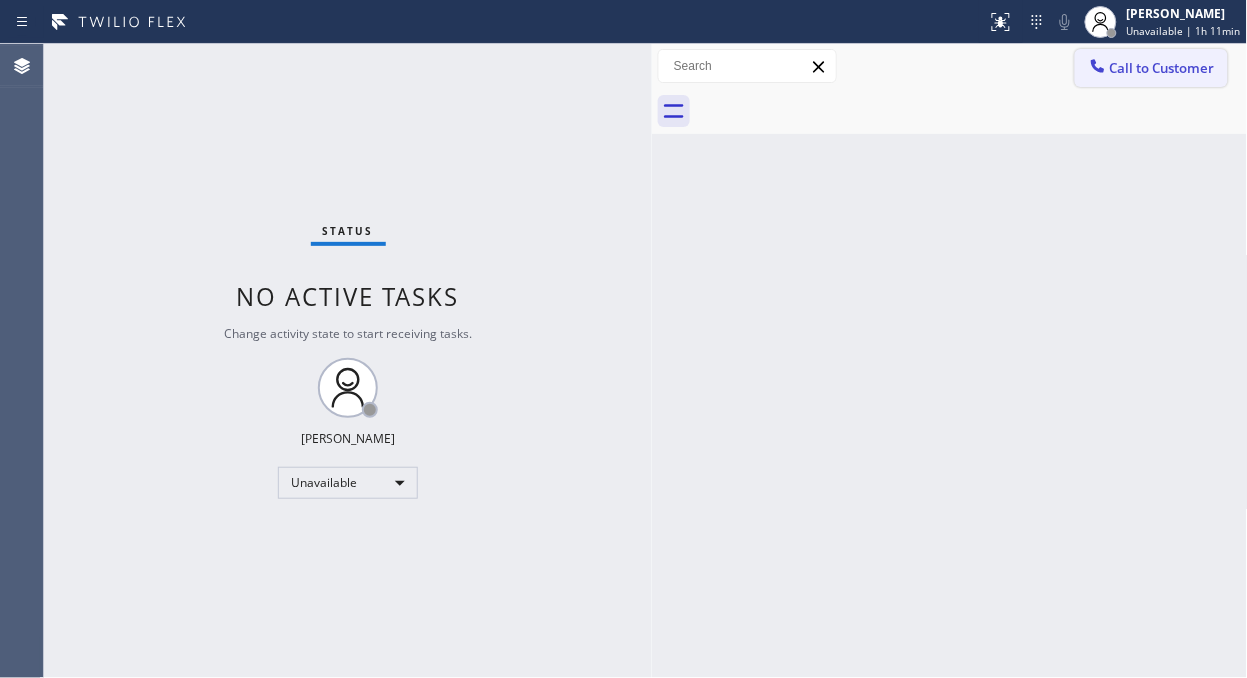 click on "Call to Customer" at bounding box center [1151, 68] 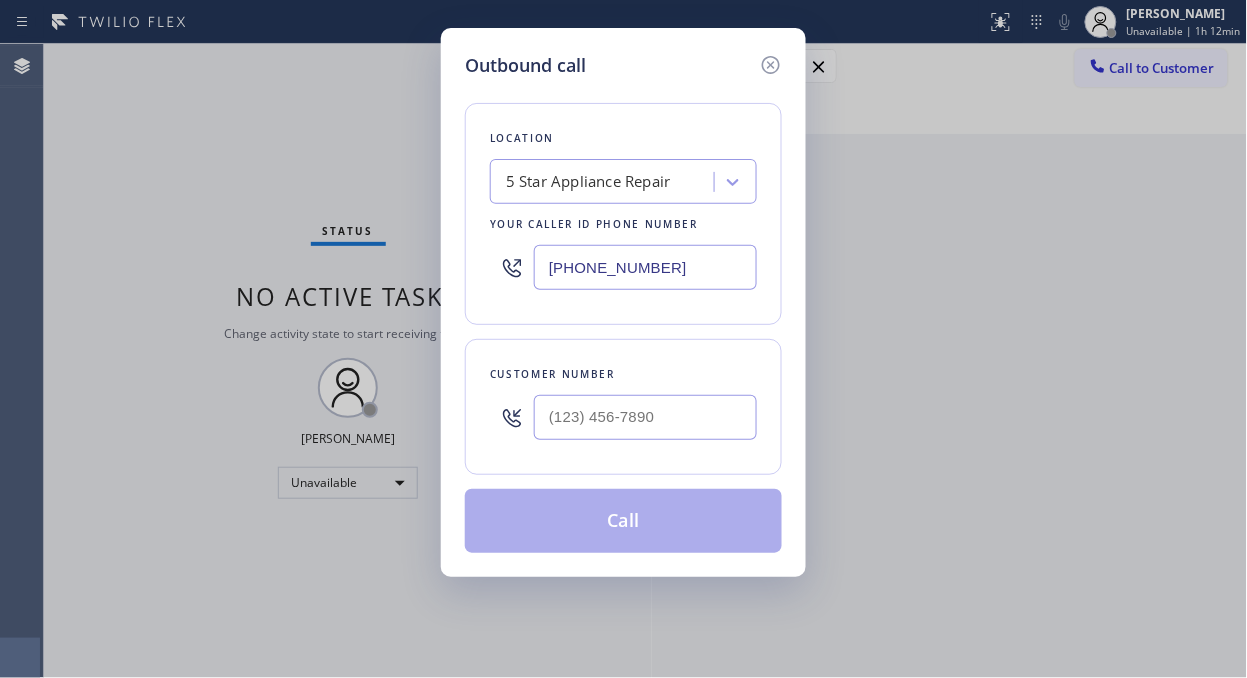drag, startPoint x: 558, startPoint y: 265, endPoint x: 504, endPoint y: 270, distance: 54.230988 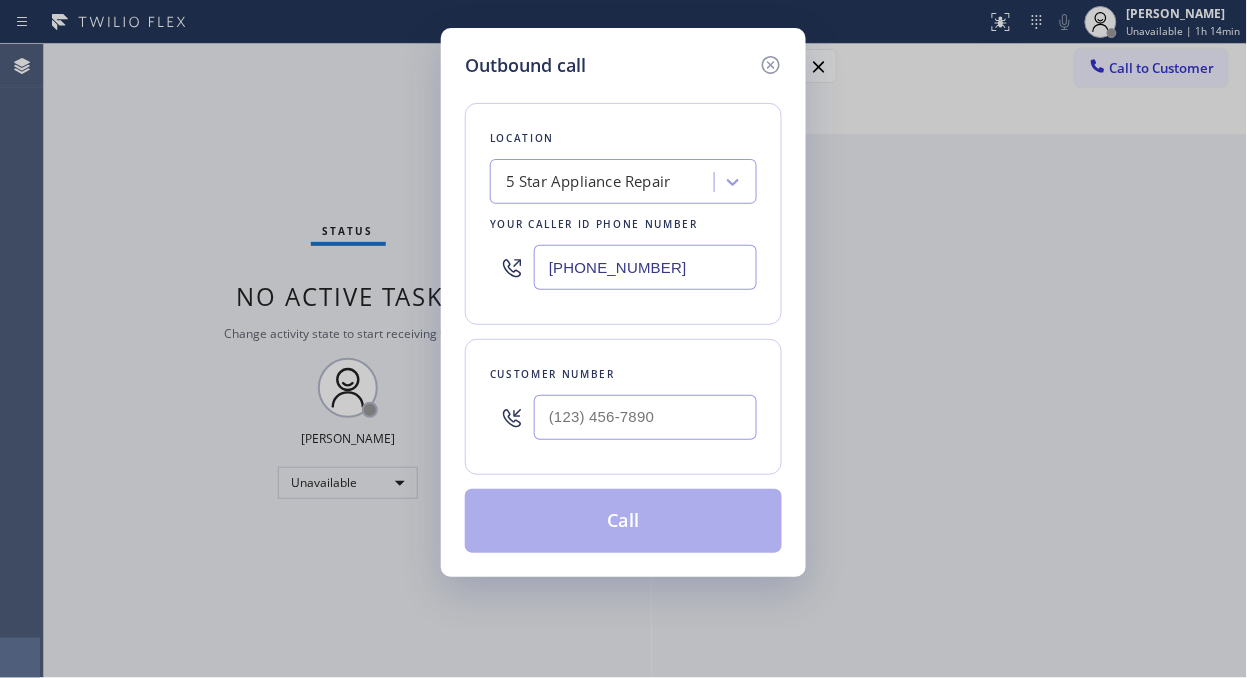 click on "[PHONE_NUMBER]" at bounding box center [645, 267] 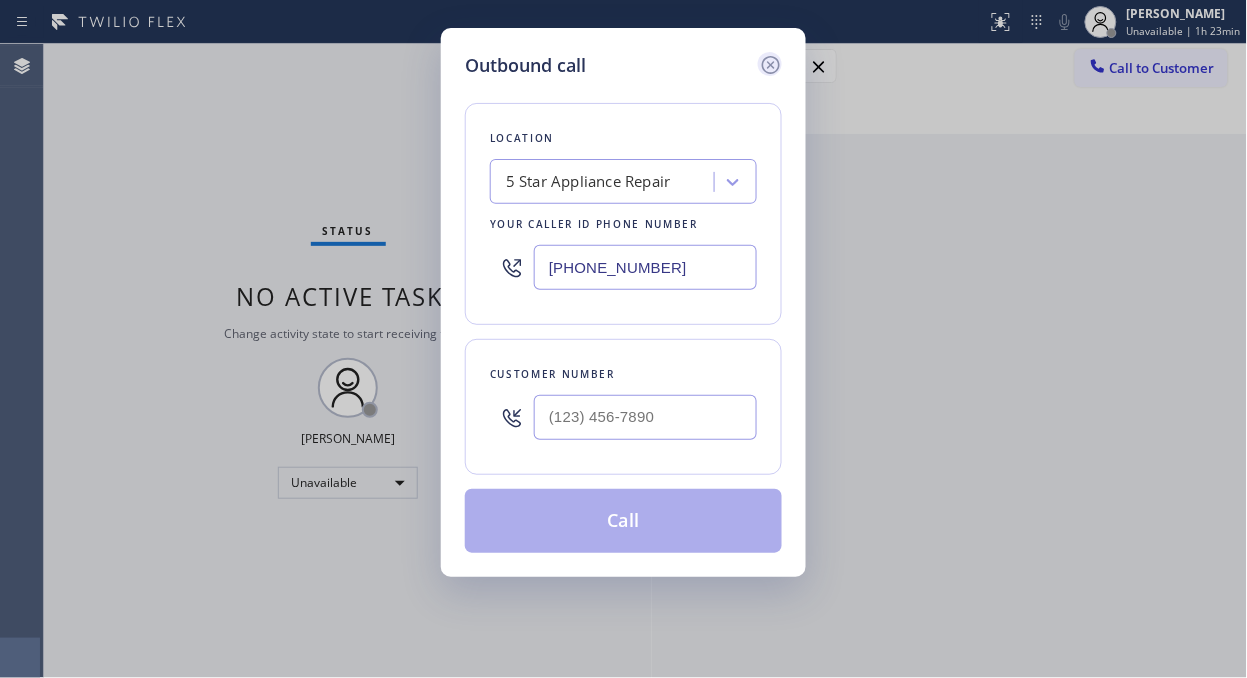 click 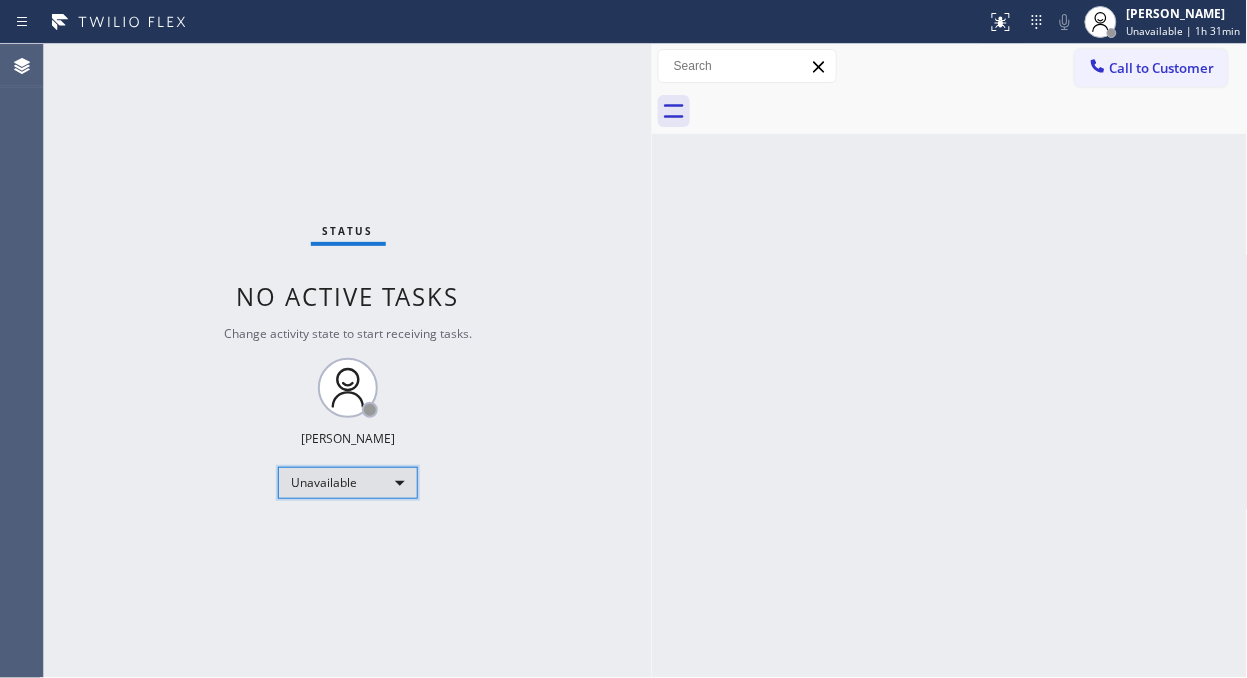 click on "Unavailable" at bounding box center (348, 483) 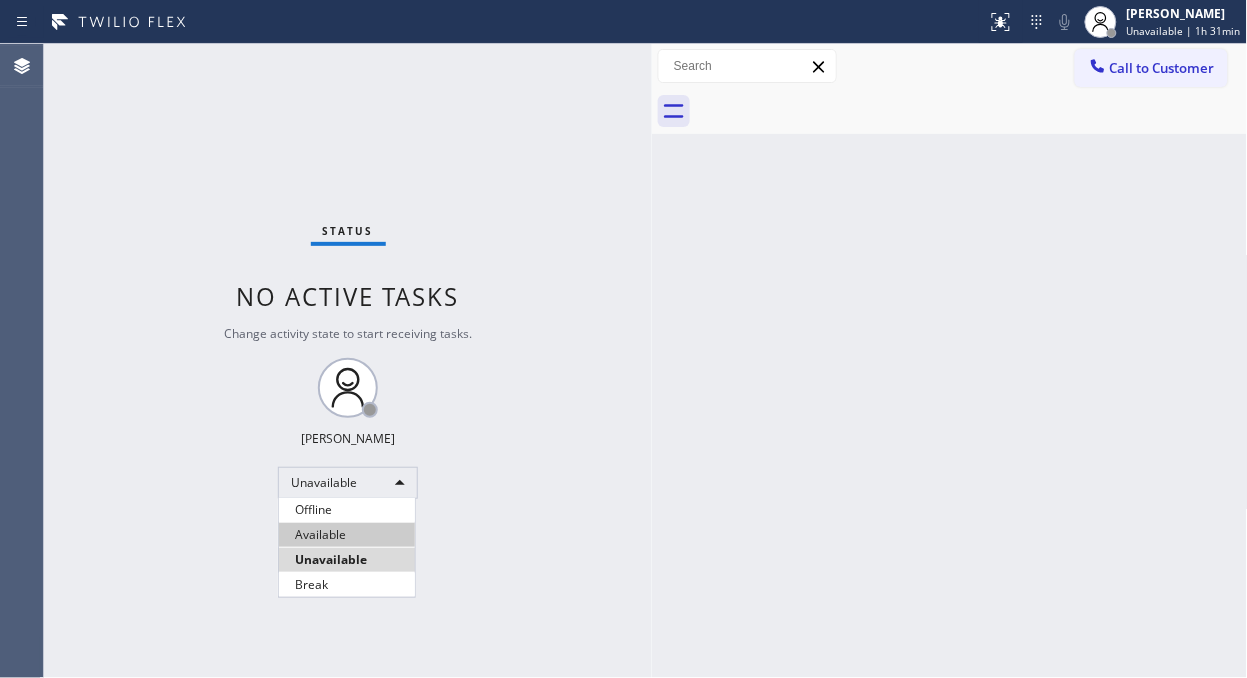 click on "Available" at bounding box center [347, 535] 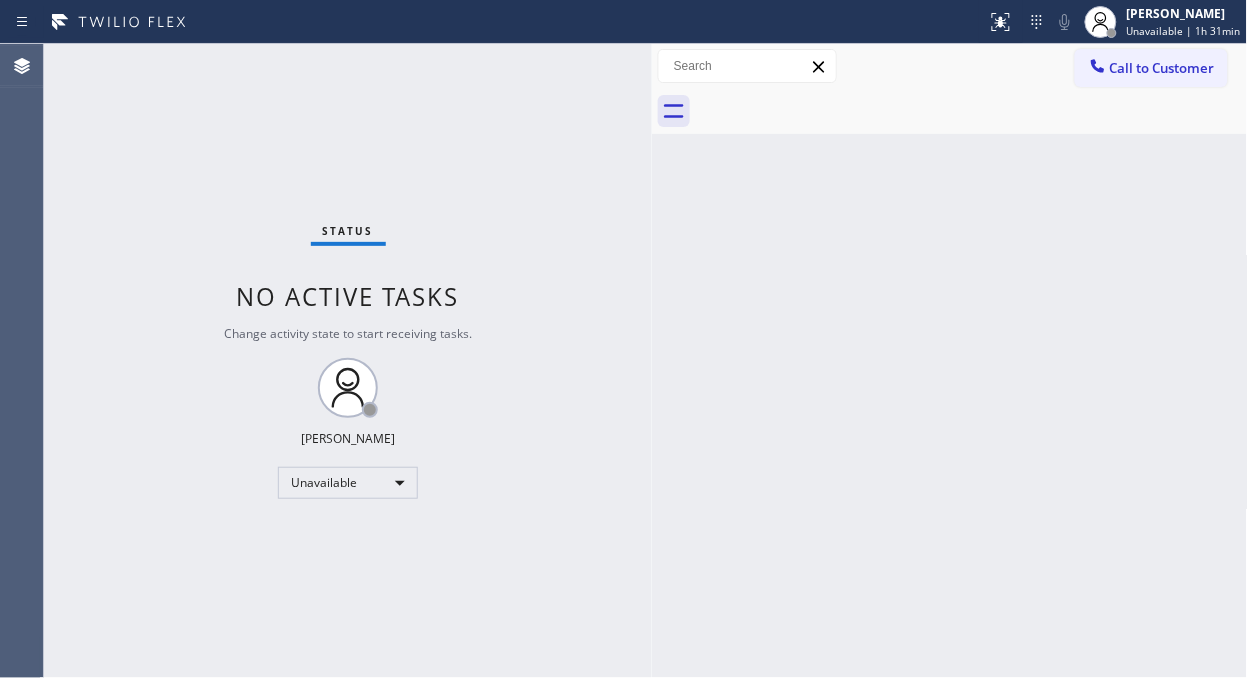 click on "Back to Dashboard Change Sender ID Customers Technicians Select a contact Outbound call Location Search location Your caller id phone number Customer number Call Customer info Name   Phone none Address none Change Sender ID HVAC [PHONE_NUMBER] 5 Star Appliance [PHONE_NUMBER] Appliance Repair [PHONE_NUMBER] Plumbing [PHONE_NUMBER] Air Duct Cleaning [PHONE_NUMBER]  Electricians [PHONE_NUMBER] Cancel Change Check personal SMS Reset Change No tabs Call to Customer Outbound call Location 5 Star Appliance Repair Your caller id phone number [PHONE_NUMBER] Customer number Call Outbound call Technician Search Technician Your caller id phone number Your caller id phone number Call" at bounding box center (950, 361) 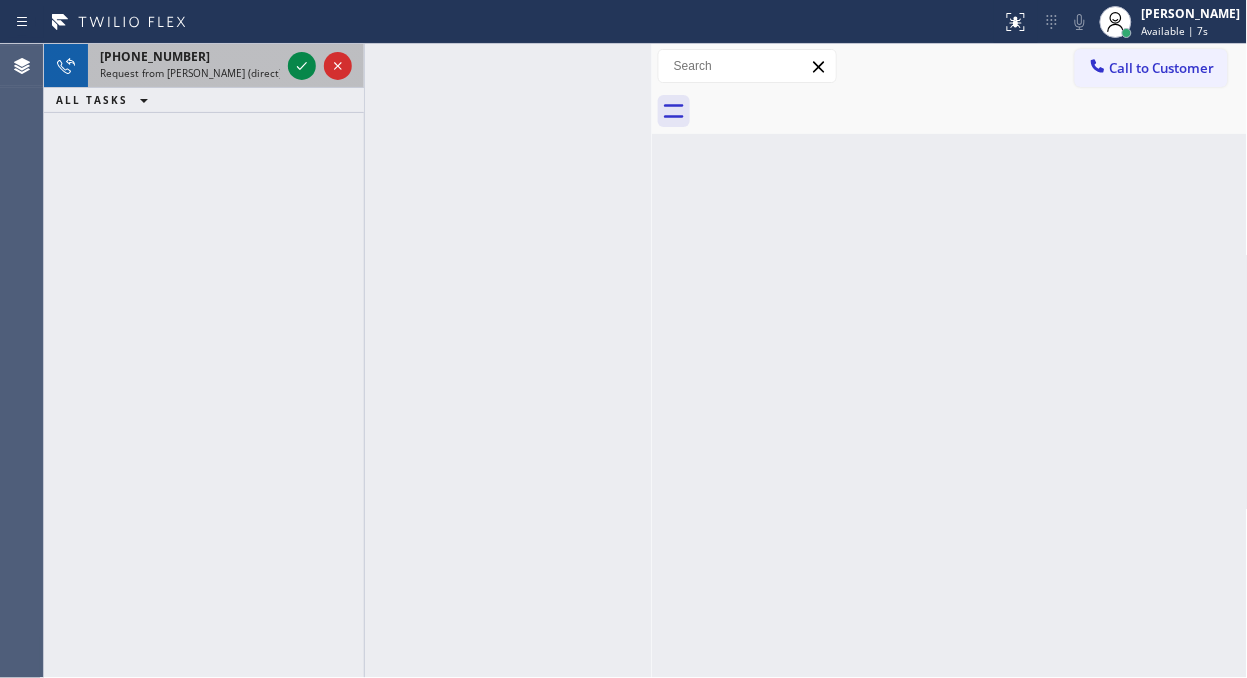 drag, startPoint x: 257, startPoint y: 72, endPoint x: 284, endPoint y: 66, distance: 27.658634 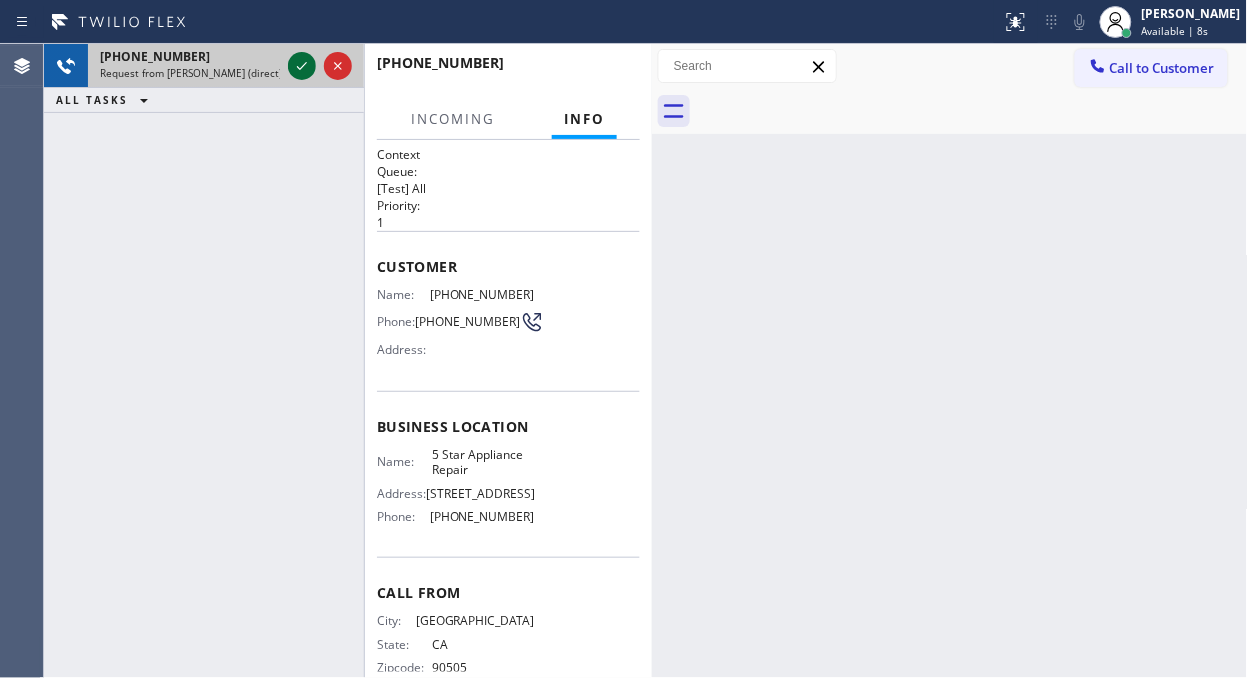 click 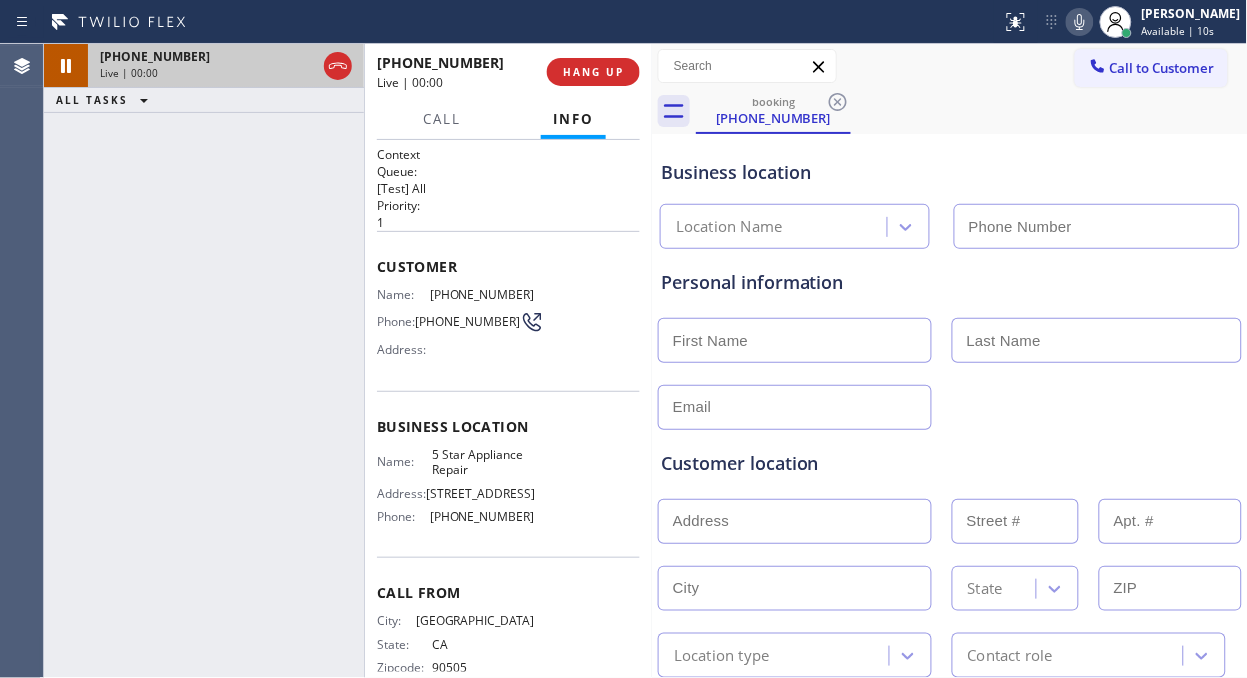 type on "[PHONE_NUMBER]" 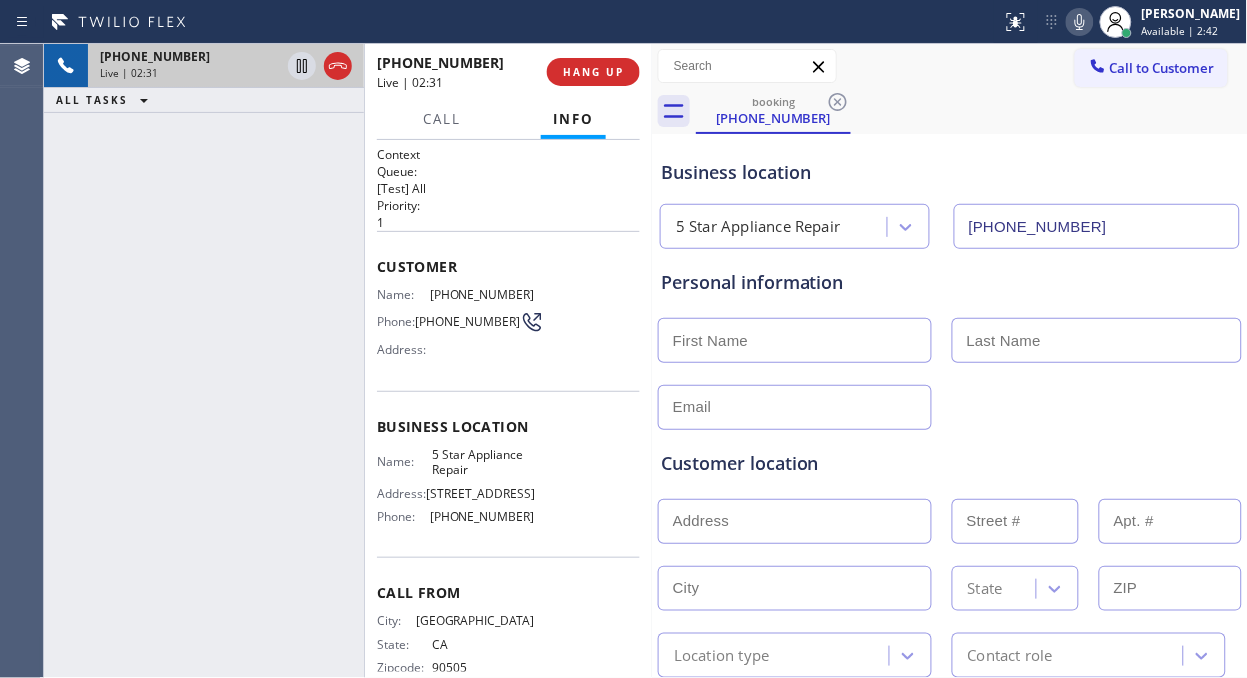 click 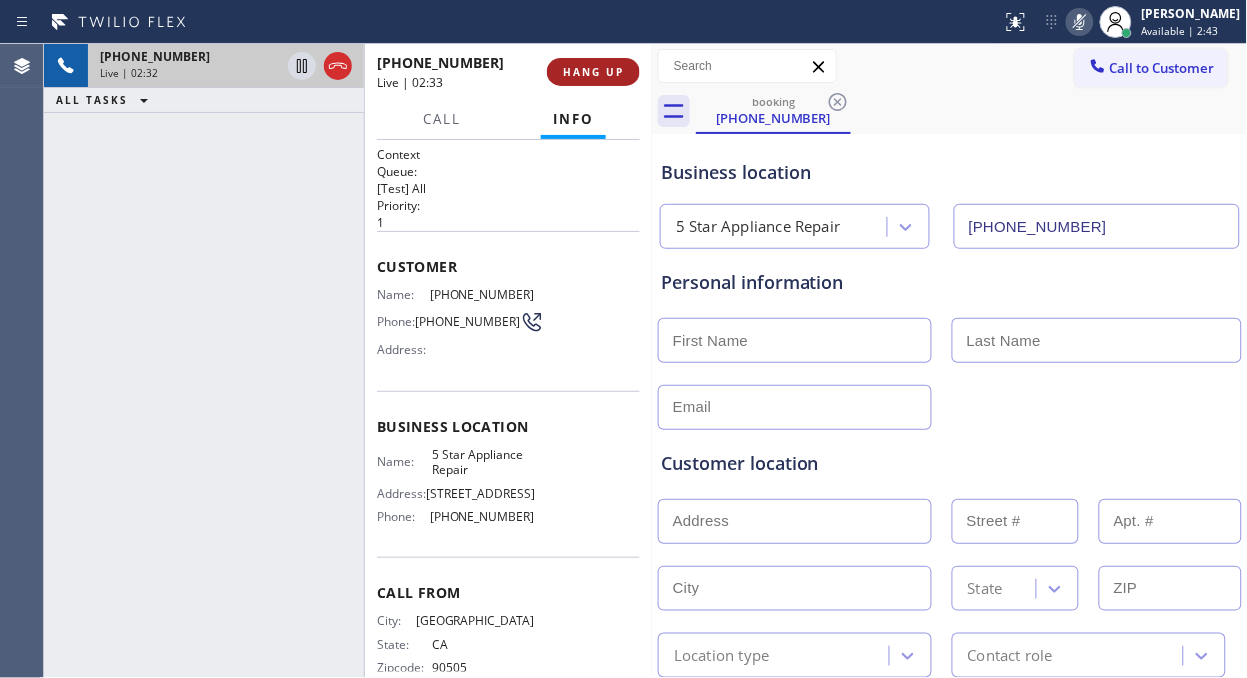 click on "HANG UP" at bounding box center (593, 72) 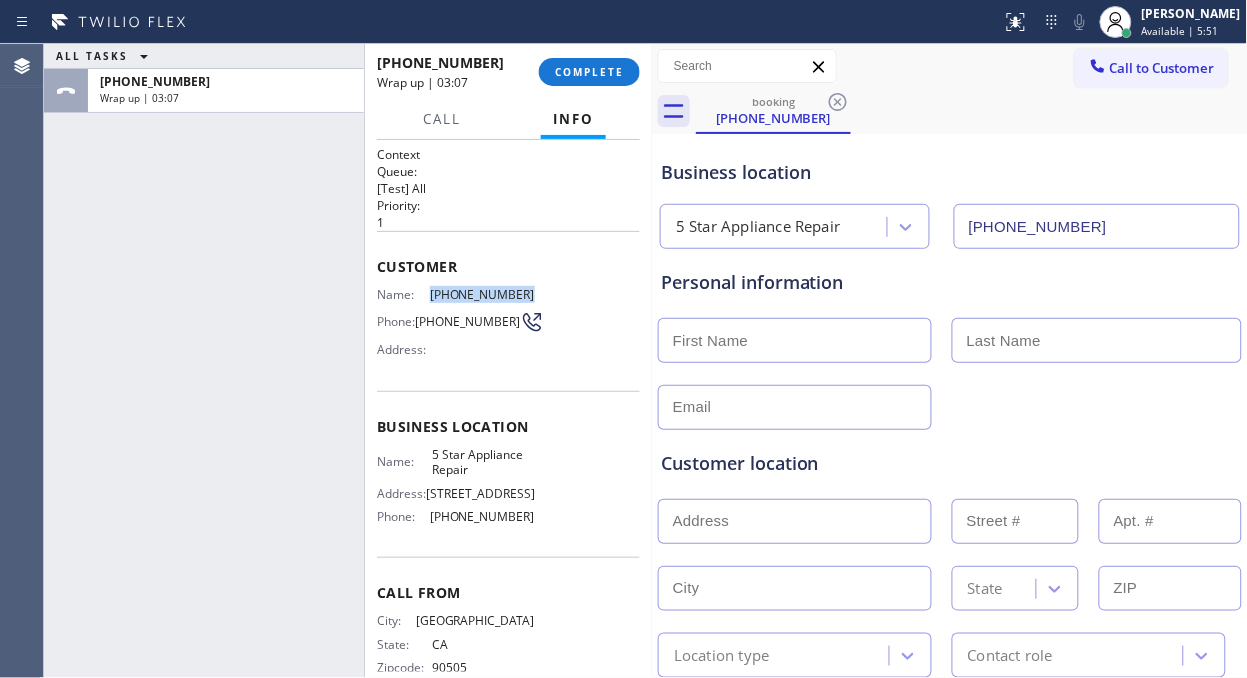 drag, startPoint x: 517, startPoint y: 287, endPoint x: 421, endPoint y: 291, distance: 96.0833 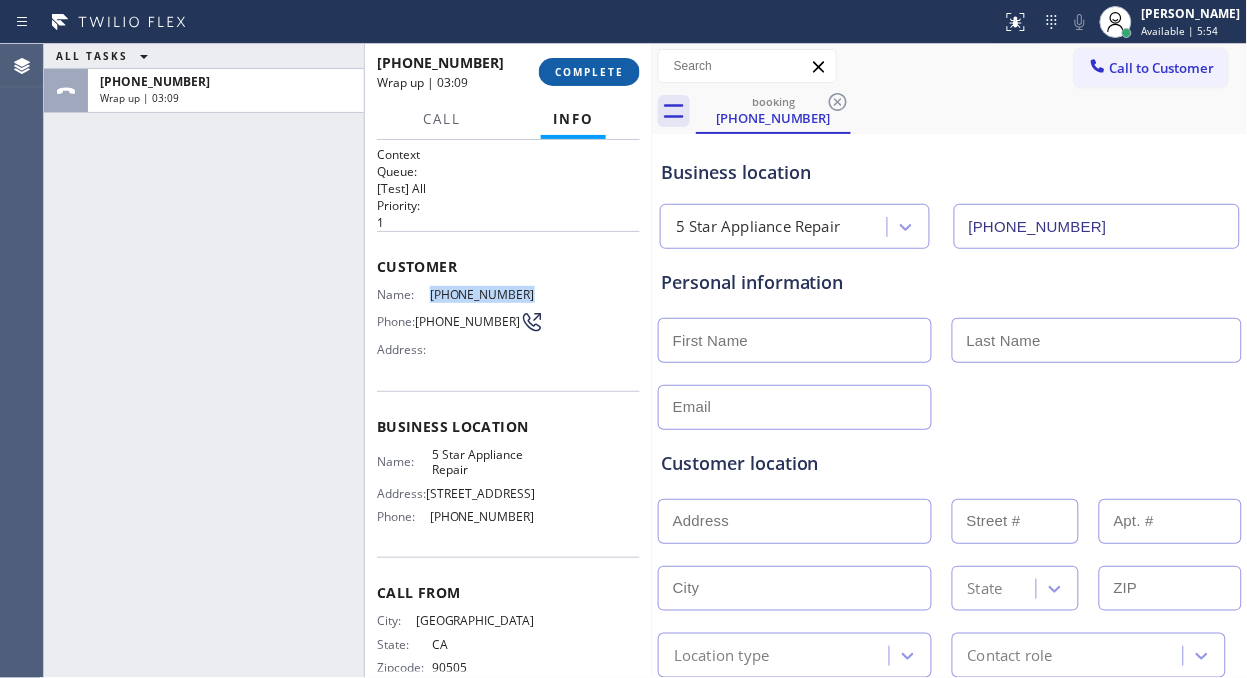 click on "COMPLETE" at bounding box center (589, 72) 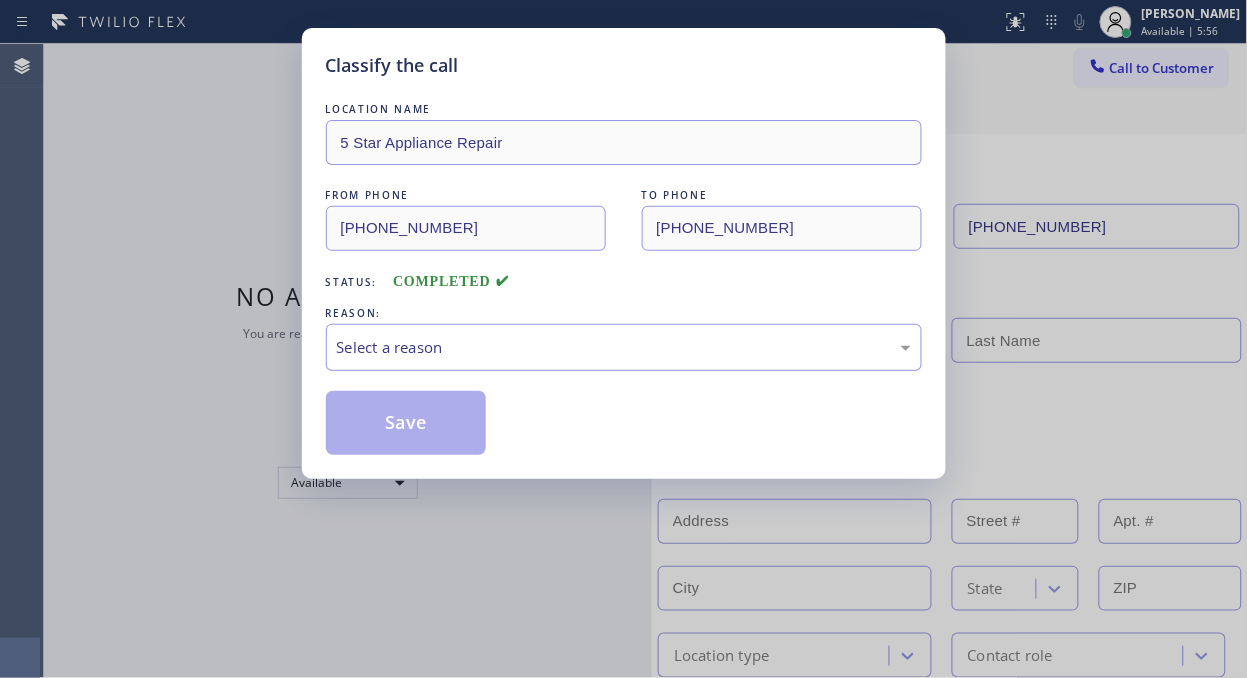 click on "Select a reason" at bounding box center [624, 347] 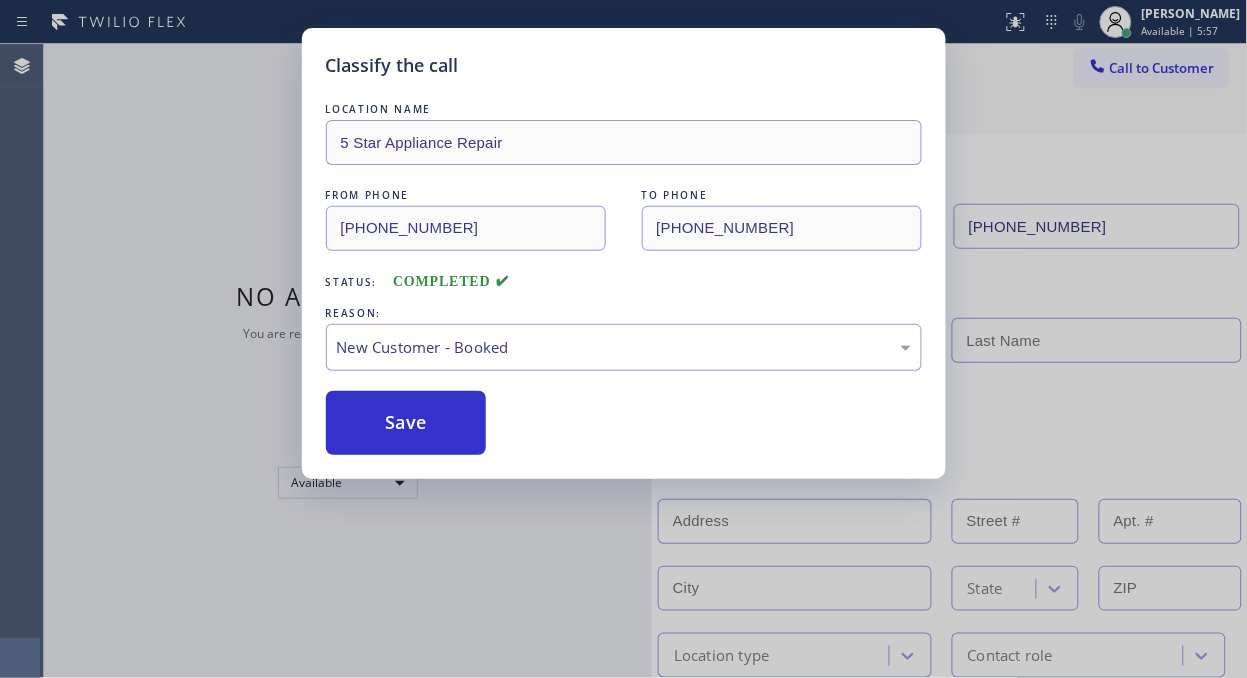 drag, startPoint x: 395, startPoint y: 434, endPoint x: 1236, endPoint y: 424, distance: 841.05945 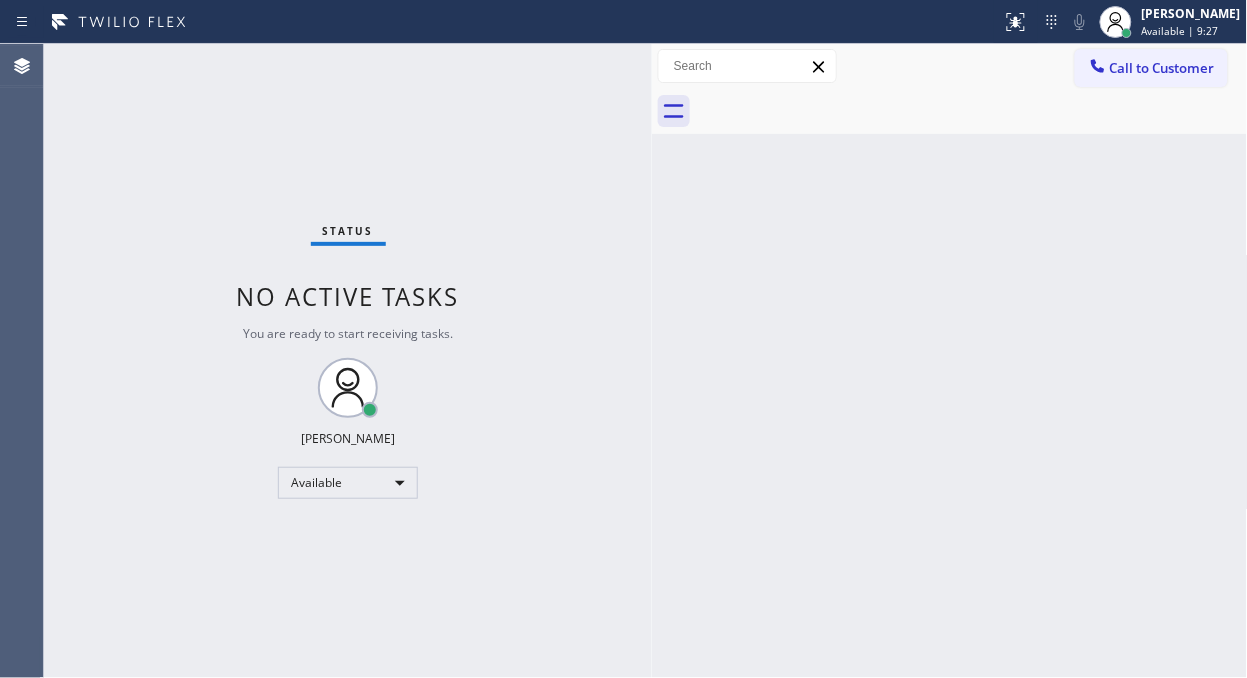click on "Call to Customer" at bounding box center [1162, 68] 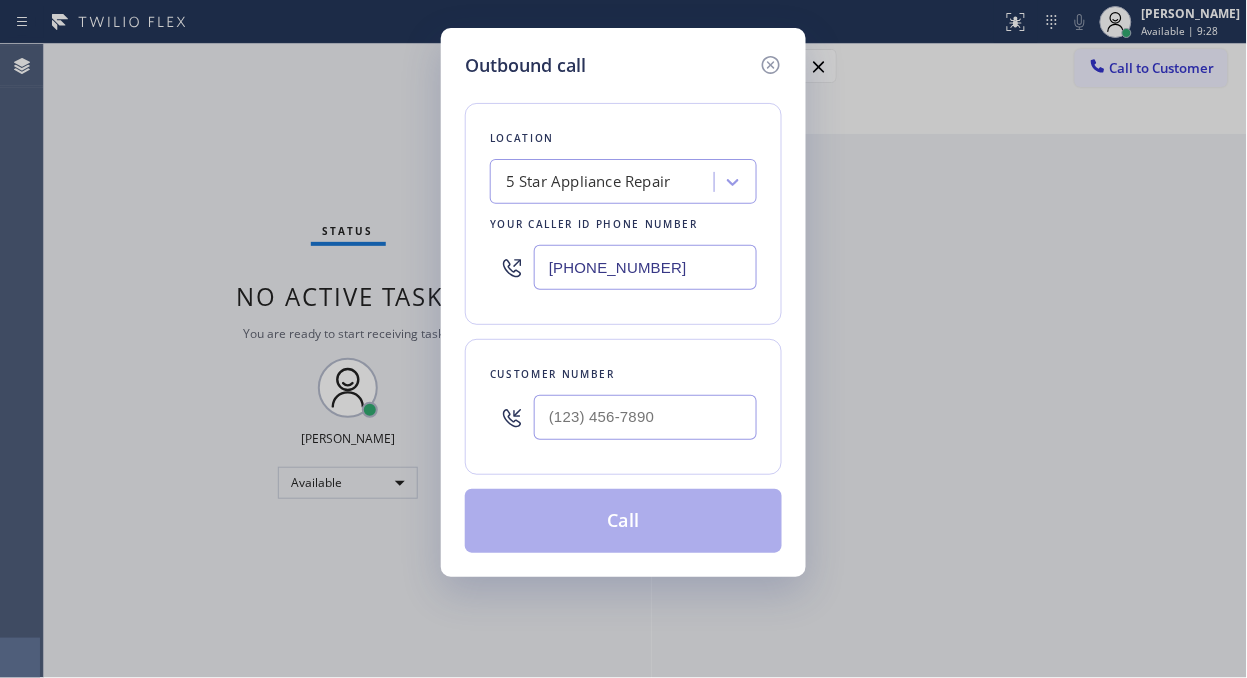 drag, startPoint x: 677, startPoint y: 263, endPoint x: 492, endPoint y: 251, distance: 185.38878 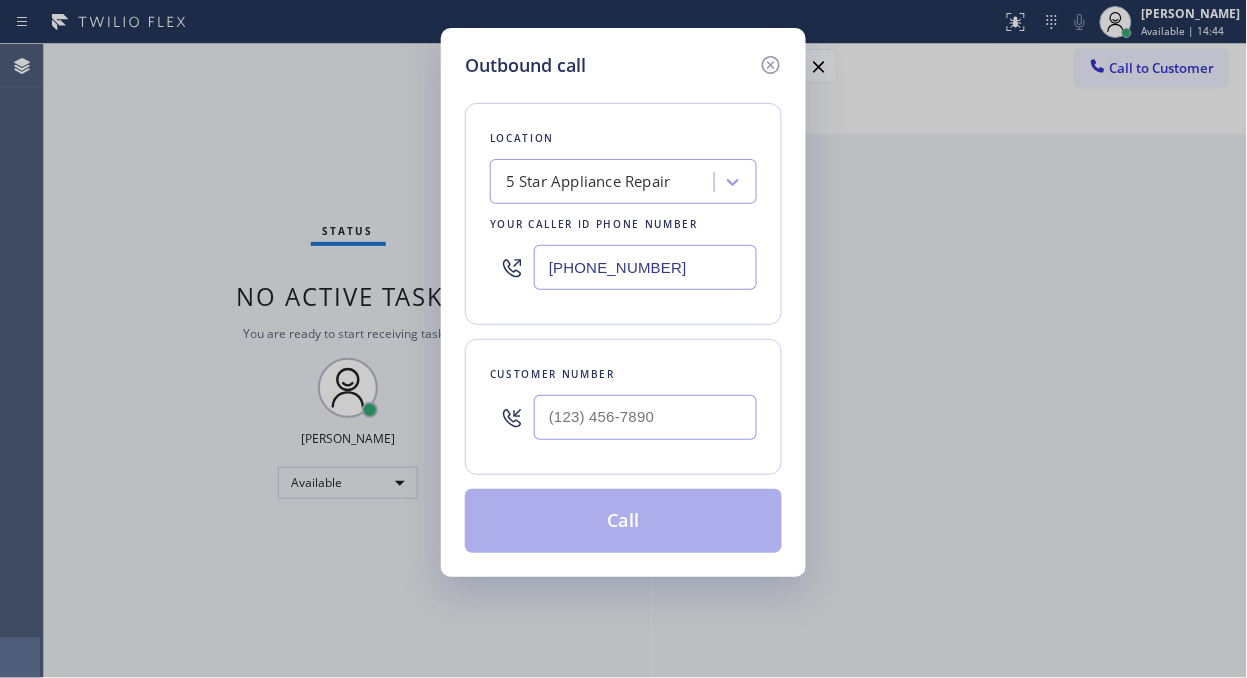 drag, startPoint x: 673, startPoint y: 260, endPoint x: 540, endPoint y: 273, distance: 133.63383 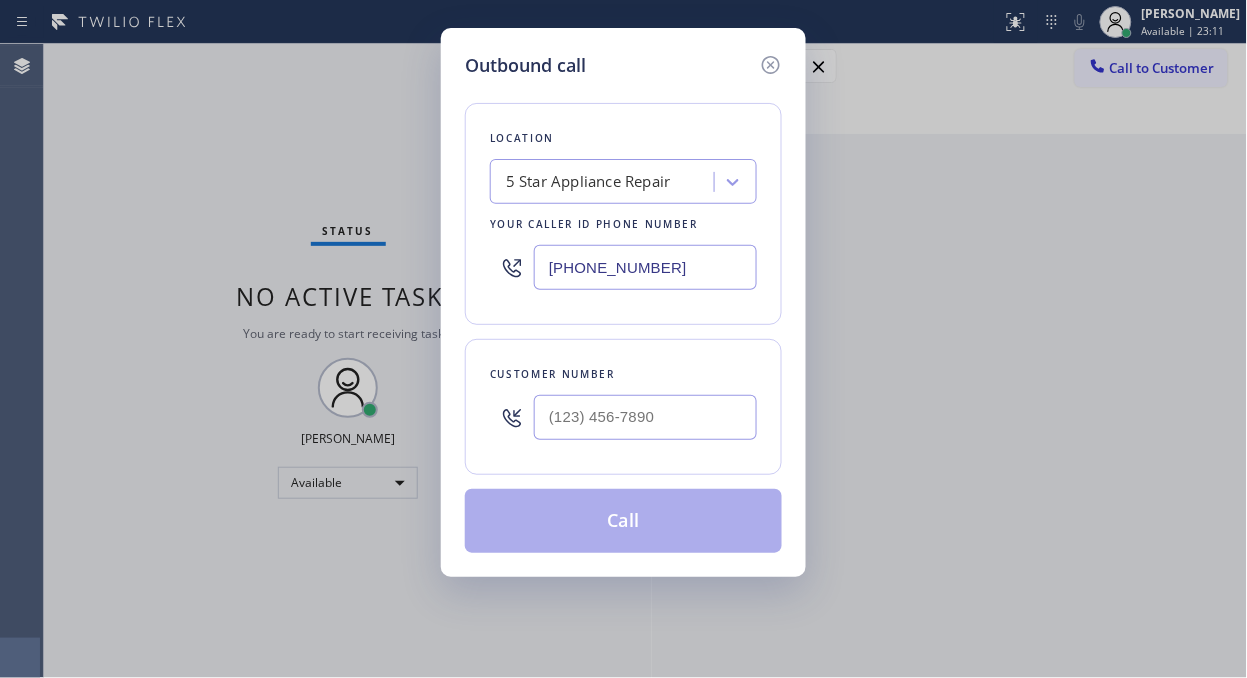 click on "Outbound call Location 5 Star Appliance Repair Your caller id phone number [PHONE_NUMBER] Customer number Call" at bounding box center (623, 339) 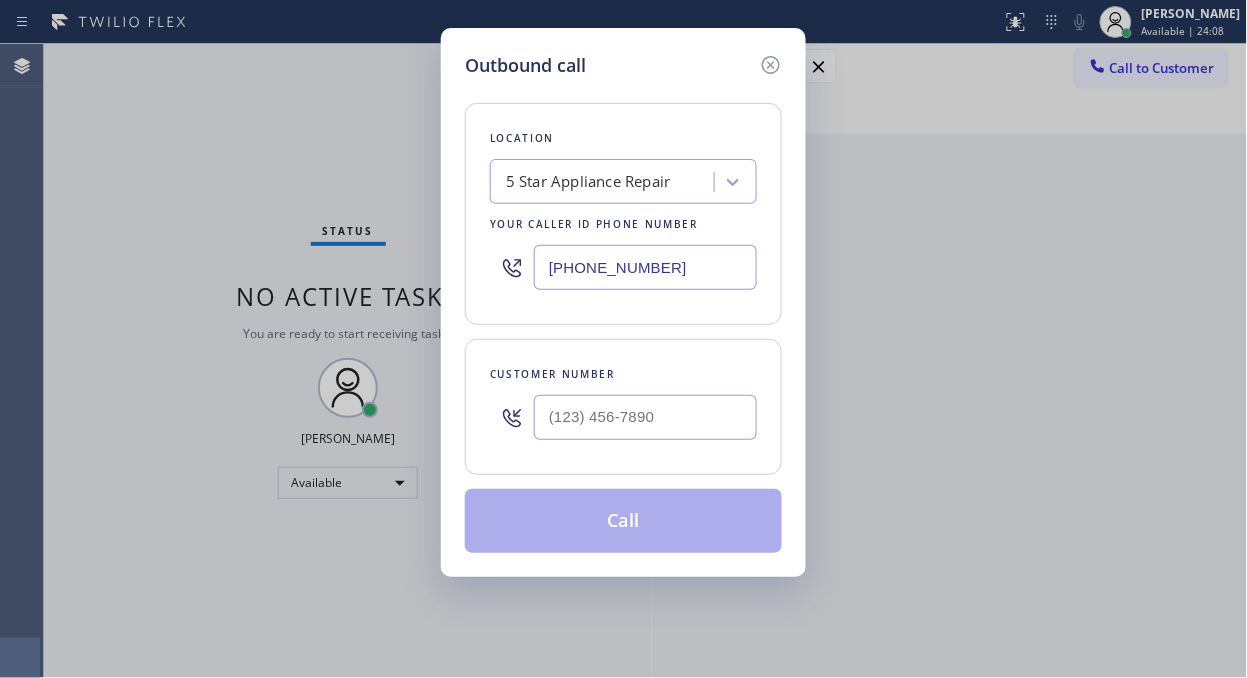 click on "[PHONE_NUMBER]" at bounding box center [645, 267] 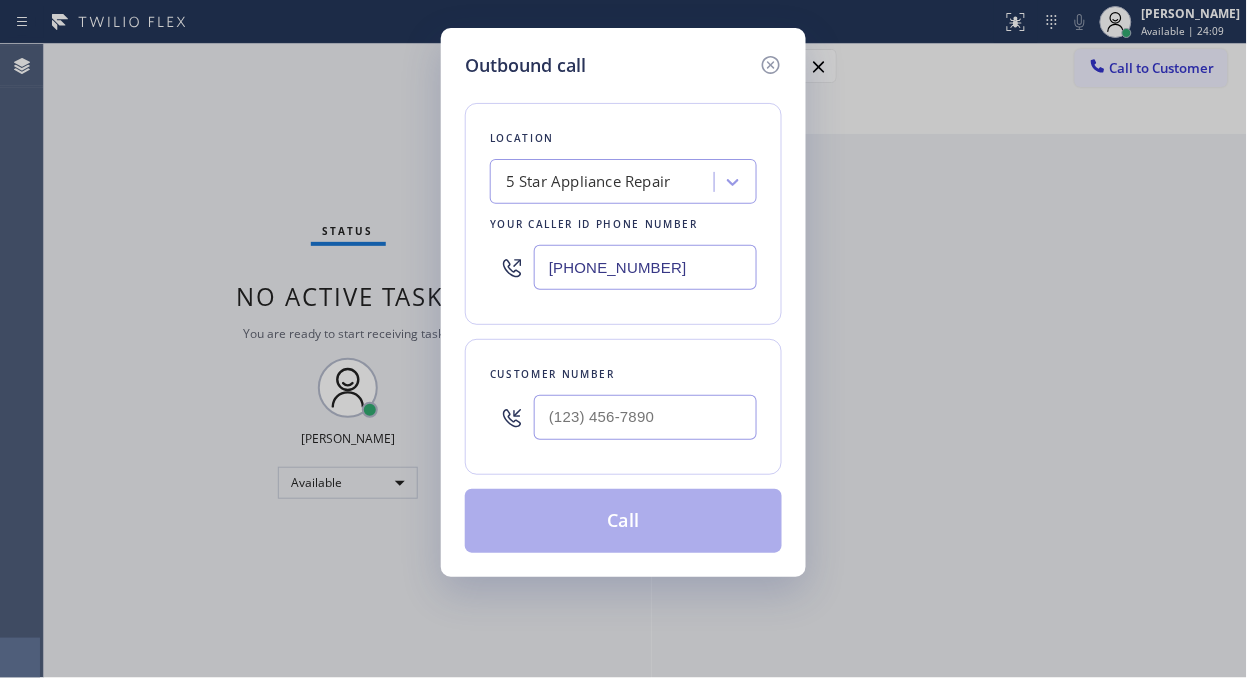 paste 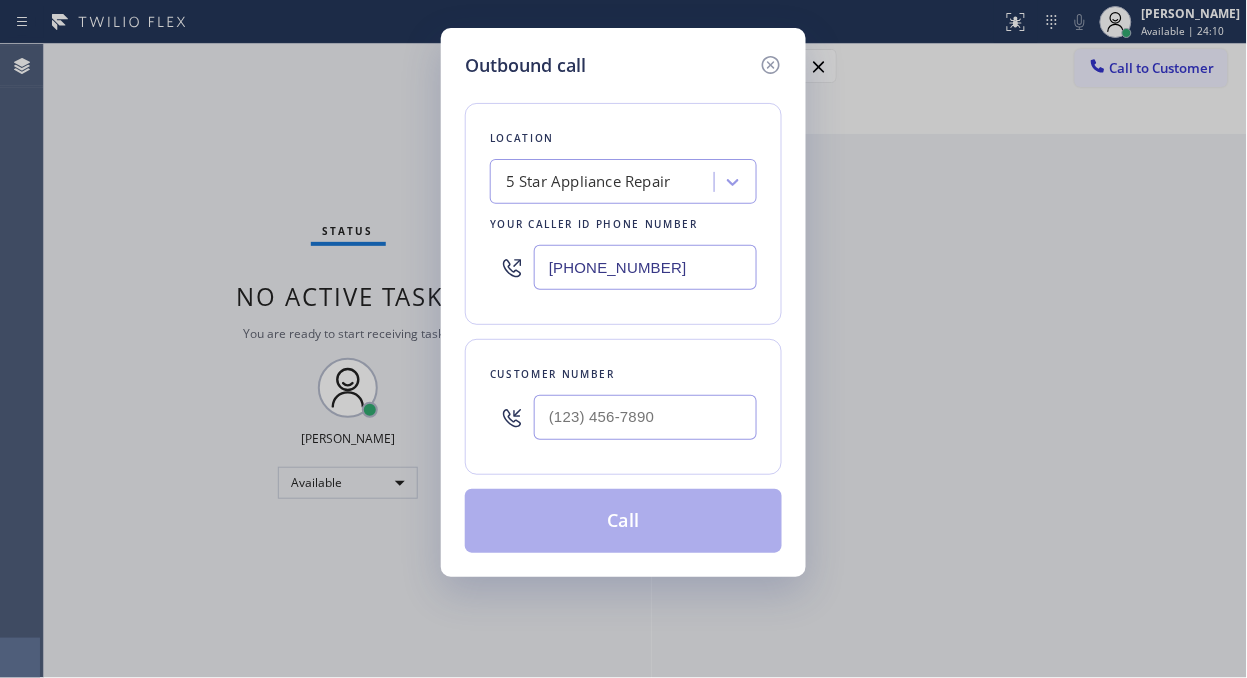 type on "[PHONE_NUMBER]" 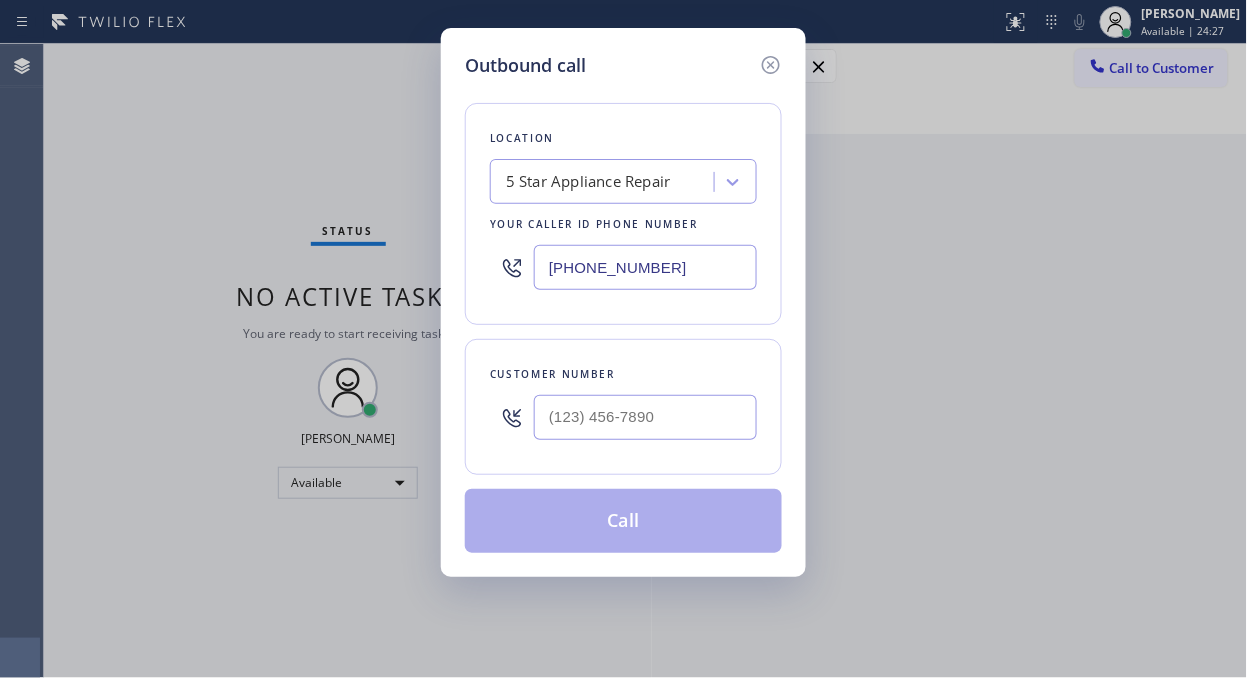 click on "Outbound call Location 5 Star Appliance Repair Your caller id phone number [PHONE_NUMBER] Customer number Call" at bounding box center [623, 339] 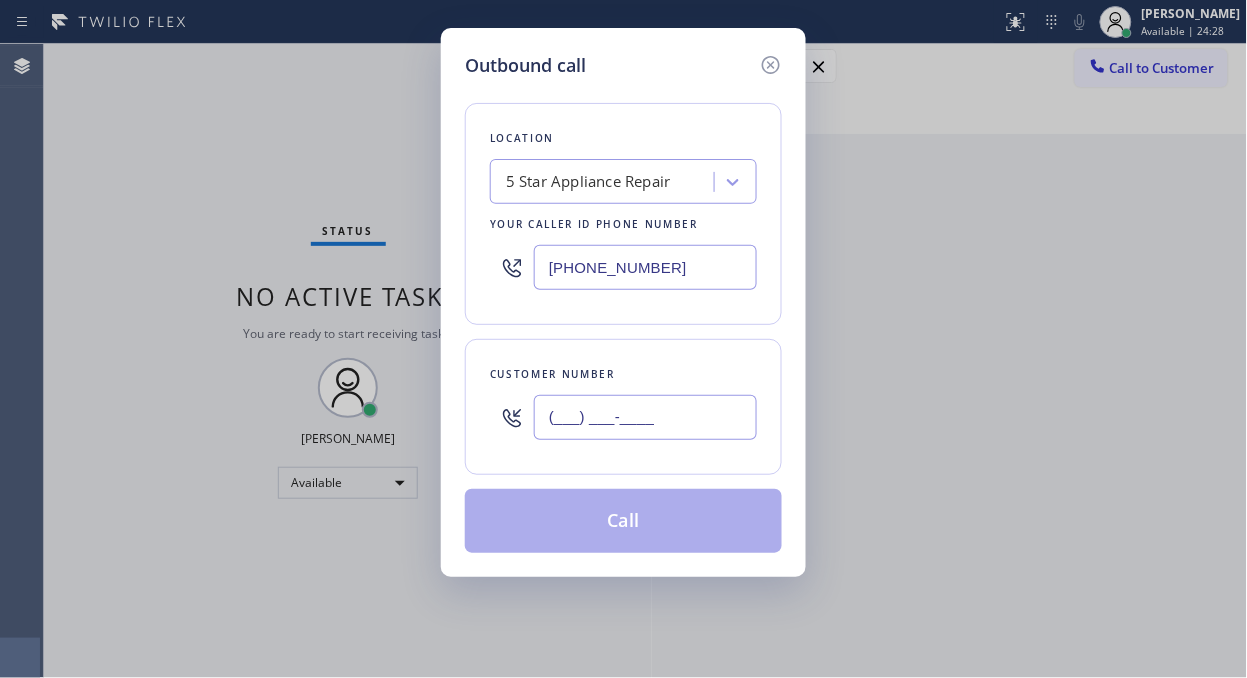 click on "(___) ___-____" at bounding box center [645, 417] 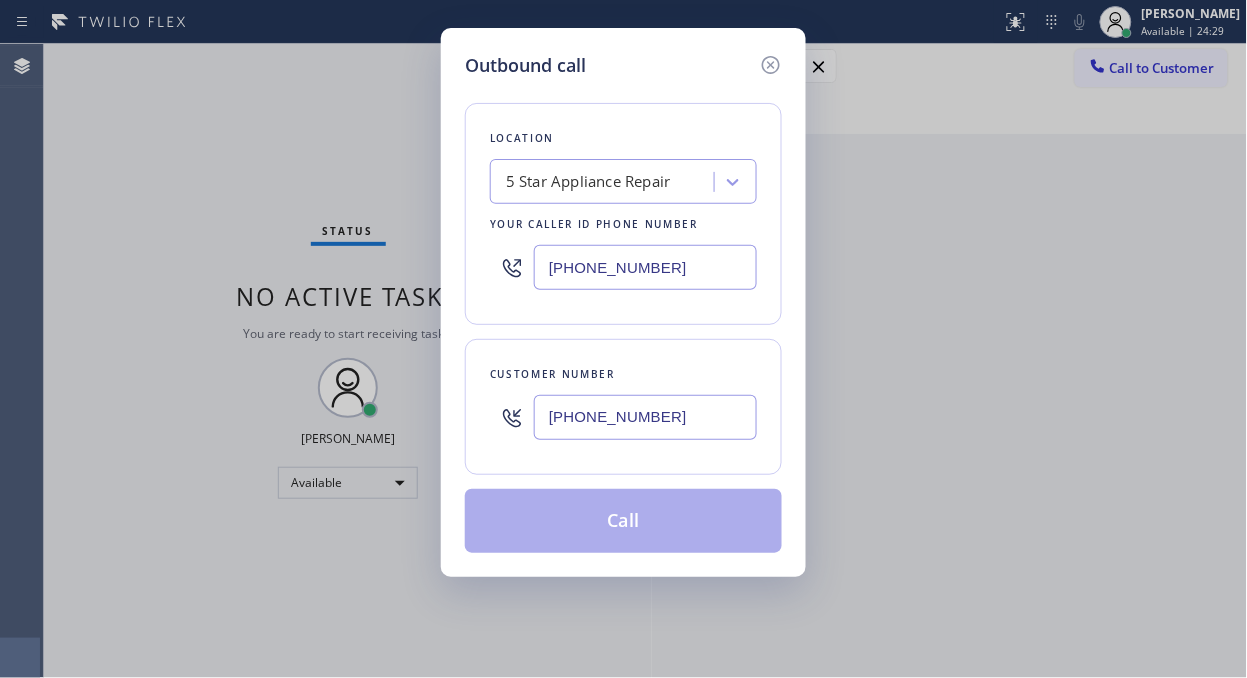 type on "[PHONE_NUMBER]" 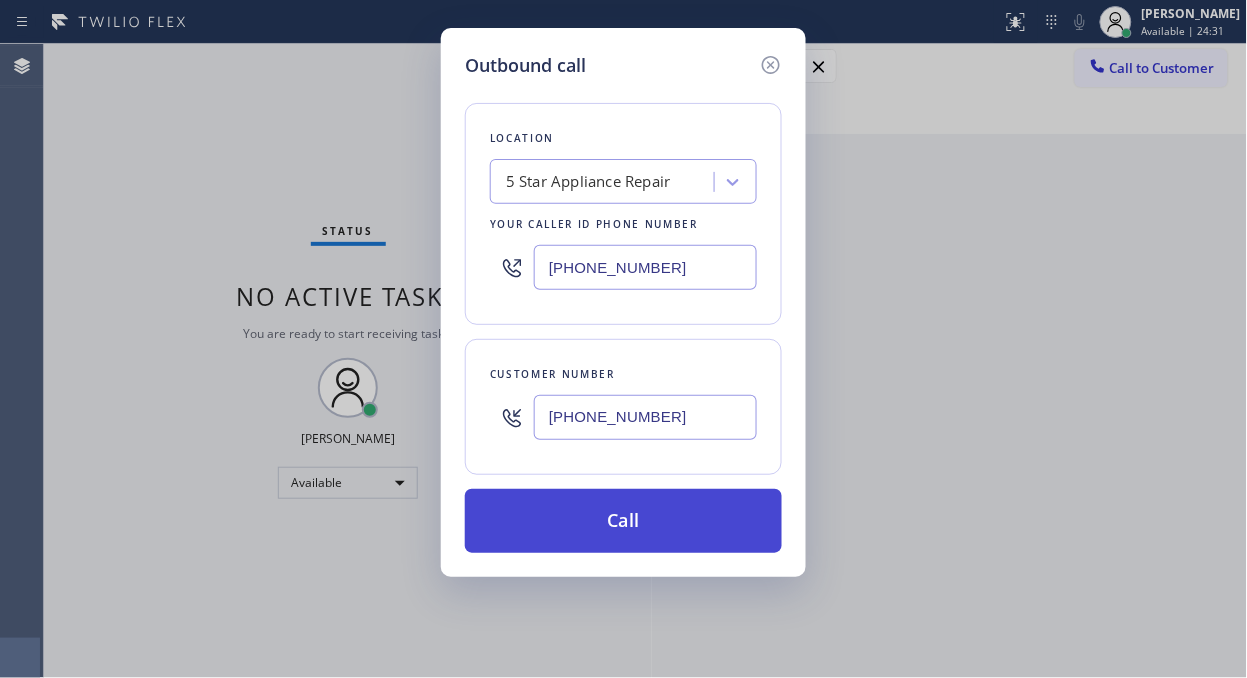 click on "Call" at bounding box center (623, 521) 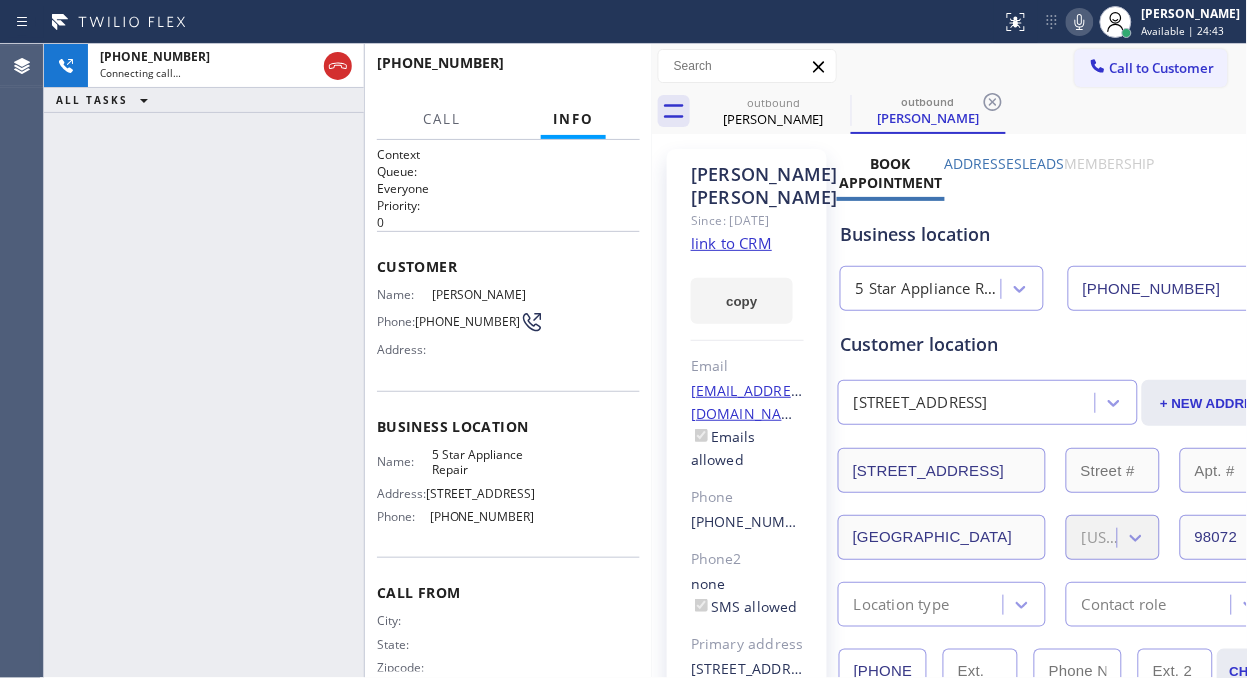 type on "[PHONE_NUMBER]" 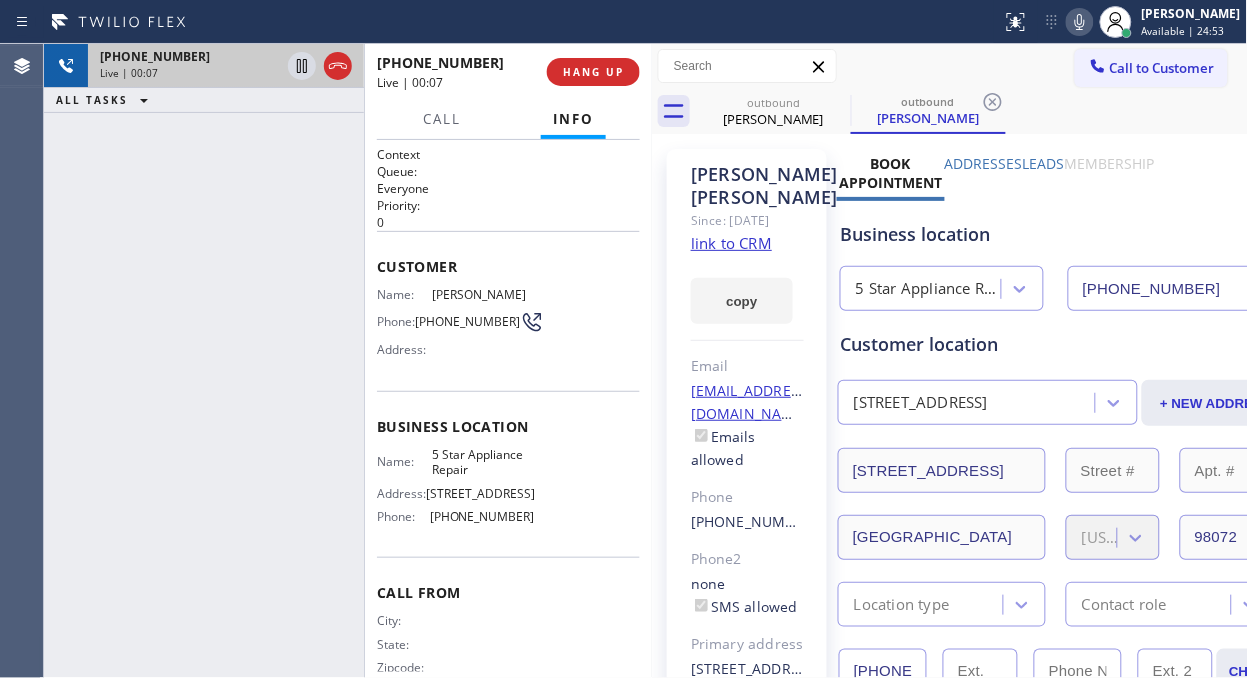 drag, startPoint x: 250, startPoint y: 250, endPoint x: 235, endPoint y: 83, distance: 167.6723 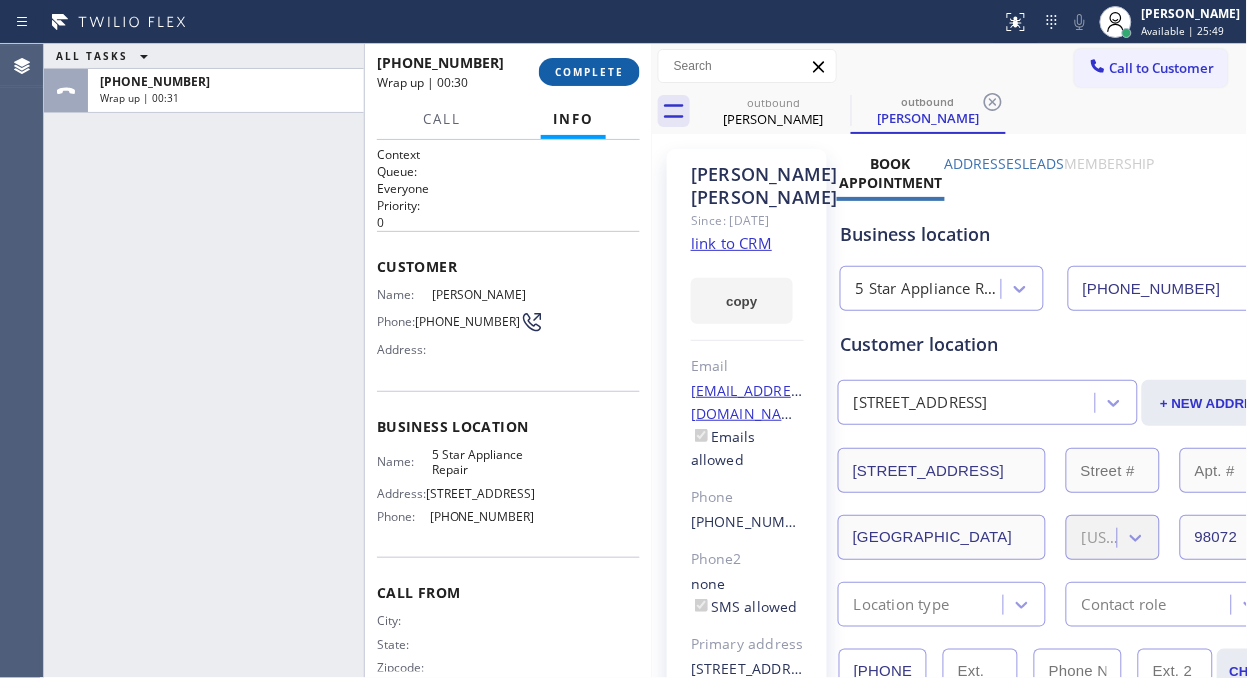 click on "COMPLETE" at bounding box center (589, 72) 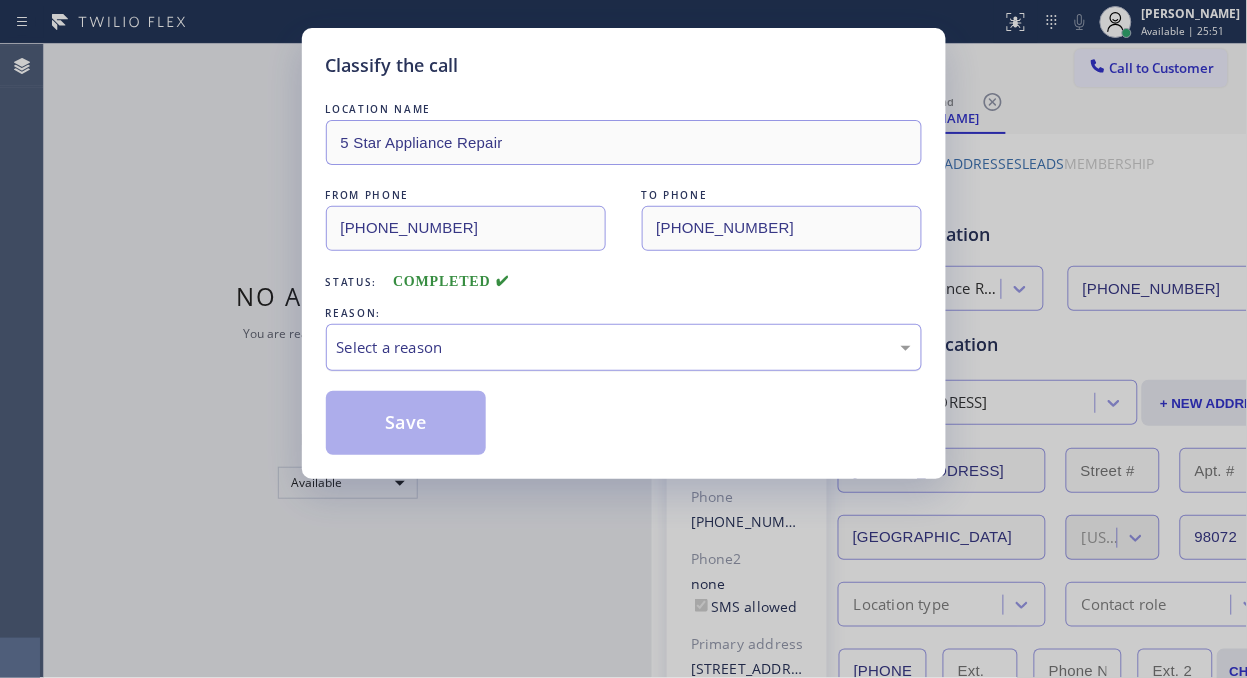 drag, startPoint x: 540, startPoint y: 355, endPoint x: 542, endPoint y: 365, distance: 10.198039 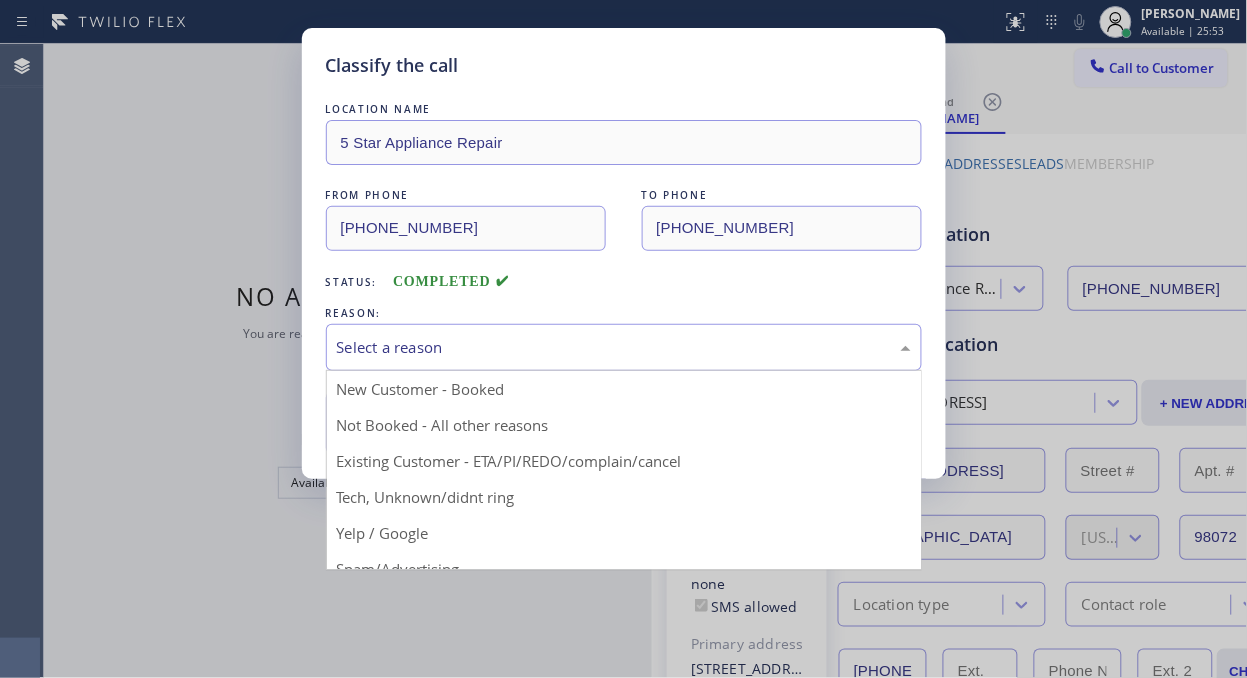 drag, startPoint x: 436, startPoint y: 457, endPoint x: 417, endPoint y: 428, distance: 34.669872 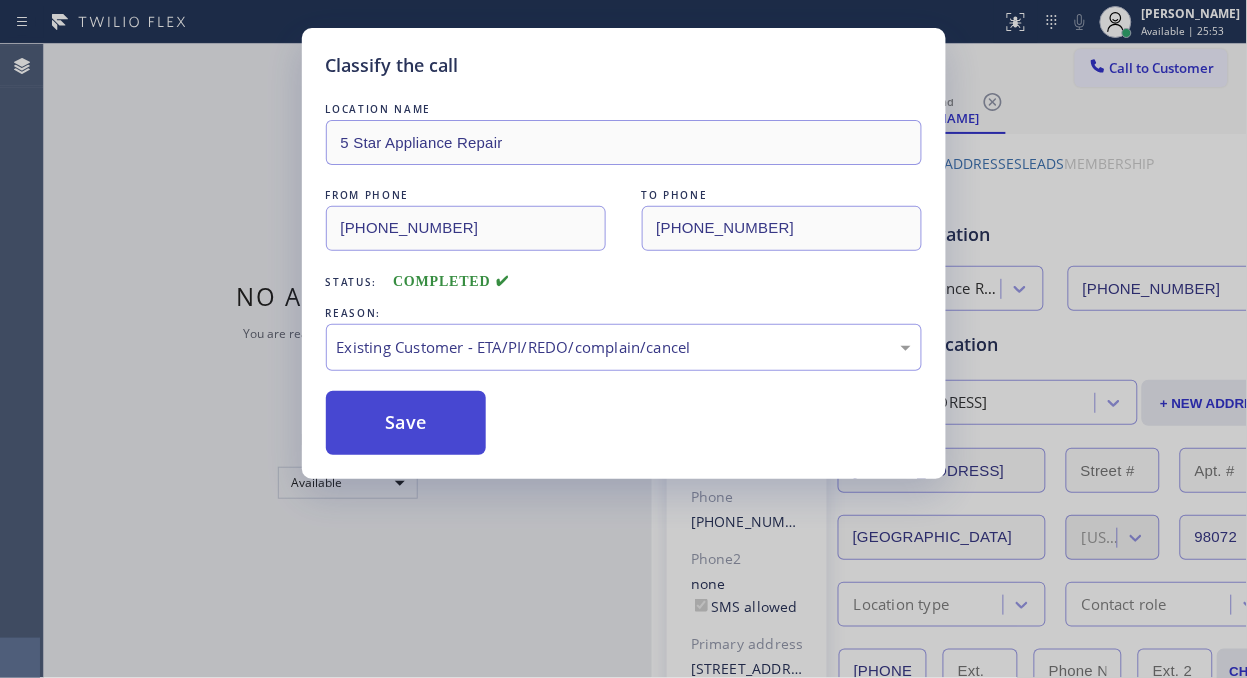 click on "Save" at bounding box center [406, 423] 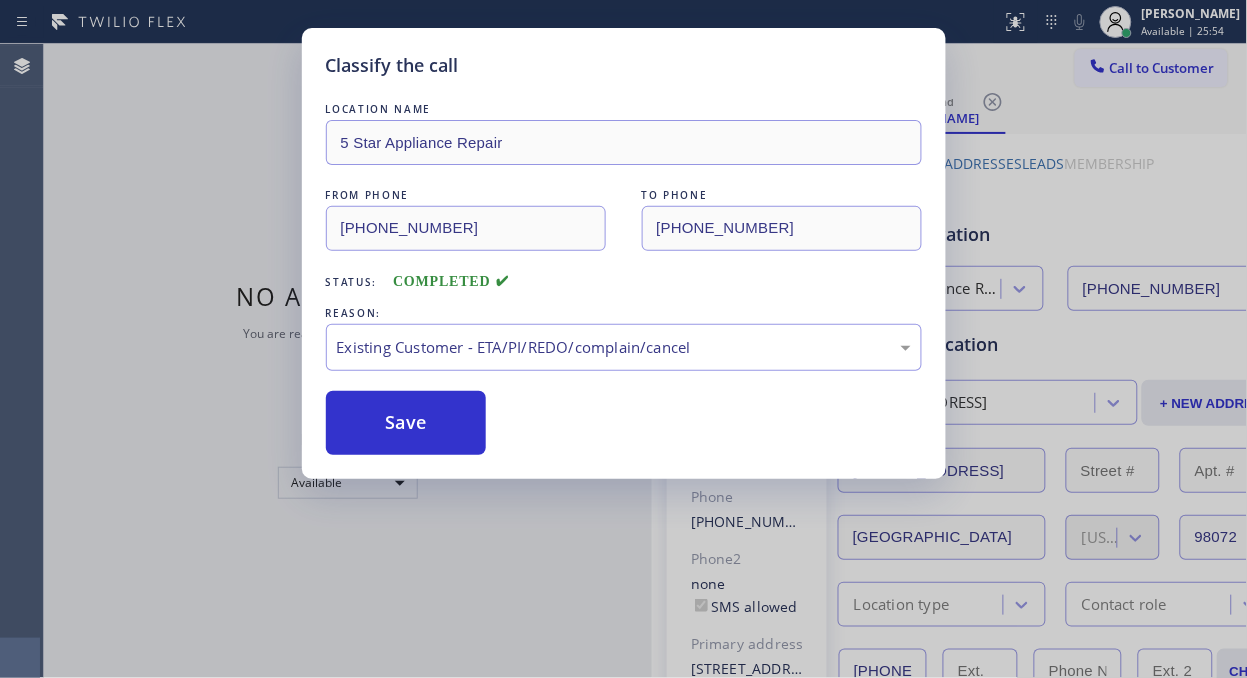 click on "Classify the call LOCATION NAME 5 Star Appliance Repair FROM PHONE [PHONE_NUMBER] TO PHONE [PHONE_NUMBER] Status: COMPLETED REASON: Existing Customer - ETA/PI/REDO/complain/cancel Save" at bounding box center [623, 339] 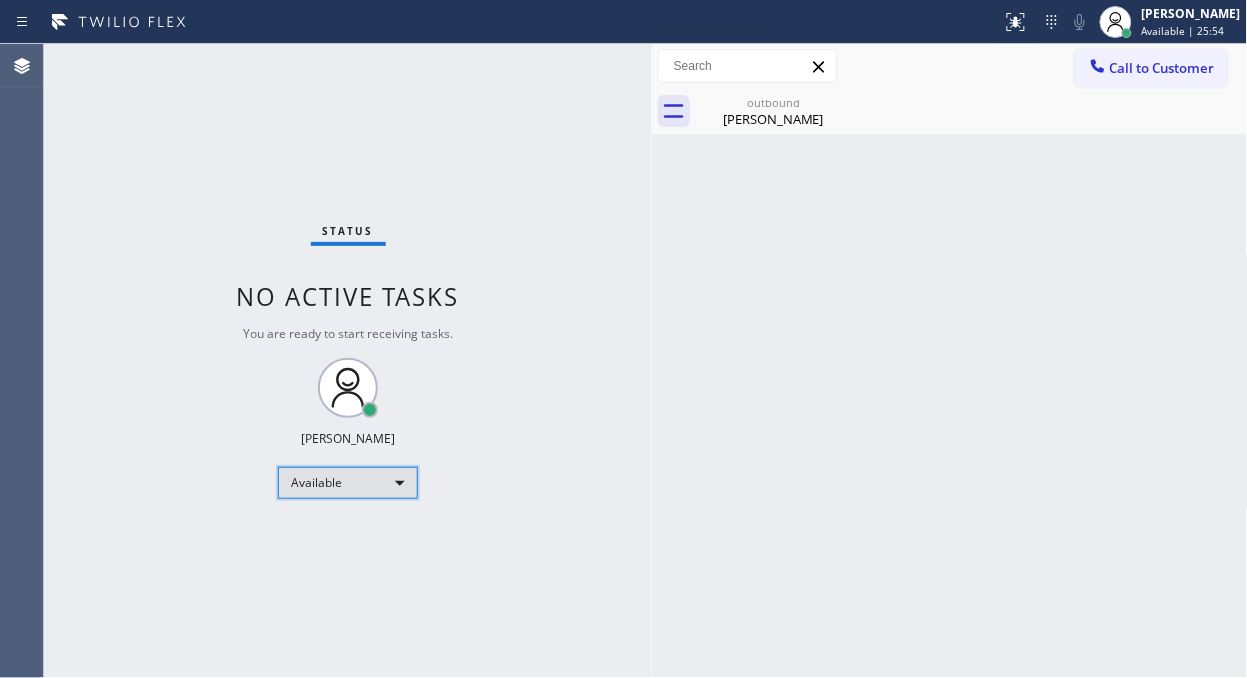 click on "Available" at bounding box center (348, 483) 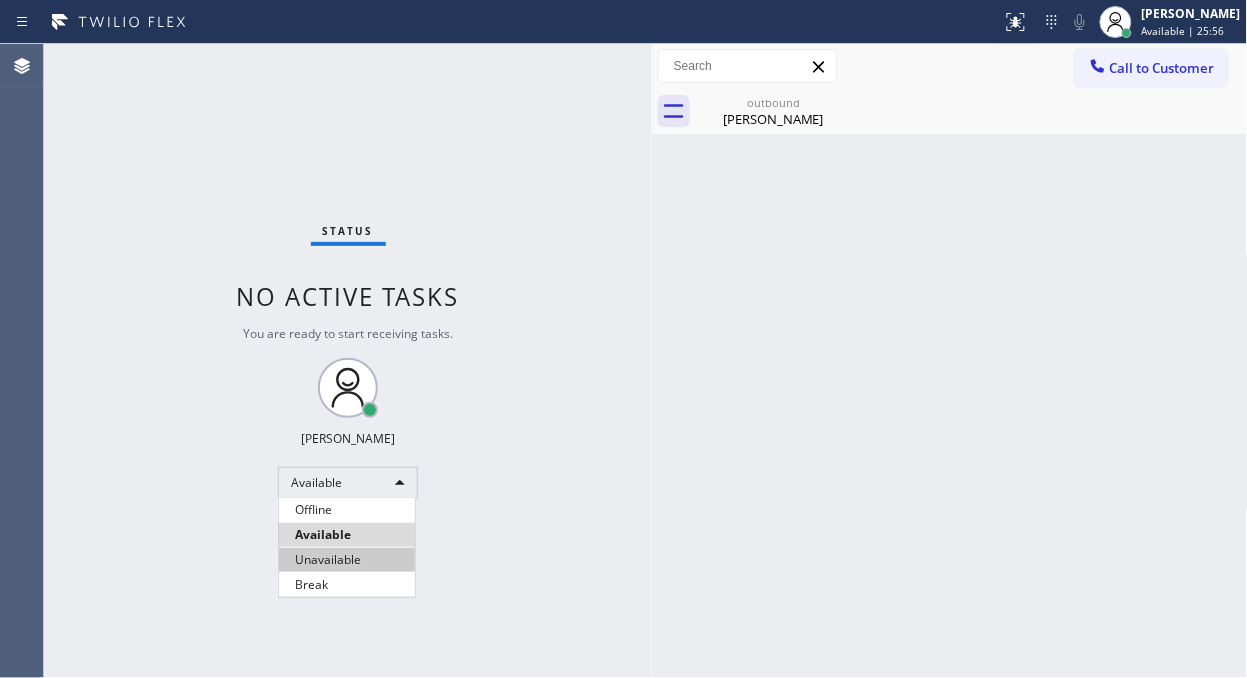click on "Unavailable" at bounding box center (347, 560) 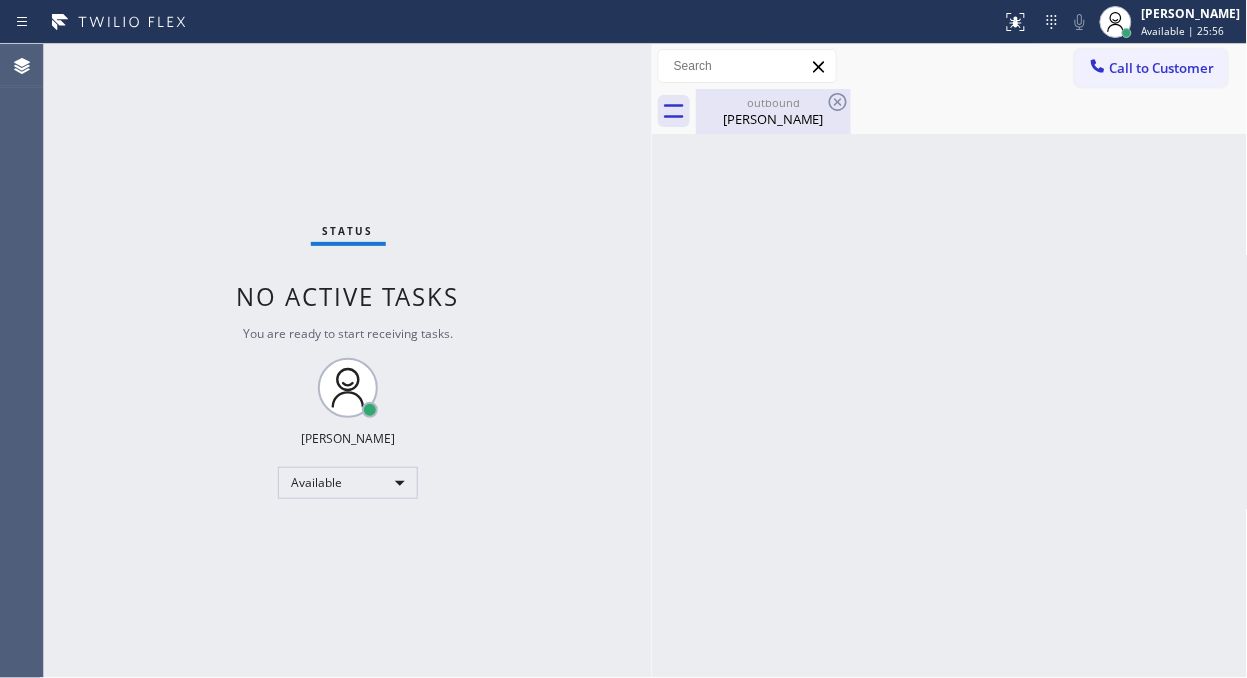 drag, startPoint x: 774, startPoint y: 116, endPoint x: 808, endPoint y: 108, distance: 34.928497 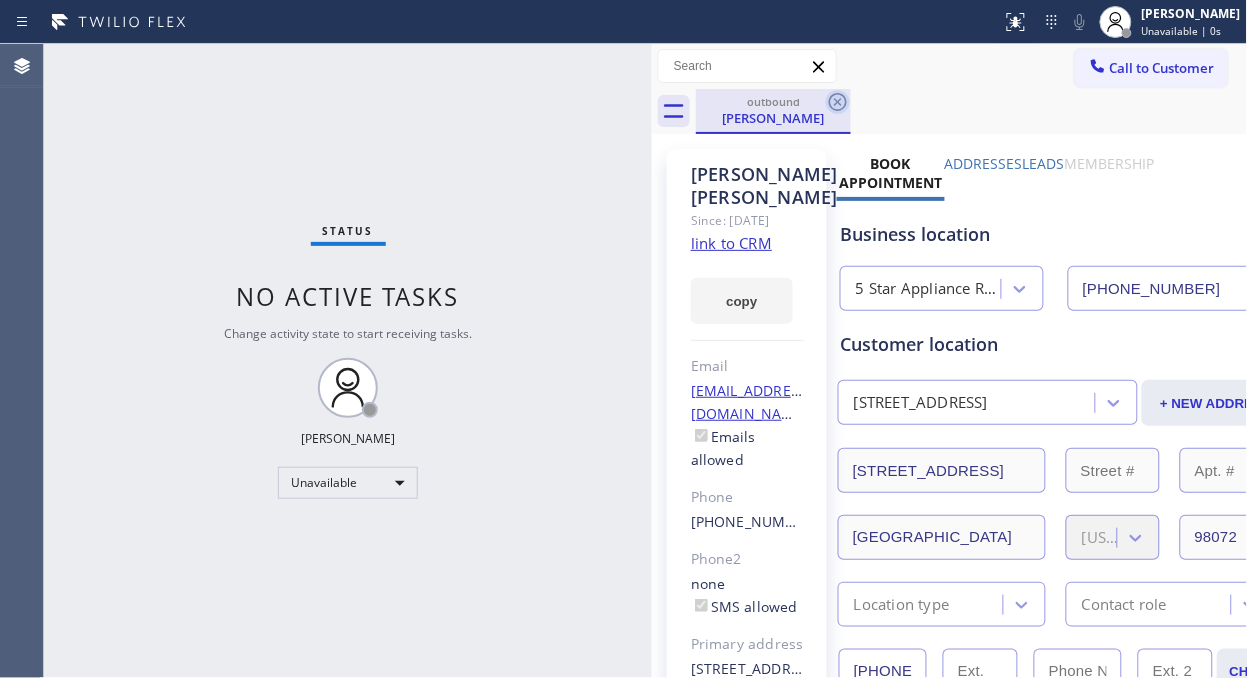 click 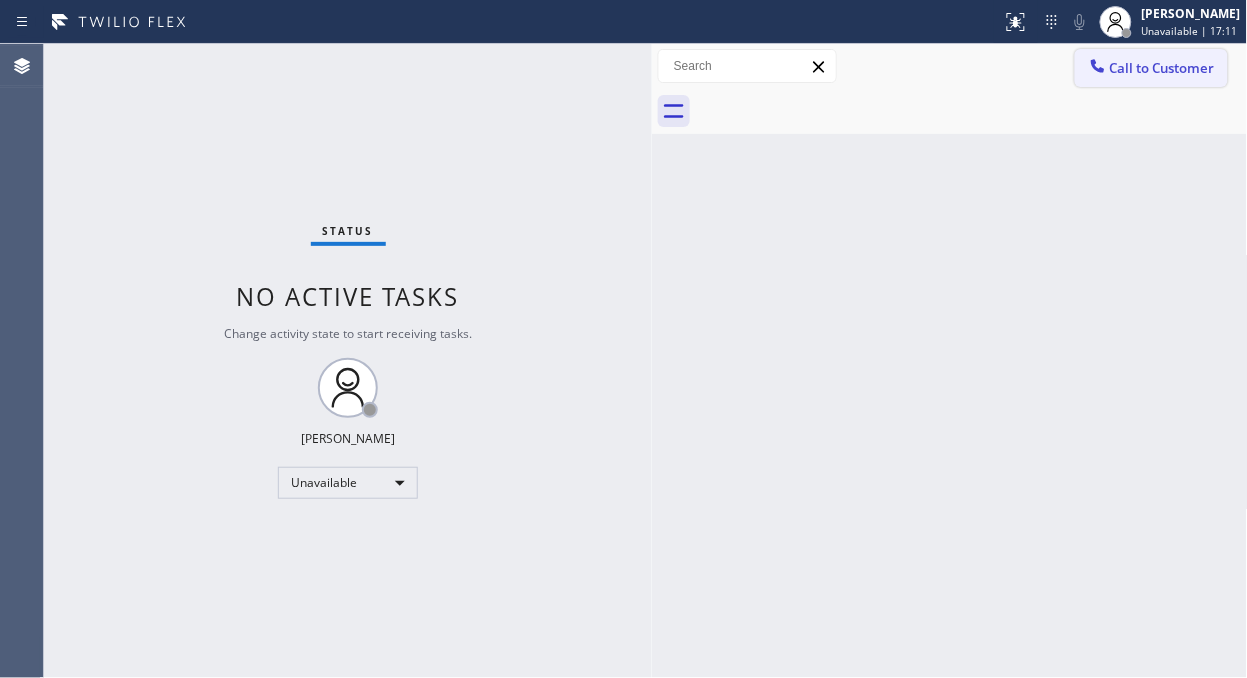 click on "Call to Customer" at bounding box center (1162, 68) 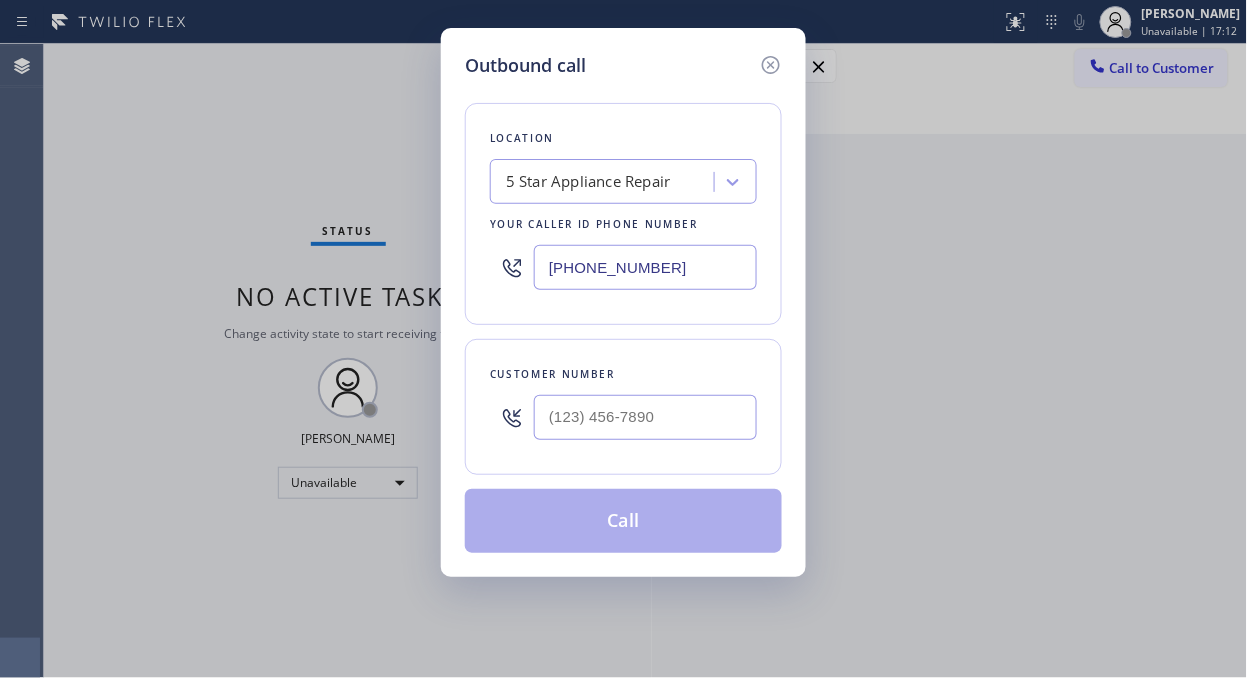 click on "5 Star Appliance Repair" at bounding box center (588, 182) 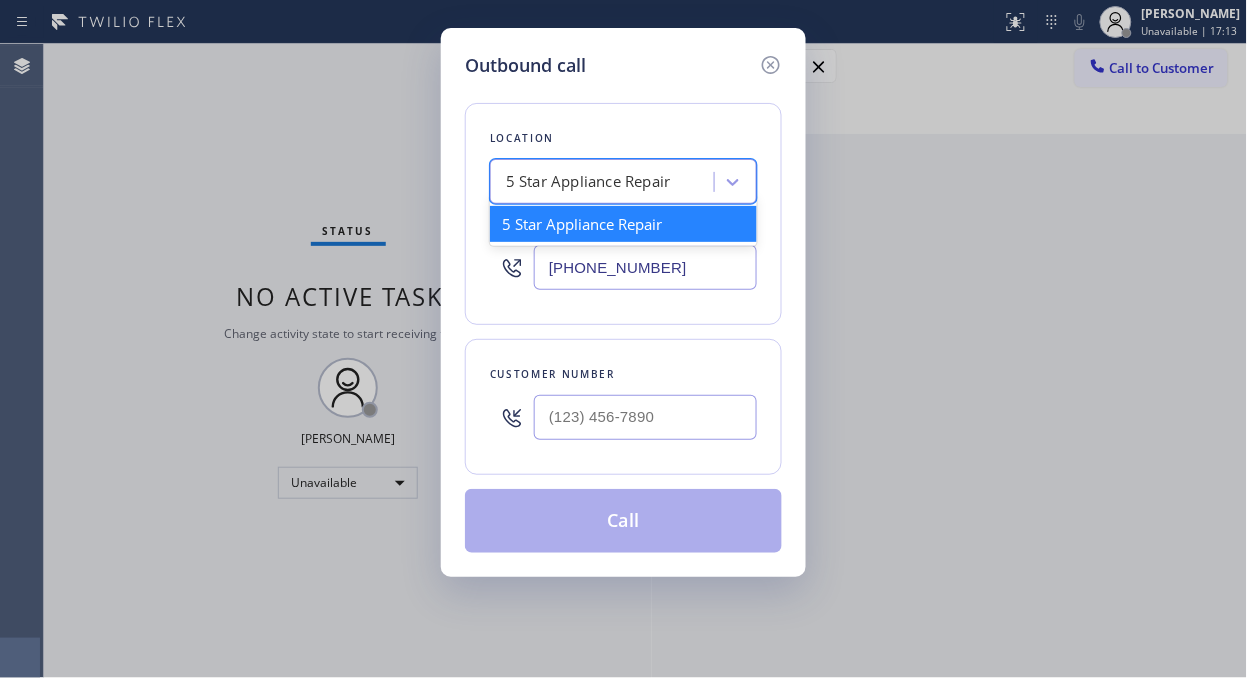 paste on "Expert Viking Appliance Repair [GEOGRAPHIC_DATA]" 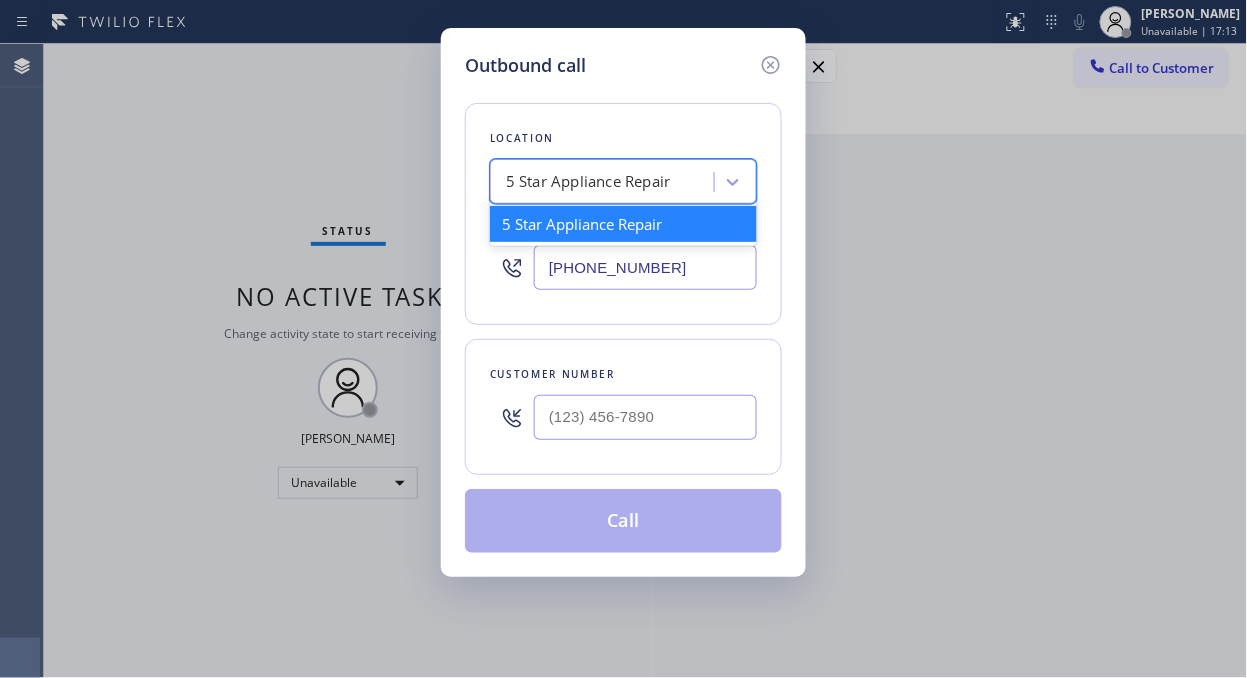type on "Expert Viking Appliance Repair [GEOGRAPHIC_DATA]" 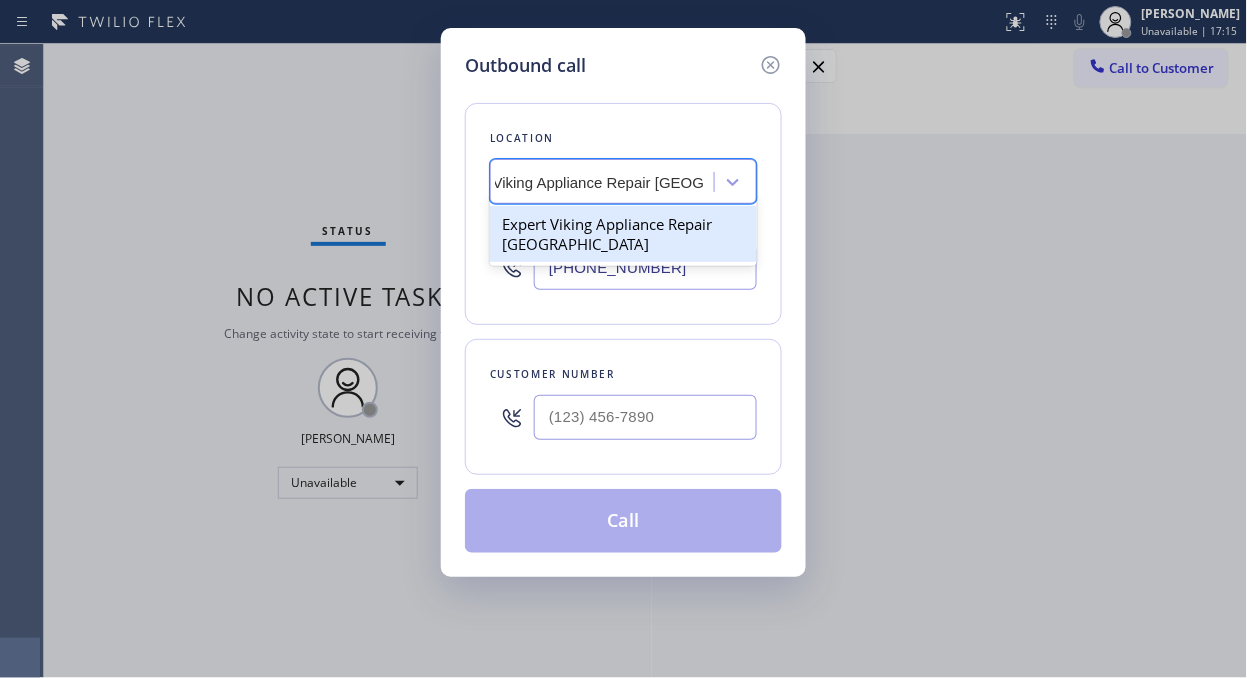 click on "Expert Viking Appliance Repair [GEOGRAPHIC_DATA]" at bounding box center [623, 234] 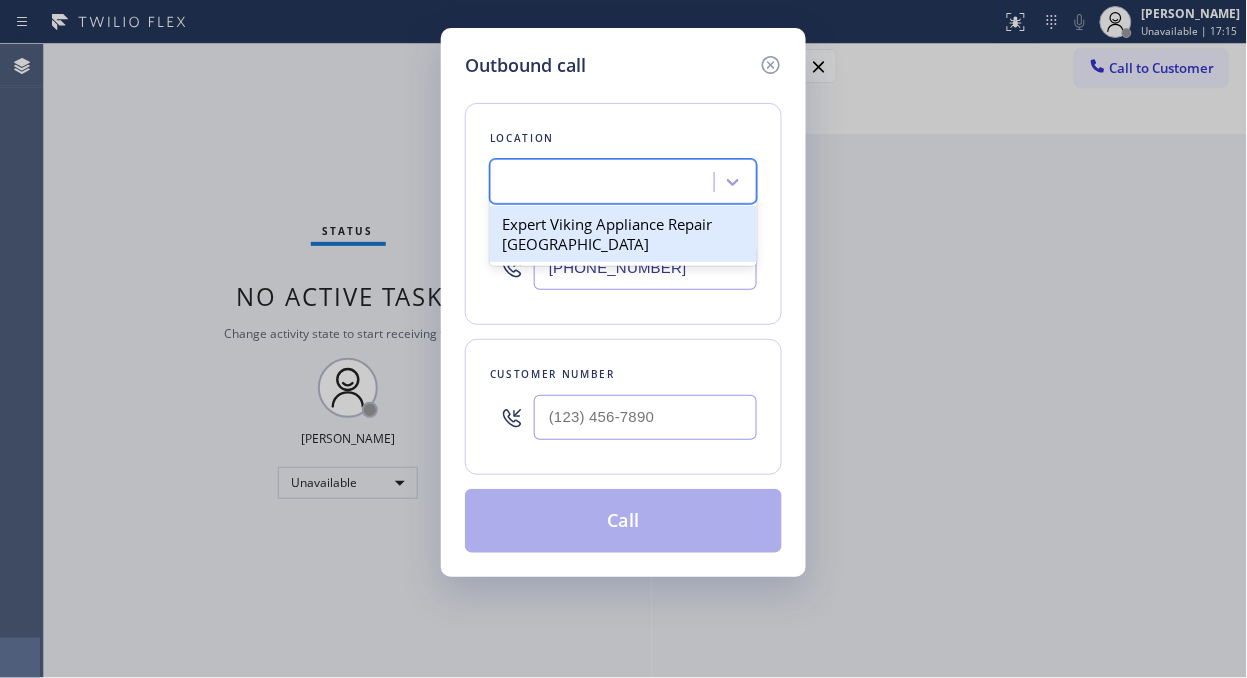 scroll, scrollTop: 0, scrollLeft: 2, axis: horizontal 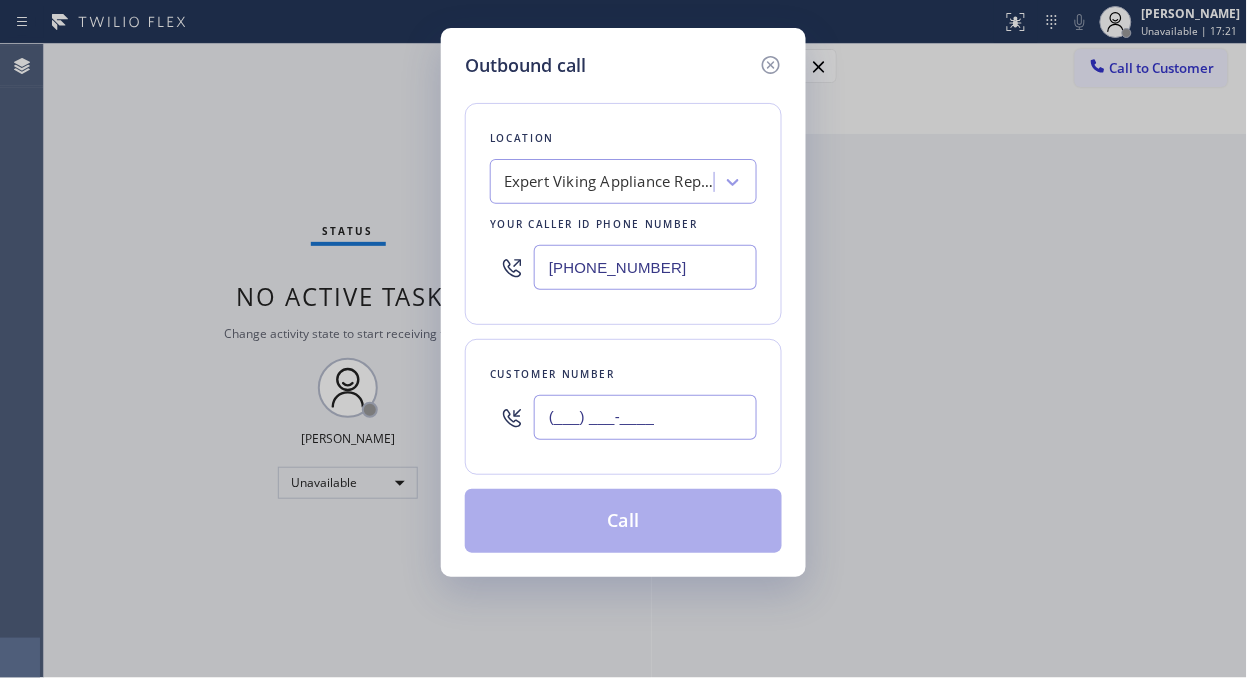 click on "(___) ___-____" at bounding box center [645, 417] 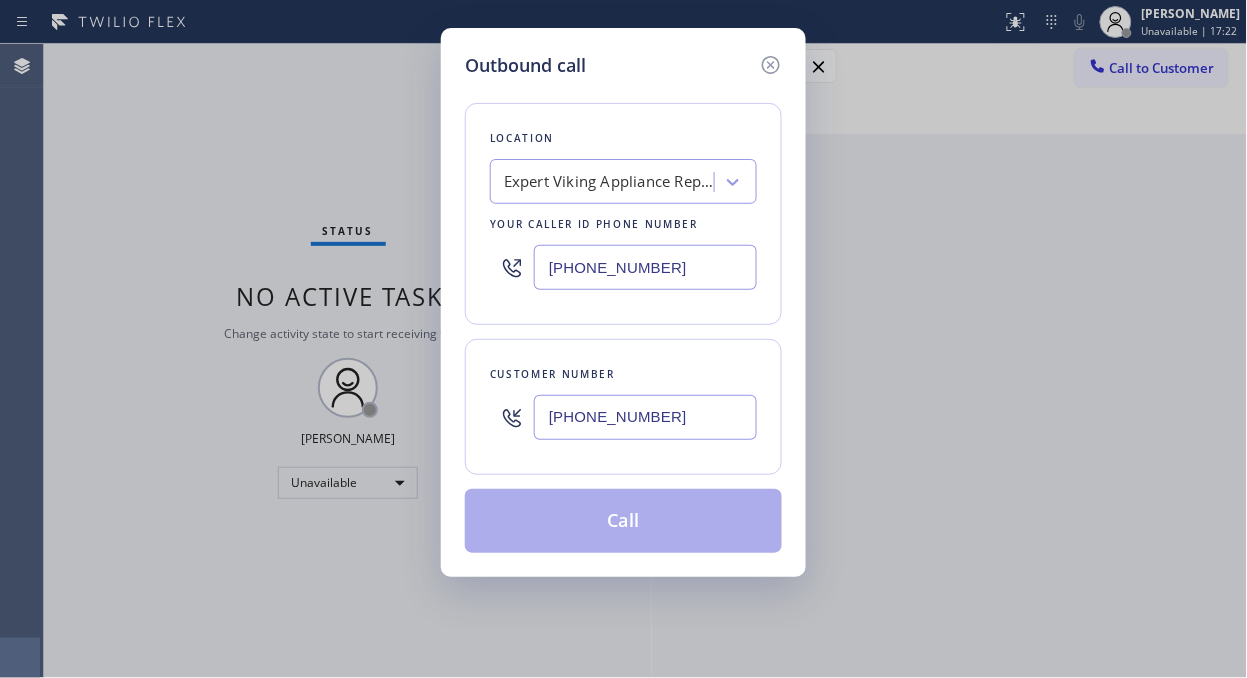 type on "[PHONE_NUMBER]" 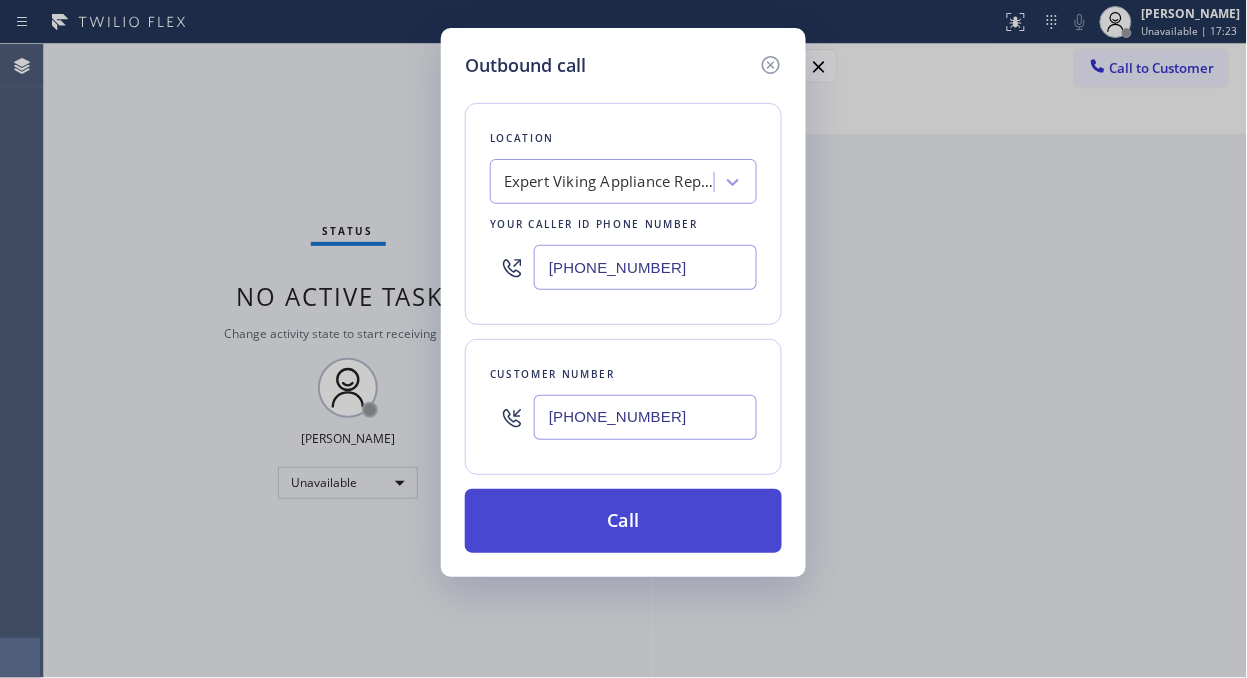 click on "Call" at bounding box center [623, 521] 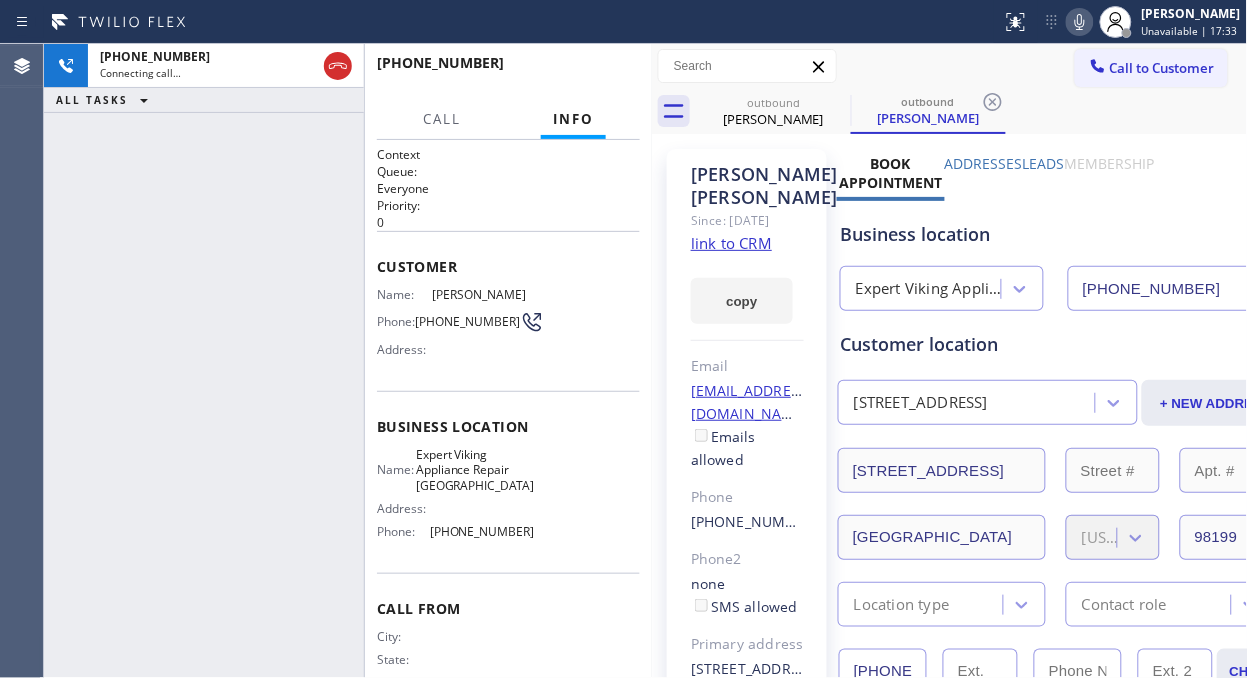 type on "[PHONE_NUMBER]" 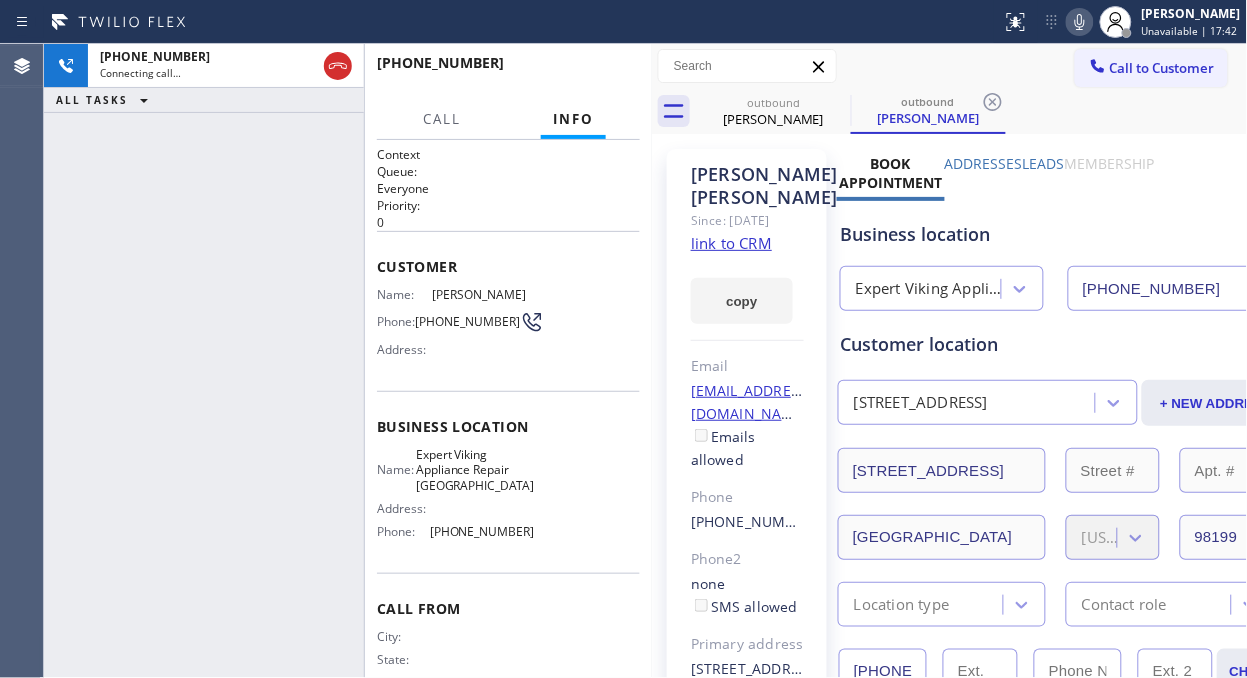 click 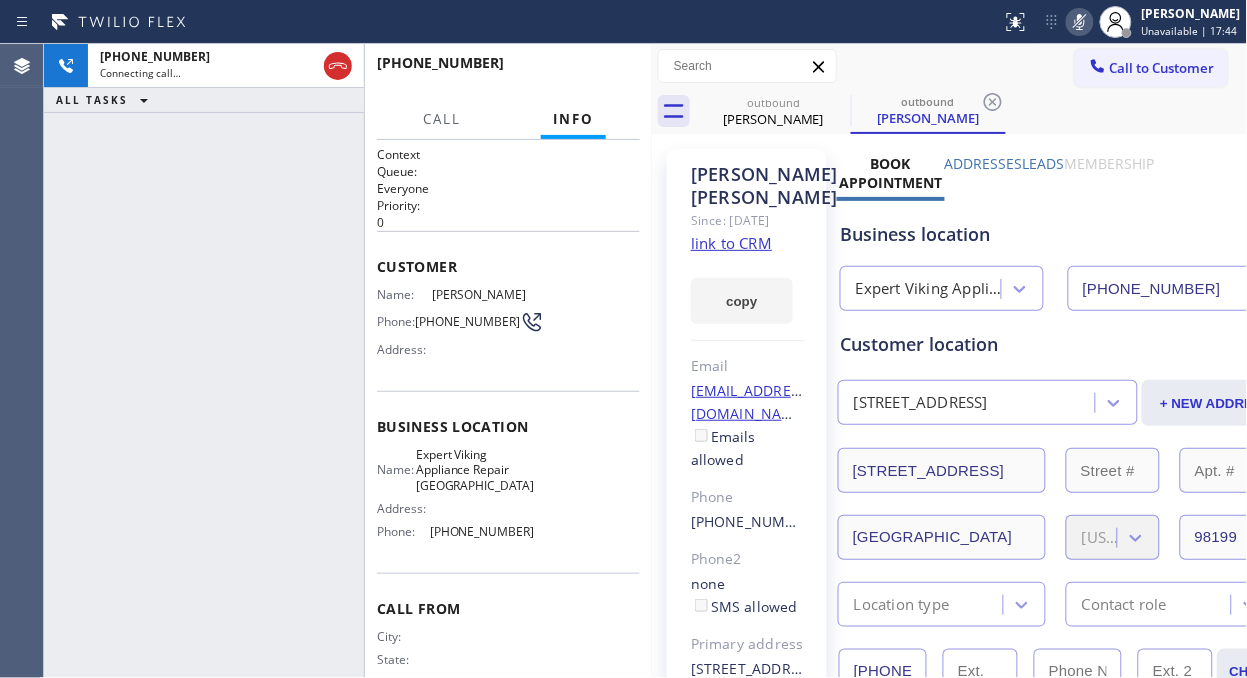 click 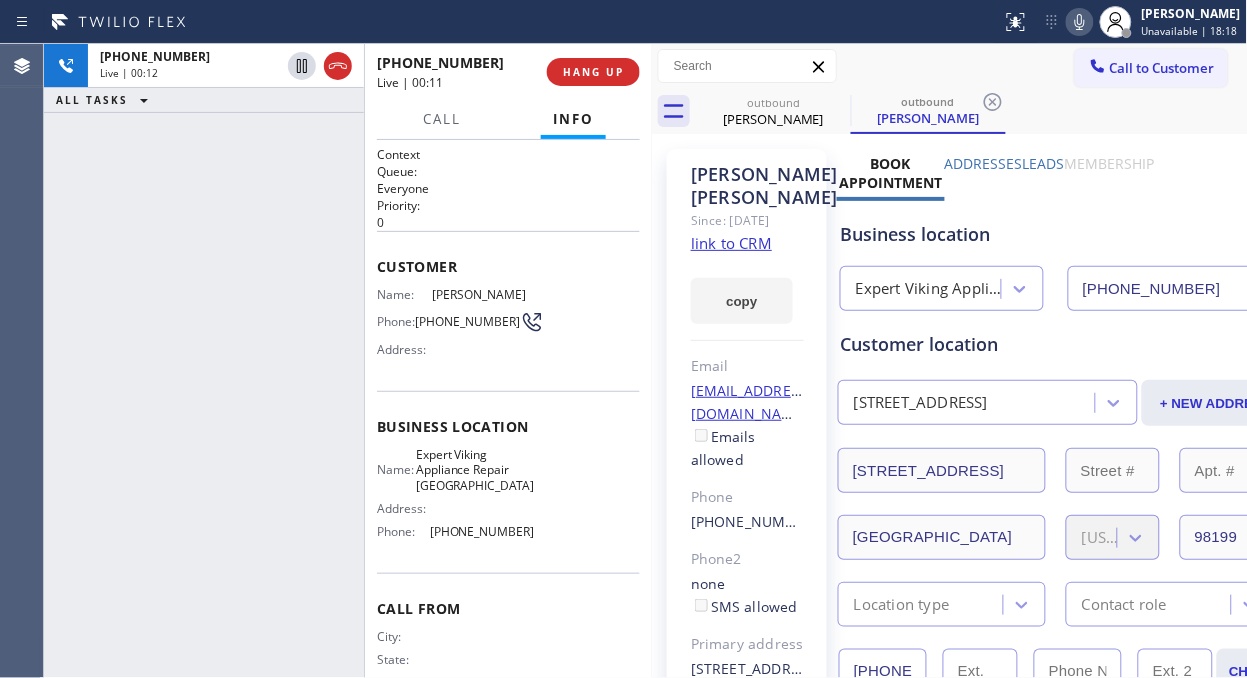 click on "[PHONE_NUMBER] Live | 00:12 ALL TASKS ALL TASKS ACTIVE TASKS TASKS IN WRAP UP" at bounding box center (204, 361) 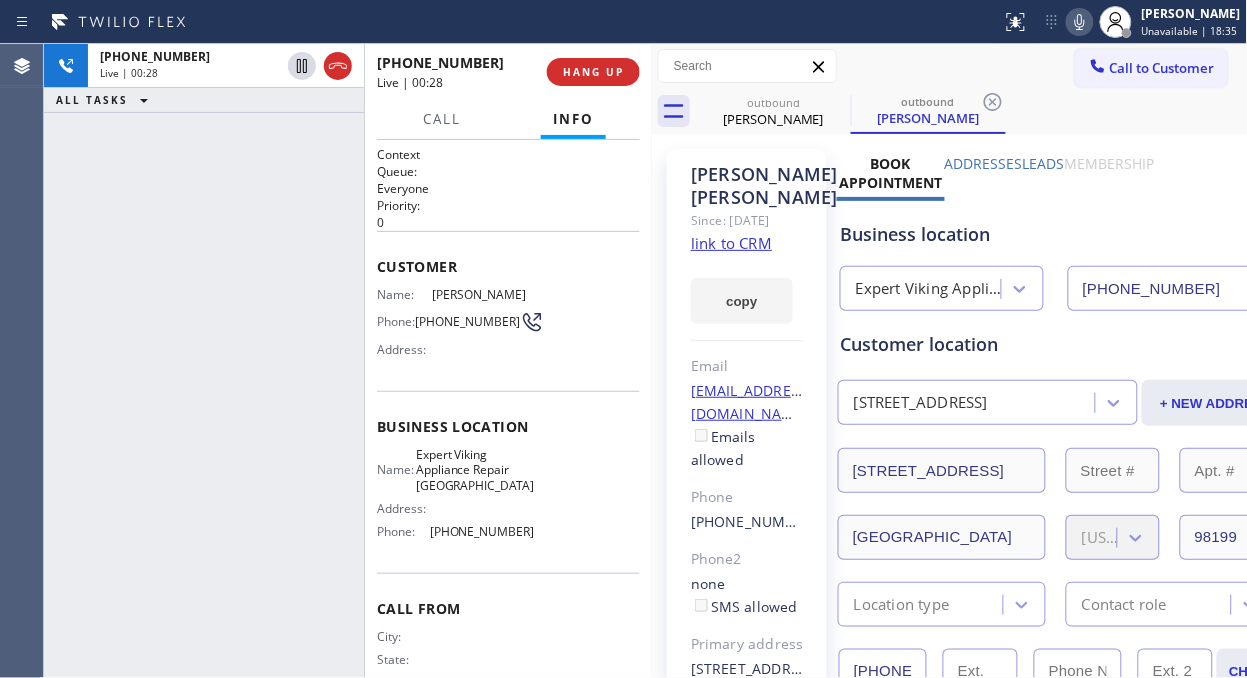 click on "[PHONE_NUMBER] Live | 00:28 ALL TASKS ALL TASKS ACTIVE TASKS TASKS IN WRAP UP" at bounding box center (204, 361) 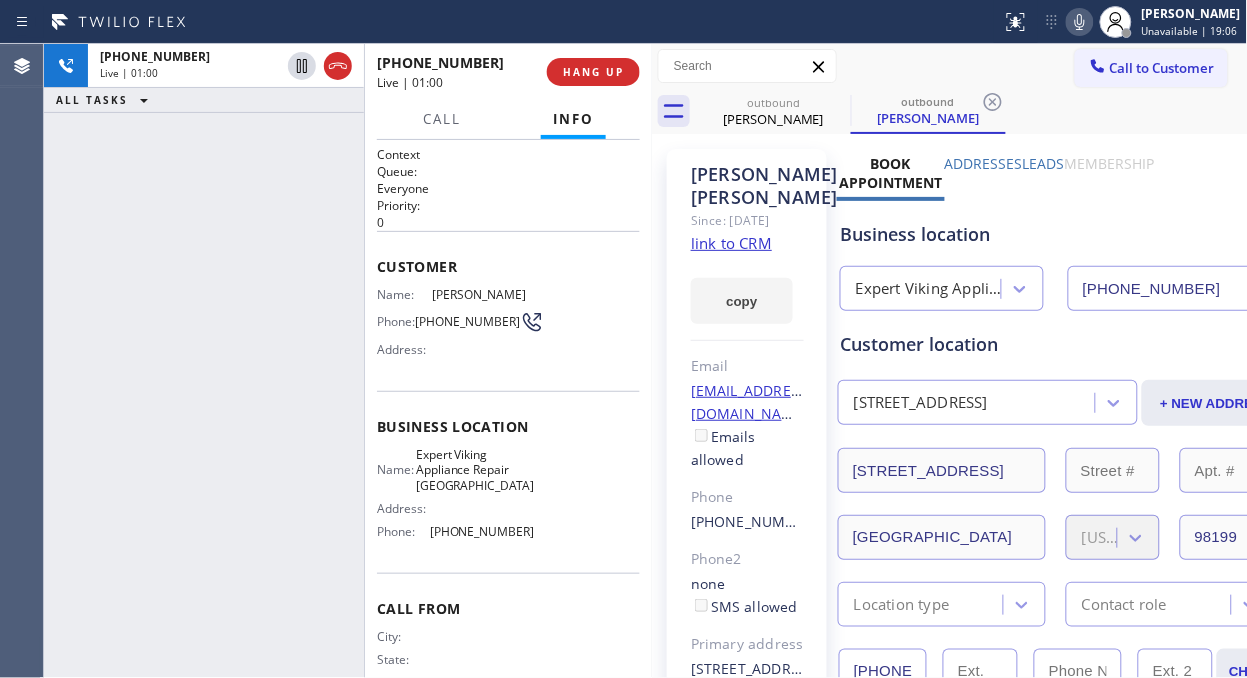 click on "[PHONE_NUMBER] Live | 01:00 ALL TASKS ALL TASKS ACTIVE TASKS TASKS IN WRAP UP" at bounding box center (204, 361) 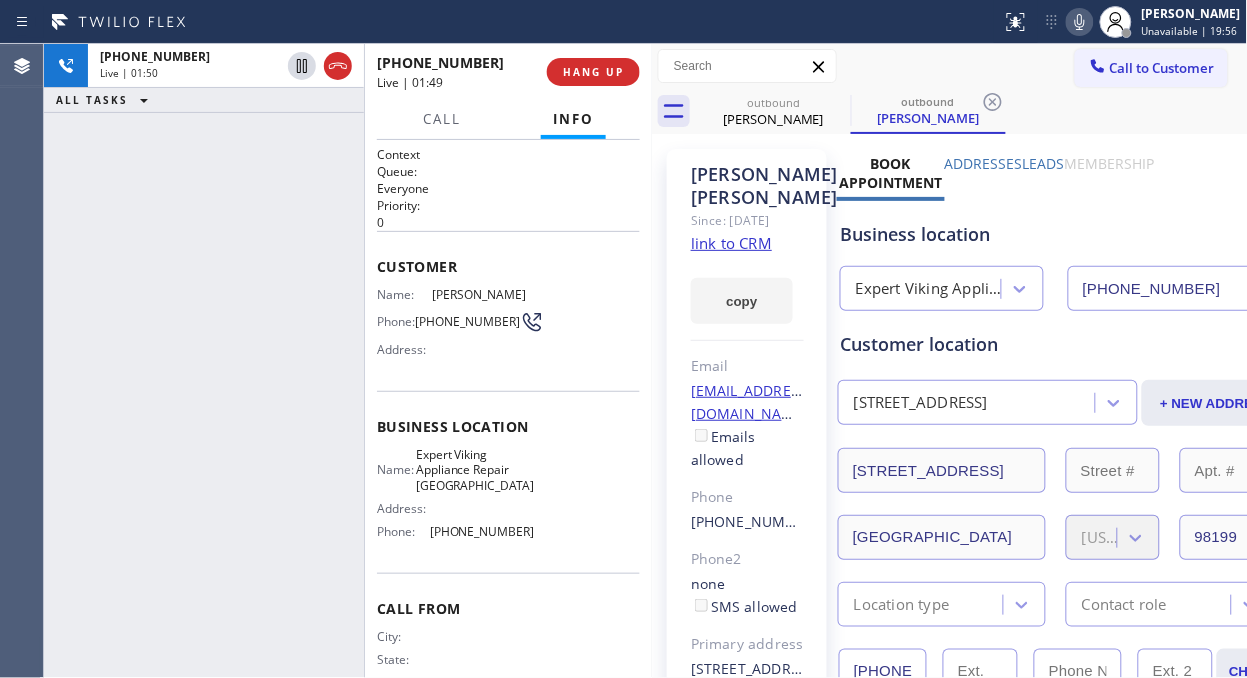 click 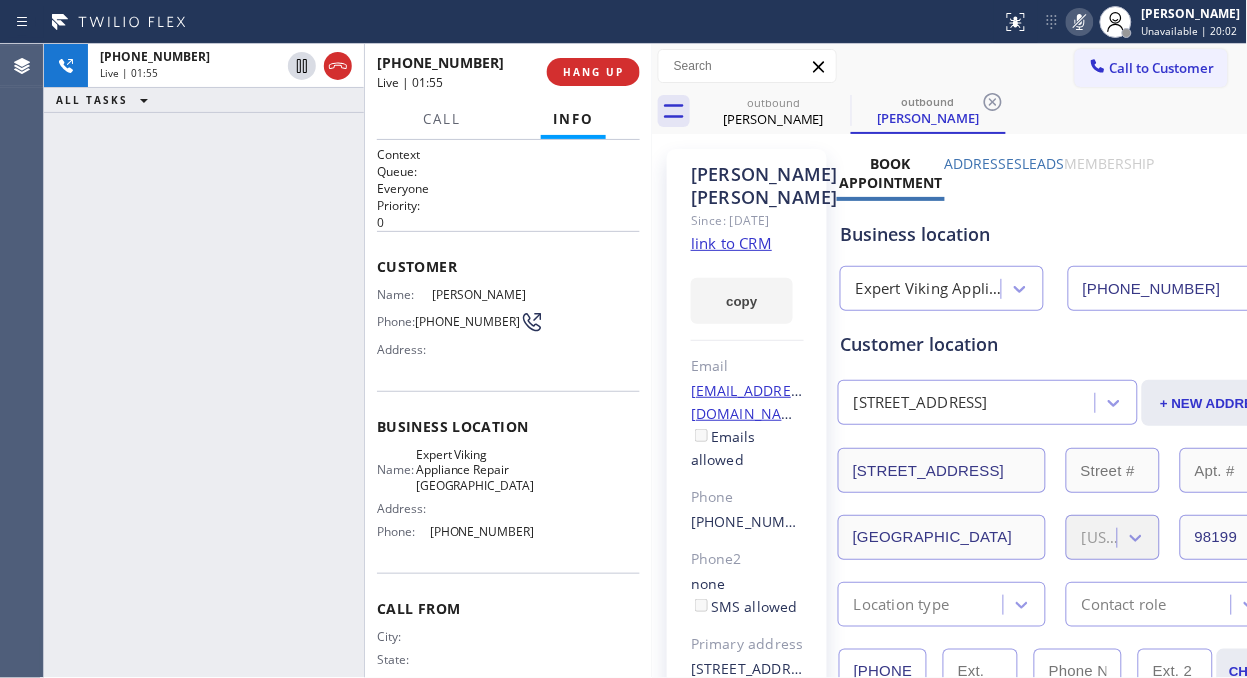 click 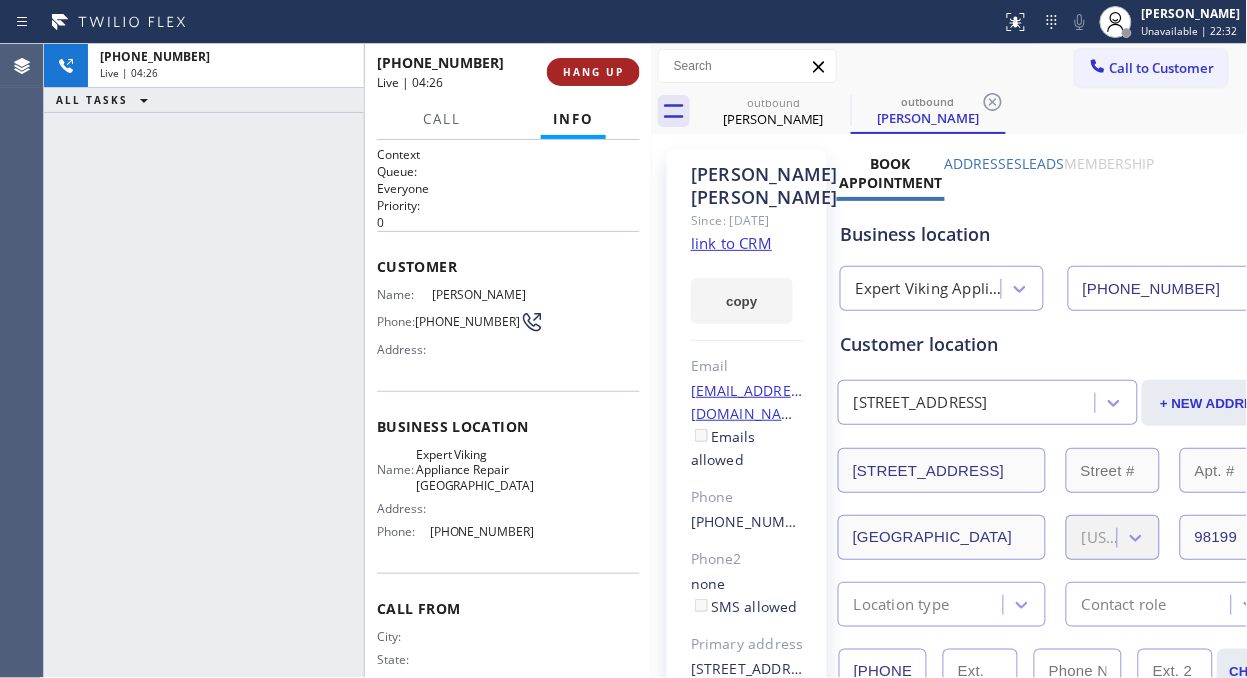 click on "HANG UP" at bounding box center (593, 72) 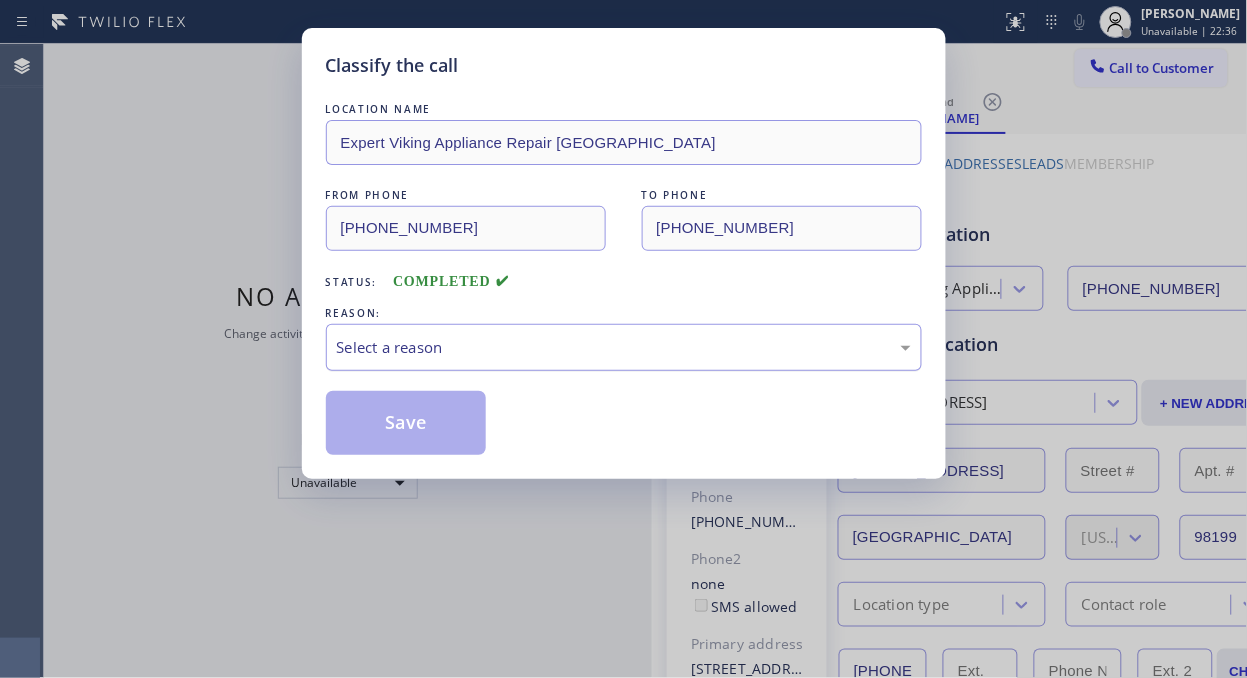 click on "Select a reason" at bounding box center [624, 347] 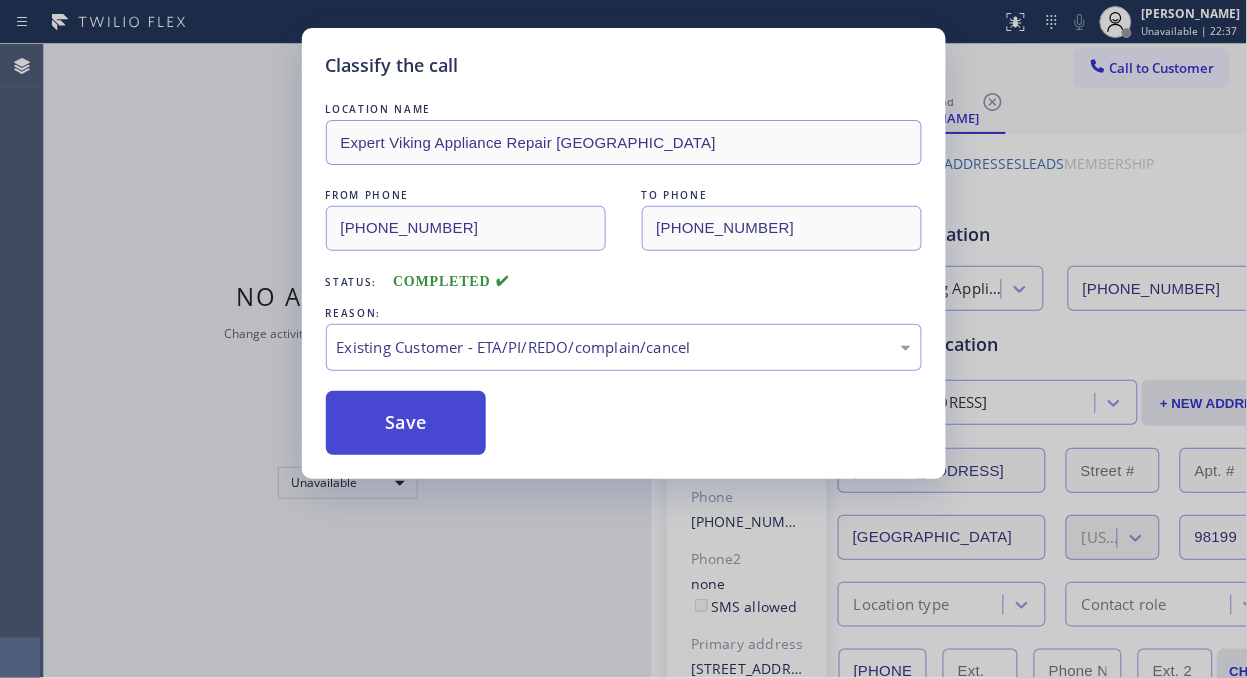 click on "Save" at bounding box center [406, 423] 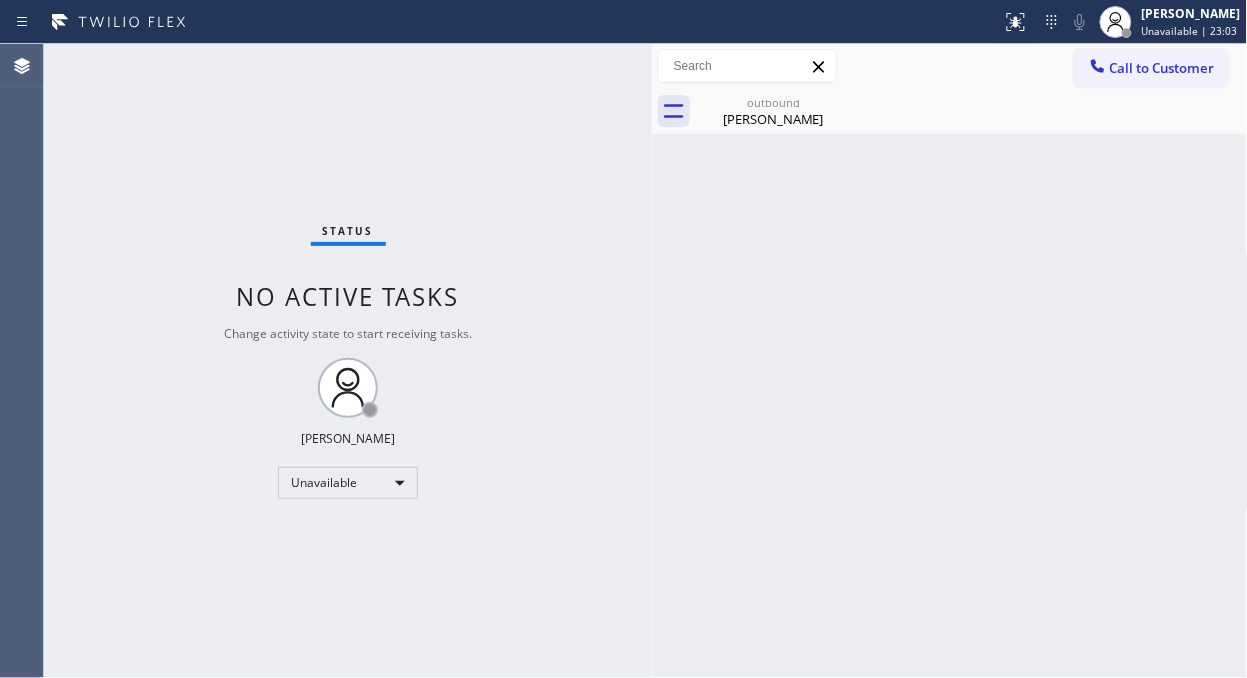 click on "Status   No active tasks     Change activity state to start receiving tasks.   [PERSON_NAME] Unavailable" at bounding box center (348, 361) 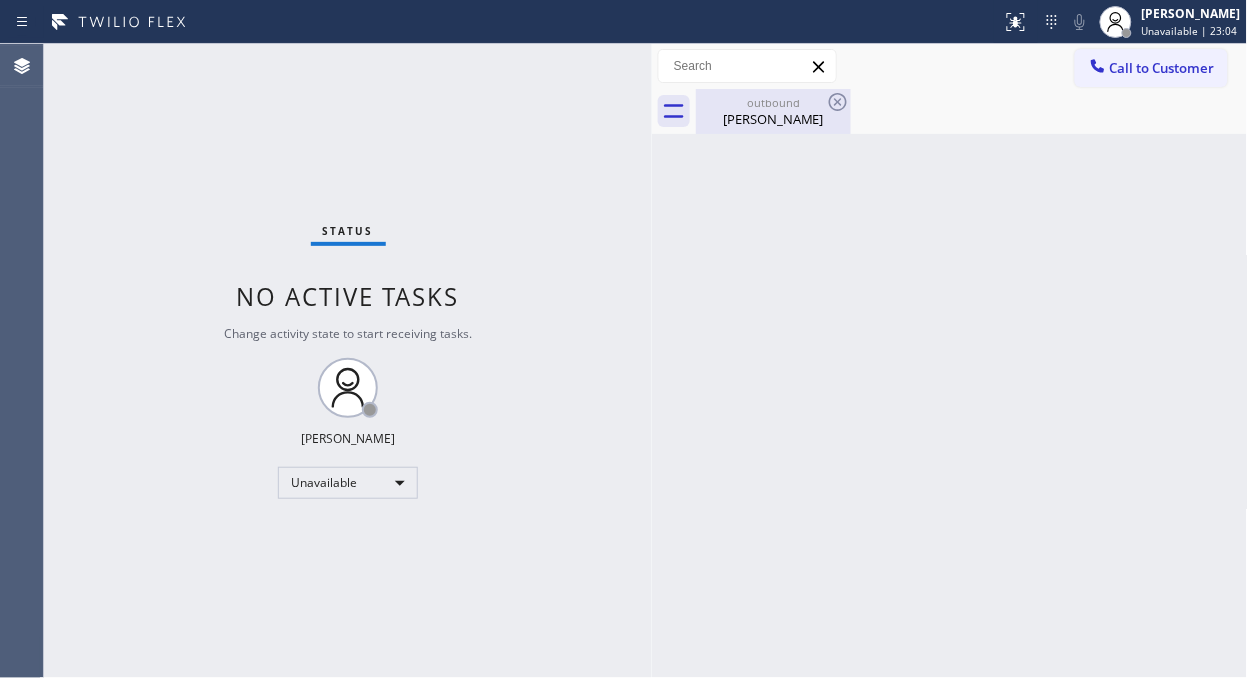 click on "[PERSON_NAME]" at bounding box center [773, 119] 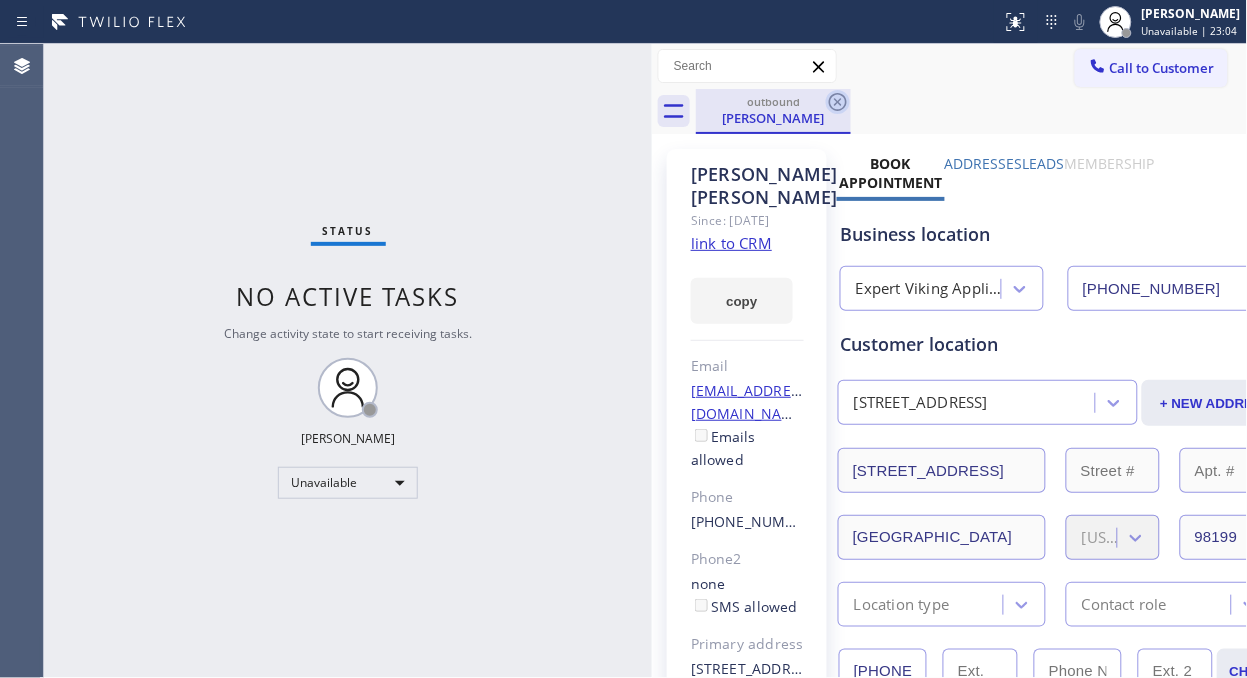 click 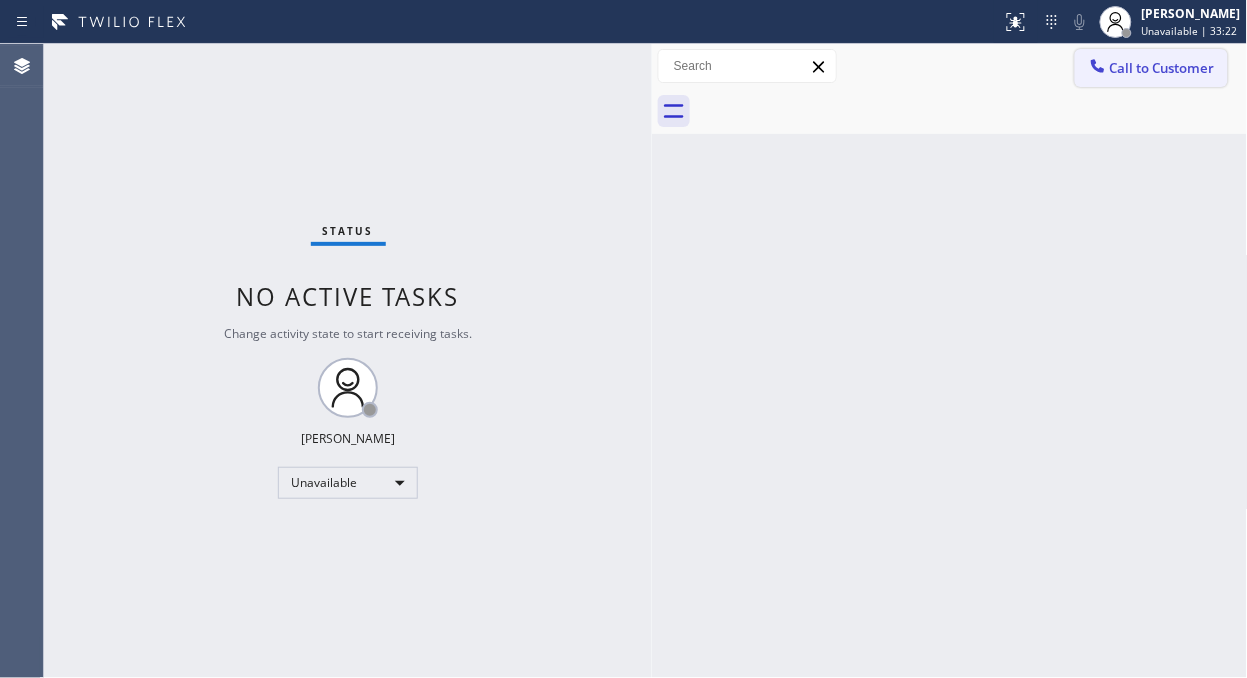 click on "Call to Customer" at bounding box center (1162, 68) 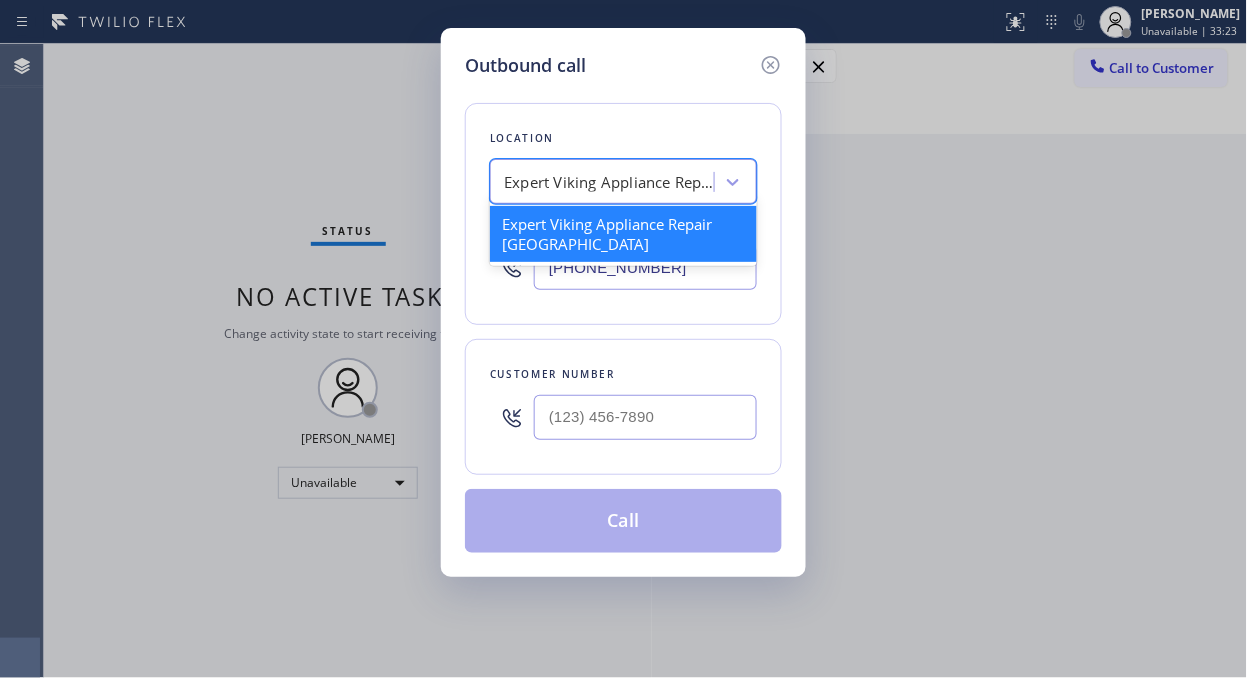 click on "Expert Viking Appliance Repair [GEOGRAPHIC_DATA]" at bounding box center [609, 182] 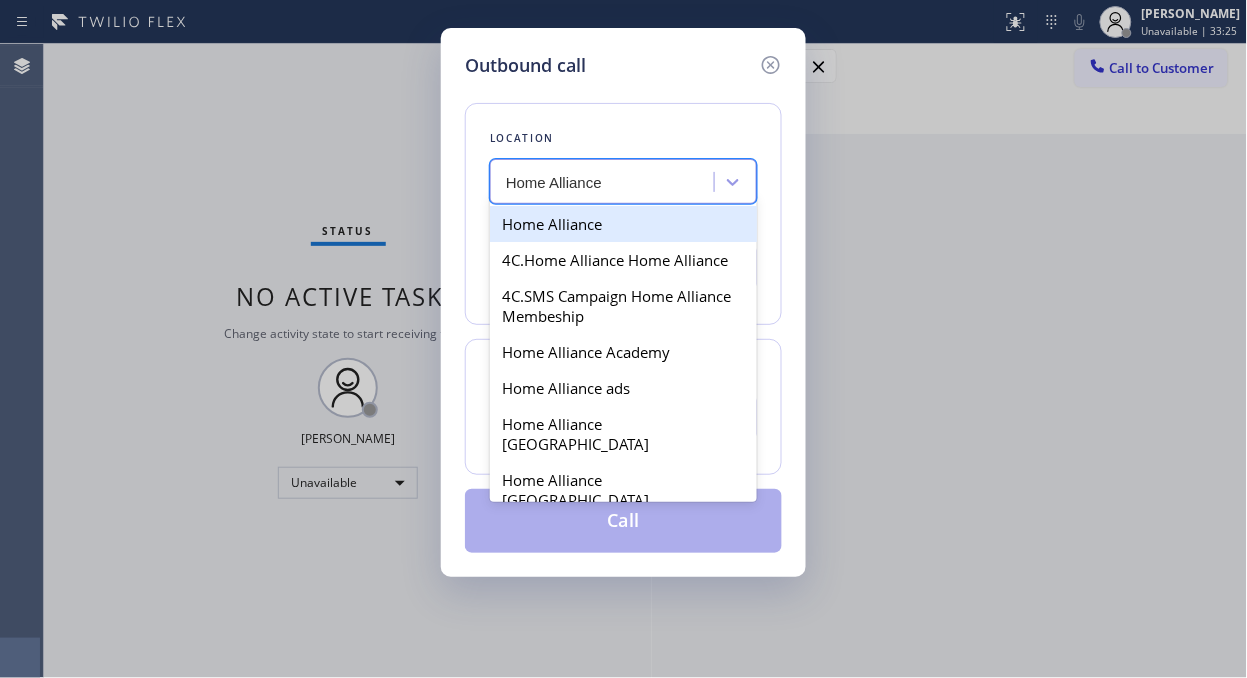 click on "Home Alliance" at bounding box center (623, 224) 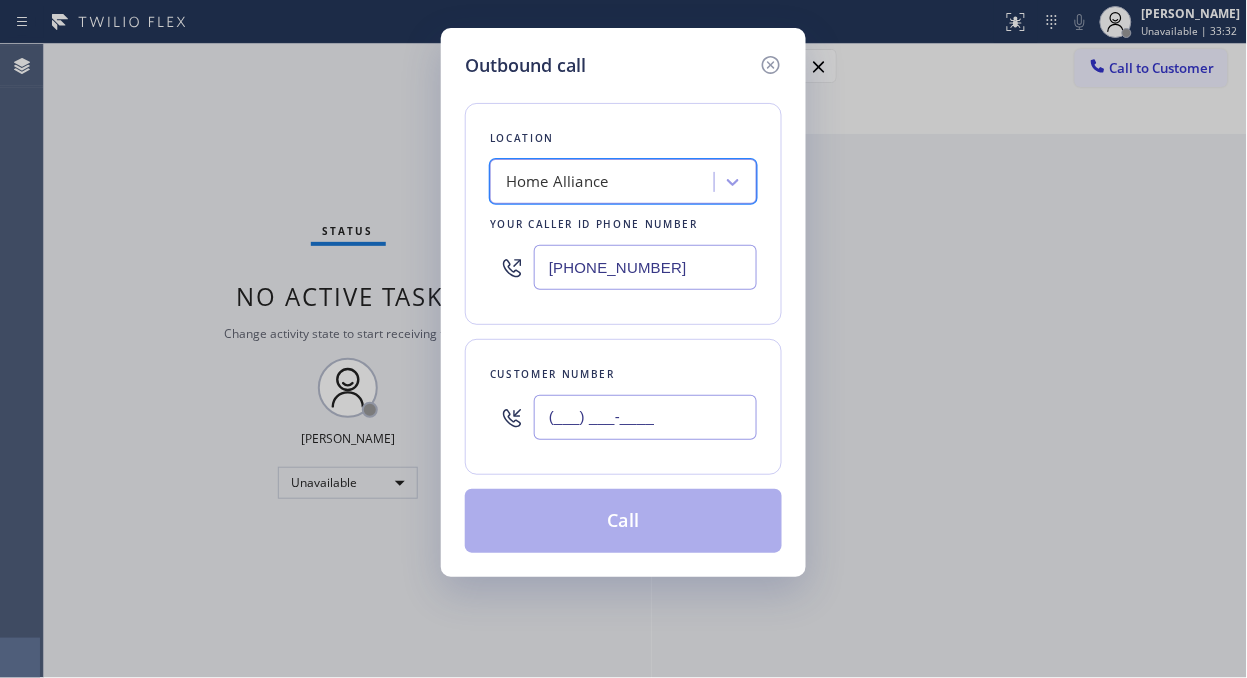 click on "(___) ___-____" at bounding box center (645, 417) 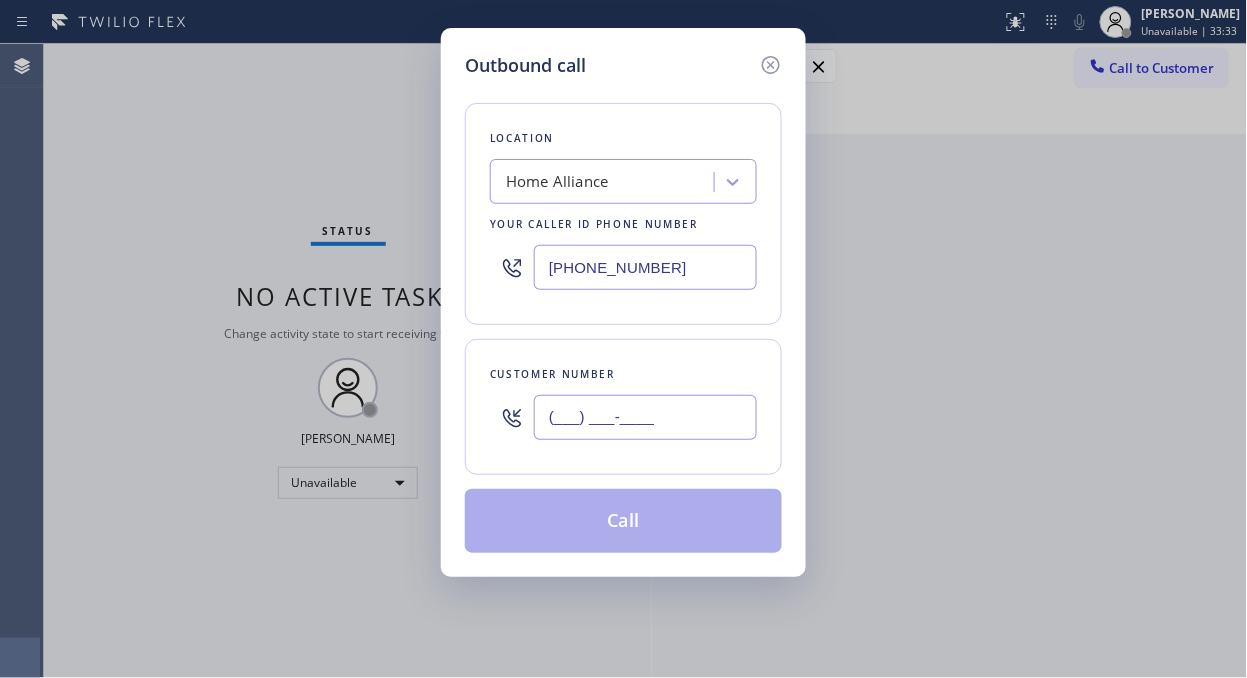paste on "213) 271-7308" 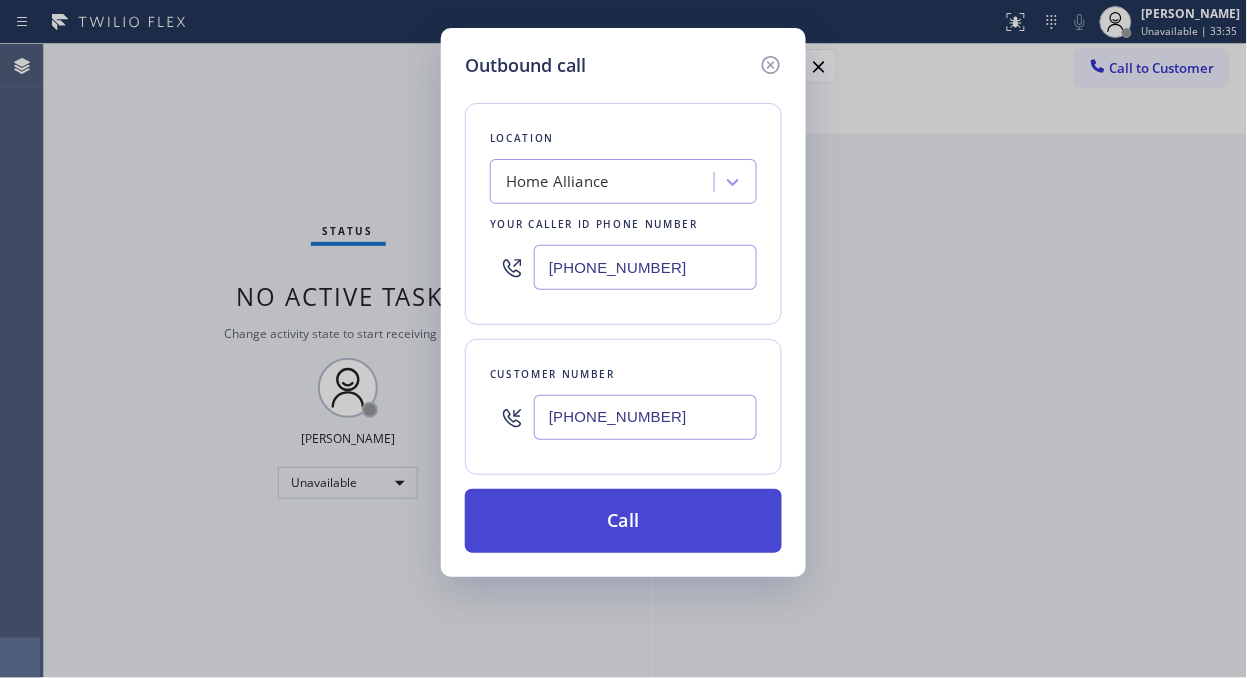 type on "[PHONE_NUMBER]" 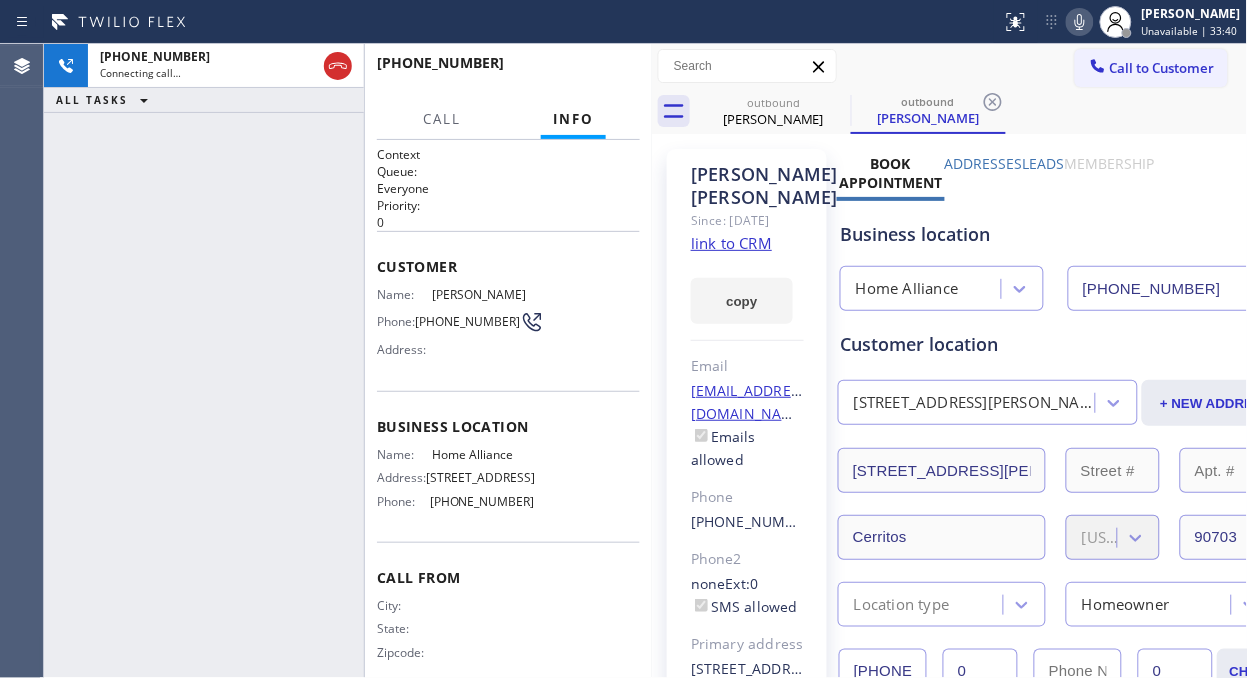 type on "[PHONE_NUMBER]" 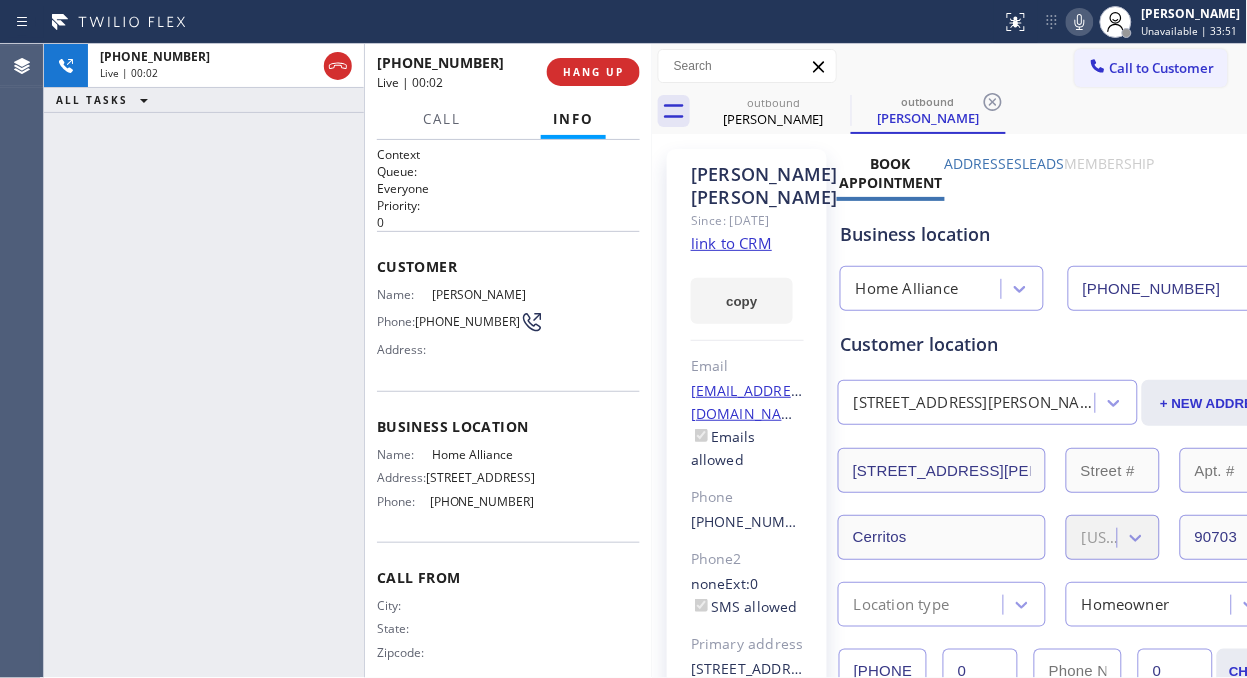 drag, startPoint x: 246, startPoint y: 192, endPoint x: 935, endPoint y: 63, distance: 700.97217 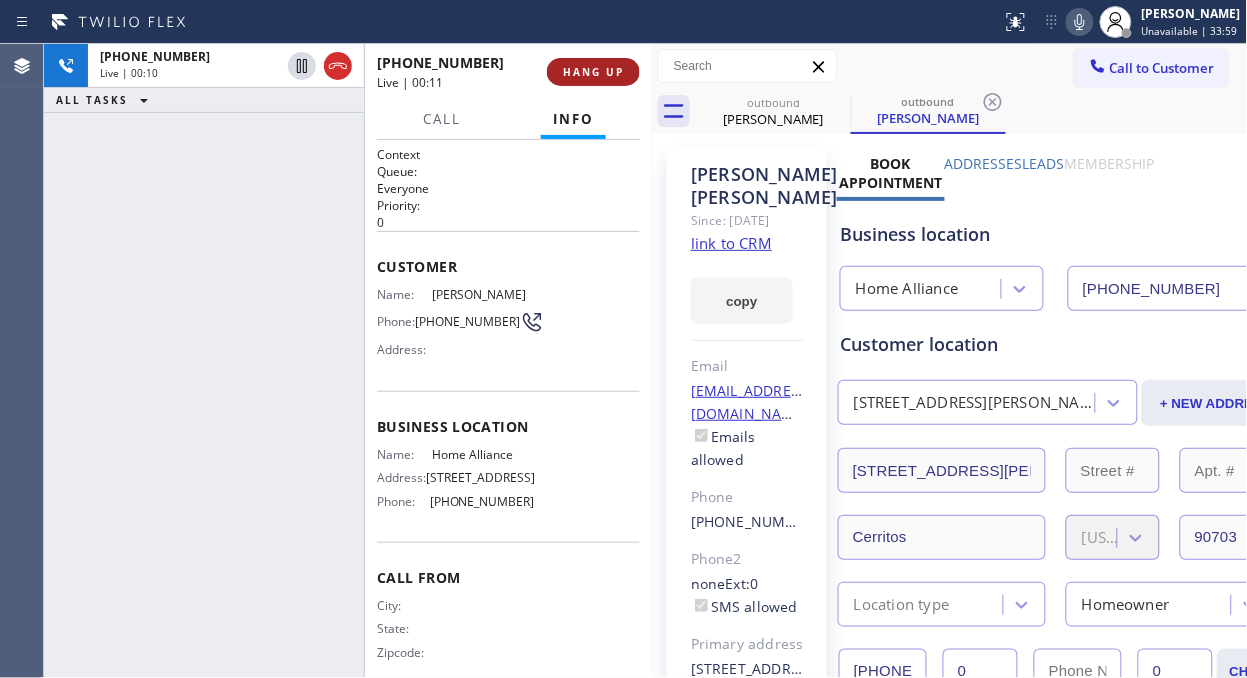 click on "HANG UP" at bounding box center [593, 72] 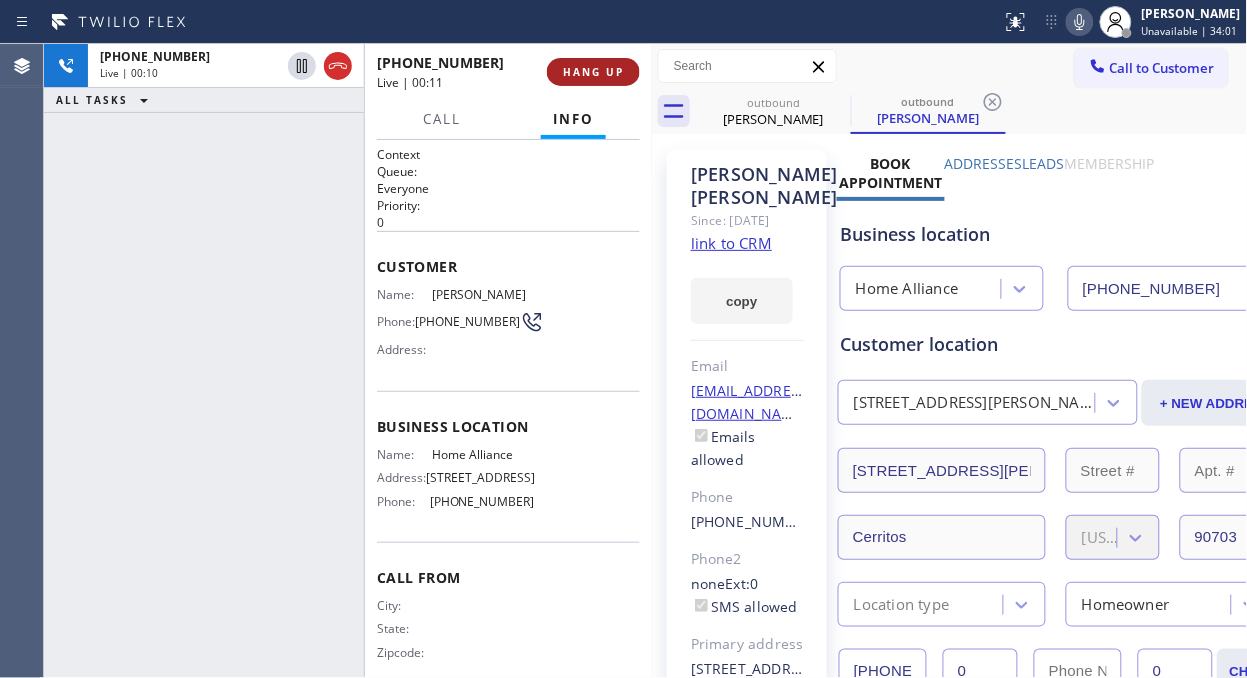 click on "HANG UP" at bounding box center (593, 72) 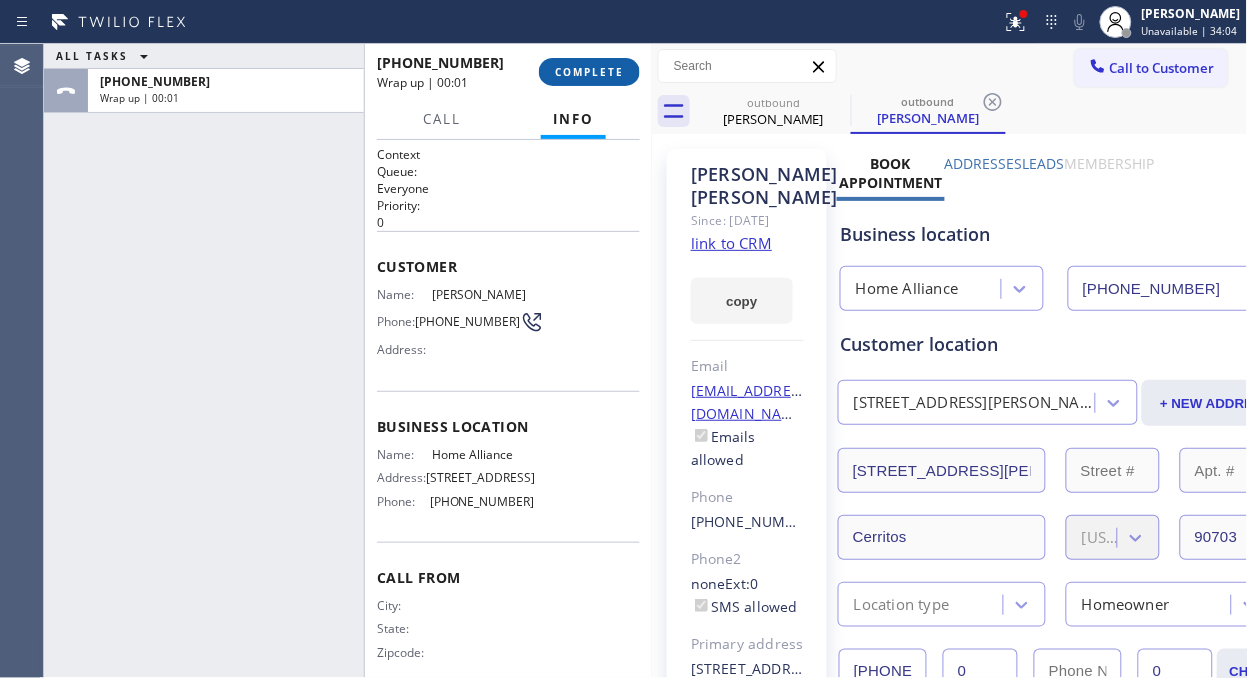 click on "COMPLETE" at bounding box center [589, 72] 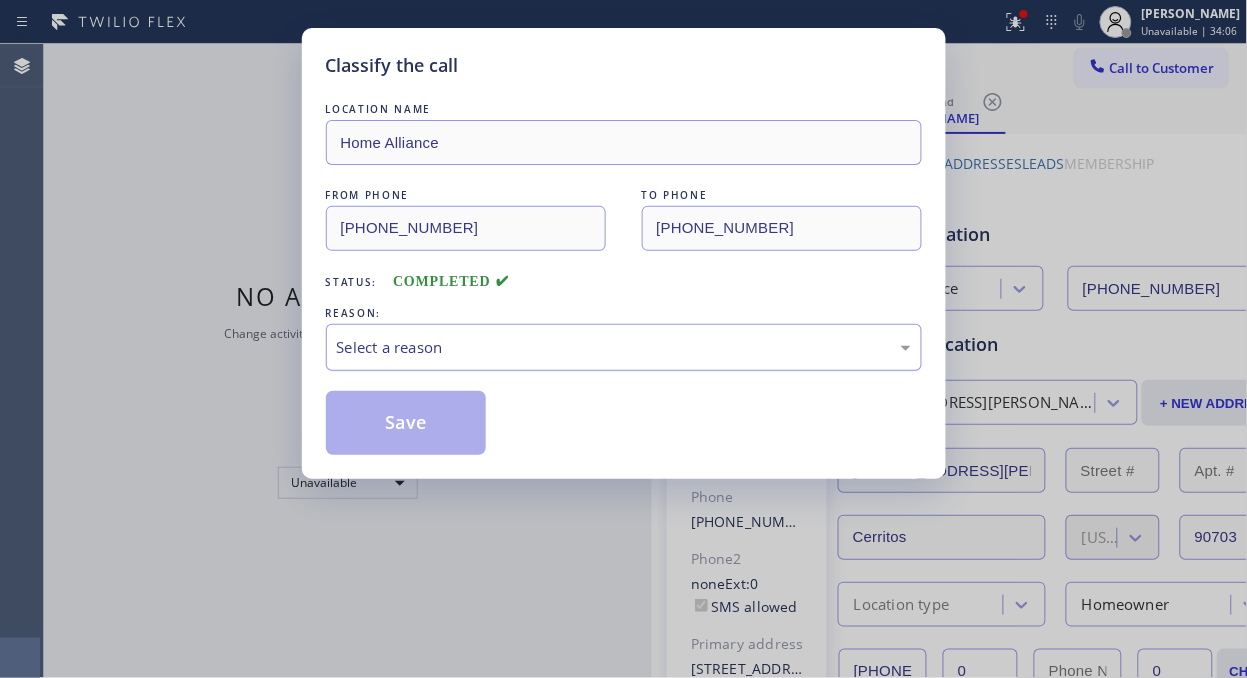 drag, startPoint x: 525, startPoint y: 347, endPoint x: 531, endPoint y: 363, distance: 17.088007 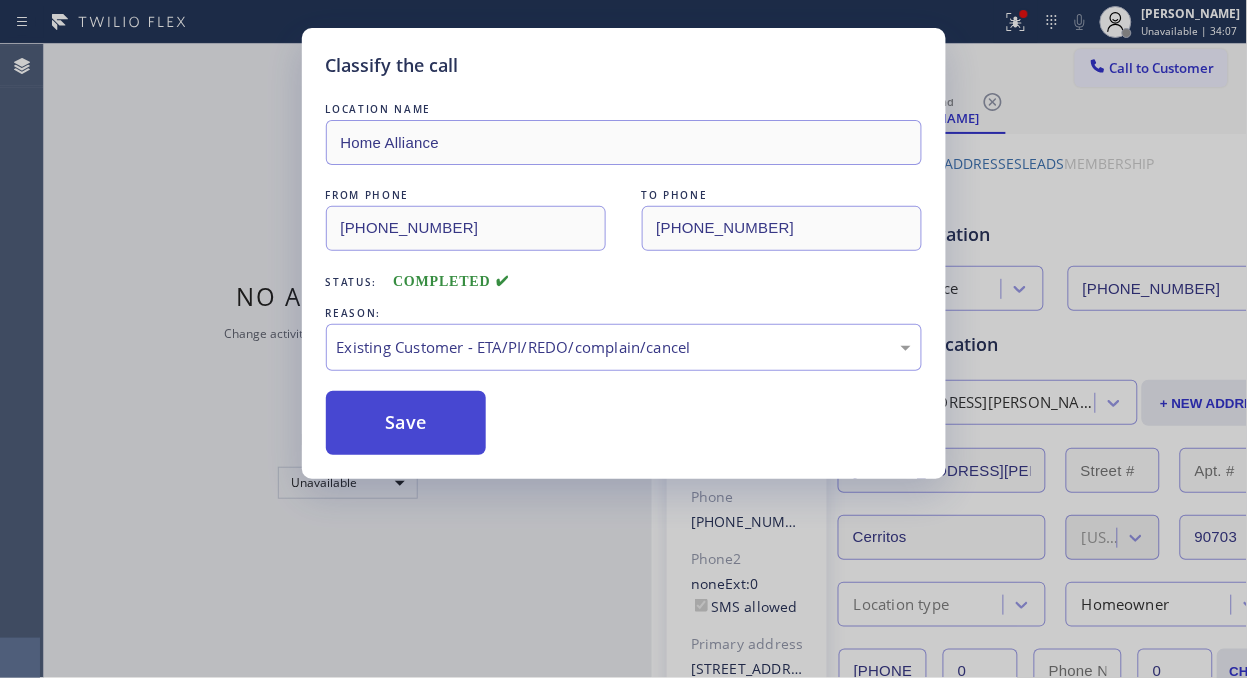 click on "Save" at bounding box center [406, 423] 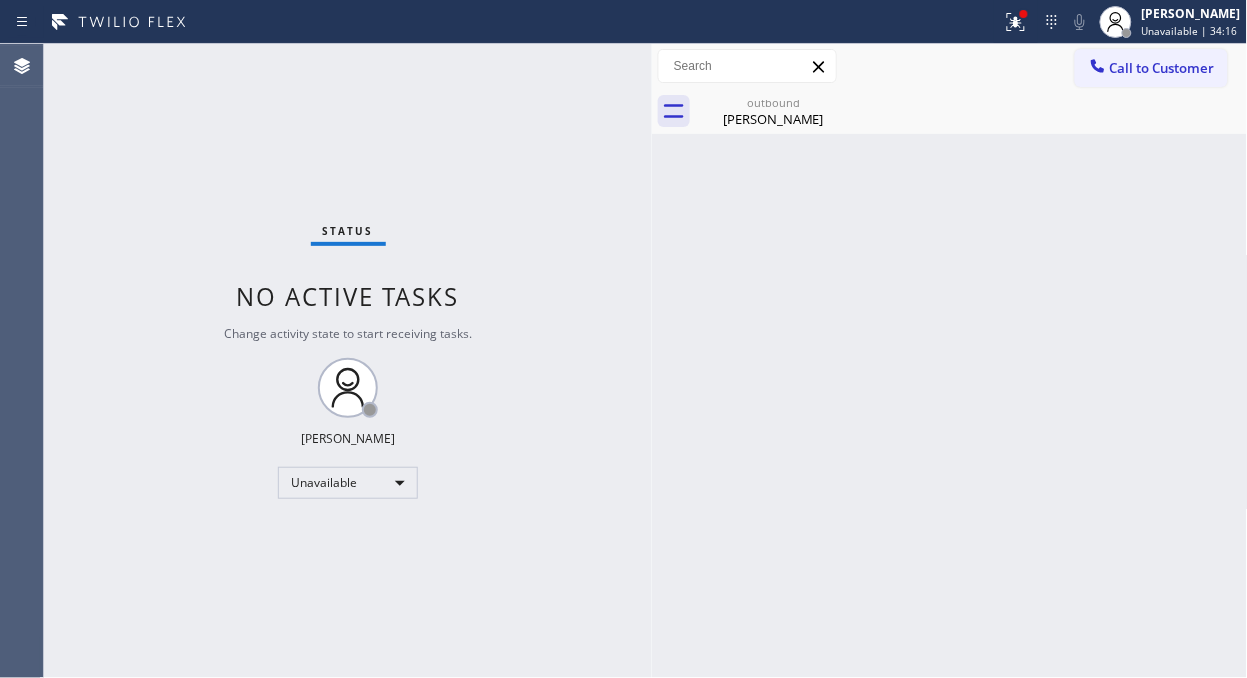 drag, startPoint x: 1150, startPoint y: 75, endPoint x: 685, endPoint y: 206, distance: 483.1004 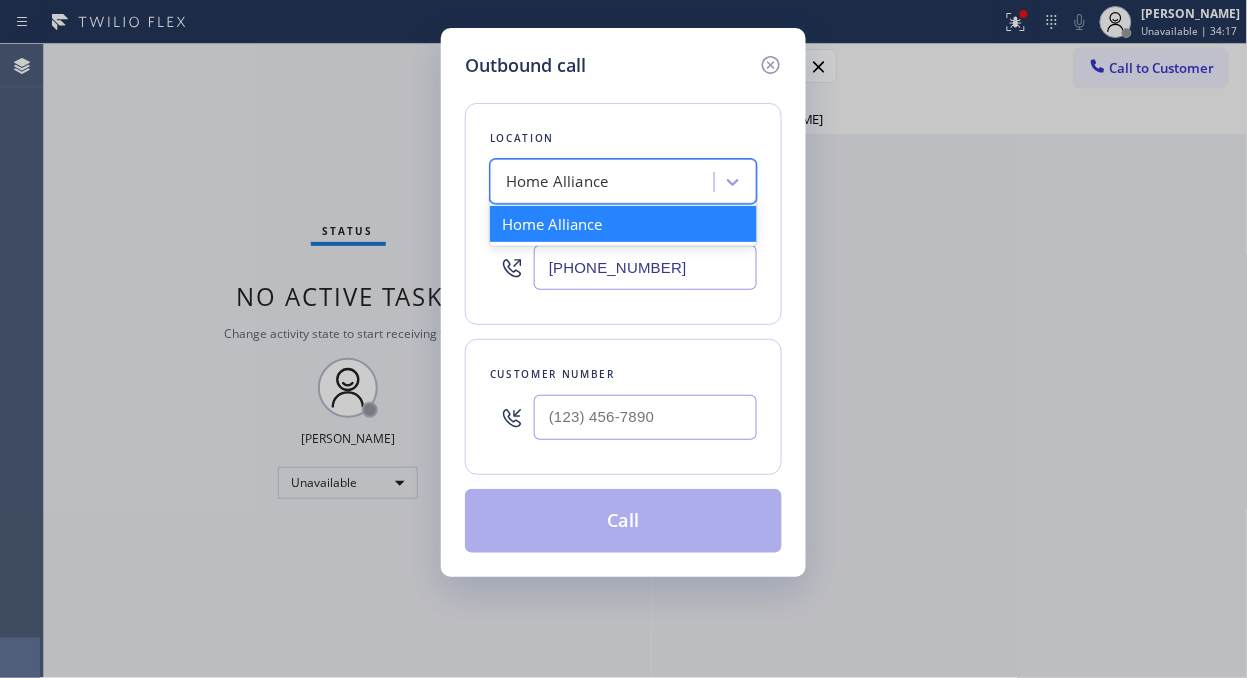 click on "Home Alliance" at bounding box center [557, 182] 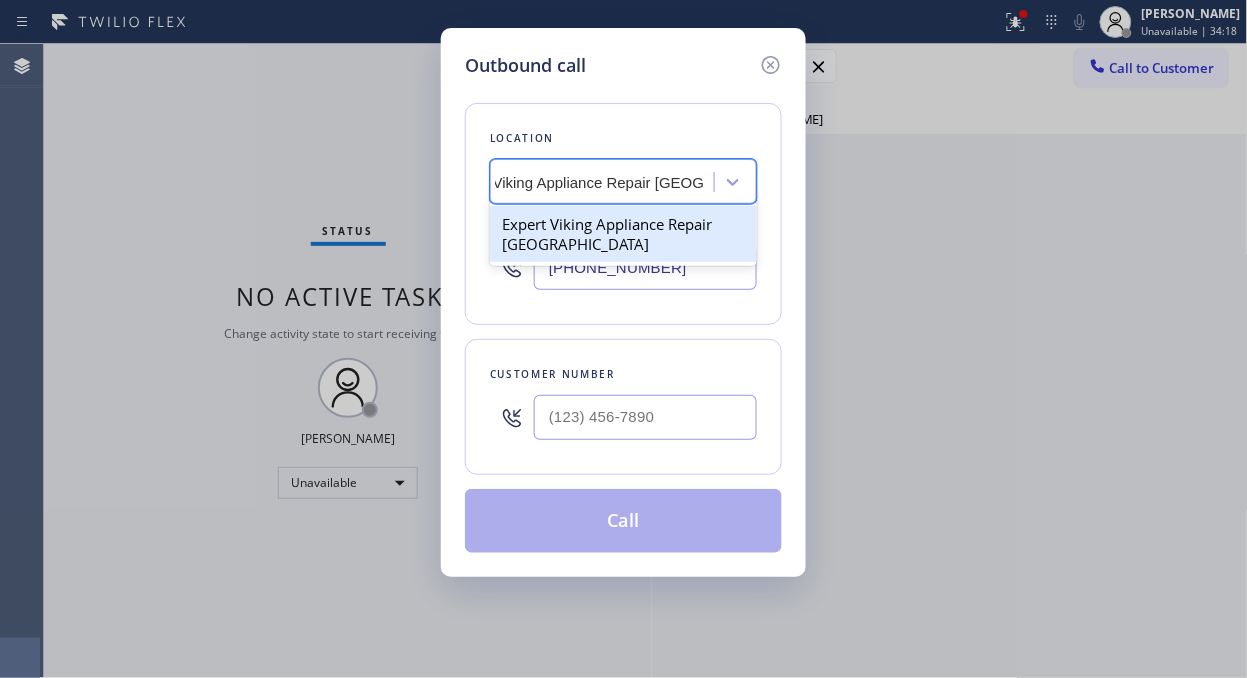 click on "Expert Viking Appliance Repair [GEOGRAPHIC_DATA]" at bounding box center (623, 234) 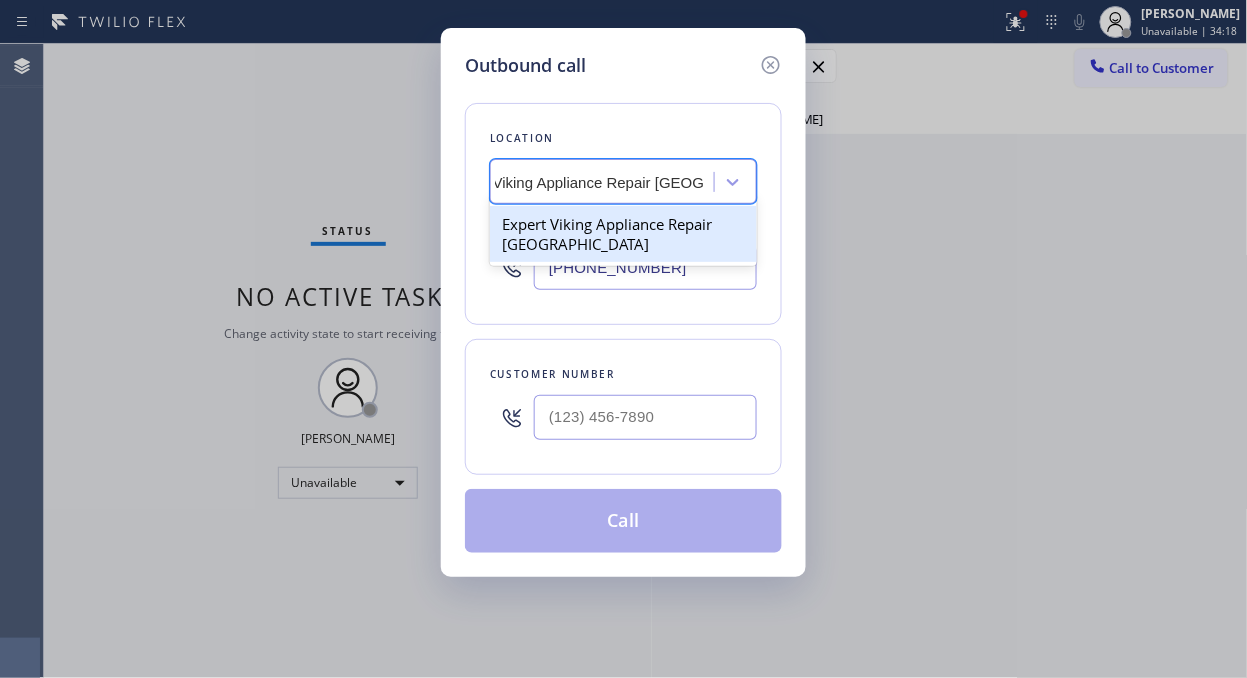 type 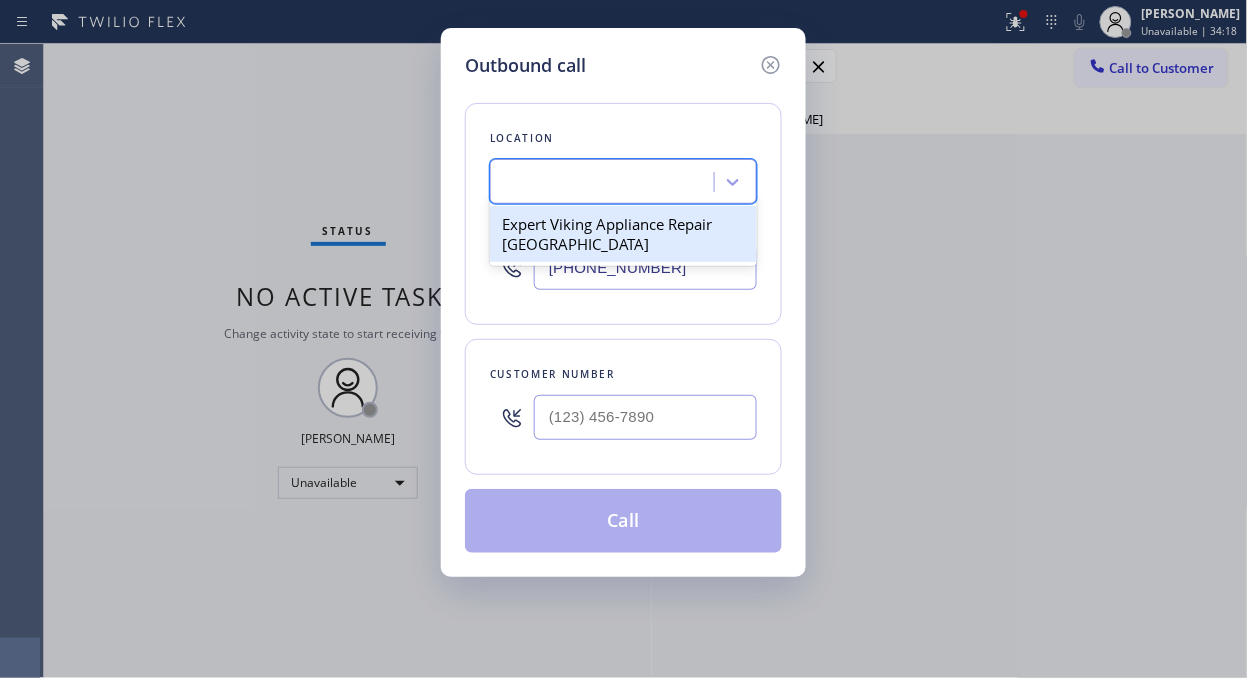 scroll, scrollTop: 0, scrollLeft: 2, axis: horizontal 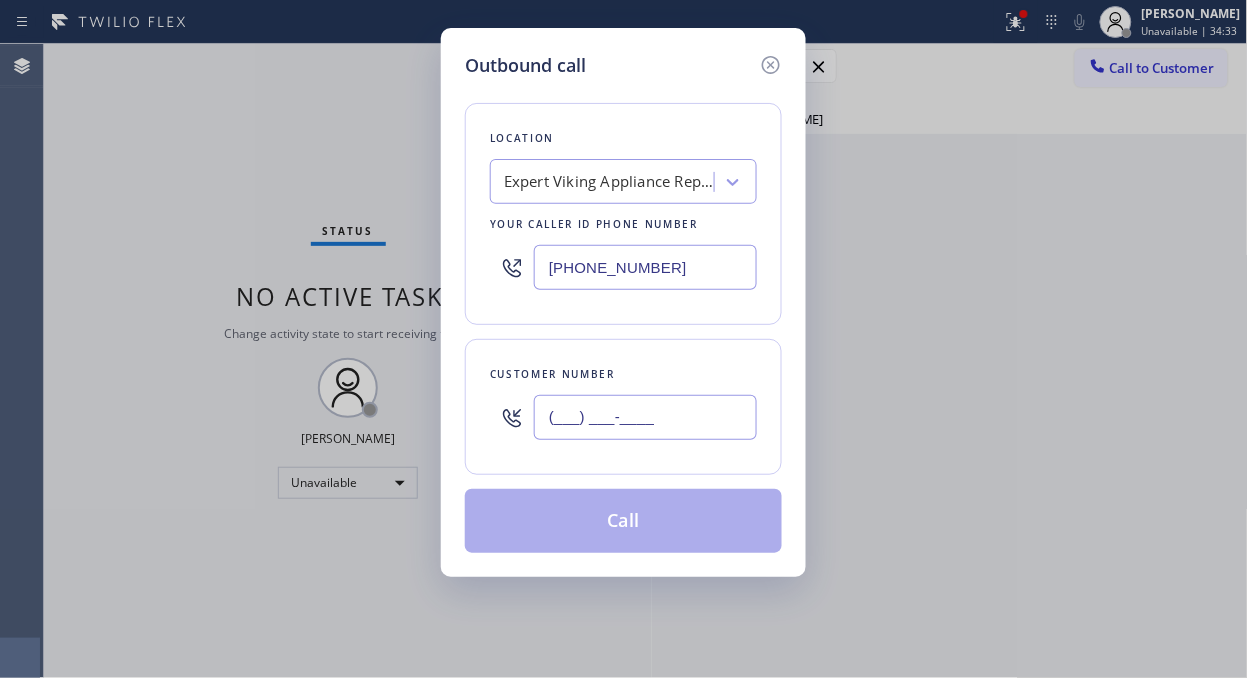 click on "(___) ___-____" at bounding box center (645, 417) 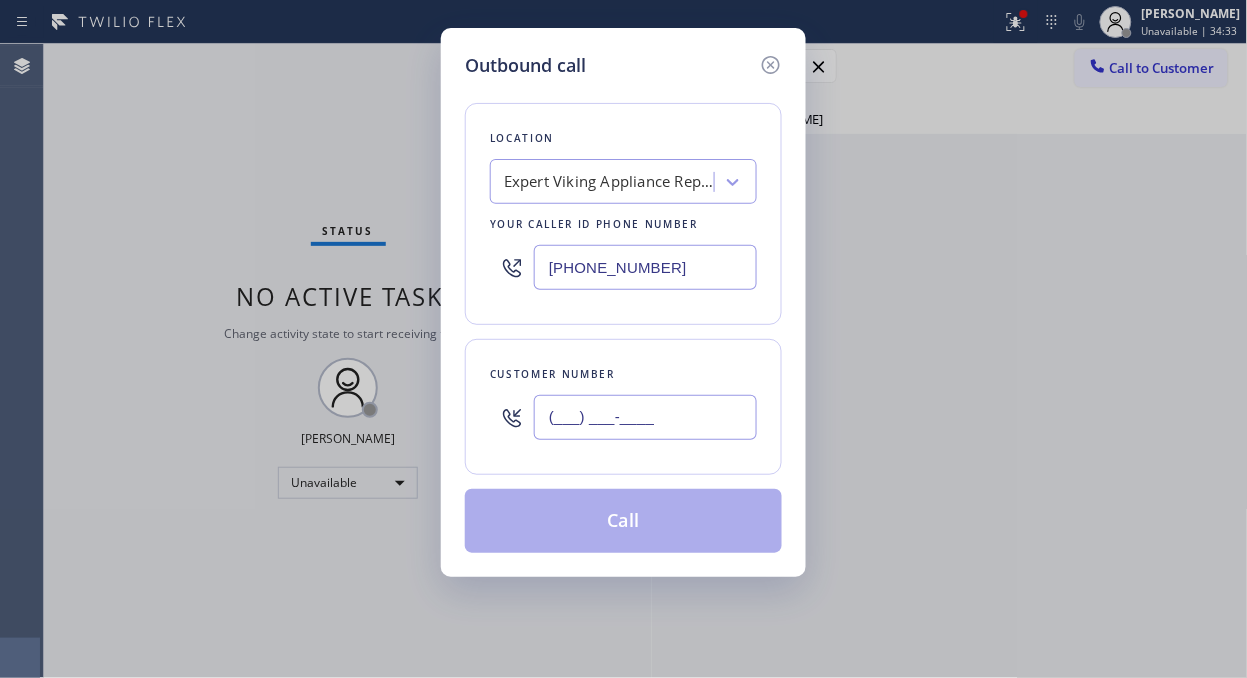 paste on "206) 227-9544" 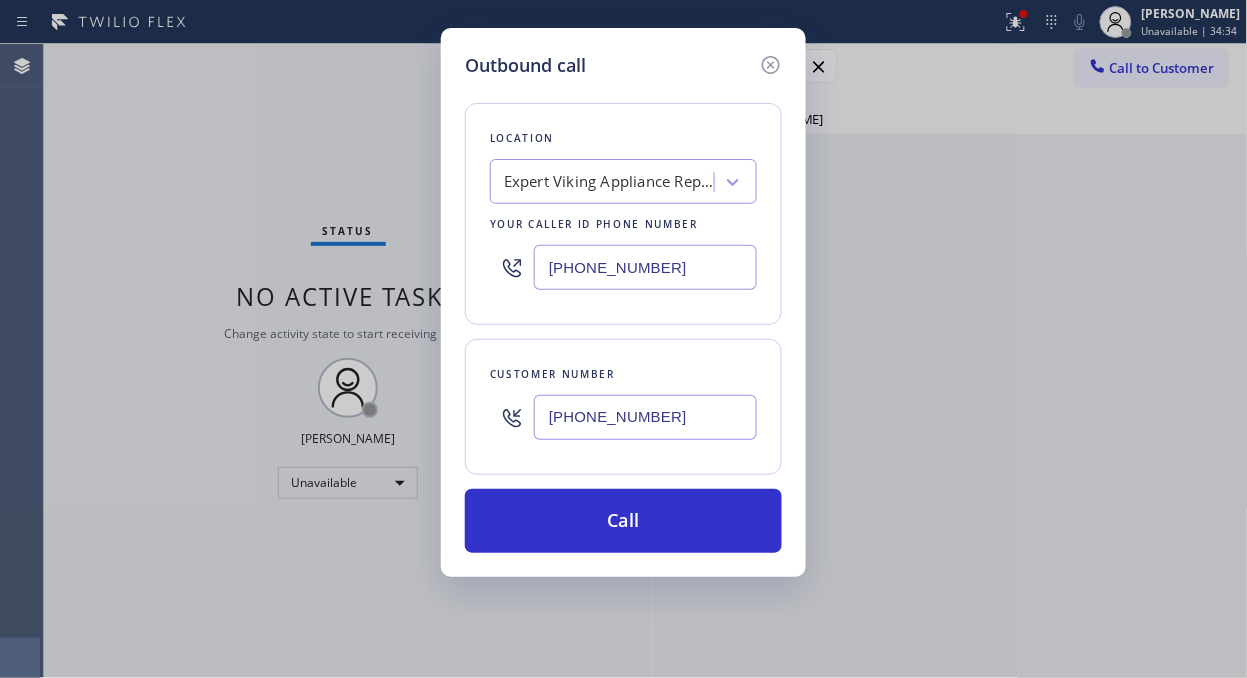 type on "[PHONE_NUMBER]" 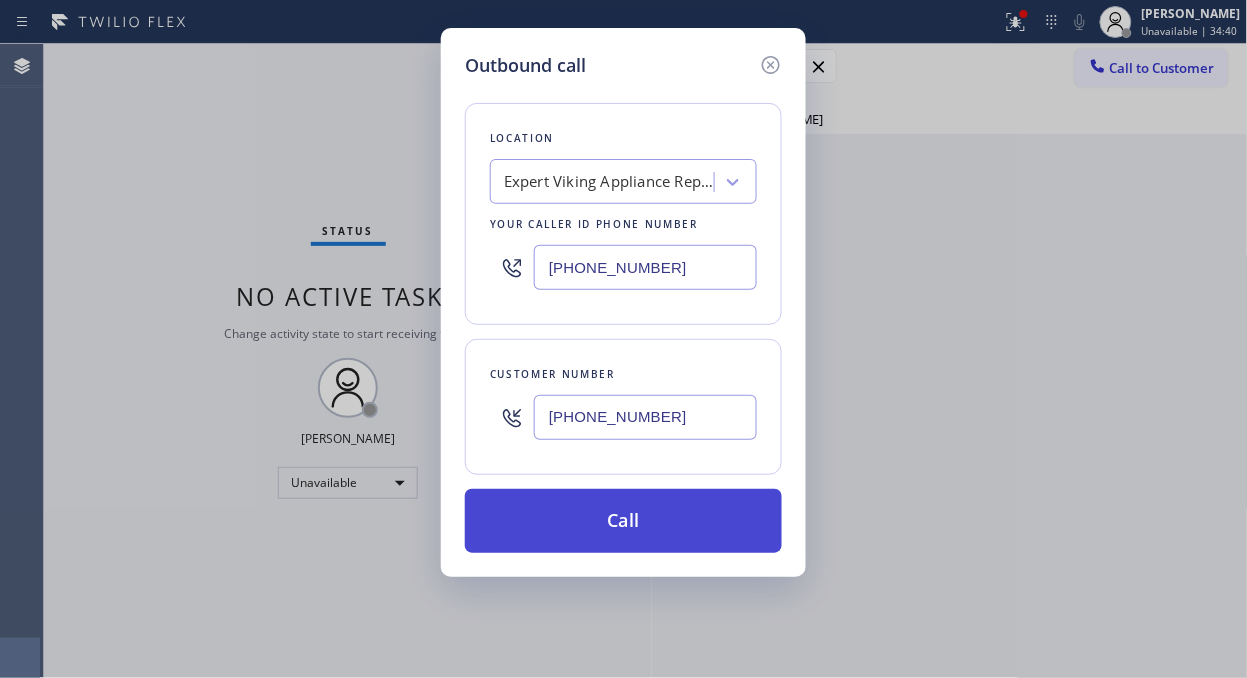 click on "Call" at bounding box center (623, 521) 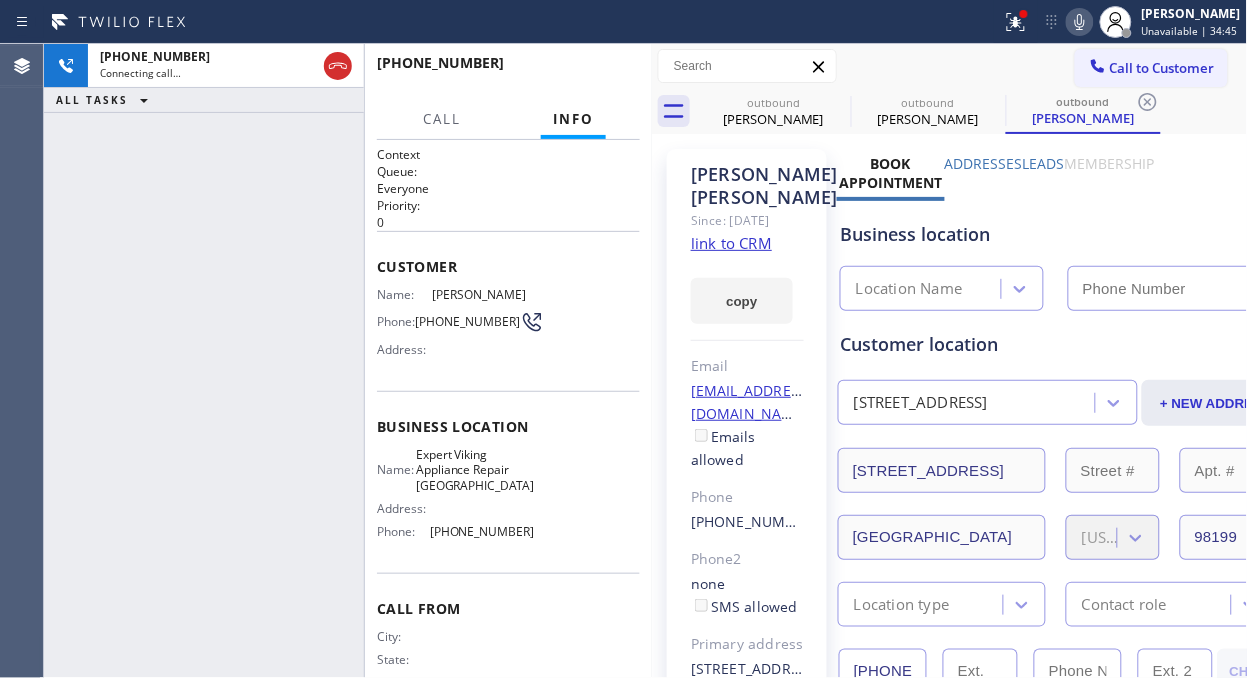 click 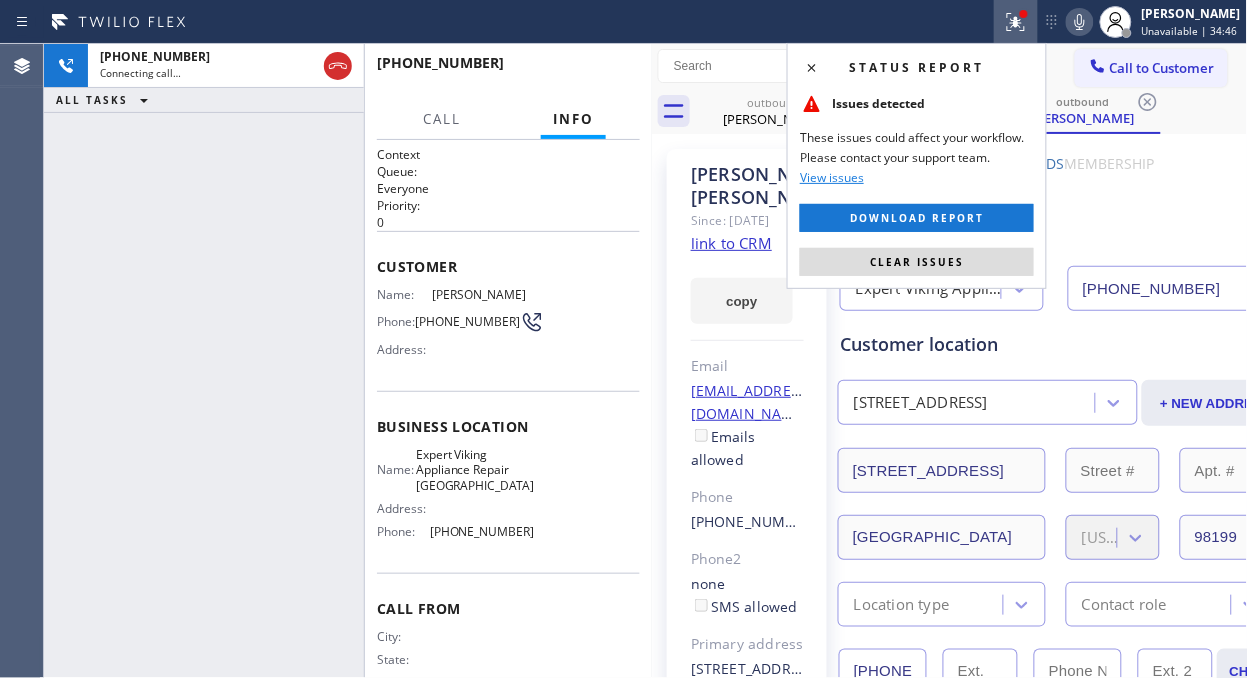 type on "[PHONE_NUMBER]" 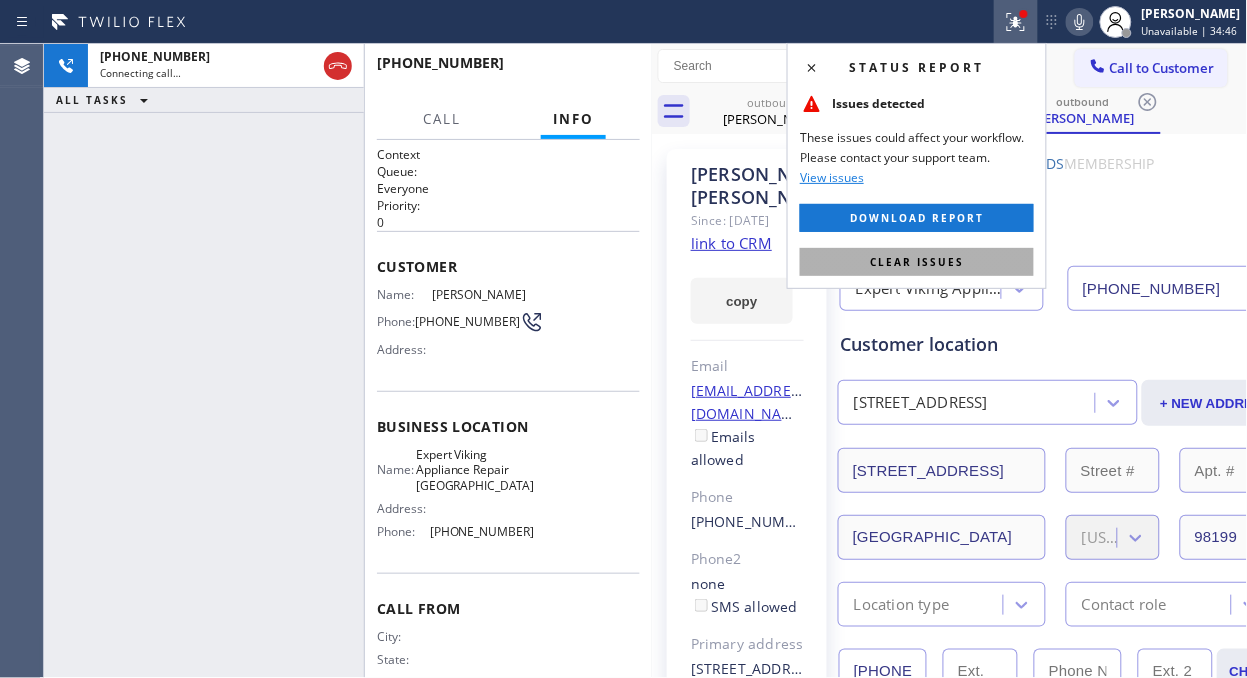 click on "Clear issues" at bounding box center [917, 262] 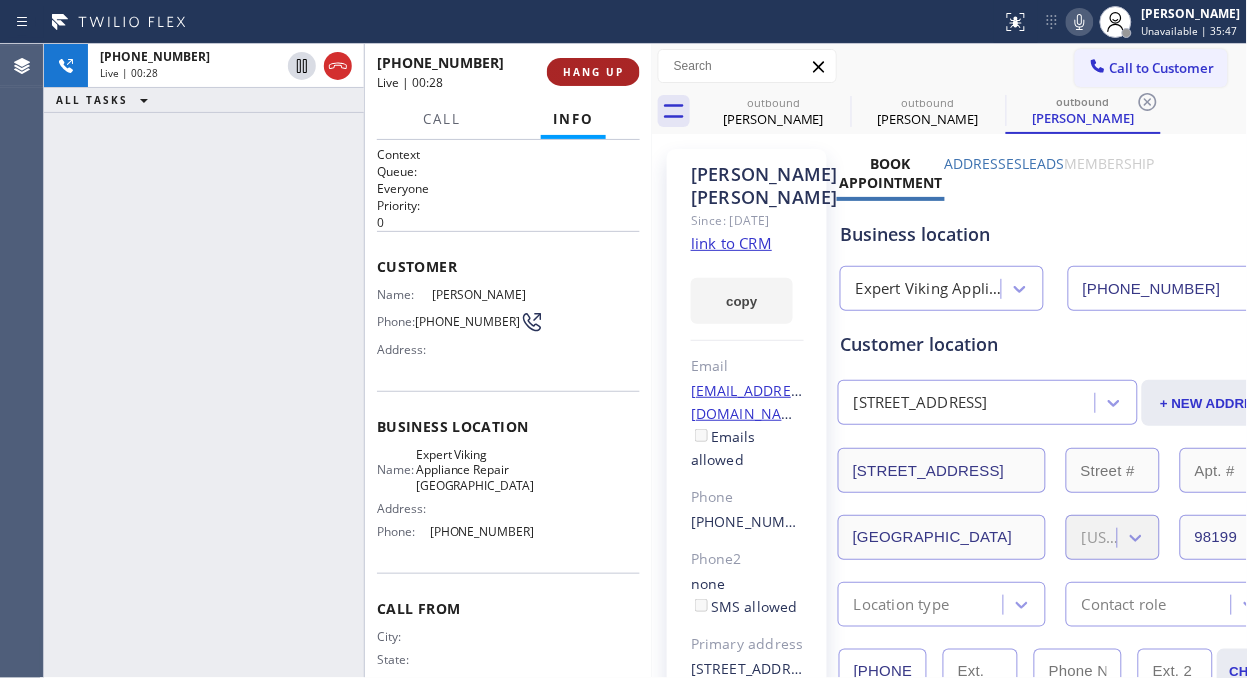 click on "HANG UP" at bounding box center [593, 72] 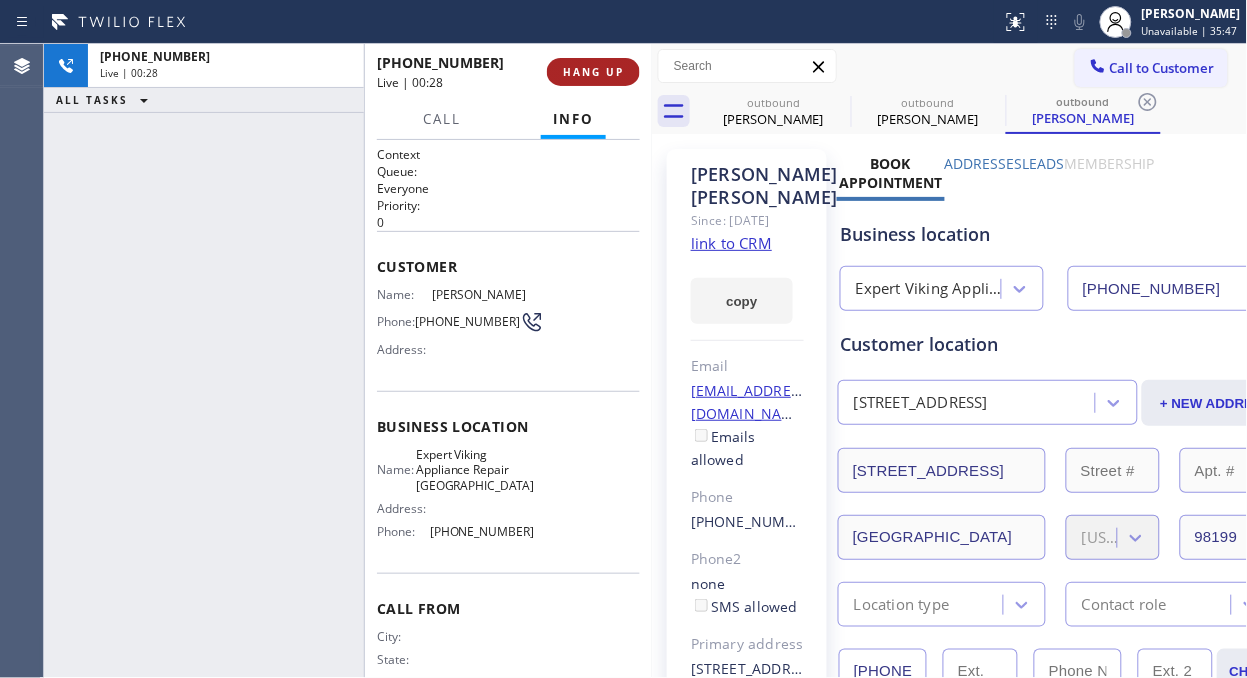click on "HANG UP" at bounding box center [593, 72] 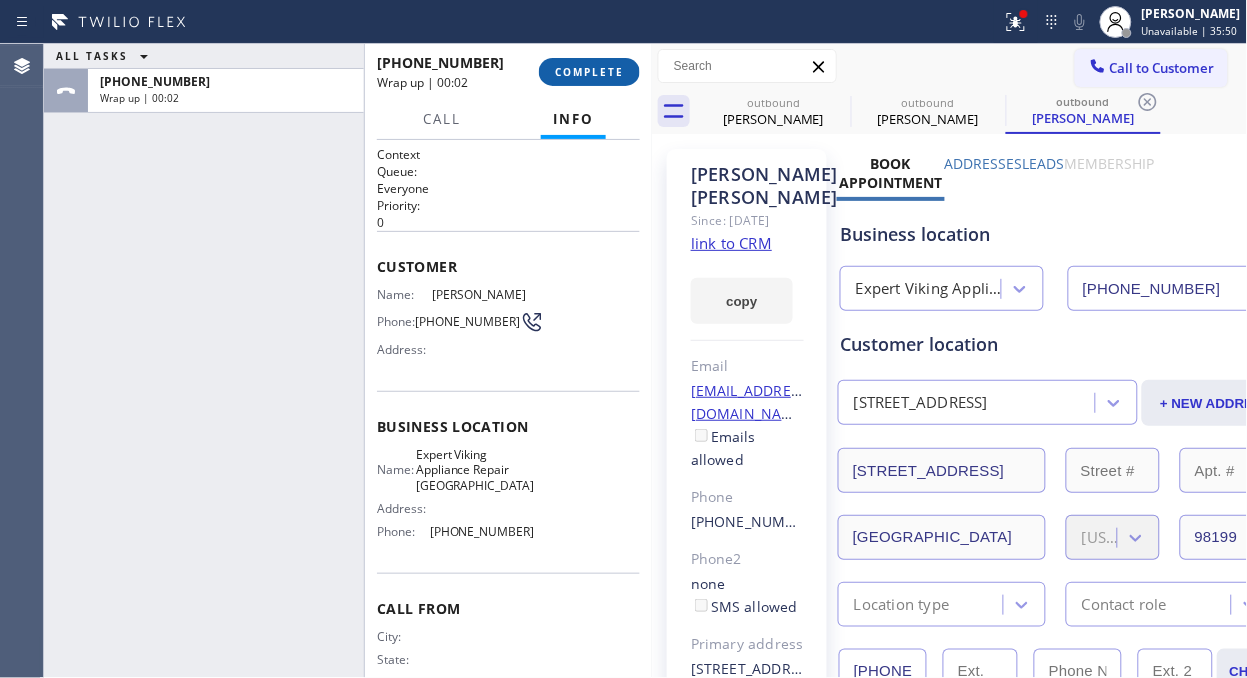 click on "COMPLETE" at bounding box center [589, 72] 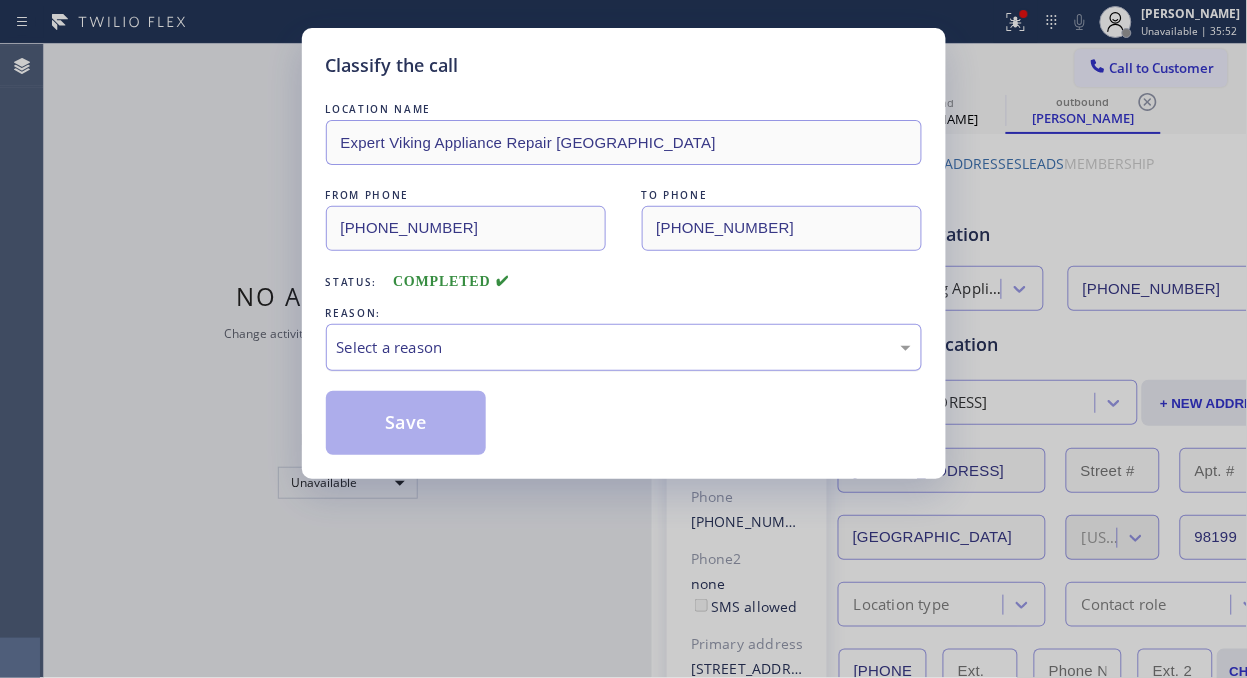 click on "Select a reason" at bounding box center (624, 347) 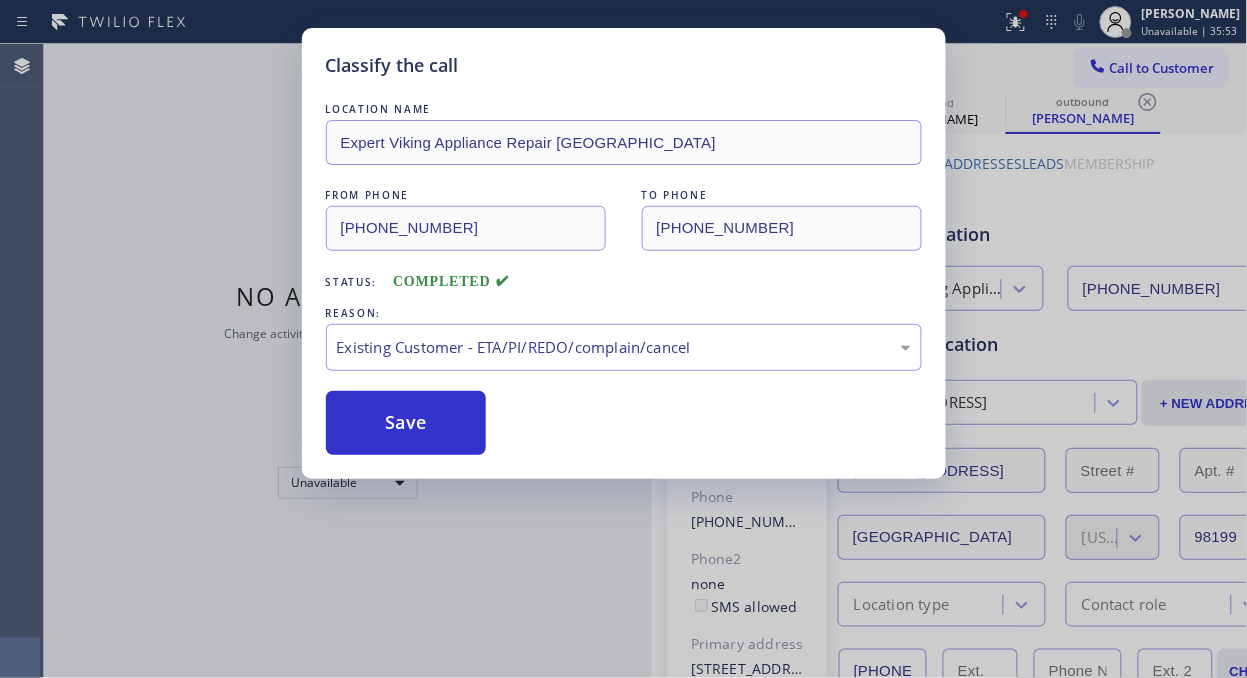 click on "Save" at bounding box center [406, 423] 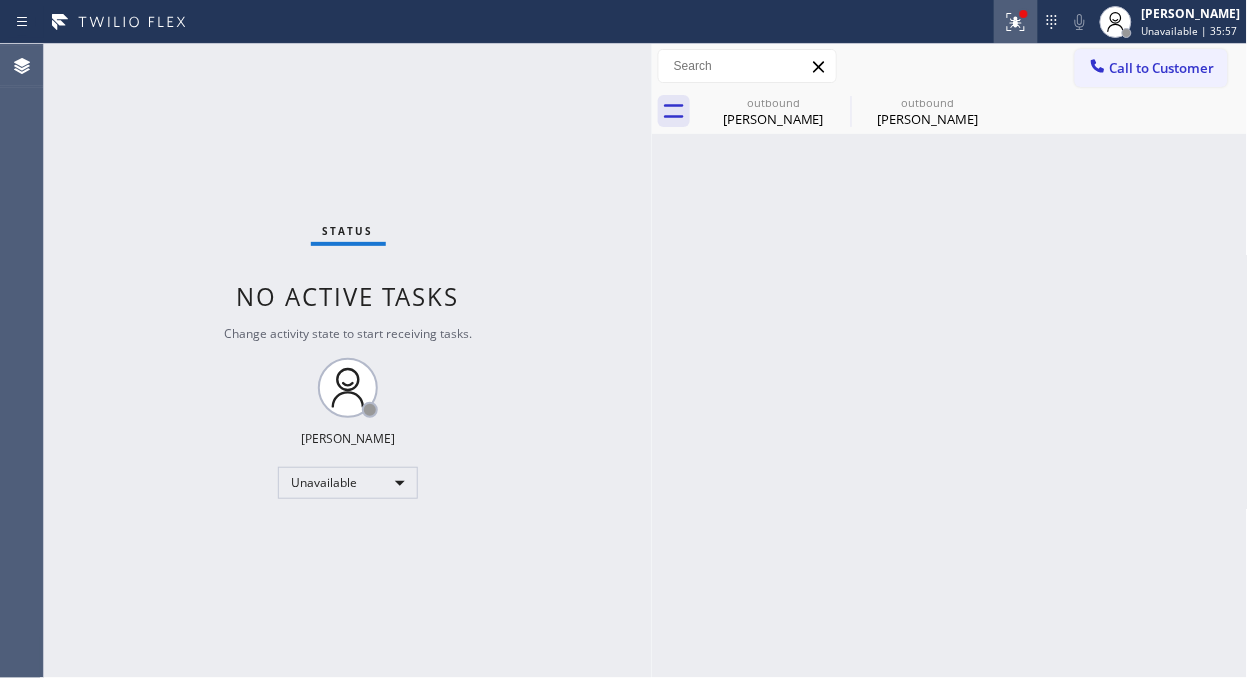 drag, startPoint x: 820, startPoint y: 120, endPoint x: 1017, endPoint y: 14, distance: 223.7074 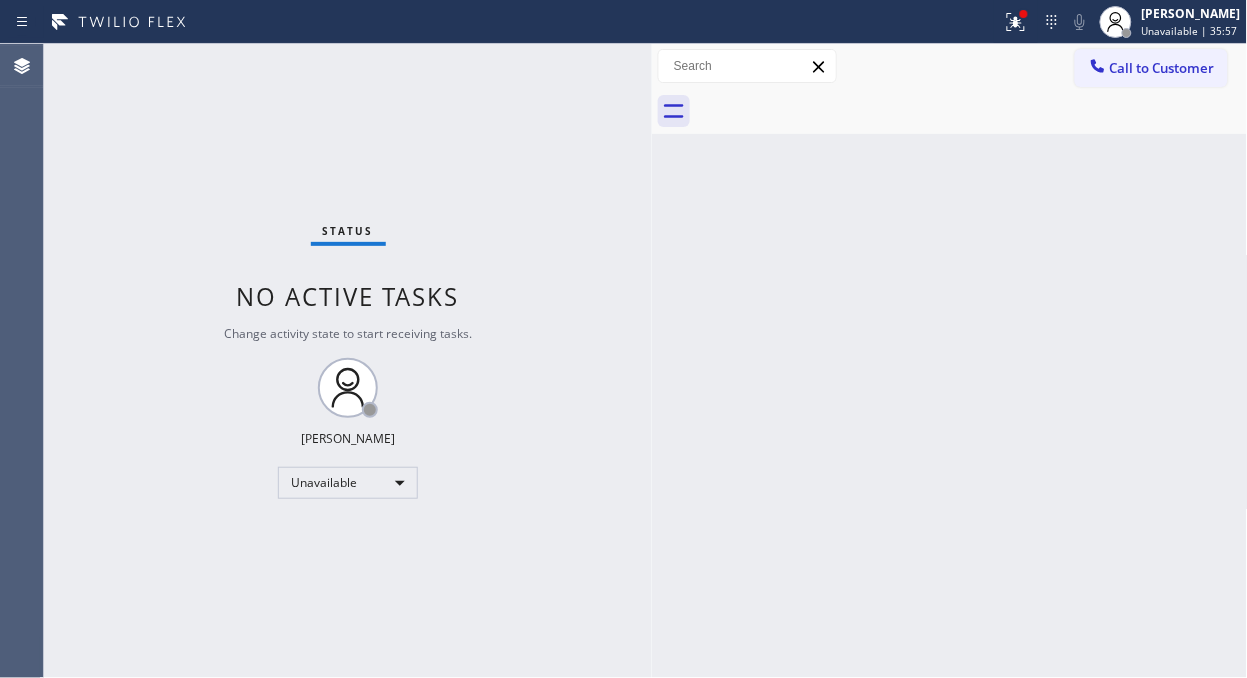 click 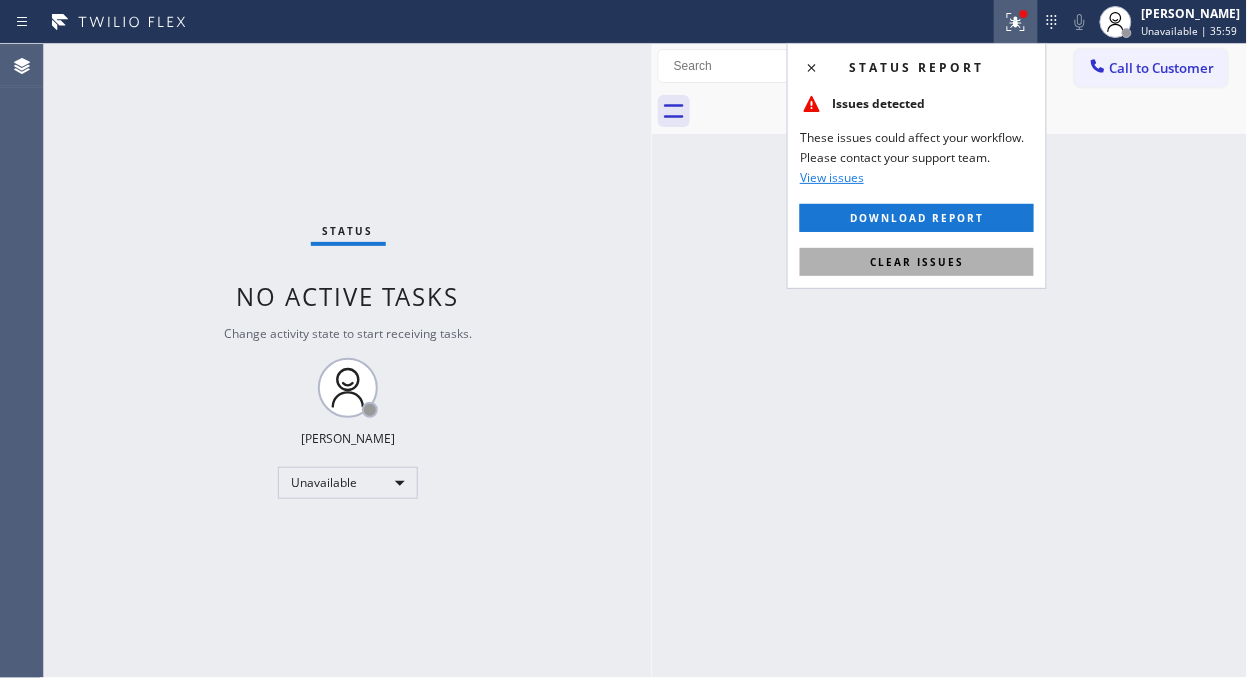 click on "Clear issues" at bounding box center (917, 262) 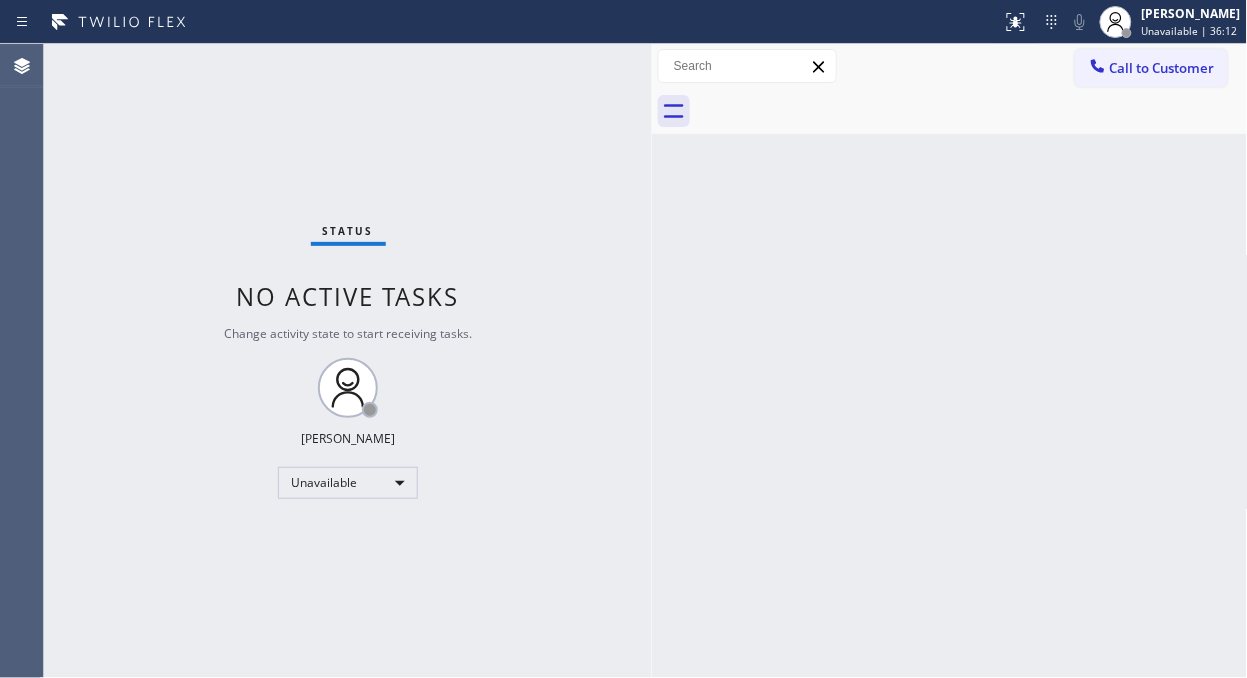 drag, startPoint x: 243, startPoint y: 165, endPoint x: 377, endPoint y: 8, distance: 206.40979 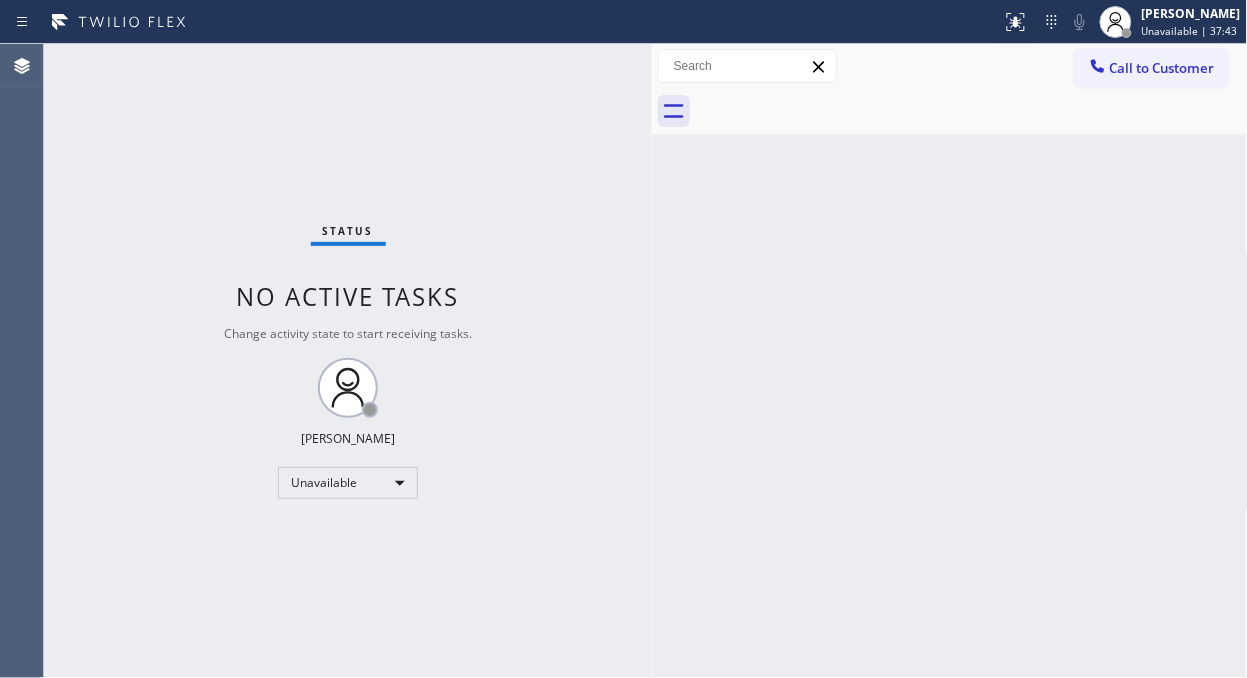 click on "Back to Dashboard Change Sender ID Customers Technicians Select a contact Outbound call Location Search location Your caller id phone number Customer number Call Customer info Name   Phone none Address none Change Sender ID HVAC [PHONE_NUMBER] 5 Star Appliance [PHONE_NUMBER] Appliance Repair [PHONE_NUMBER] Plumbing [PHONE_NUMBER] Air Duct Cleaning [PHONE_NUMBER]  Electricians [PHONE_NUMBER] Cancel Change Check personal SMS Reset Change No tabs Call to Customer Outbound call Location Expert Viking Appliance Repair [GEOGRAPHIC_DATA] Your caller id phone number [PHONE_NUMBER] Customer number Call Outbound call Technician Search Technician Your caller id phone number Your caller id phone number Call" at bounding box center [950, 361] 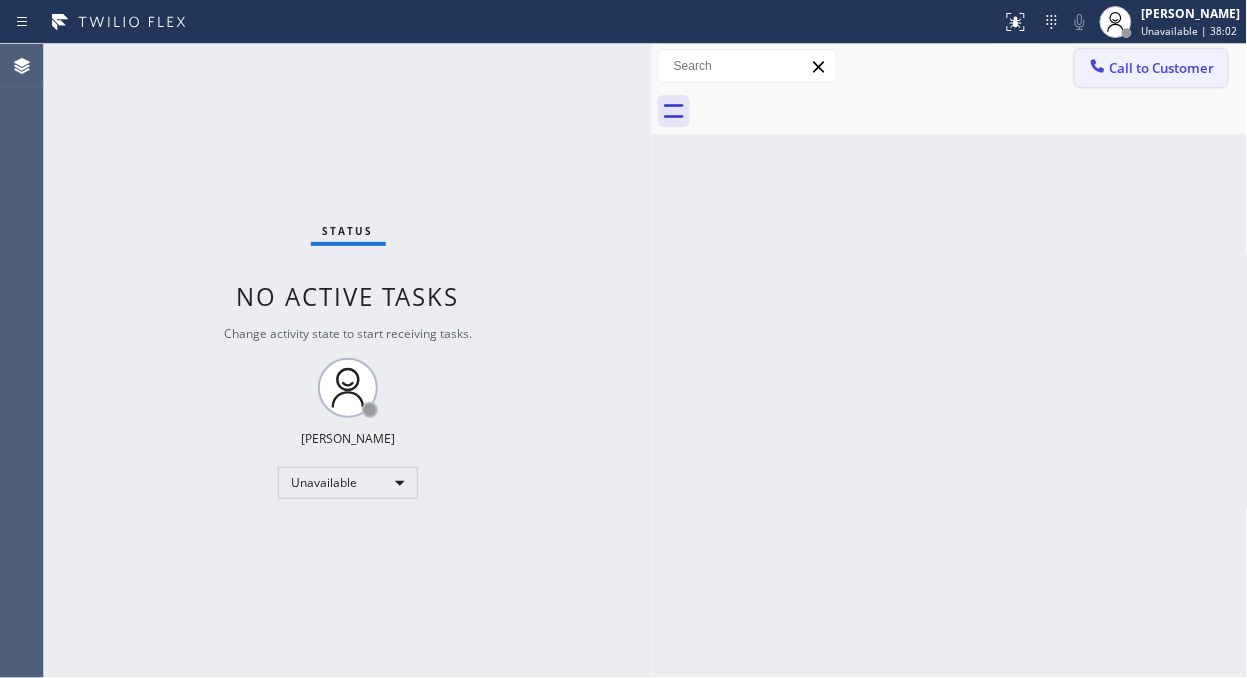 click on "Call to Customer Outbound call Location Expert Viking Appliance Repair [GEOGRAPHIC_DATA] Your caller id phone number [PHONE_NUMBER] Customer number Call Outbound call Technician Search Technician Your caller id phone number Your caller id phone number Call" at bounding box center [950, 66] 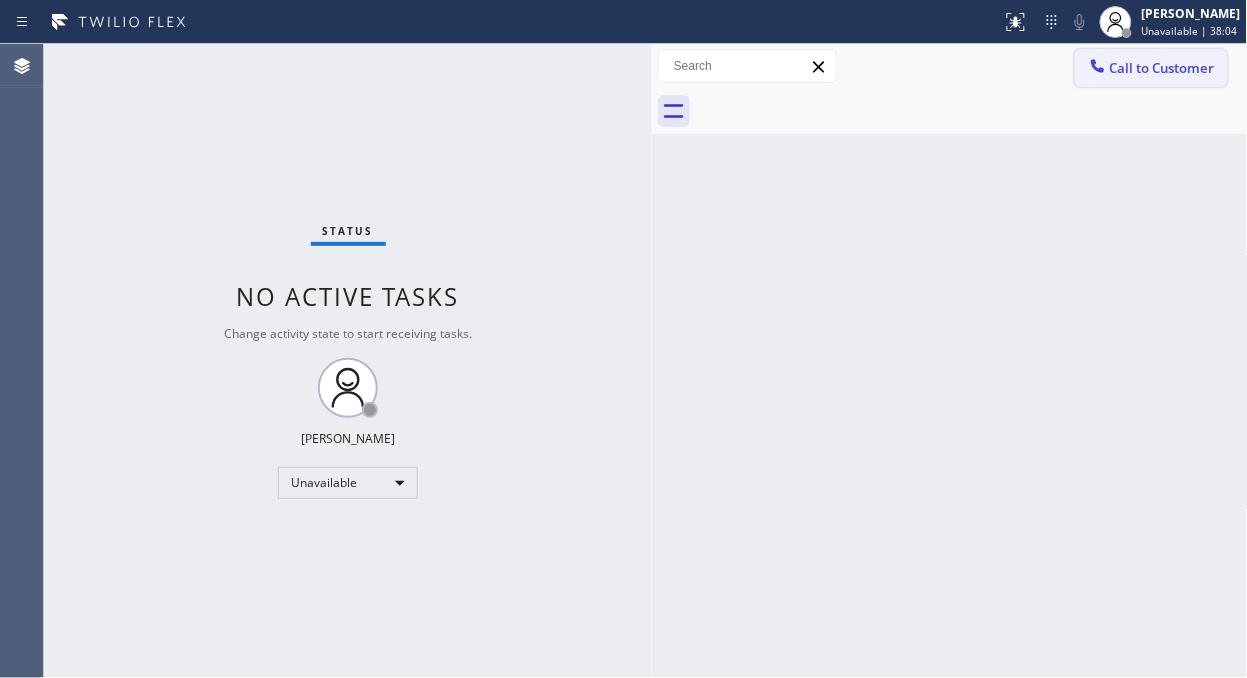 click on "Call to Customer" at bounding box center (1162, 68) 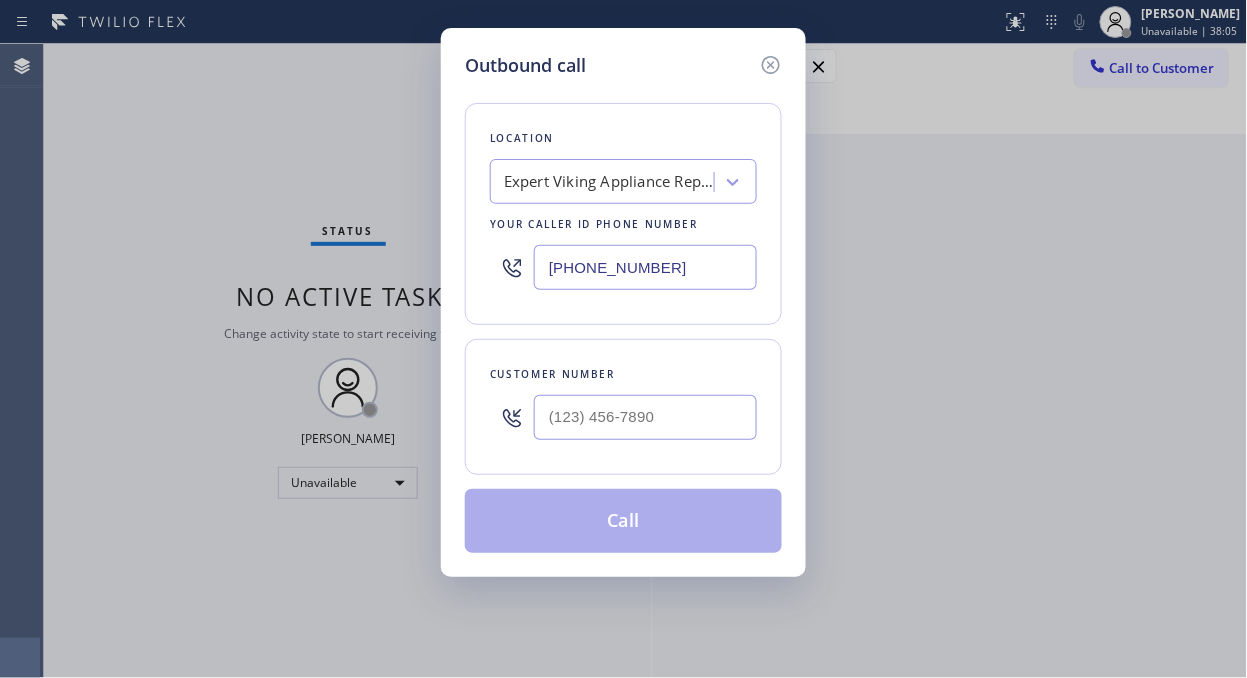 click on "Expert Viking Appliance Repair [GEOGRAPHIC_DATA]" at bounding box center [609, 182] 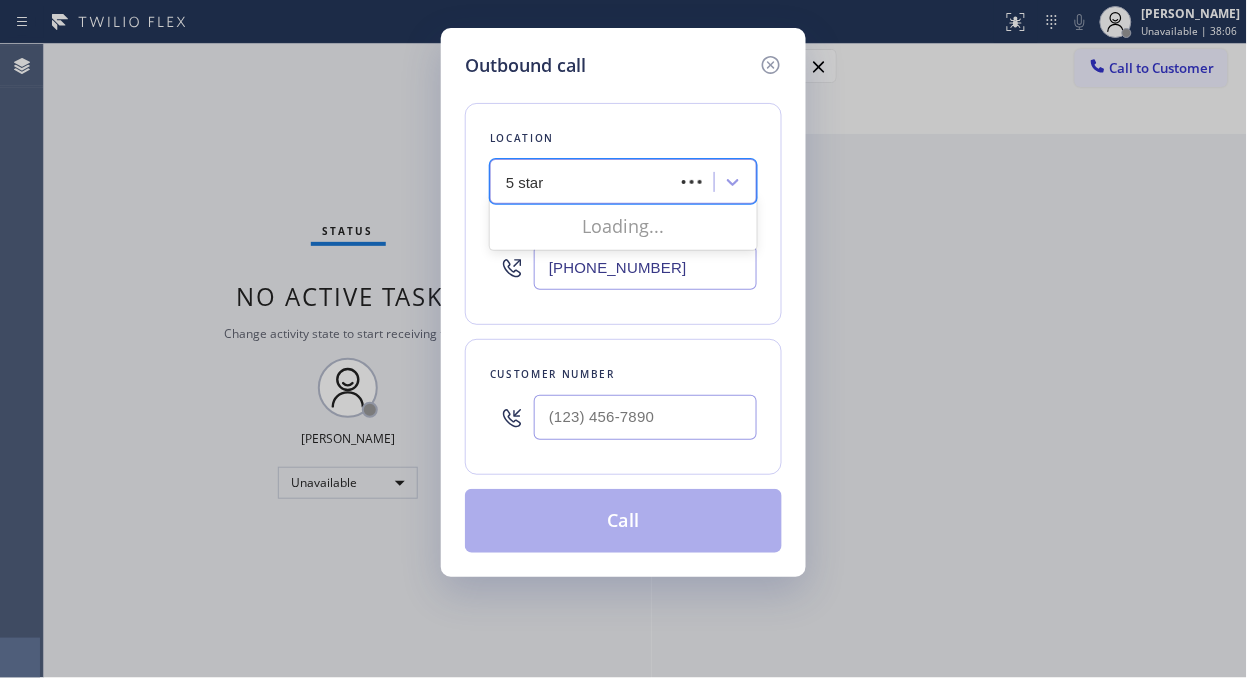 type on "5 star" 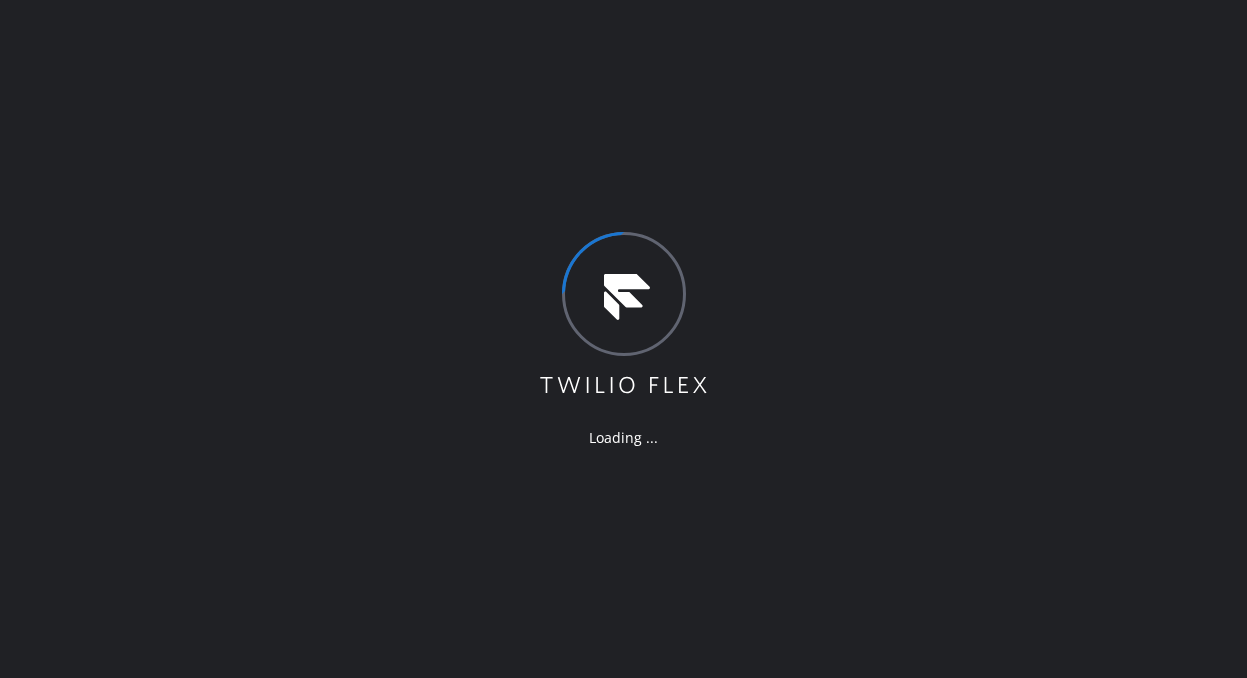 scroll, scrollTop: 0, scrollLeft: 0, axis: both 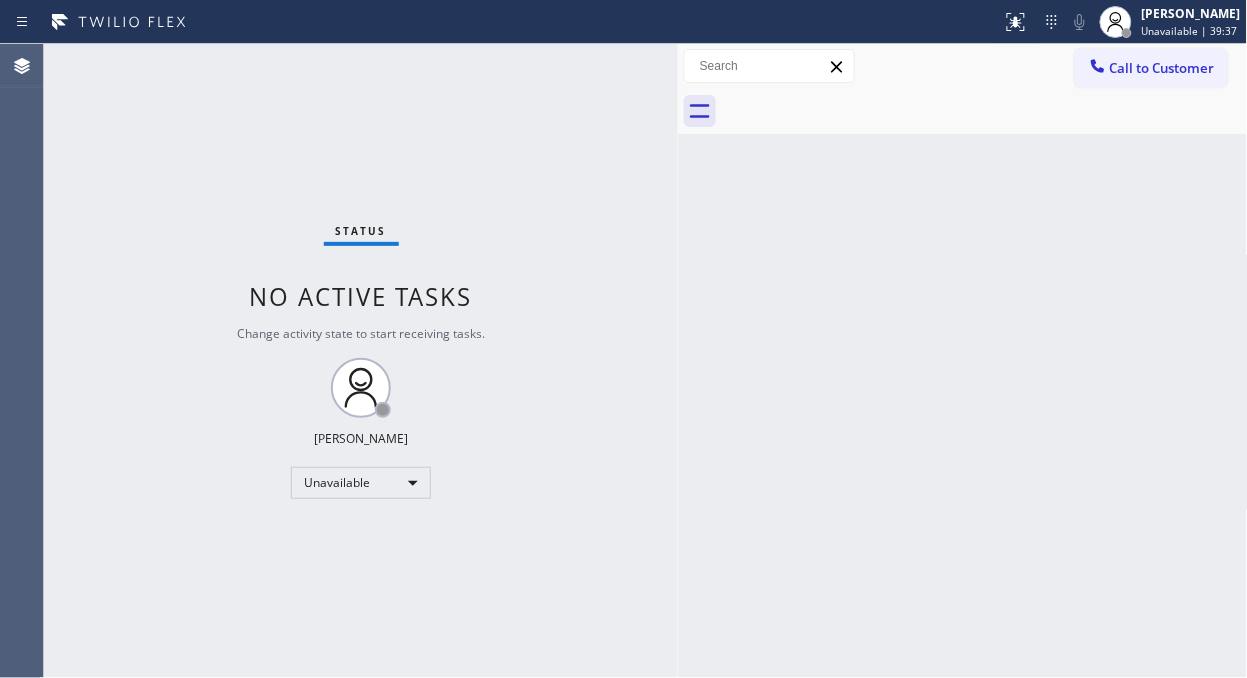 drag, startPoint x: 323, startPoint y: 125, endPoint x: 677, endPoint y: 324, distance: 406.09973 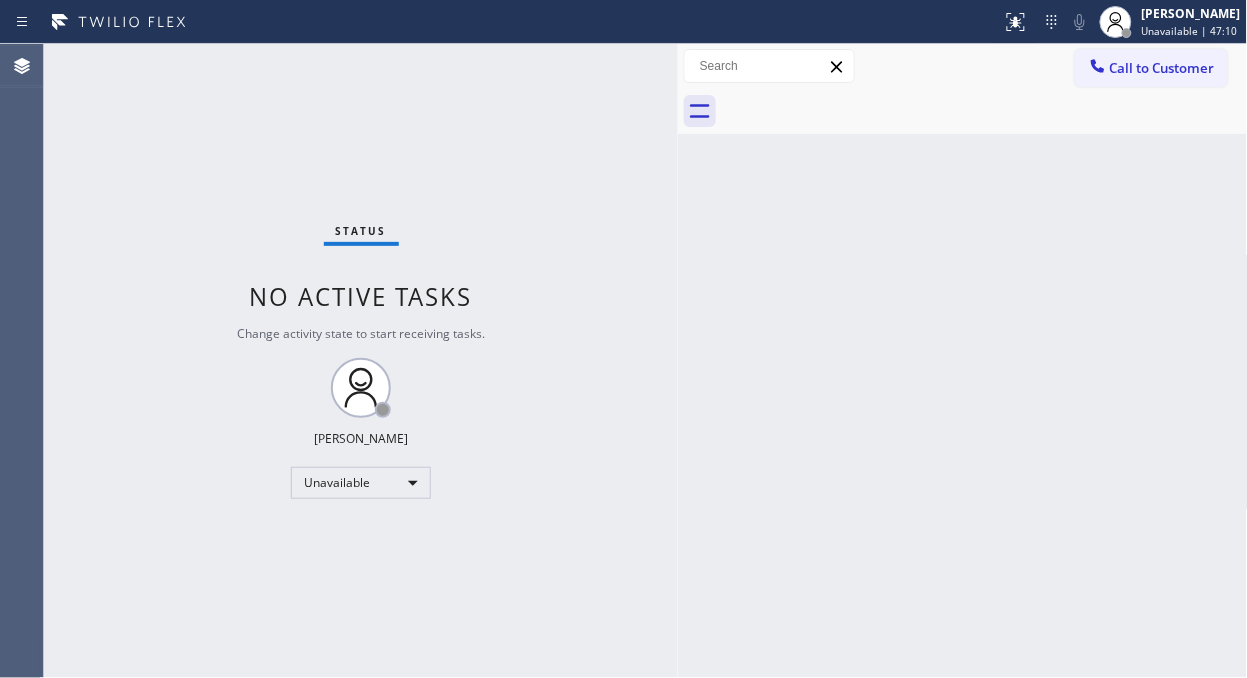 click on "Call to Customer" at bounding box center [1162, 68] 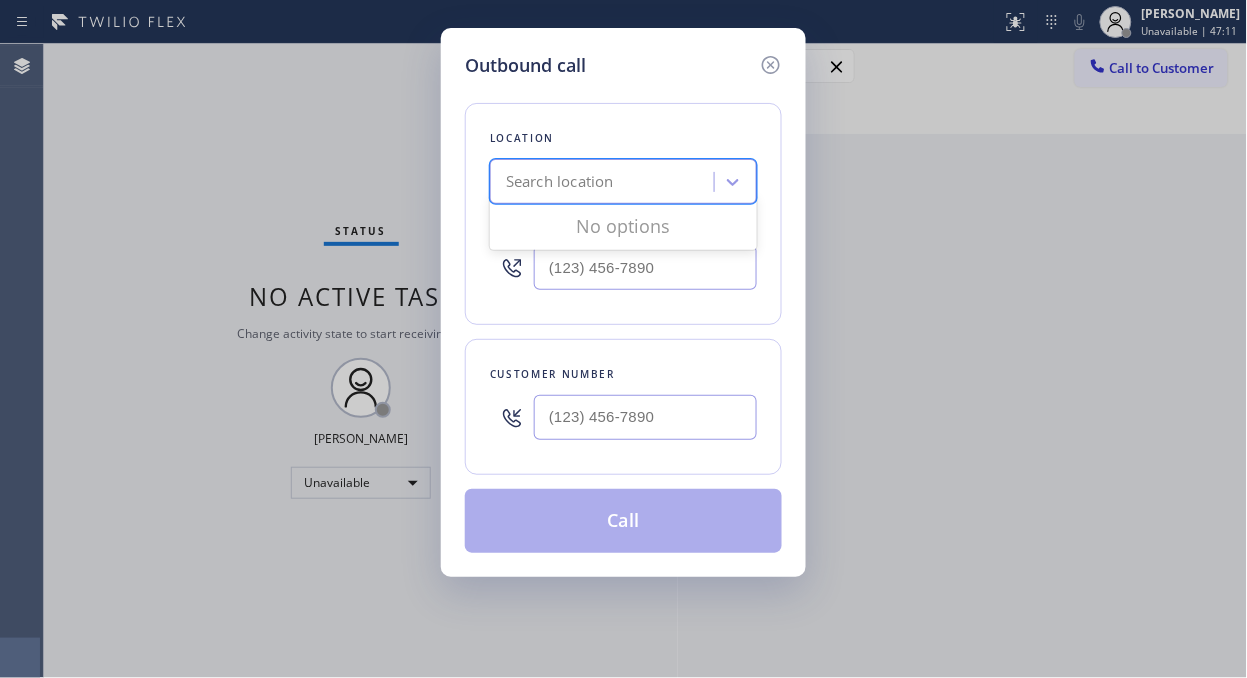 click on "Search location" at bounding box center (623, 181) 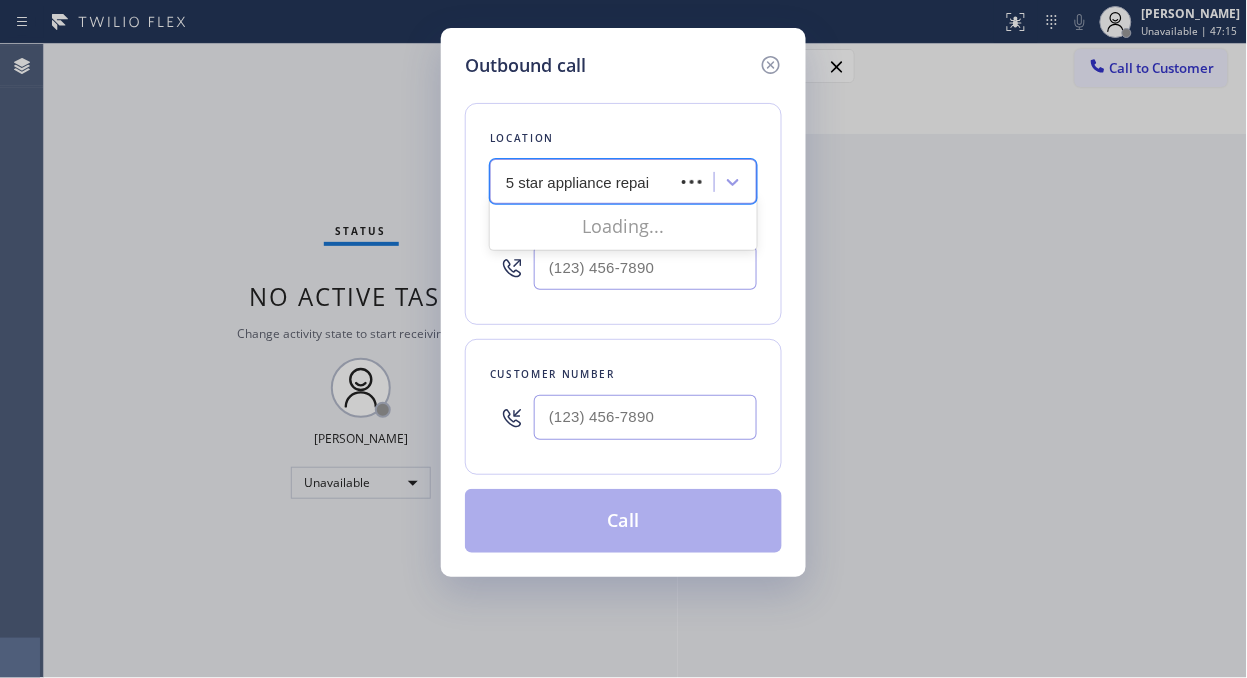 type on "5 star appliance repair" 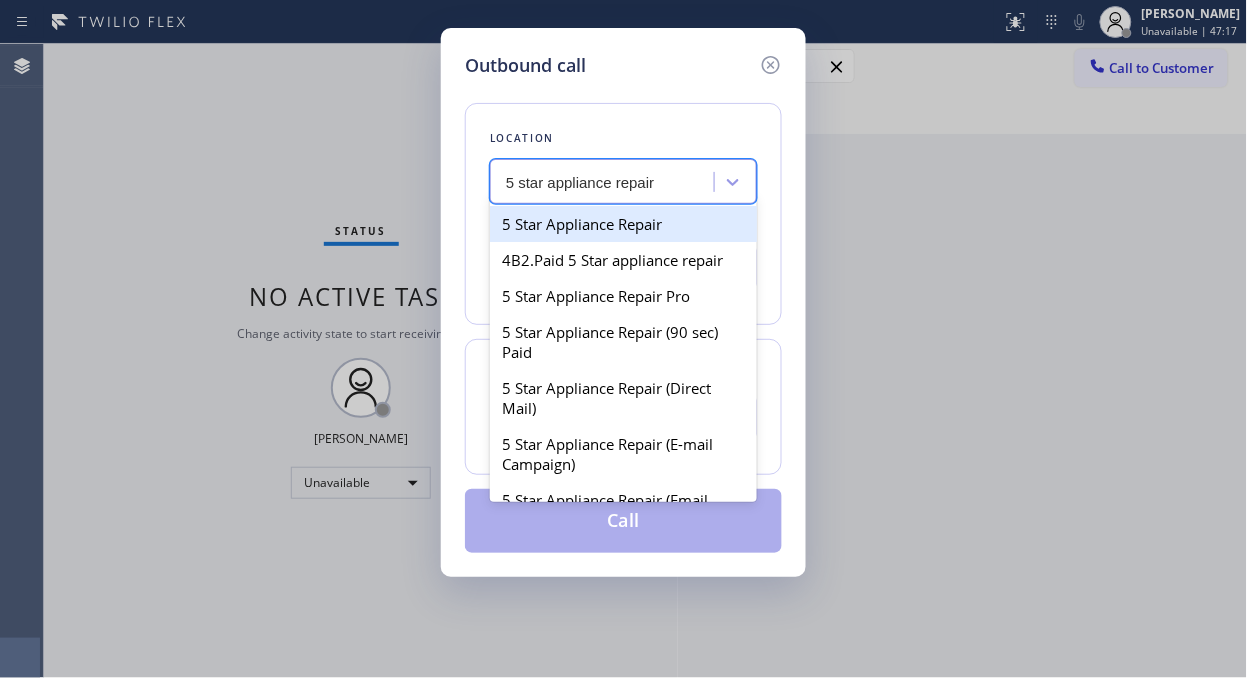 click on "5 Star Appliance Repair" at bounding box center [623, 224] 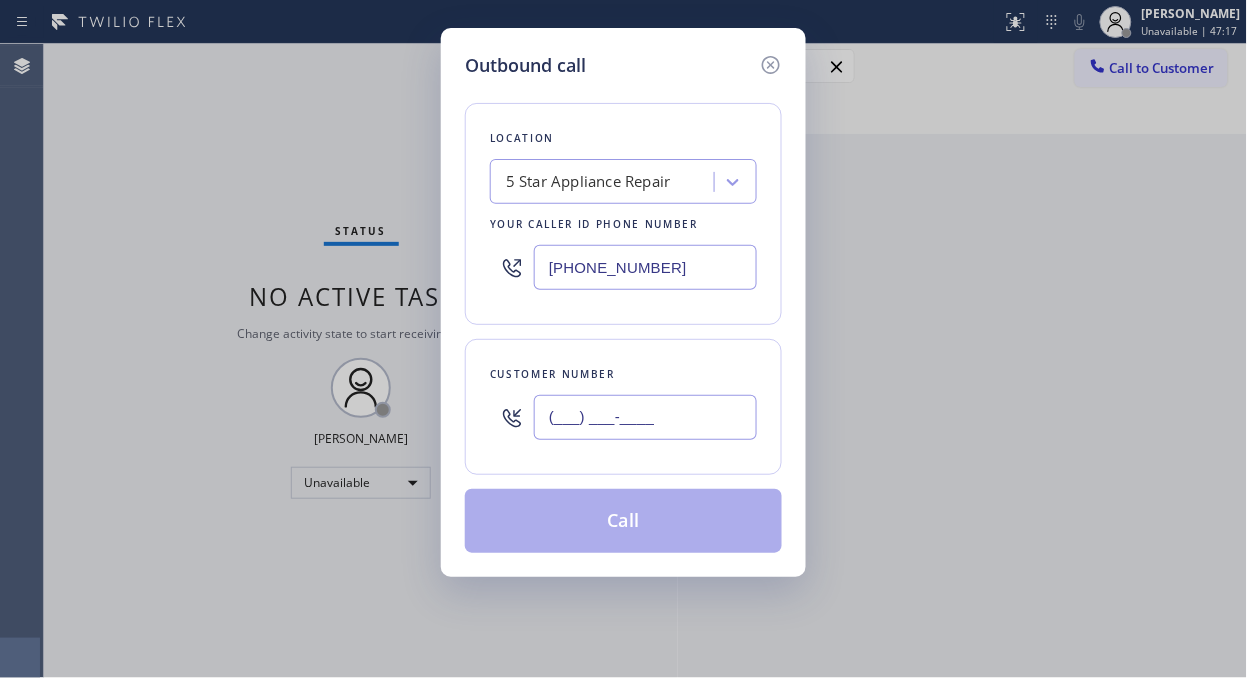 click on "(___) ___-____" at bounding box center [645, 417] 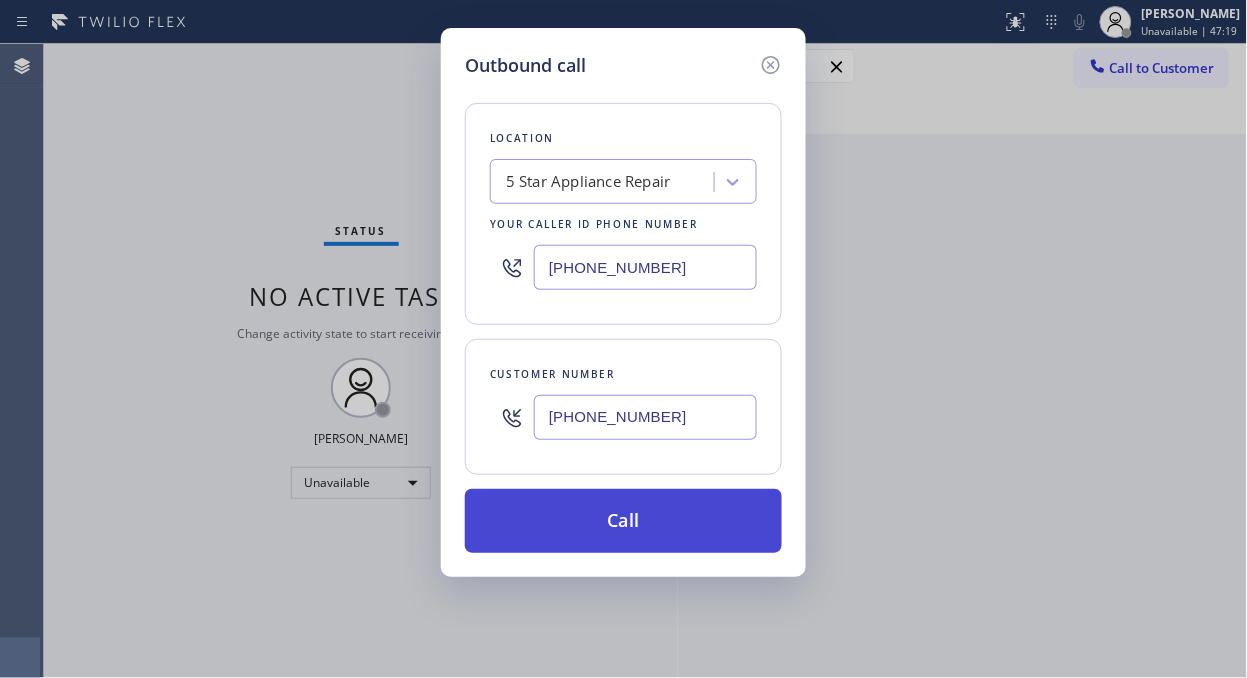 type on "(310) 497-0140" 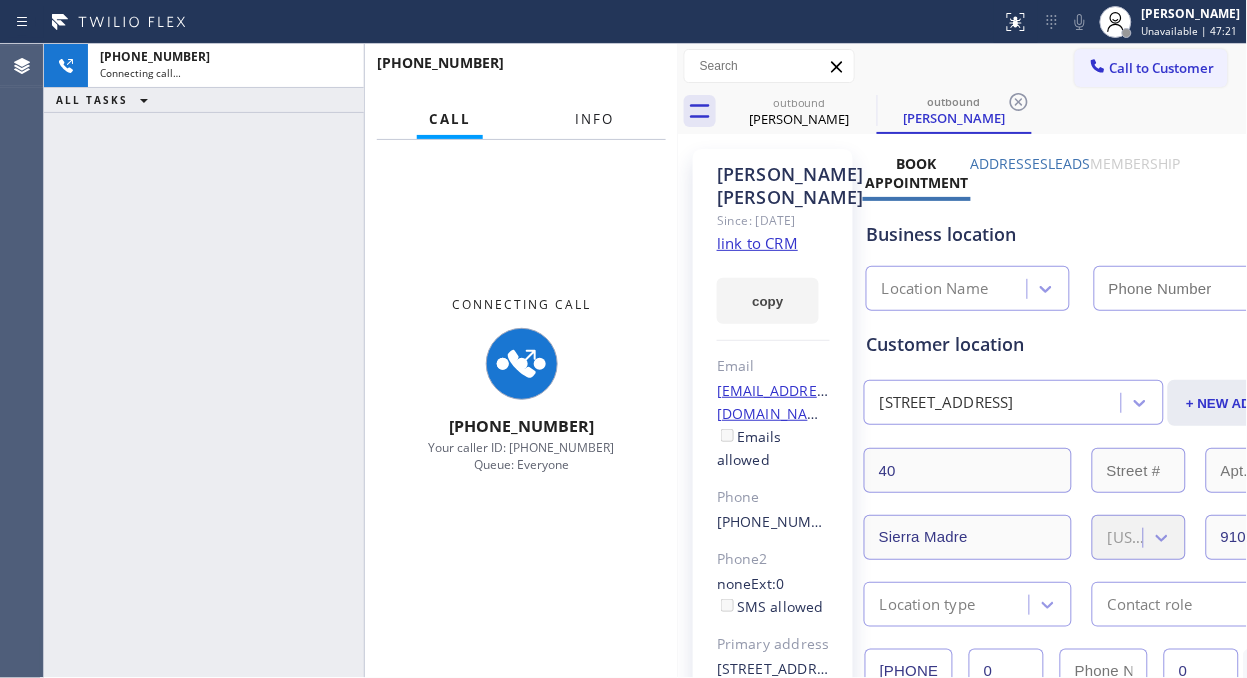 click on "Info" at bounding box center [594, 119] 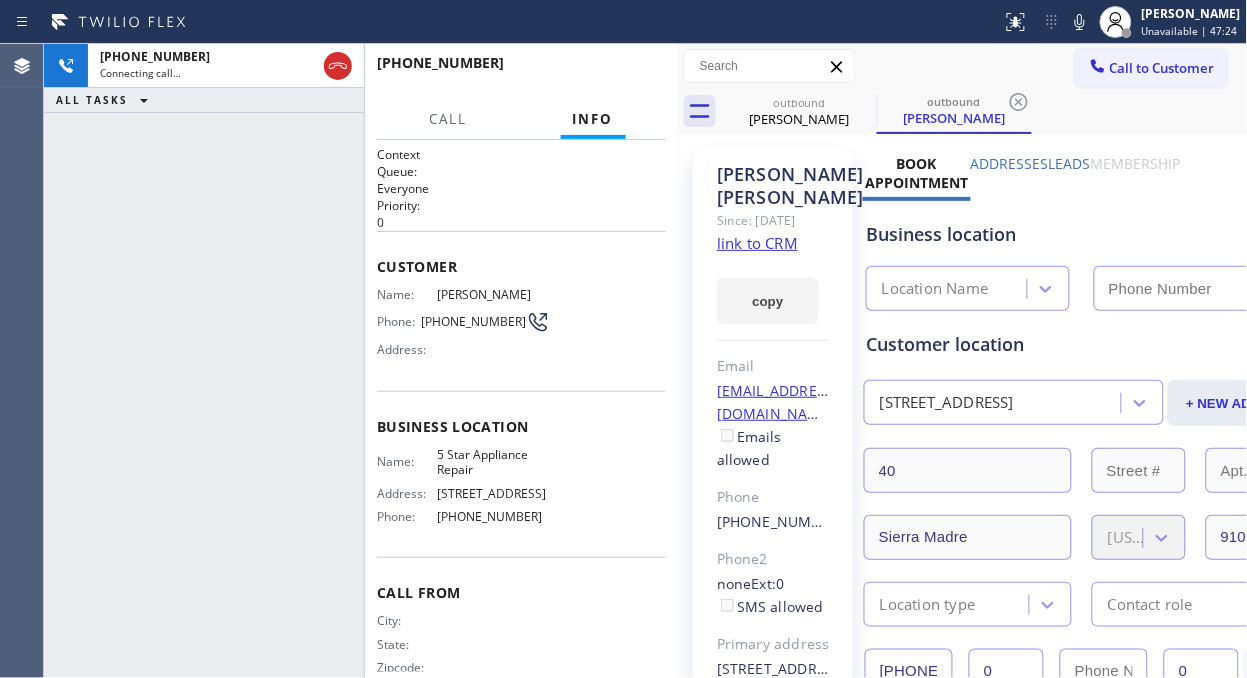 type on "[PHONE_NUMBER]" 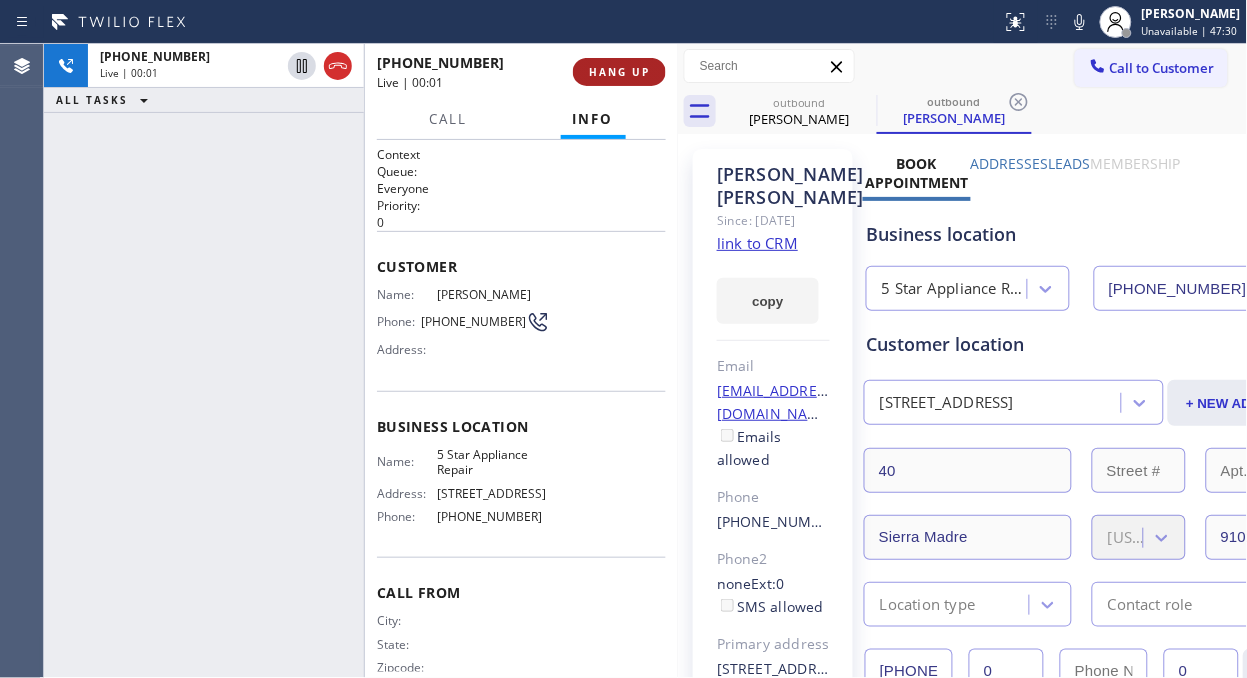 click on "HANG UP" at bounding box center (619, 72) 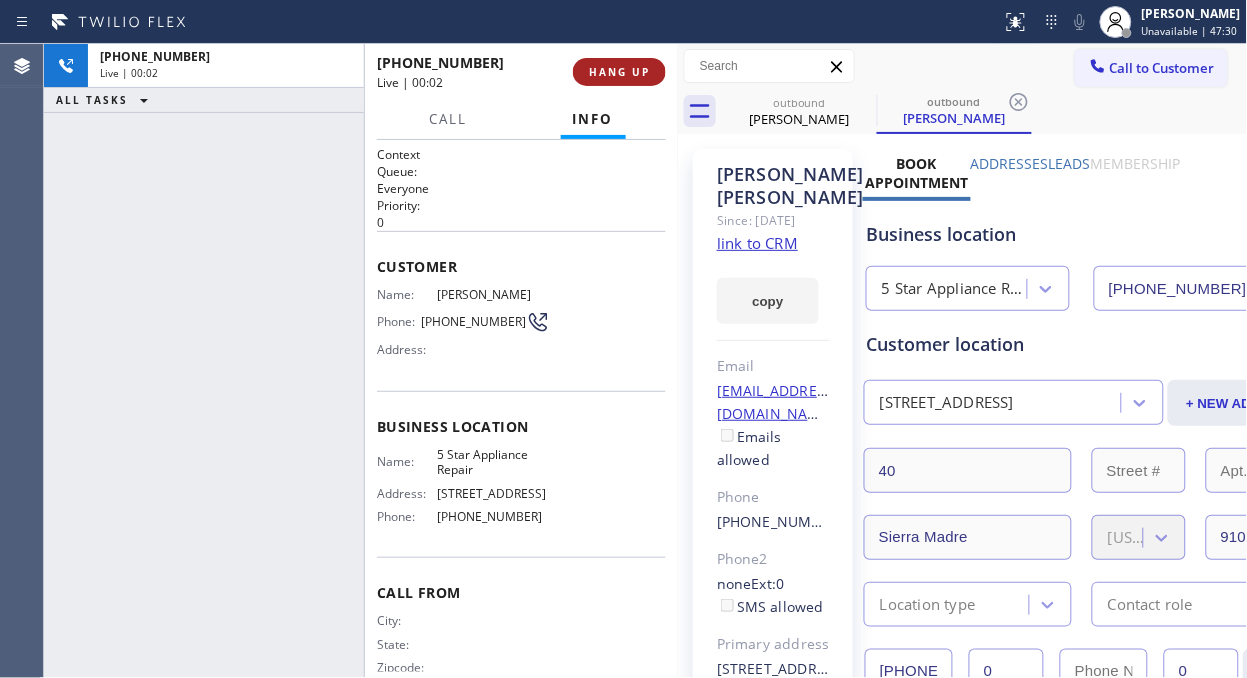 click on "HANG UP" at bounding box center (619, 72) 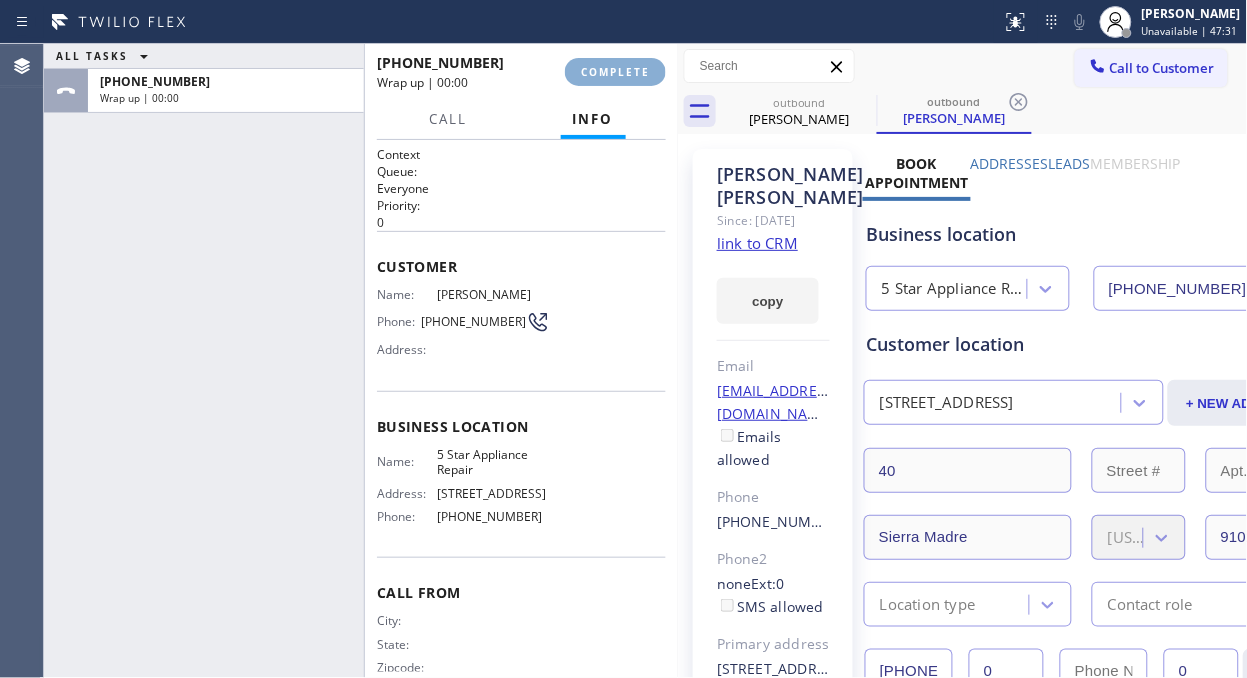 click on "COMPLETE" at bounding box center [615, 72] 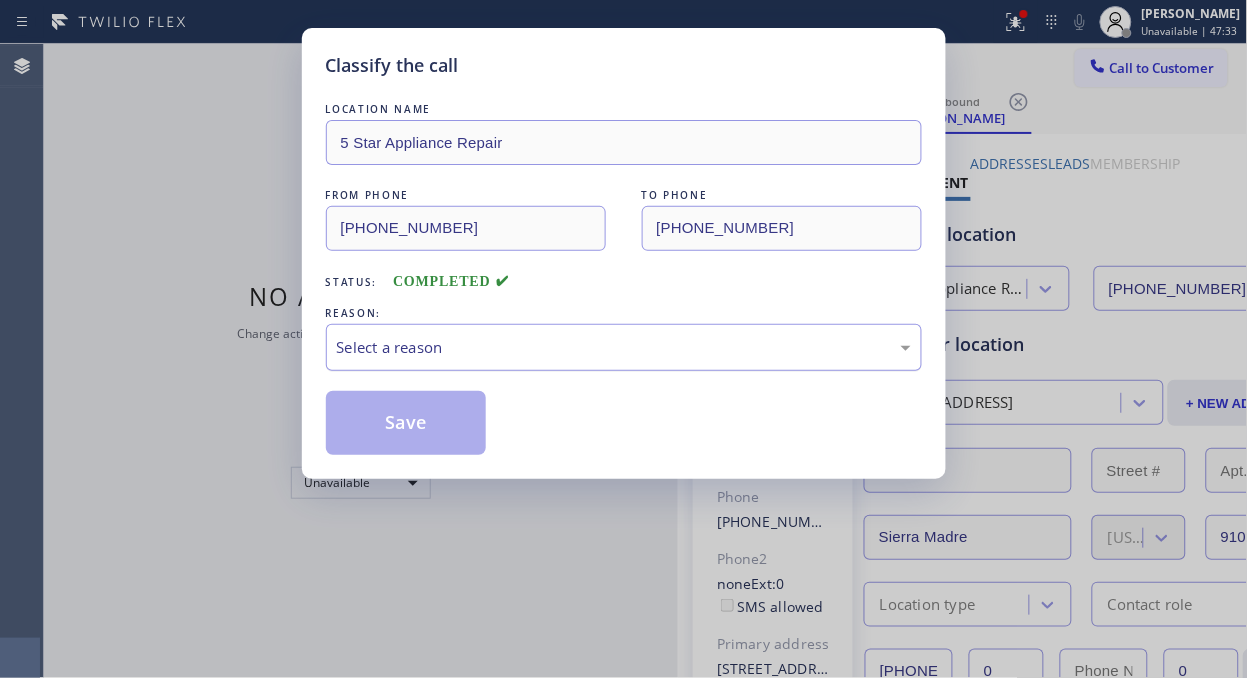 click on "Select a reason" at bounding box center (624, 347) 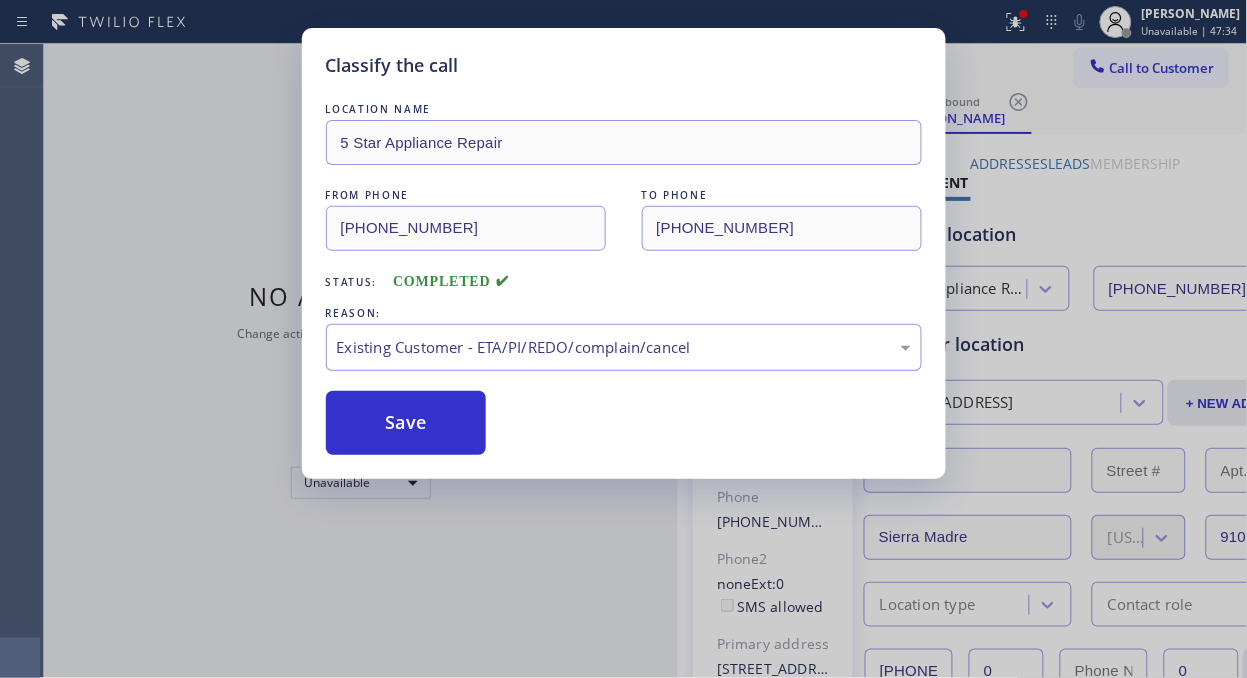 click on "Save" at bounding box center [406, 423] 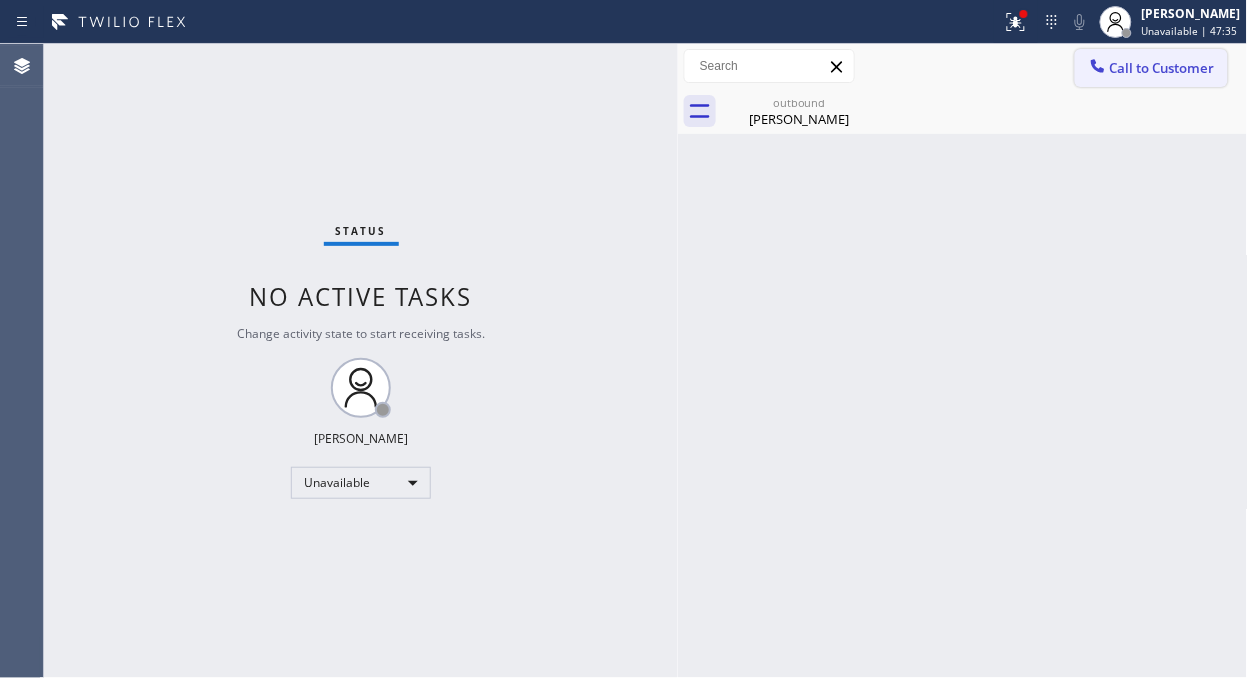 click on "Call to Customer" at bounding box center [1162, 68] 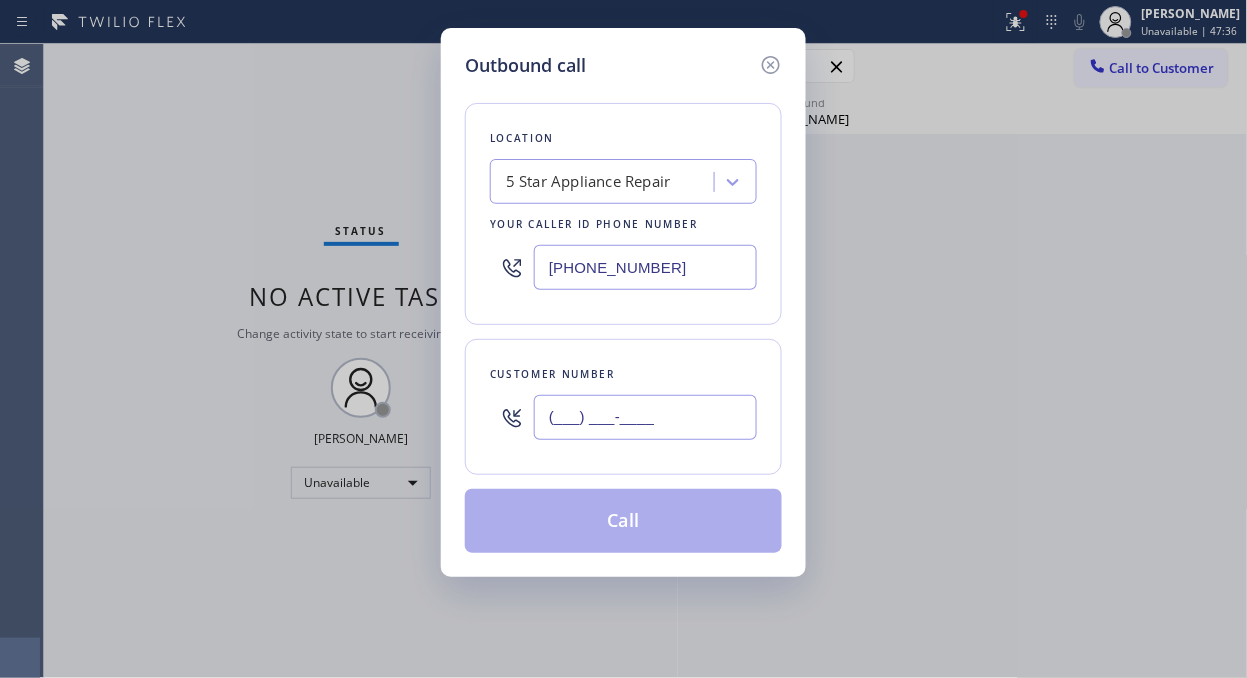 click on "(___) ___-____" at bounding box center (645, 417) 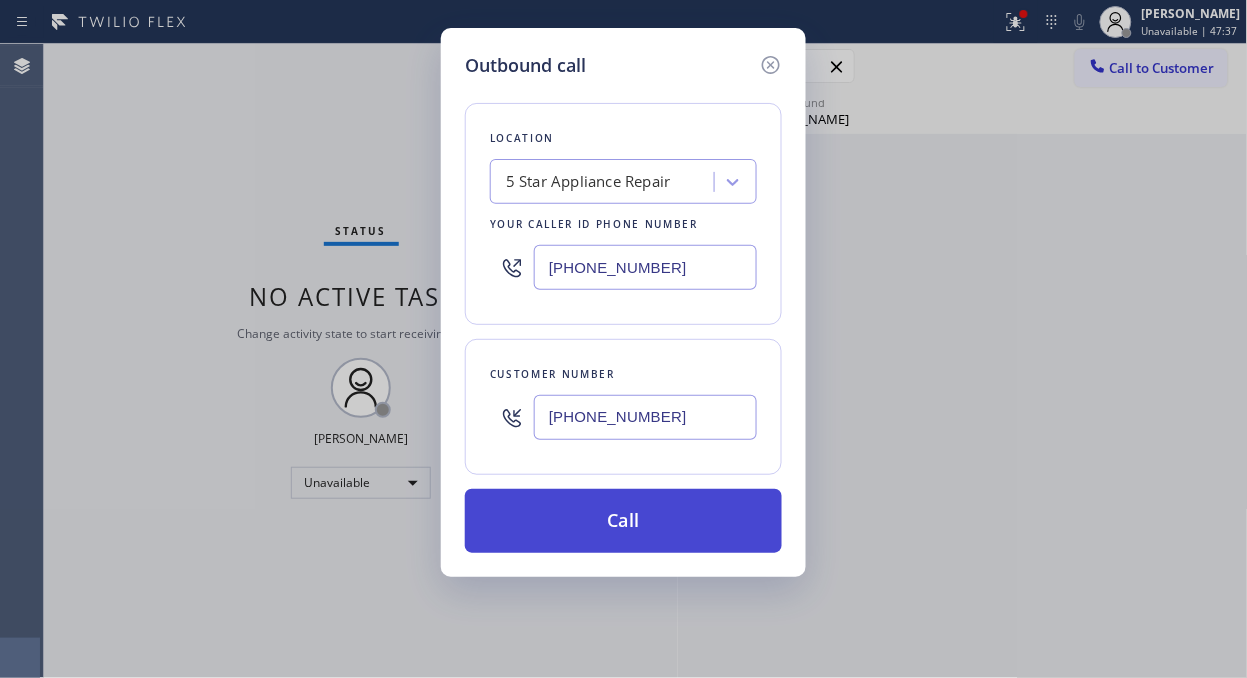 type on "(949) 584-0606" 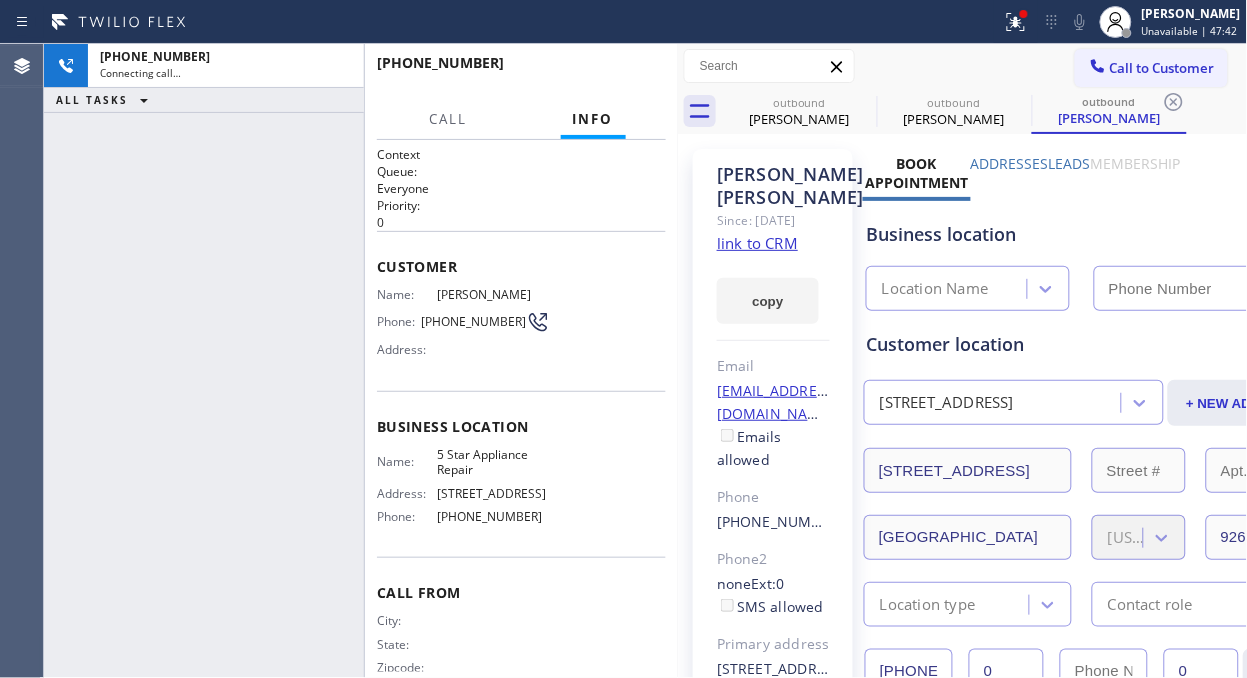 type on "[PHONE_NUMBER]" 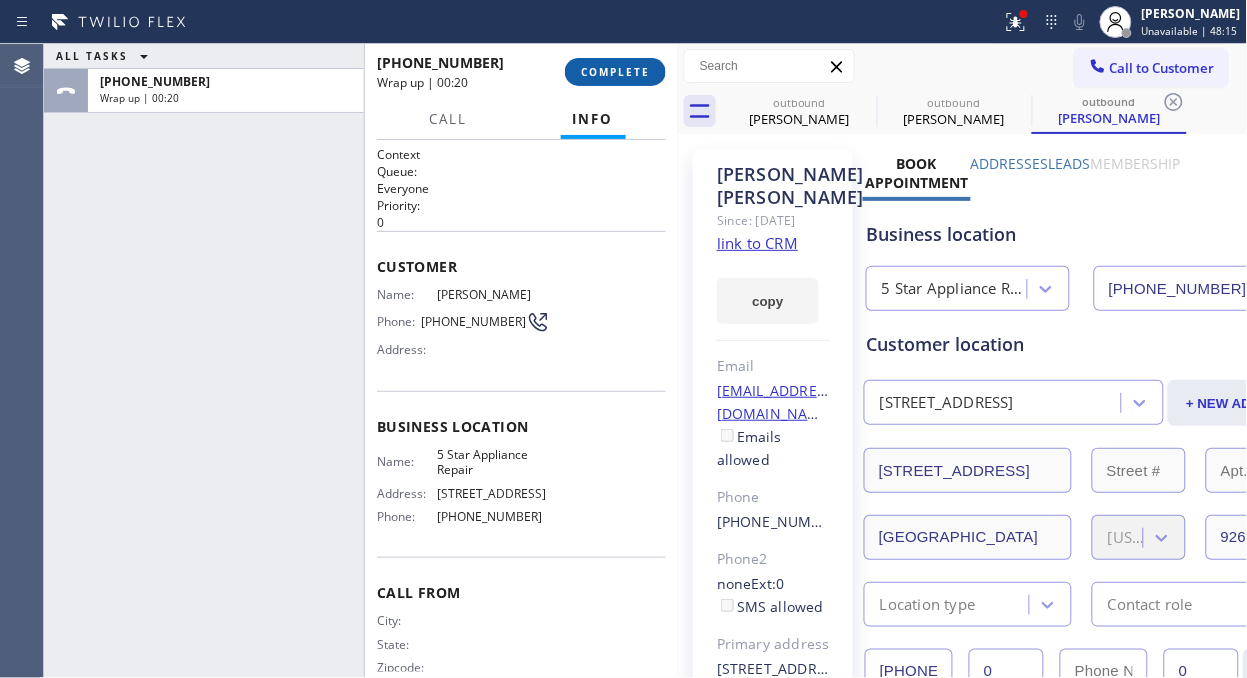 click on "COMPLETE" at bounding box center [615, 72] 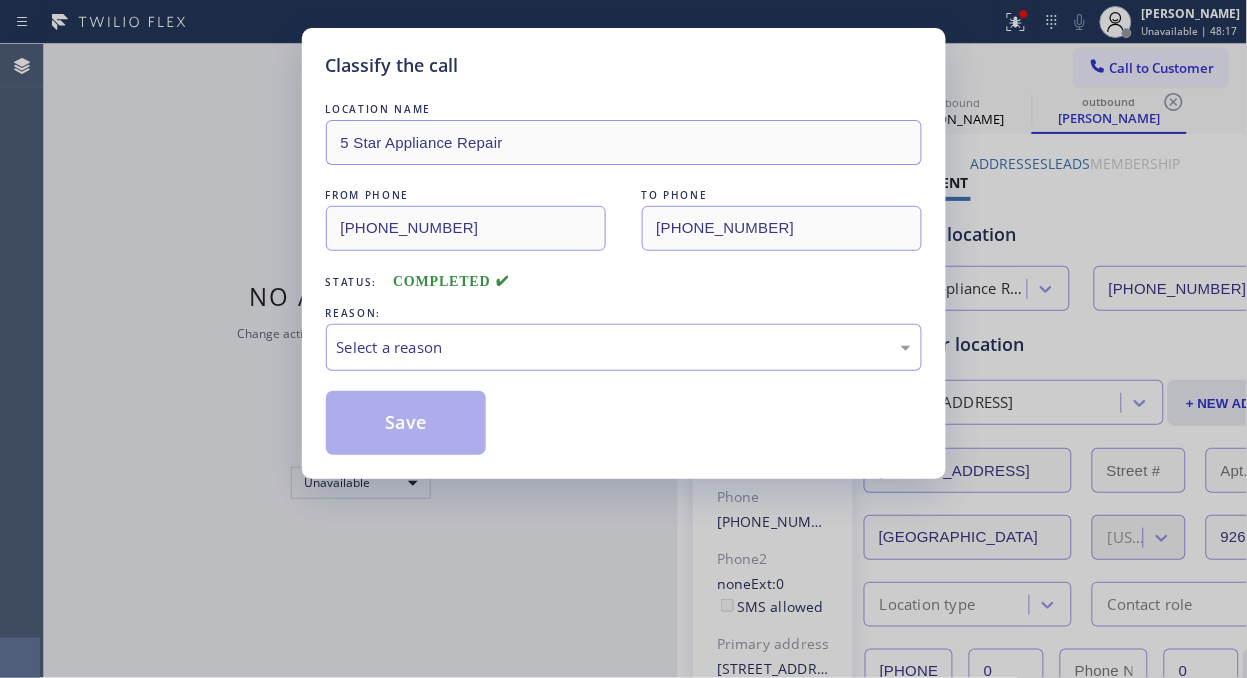 click on "Select a reason" at bounding box center [624, 347] 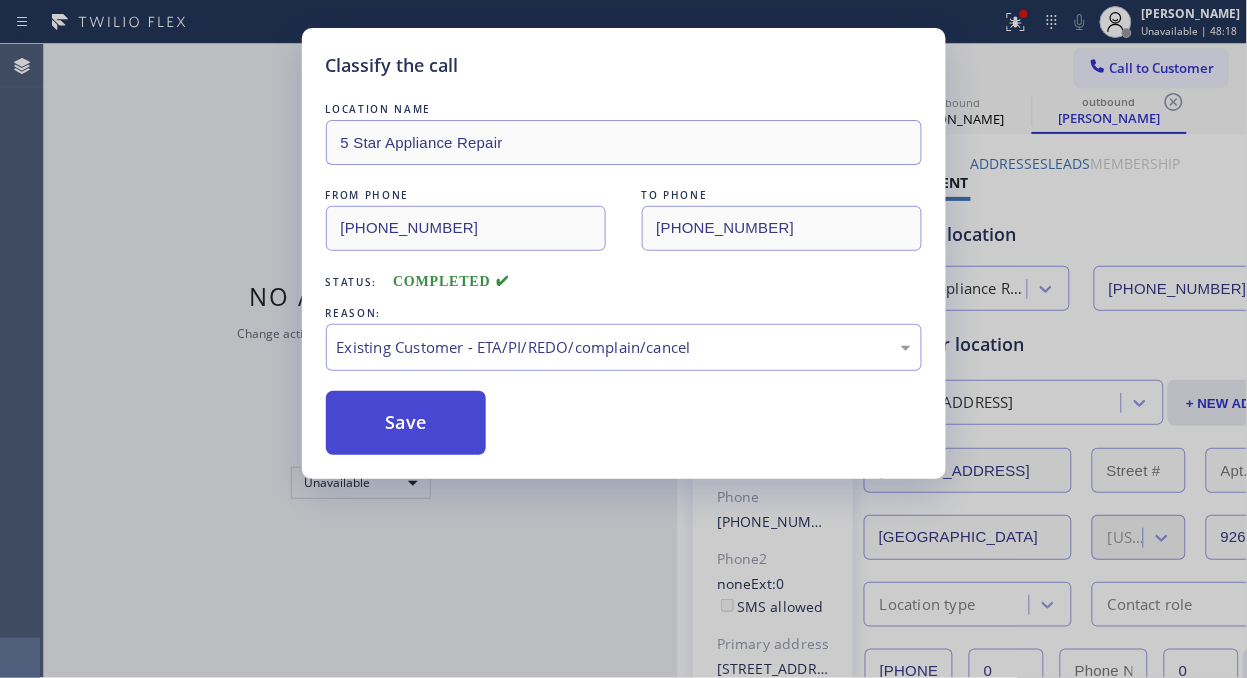 click on "Save" at bounding box center [406, 423] 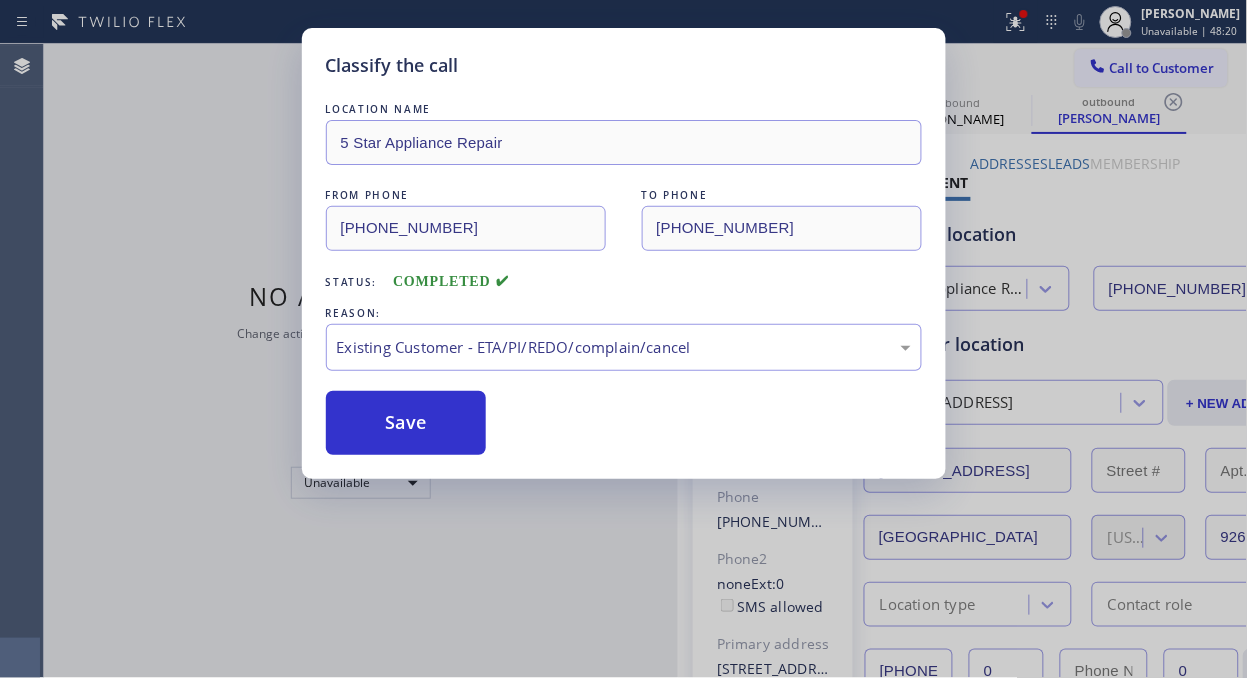 click on "Classify the call LOCATION NAME 5 Star Appliance Repair FROM PHONE (855) 731-4952 TO PHONE (949) 584-0606 Status: COMPLETED REASON: Existing Customer - ETA/PI/REDO/complain/cancel Save" at bounding box center [623, 339] 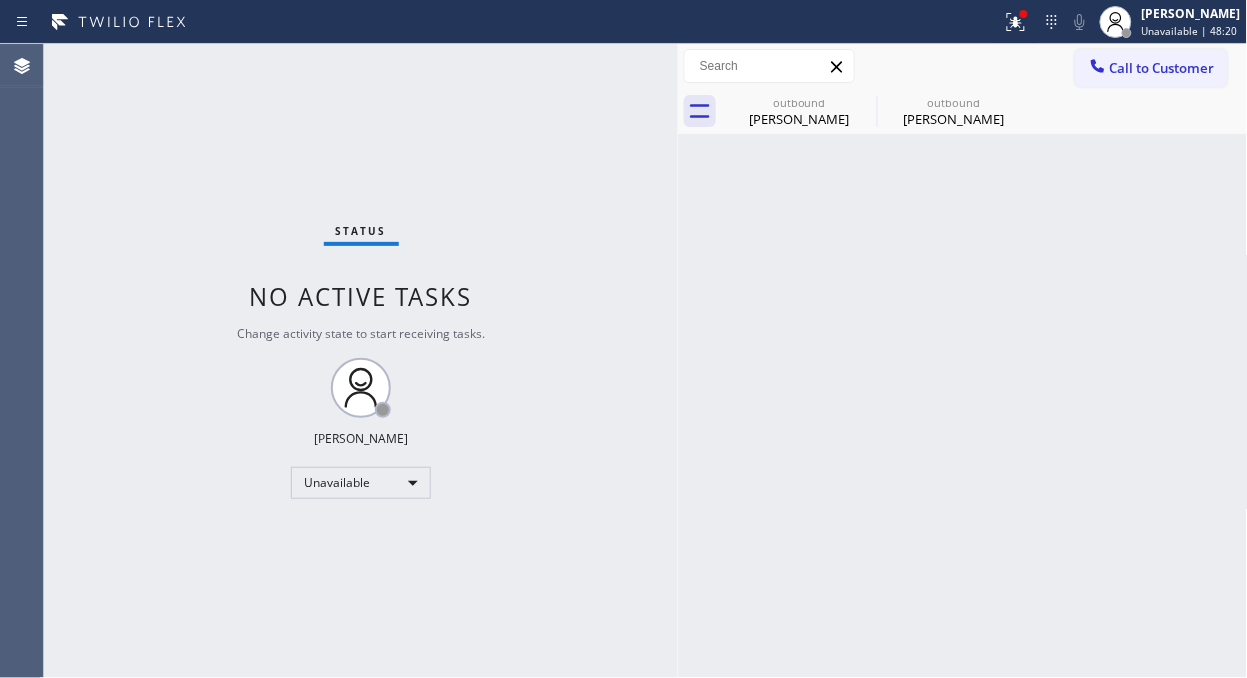 click on "Call to Customer" at bounding box center (1162, 68) 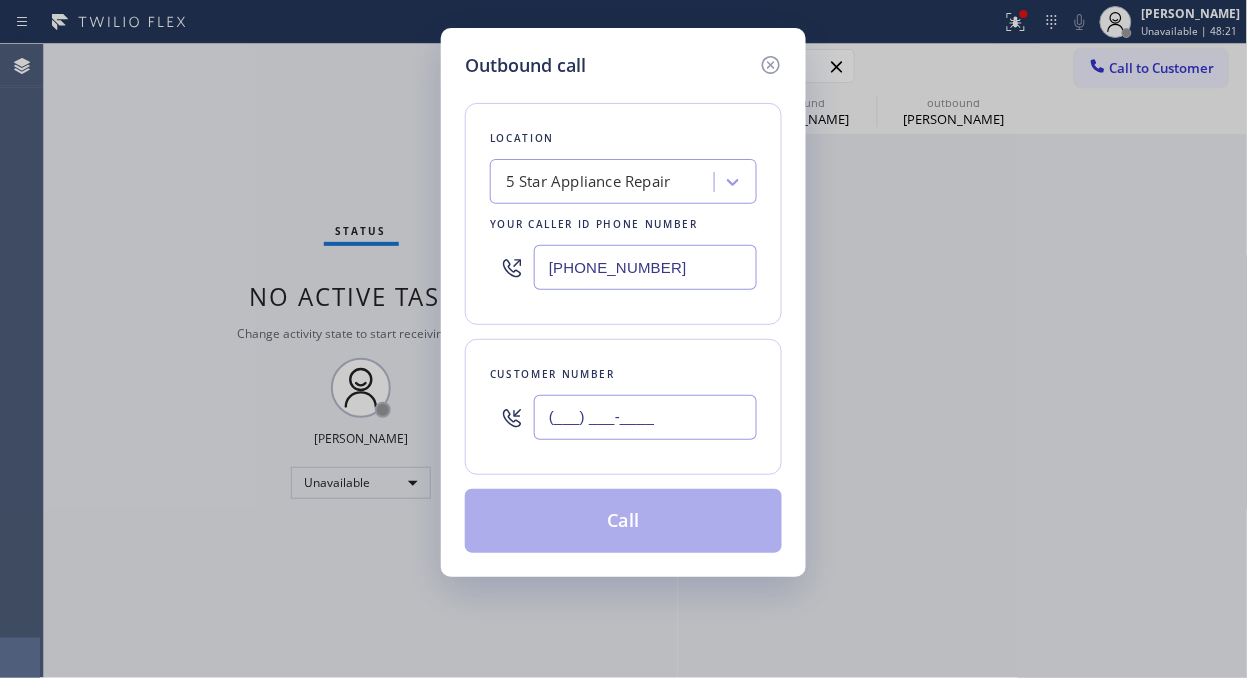 click on "(___) ___-____" at bounding box center [645, 417] 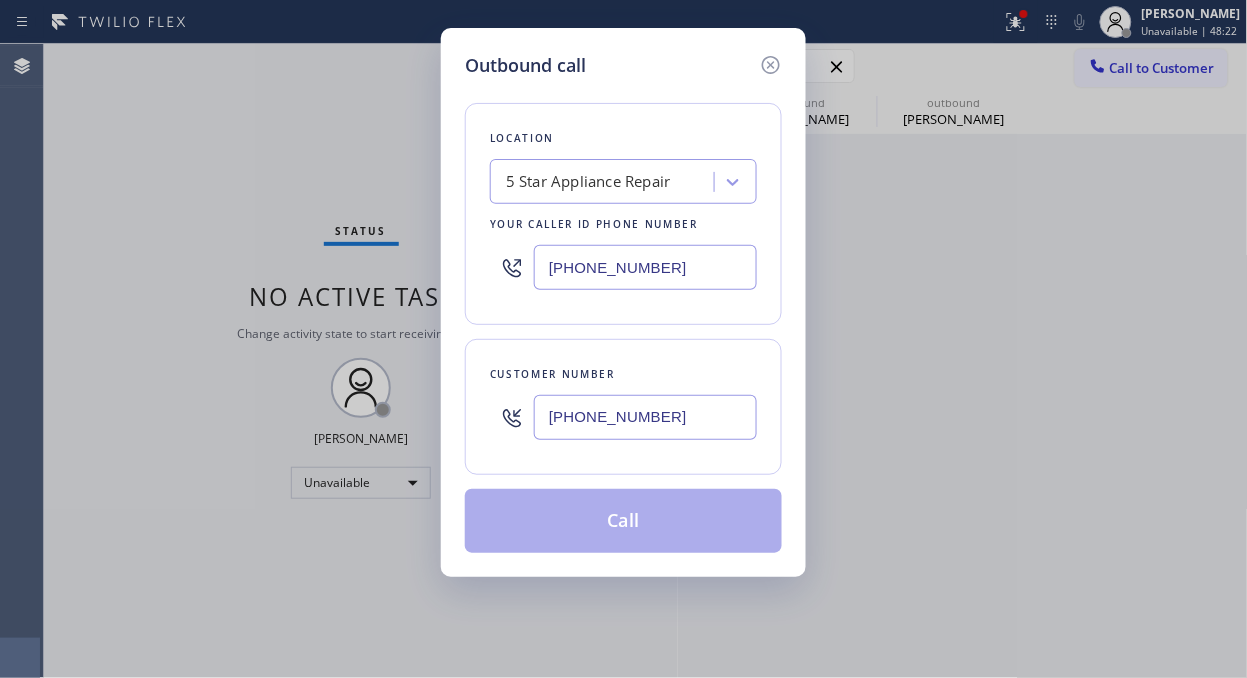 type on "(212) 365-0593" 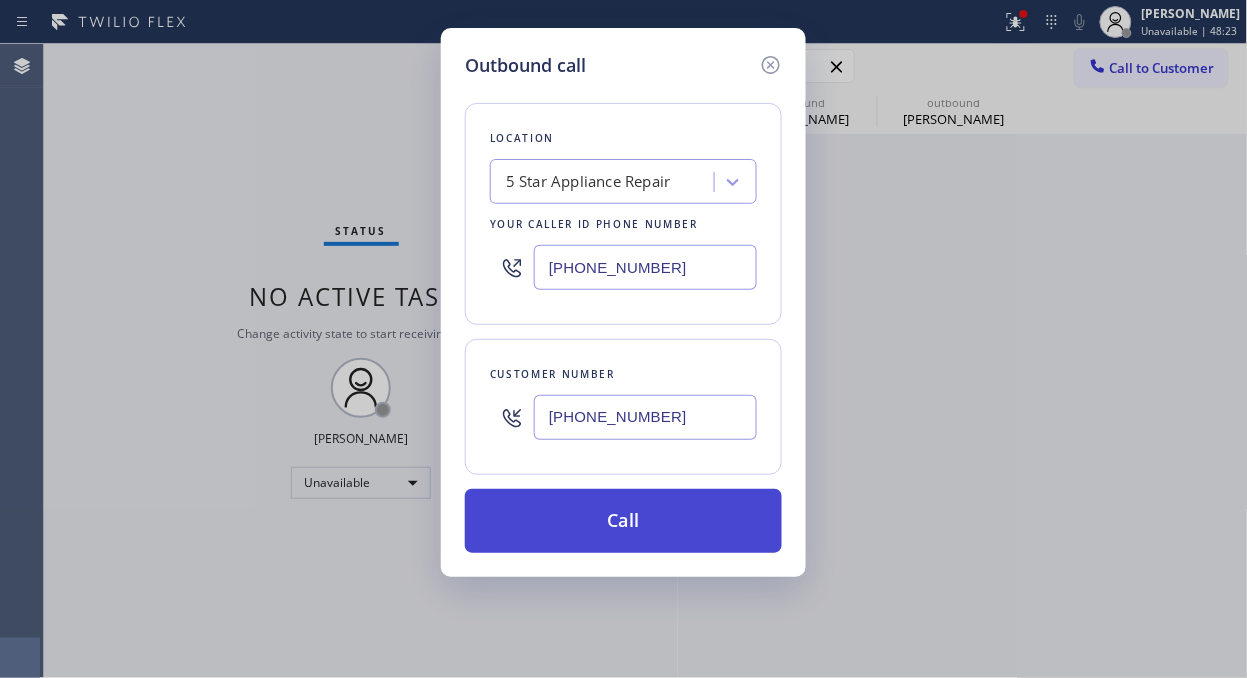 click on "Call" at bounding box center [623, 521] 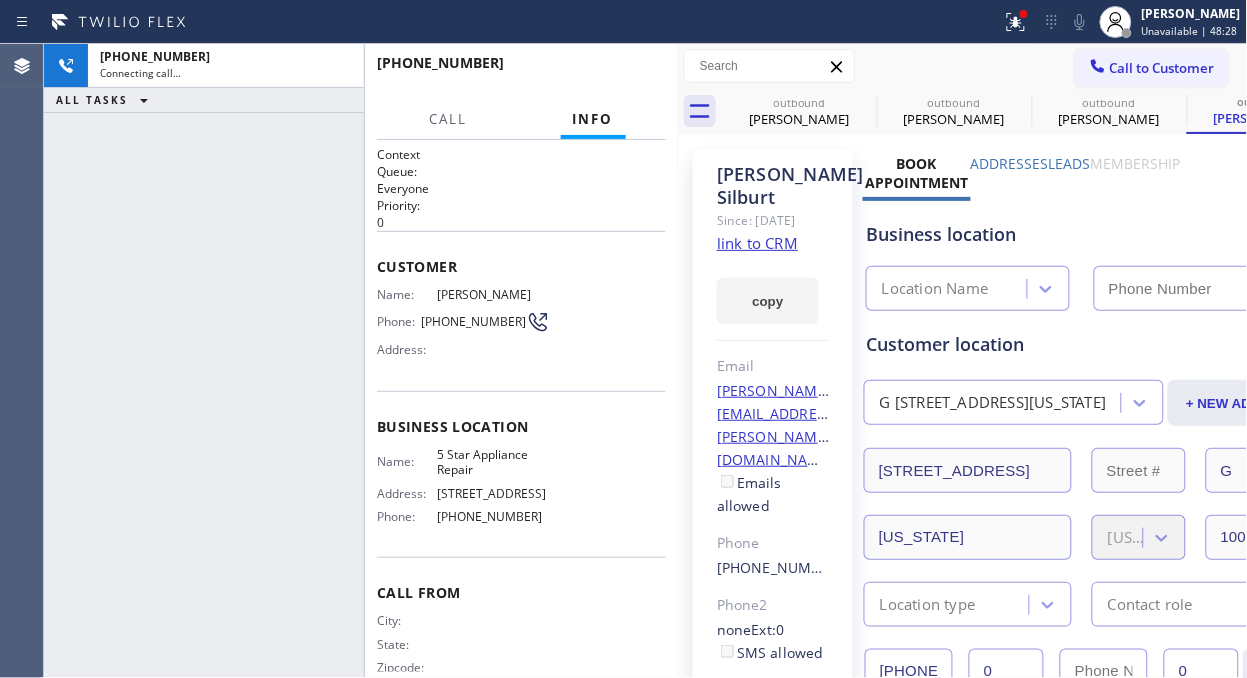 type on "[PHONE_NUMBER]" 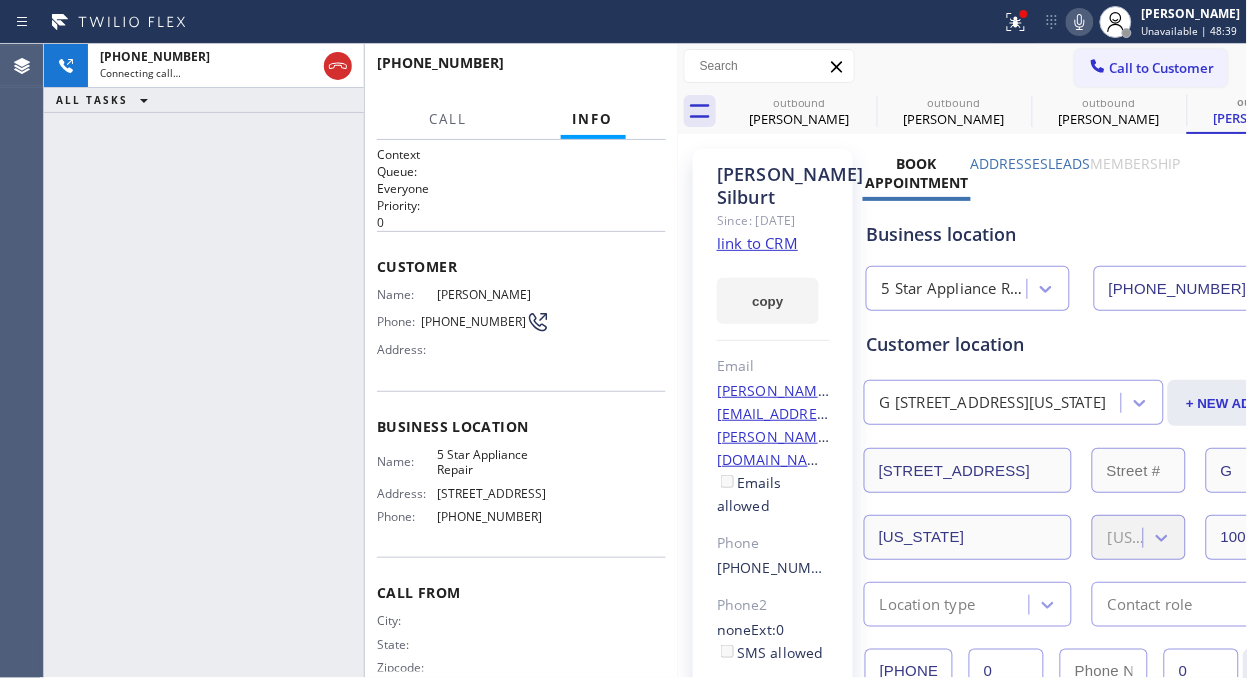 click 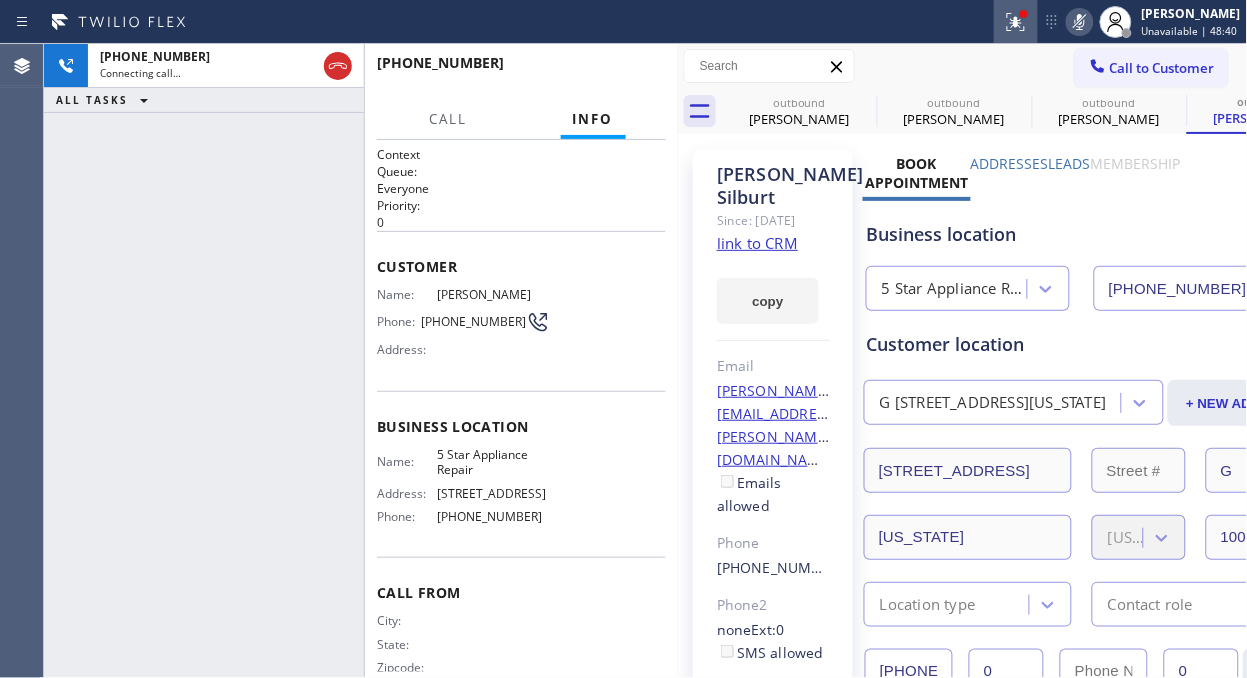 click 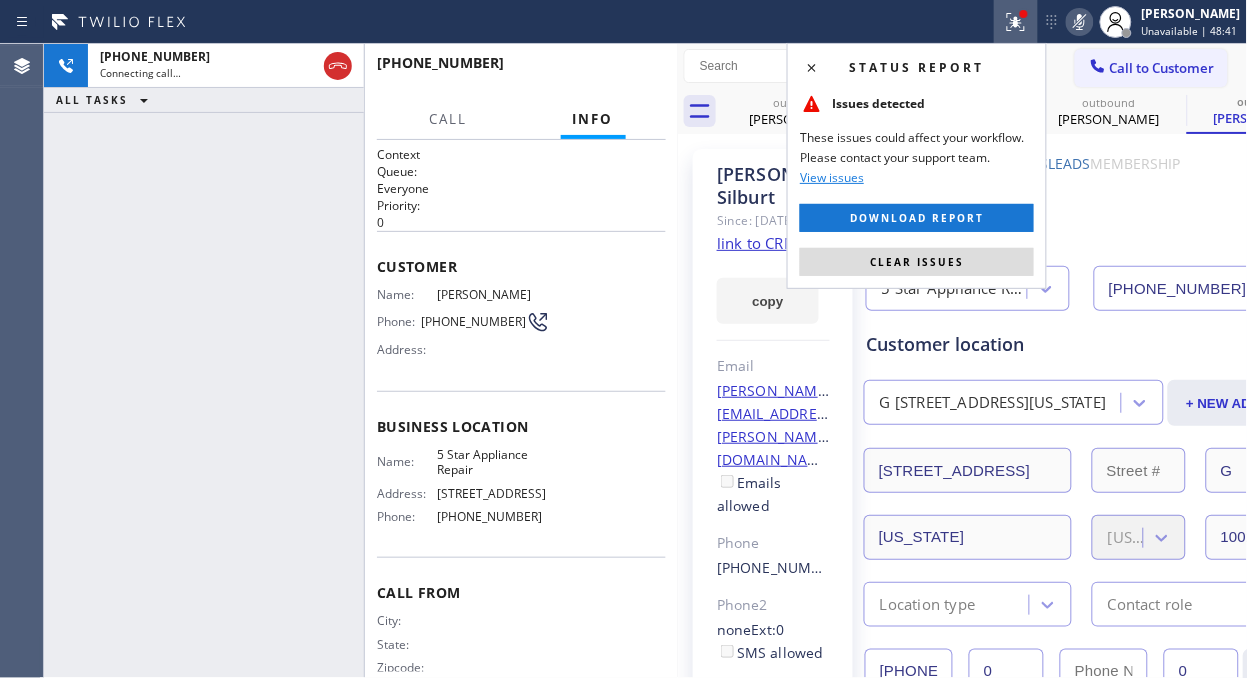 drag, startPoint x: 943, startPoint y: 264, endPoint x: 1030, endPoint y: 157, distance: 137.90576 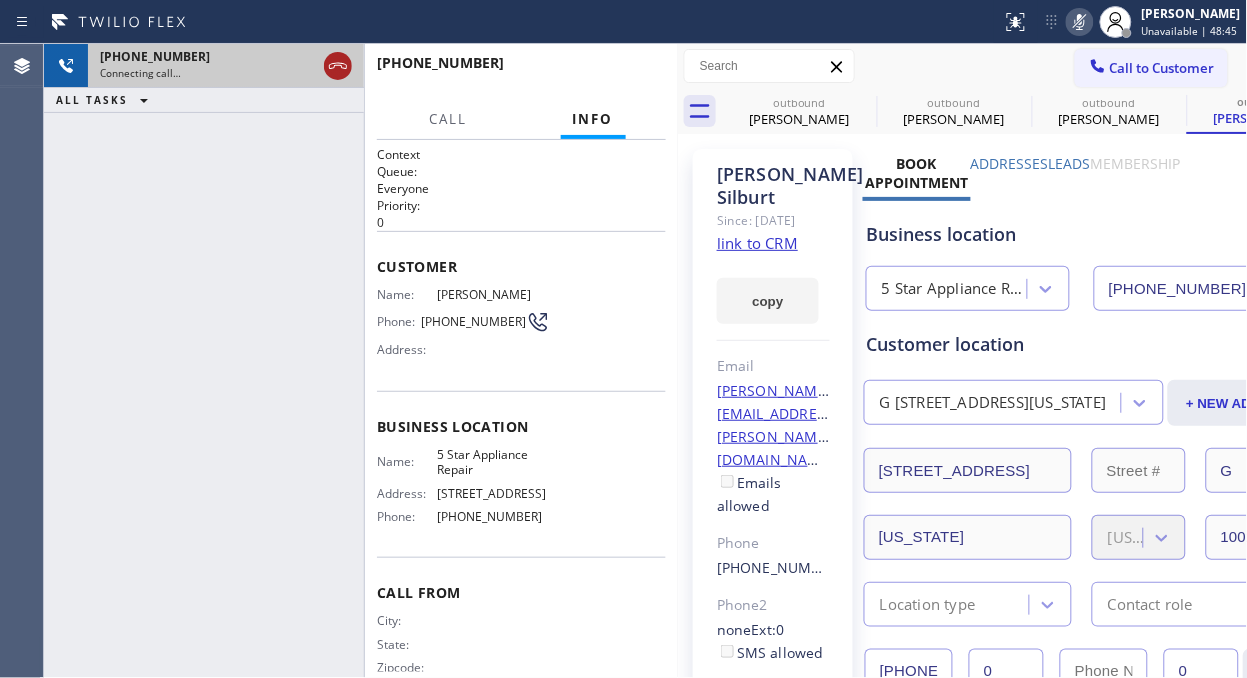 click 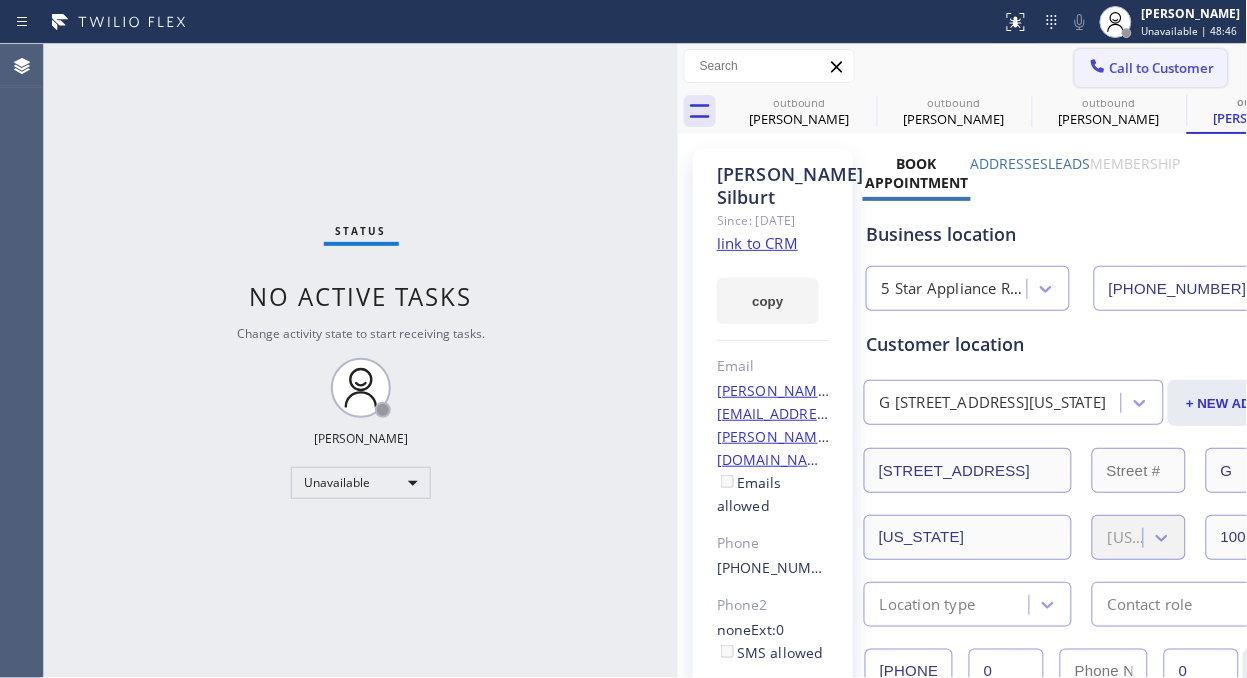 click on "Call to Customer" at bounding box center [1151, 68] 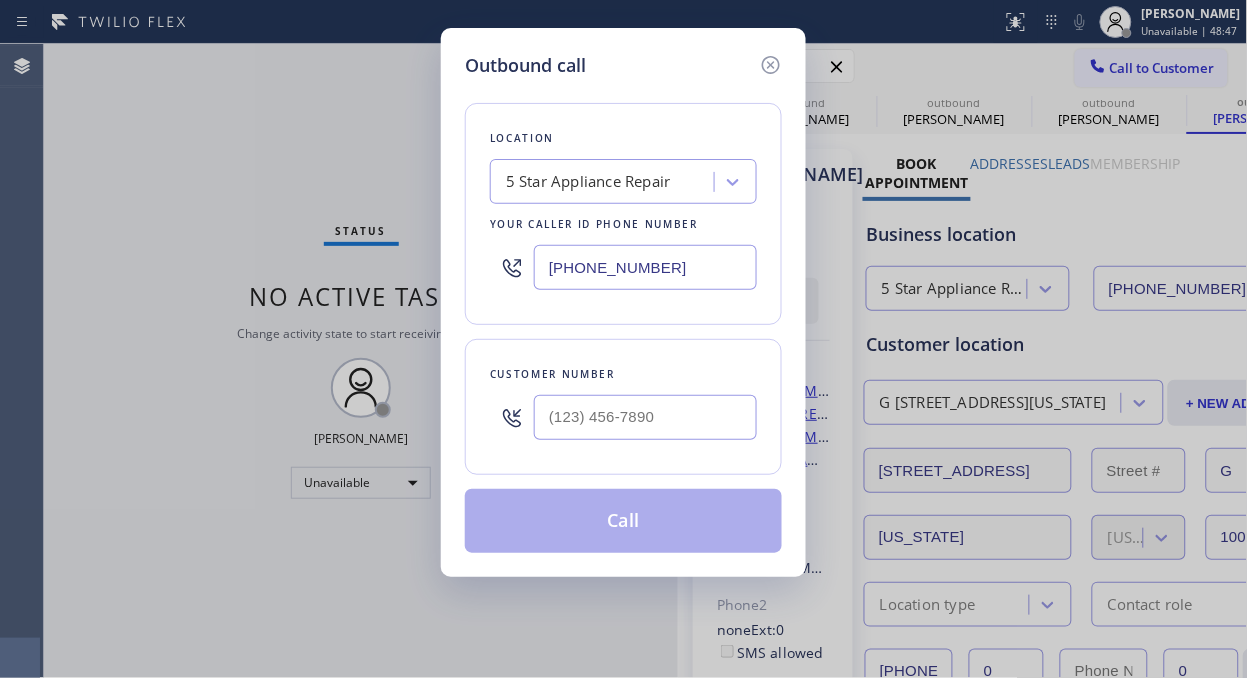 type 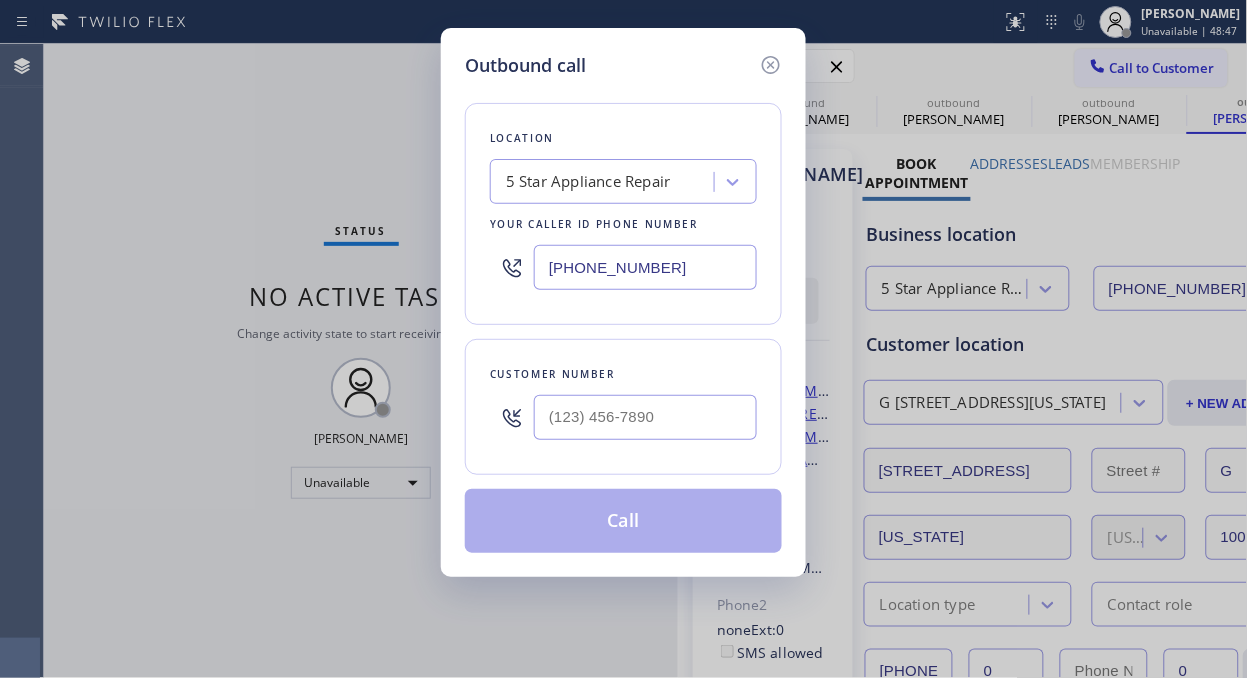 click at bounding box center [645, 417] 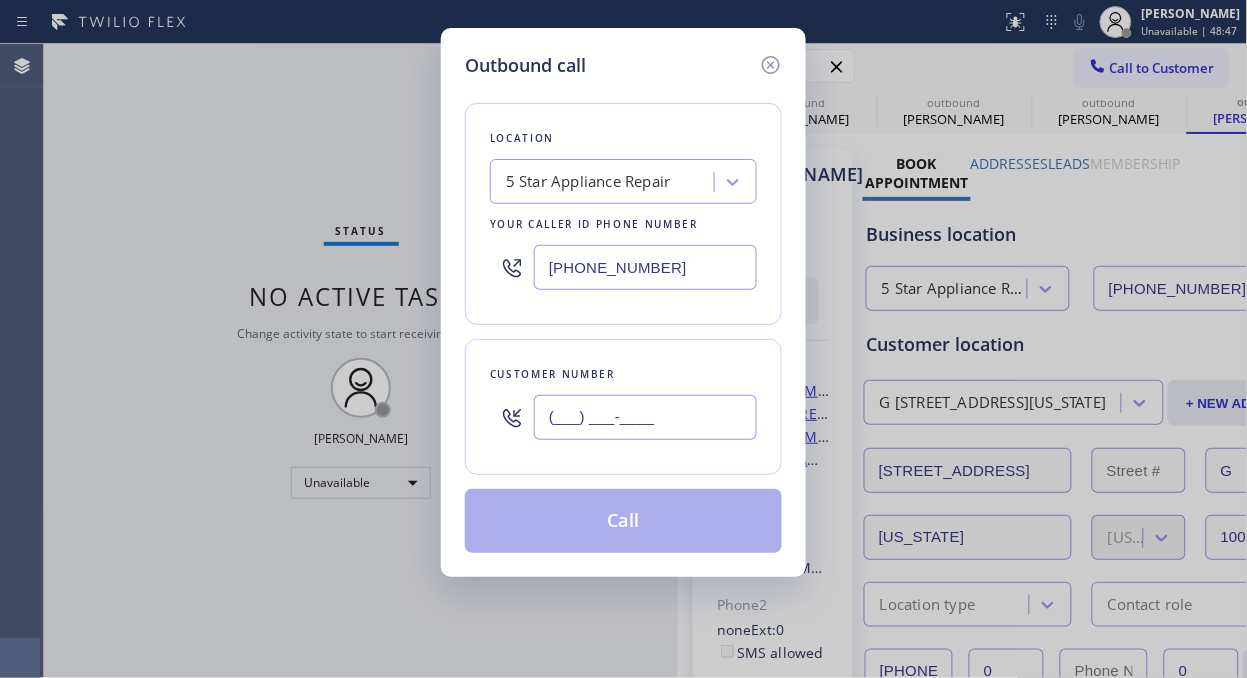 paste on "917) 575-1824" 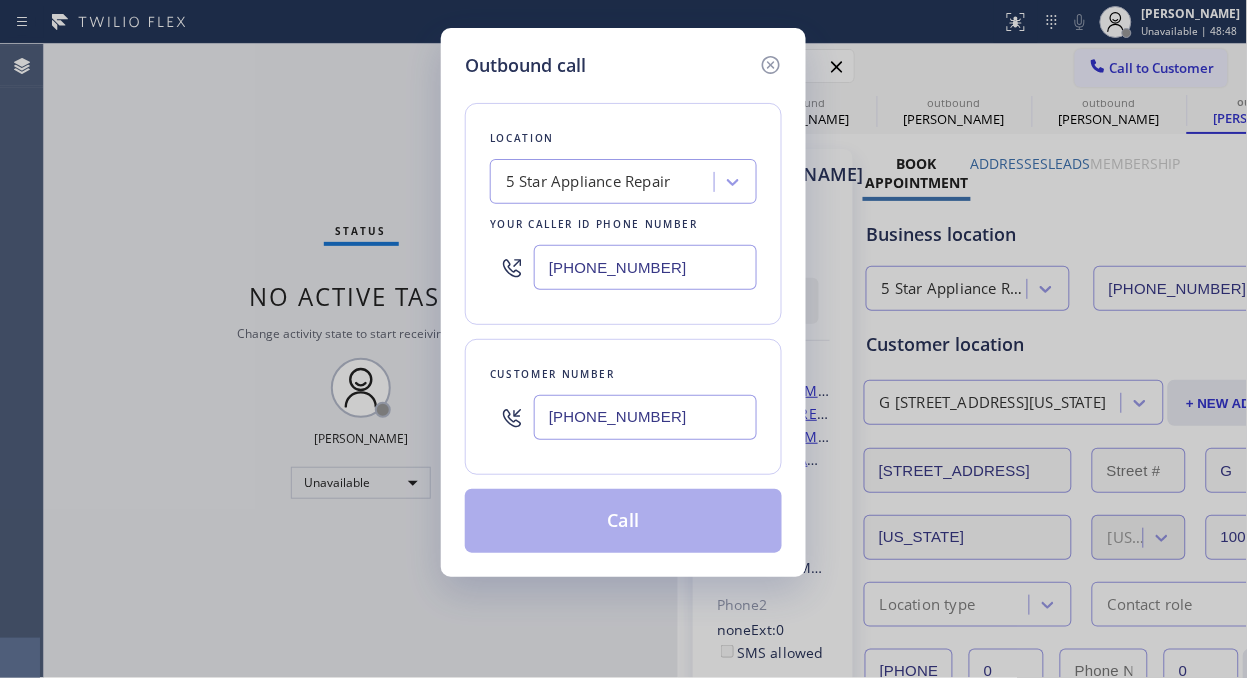 type on "(917) 575-1824" 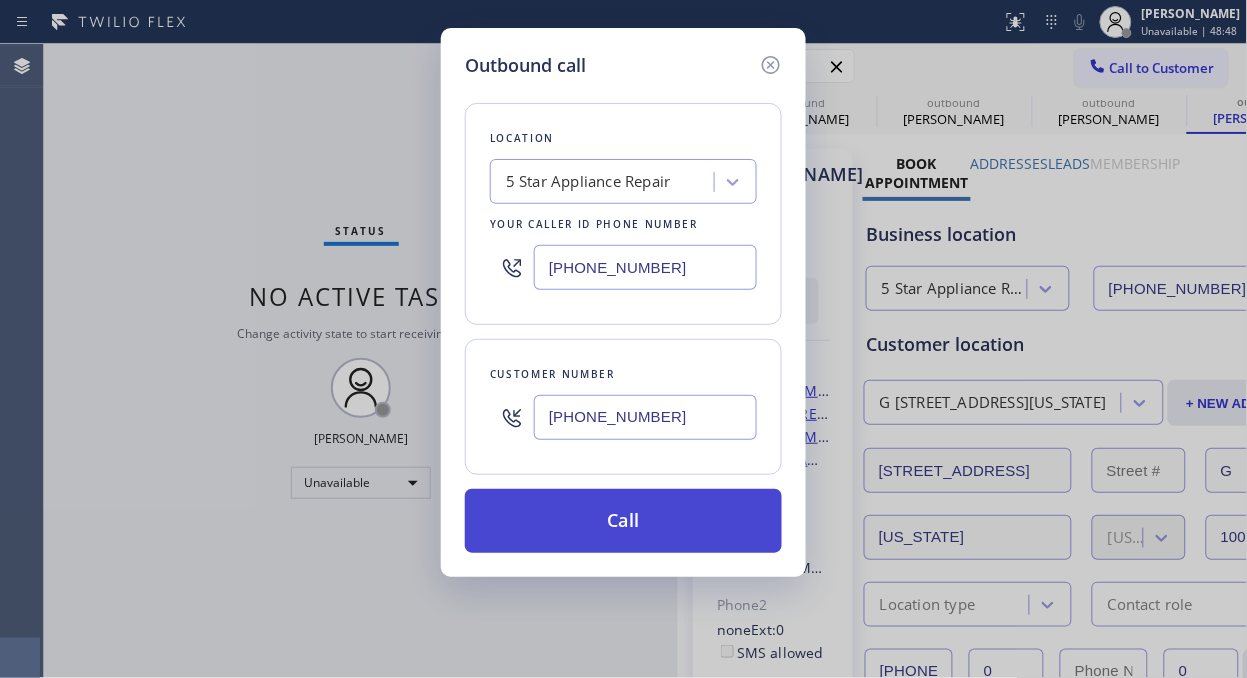 click on "Call" at bounding box center [623, 521] 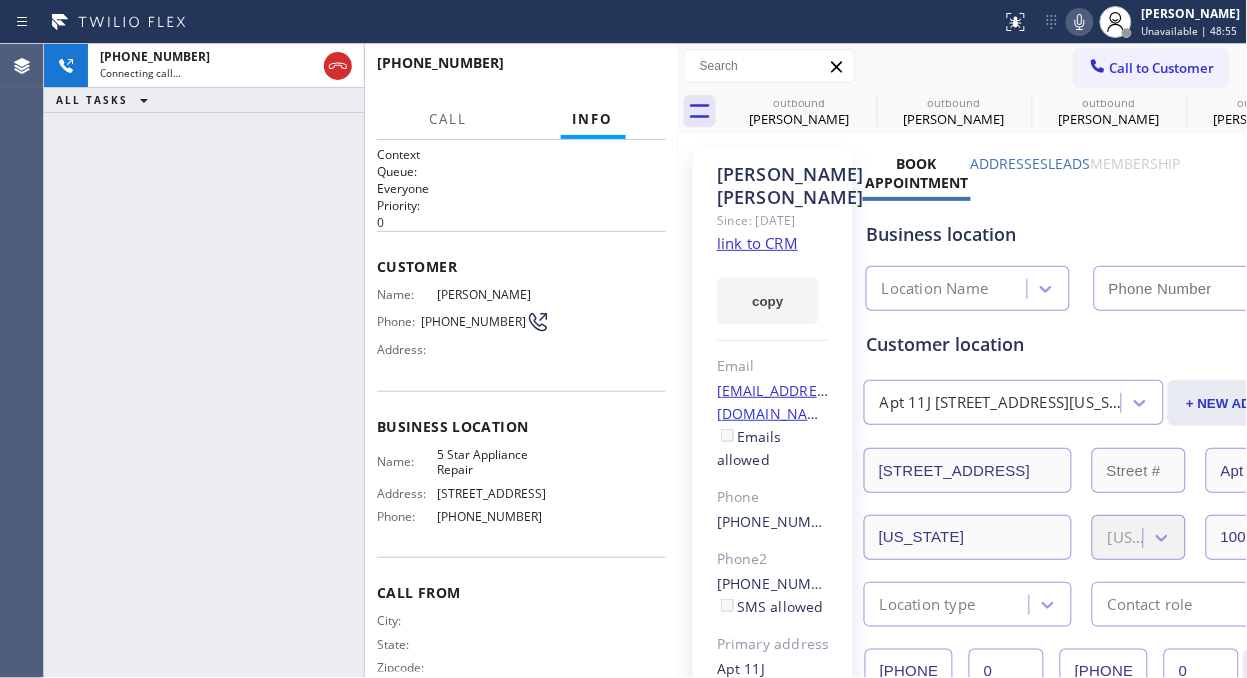 type on "[PHONE_NUMBER]" 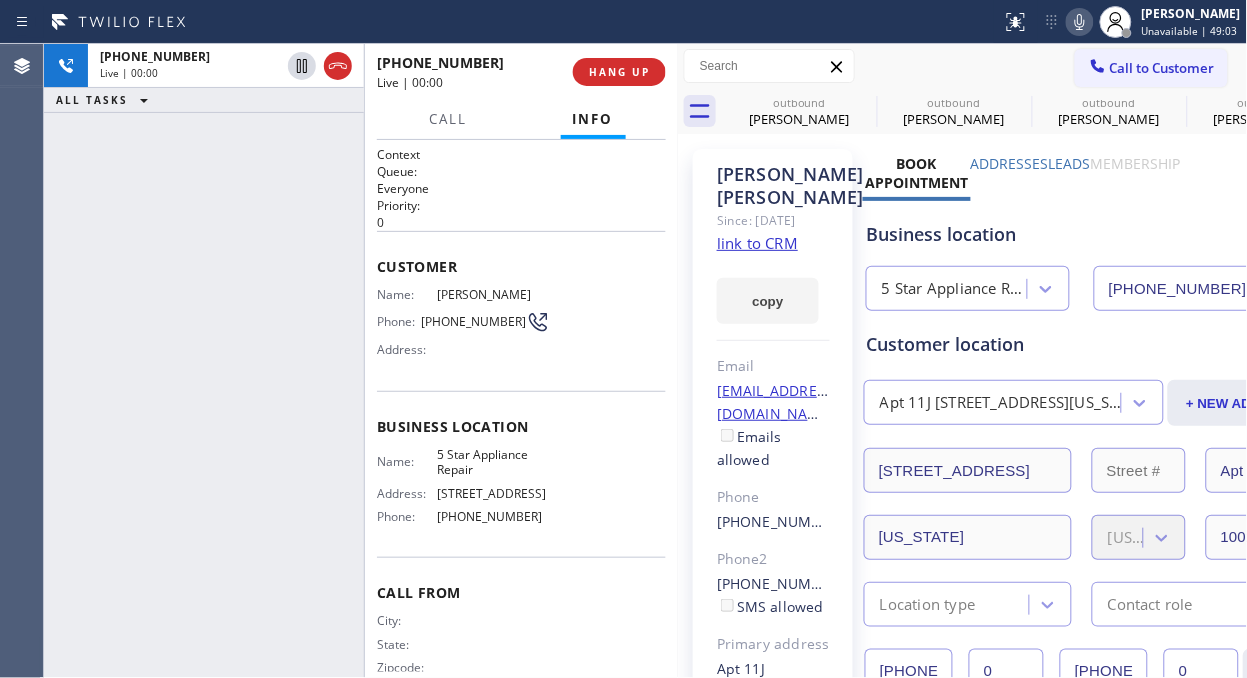 click on "+19175751824 Live | 00:00 ALL TASKS ALL TASKS ACTIVE TASKS TASKS IN WRAP UP" at bounding box center [204, 361] 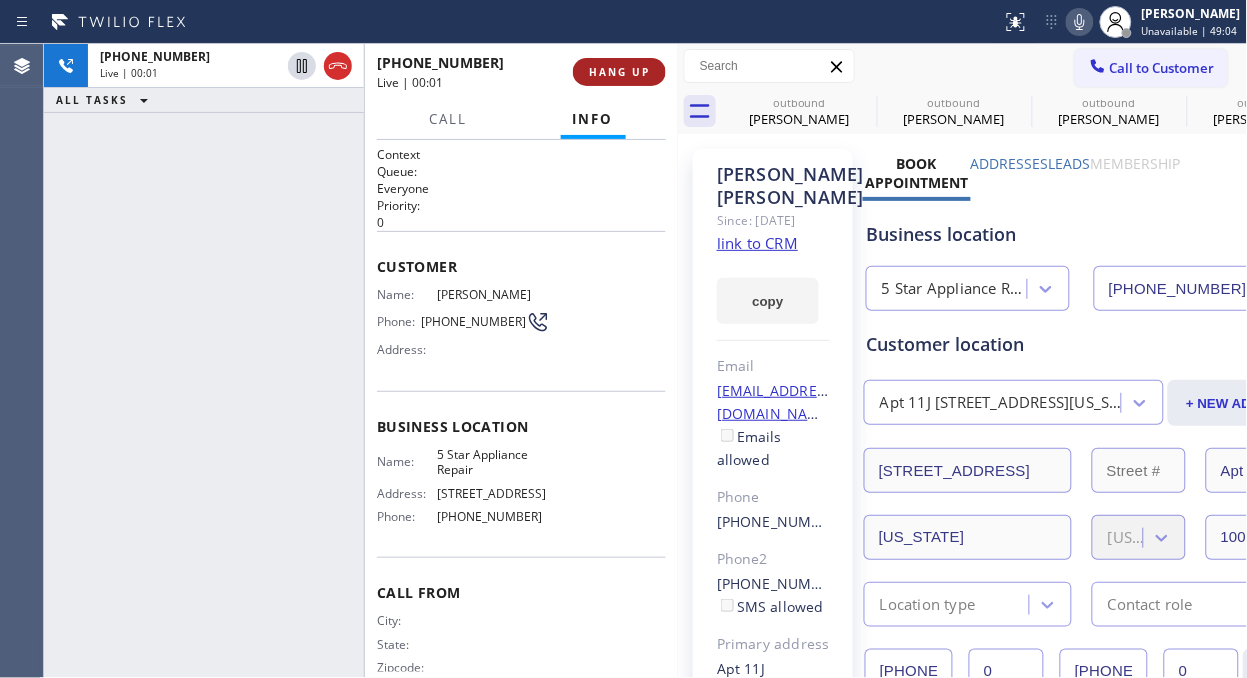 click on "HANG UP" at bounding box center (619, 72) 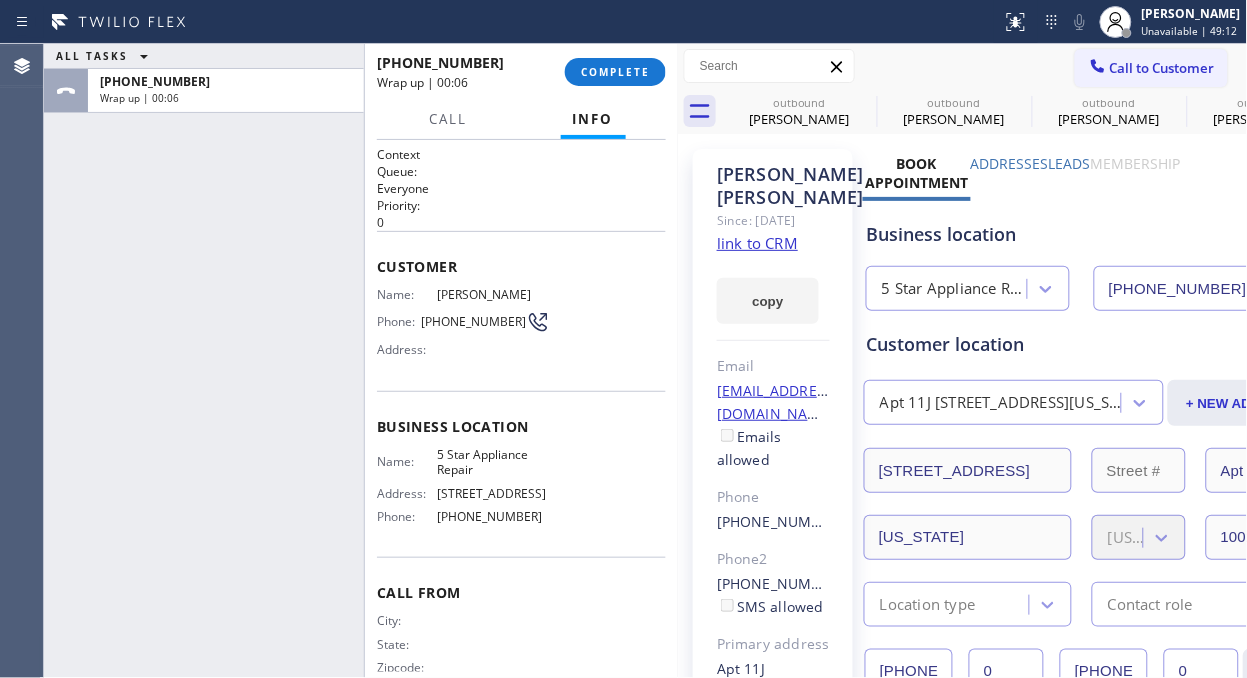 drag, startPoint x: 245, startPoint y: 343, endPoint x: 295, endPoint y: 225, distance: 128.15616 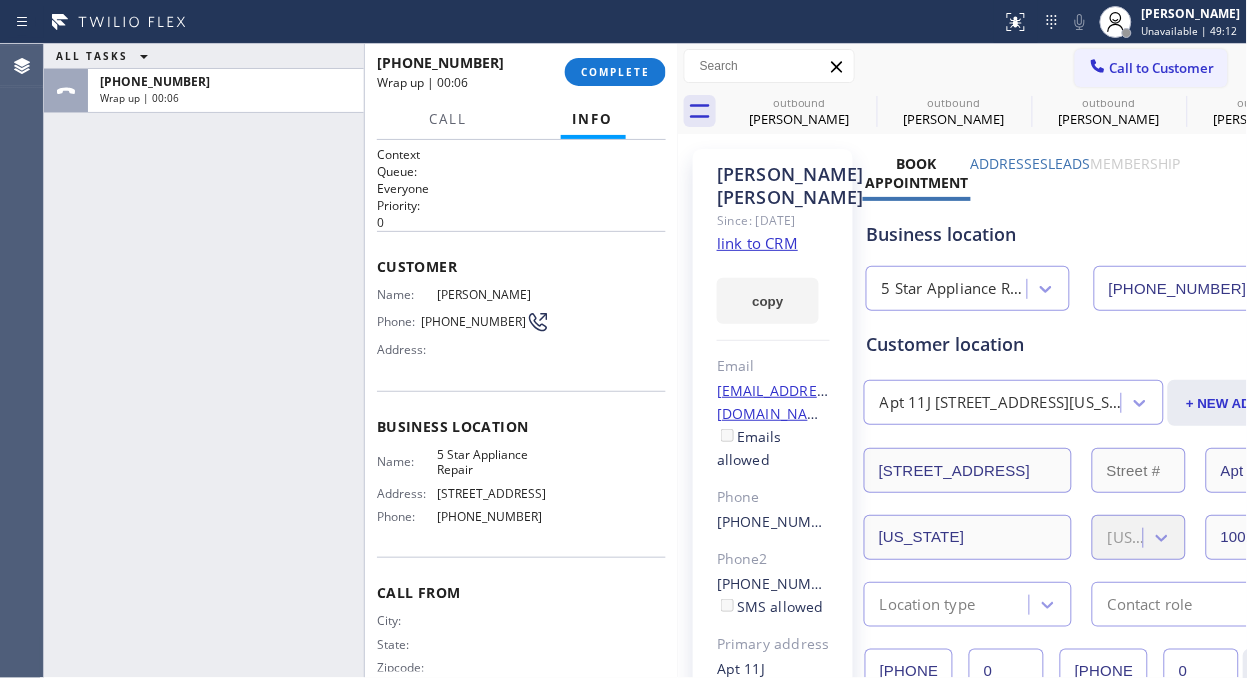 click on "ALL TASKS ALL TASKS ACTIVE TASKS TASKS IN WRAP UP +19175751824 Wrap up | 00:06" at bounding box center [204, 361] 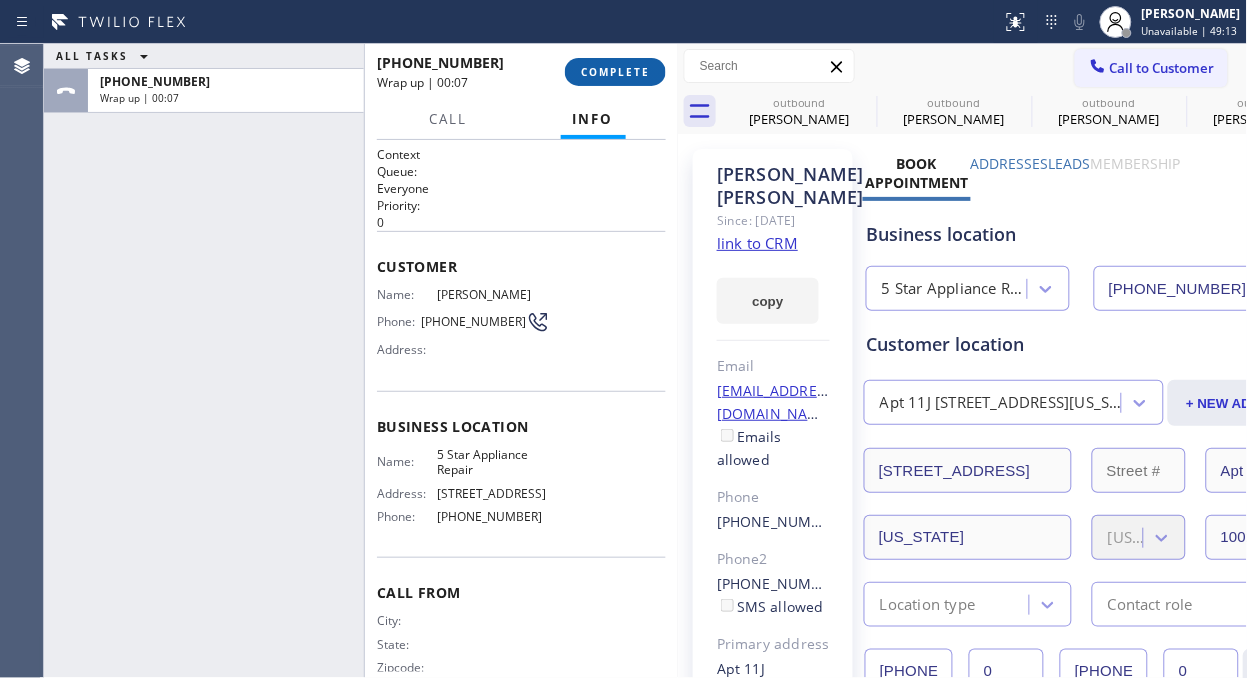 click on "COMPLETE" at bounding box center (615, 72) 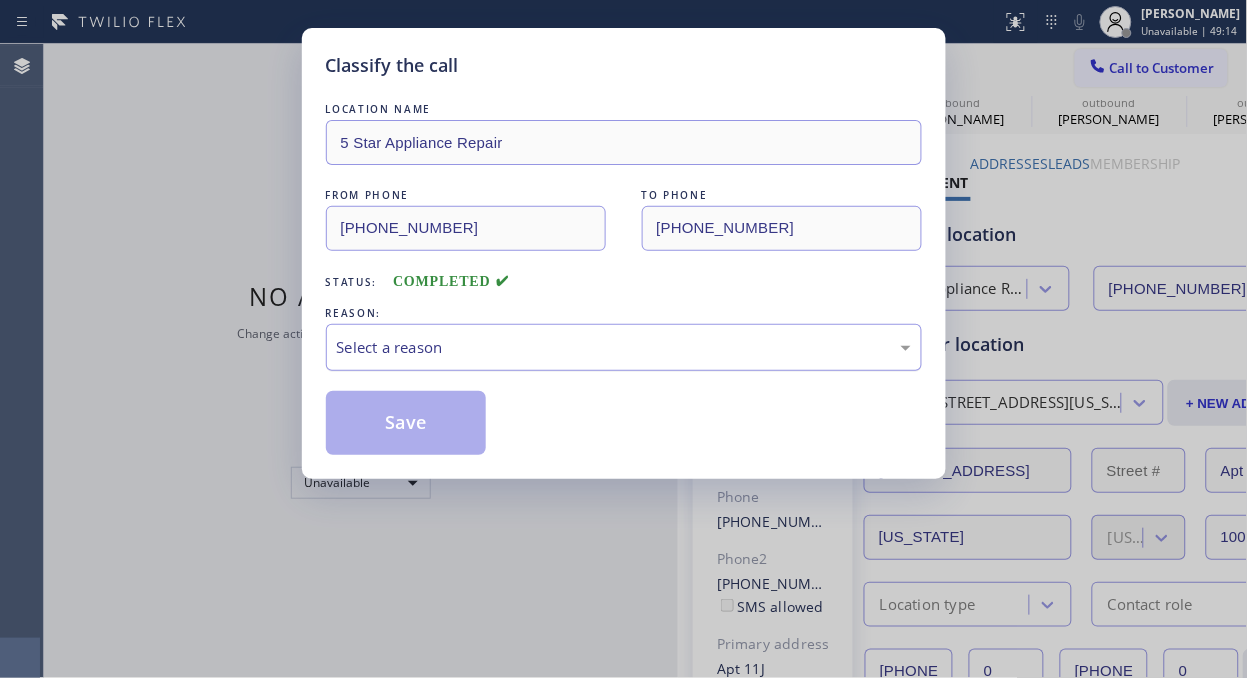 click on "Select a reason" at bounding box center [624, 347] 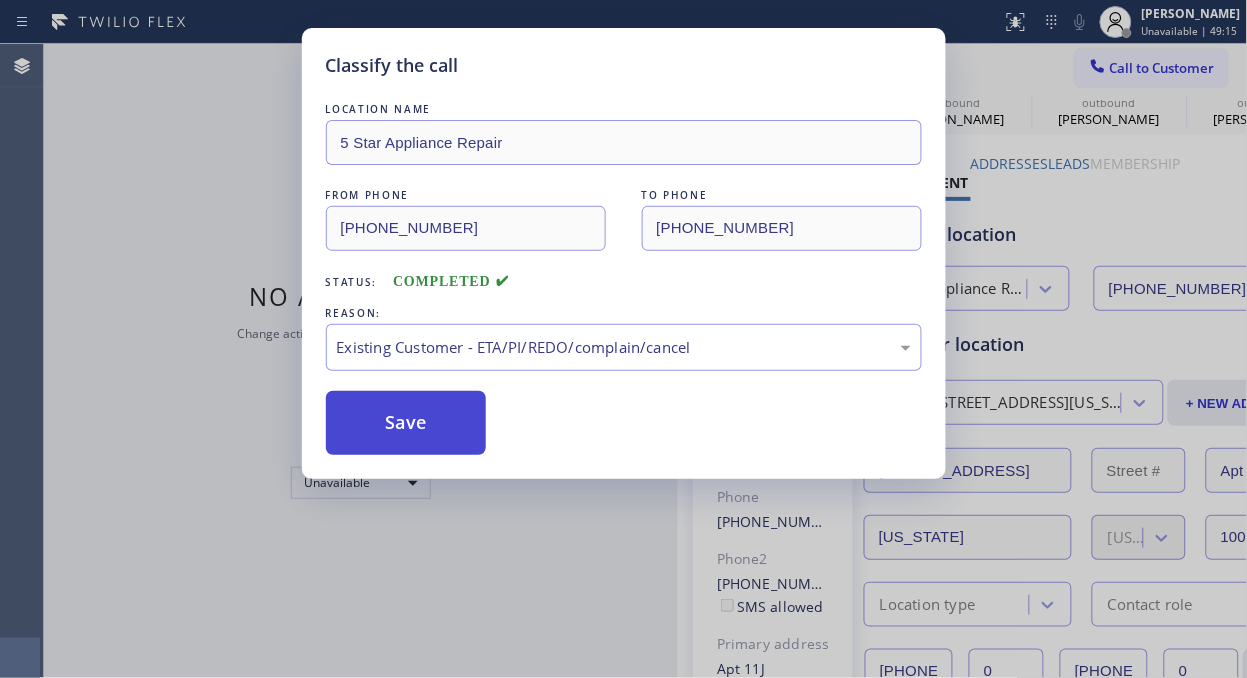 drag, startPoint x: 623, startPoint y: 454, endPoint x: 371, endPoint y: 406, distance: 256.5307 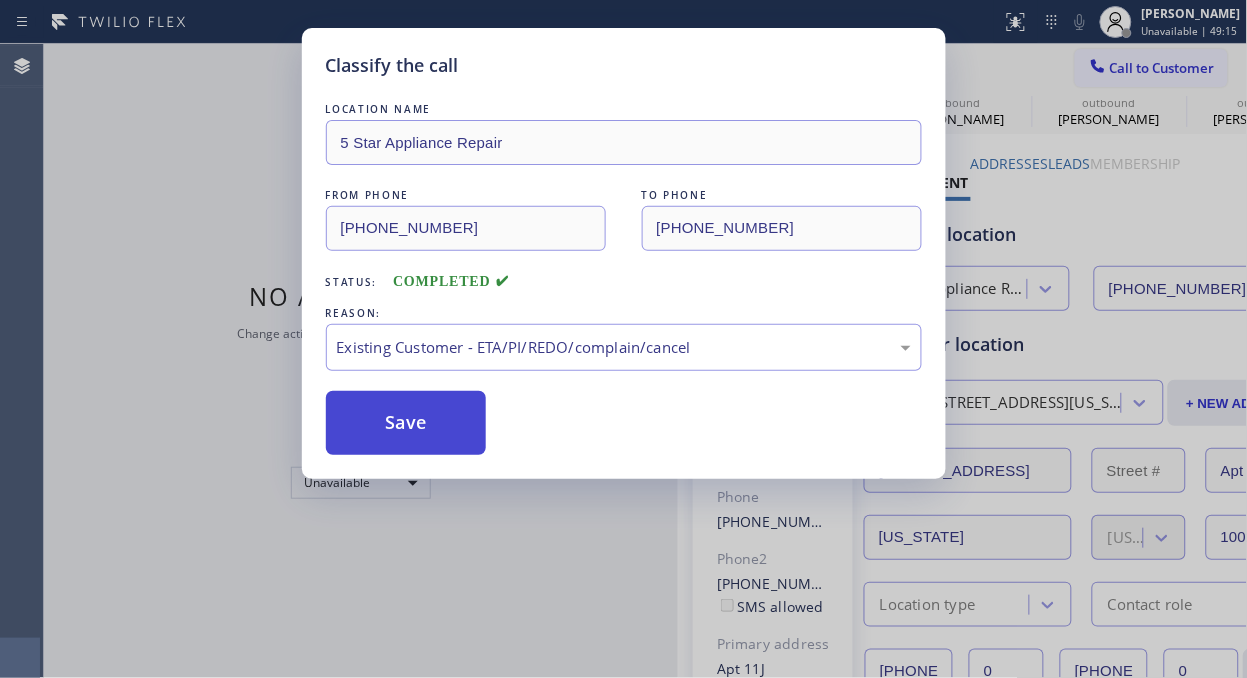 drag, startPoint x: 362, startPoint y: 406, endPoint x: 408, endPoint y: 406, distance: 46 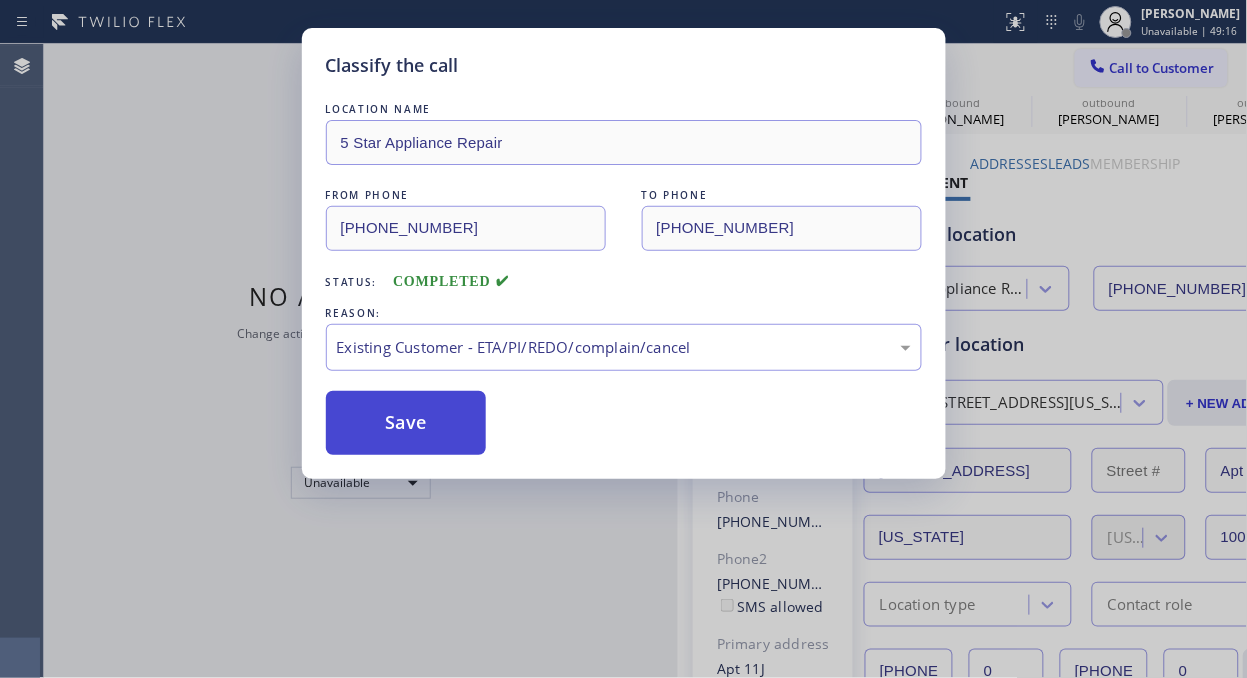 click on "Save" at bounding box center (406, 423) 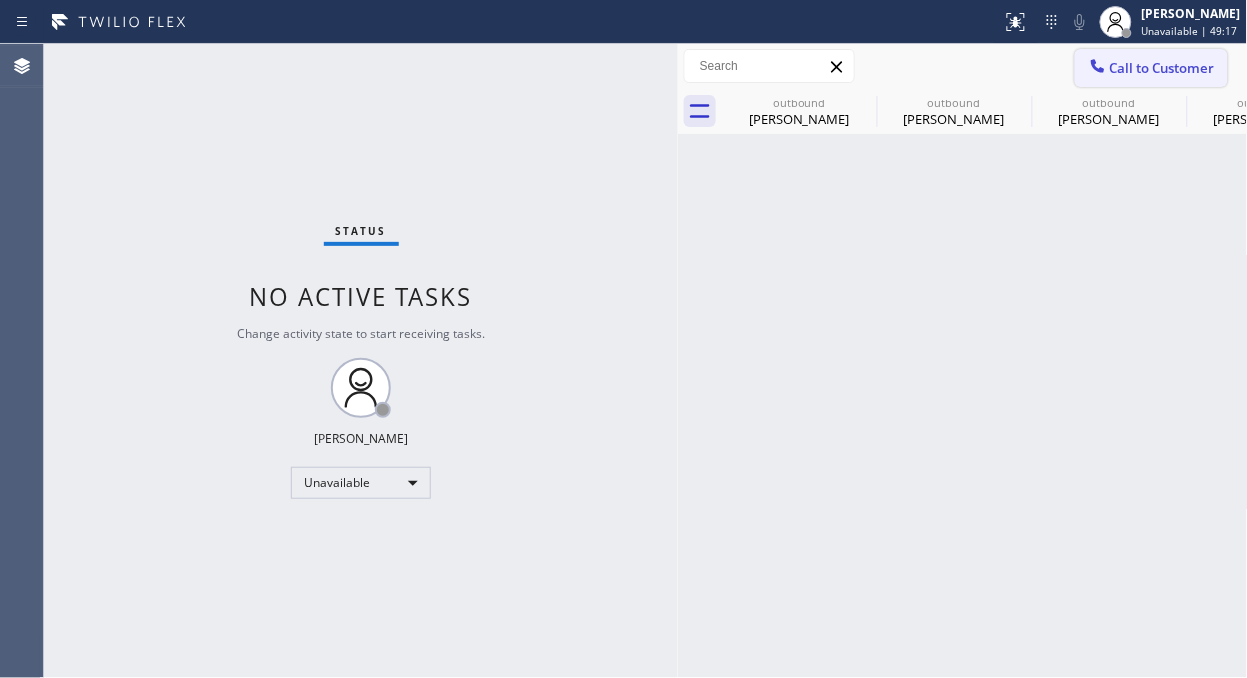 click 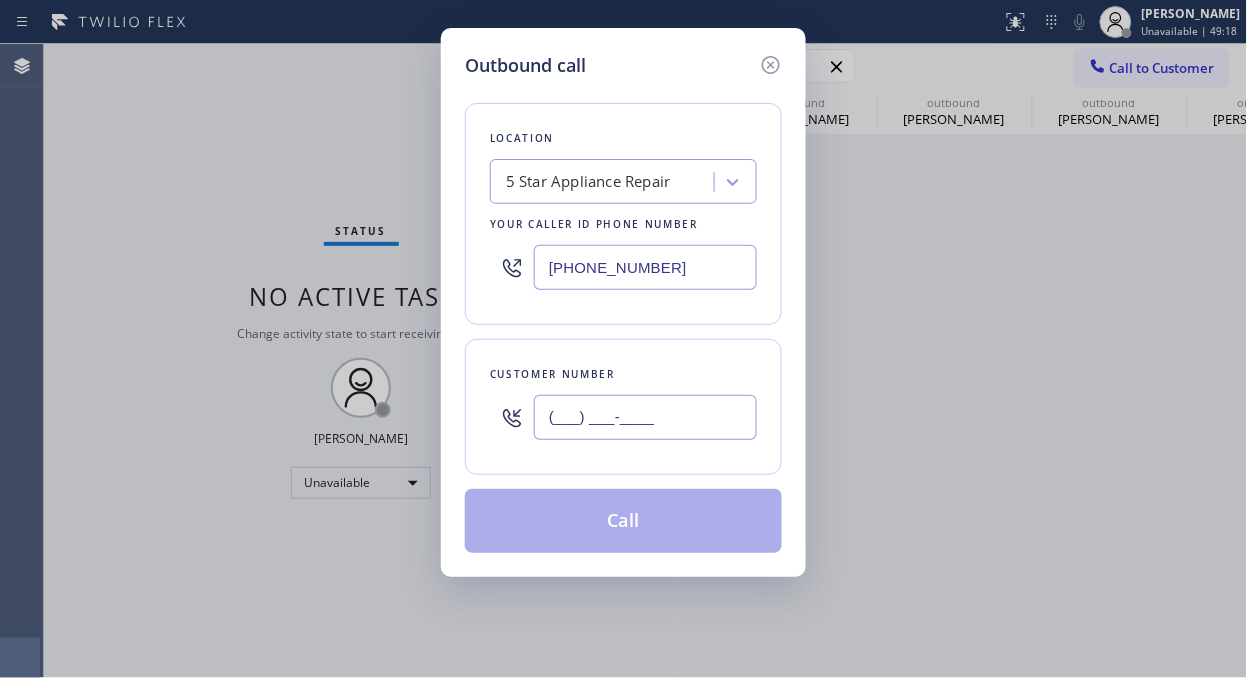 click on "(___) ___-____" at bounding box center [645, 417] 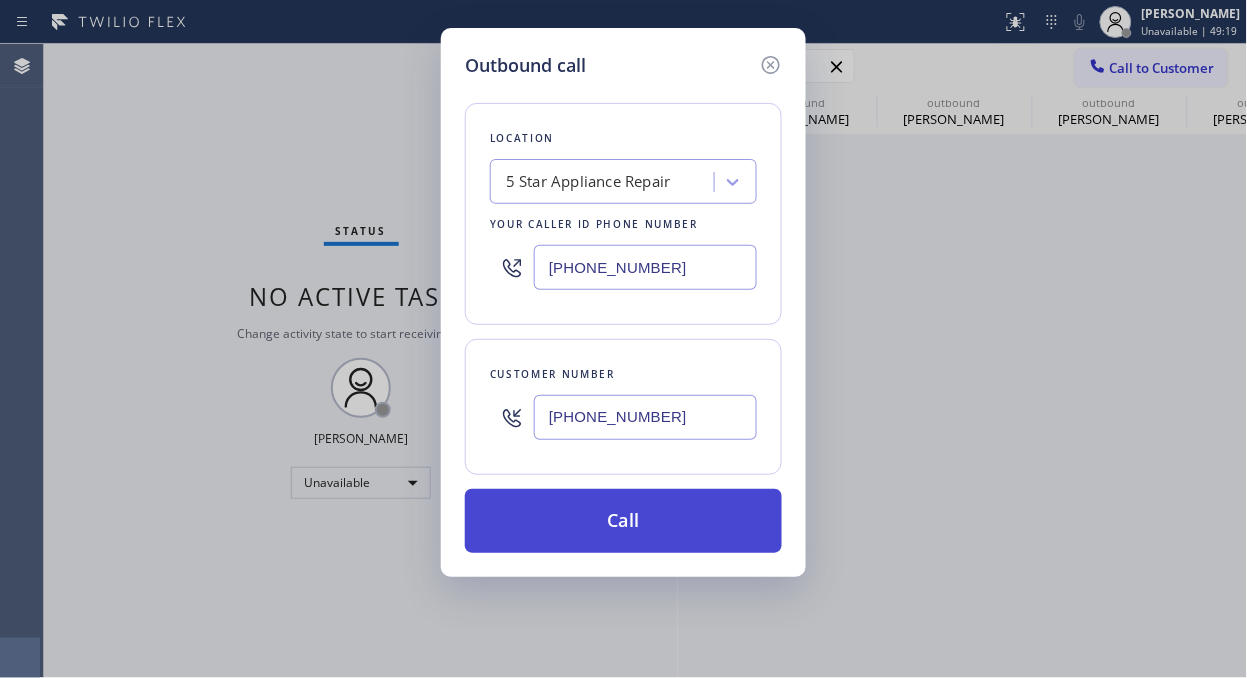 type on "(323) 547-2998" 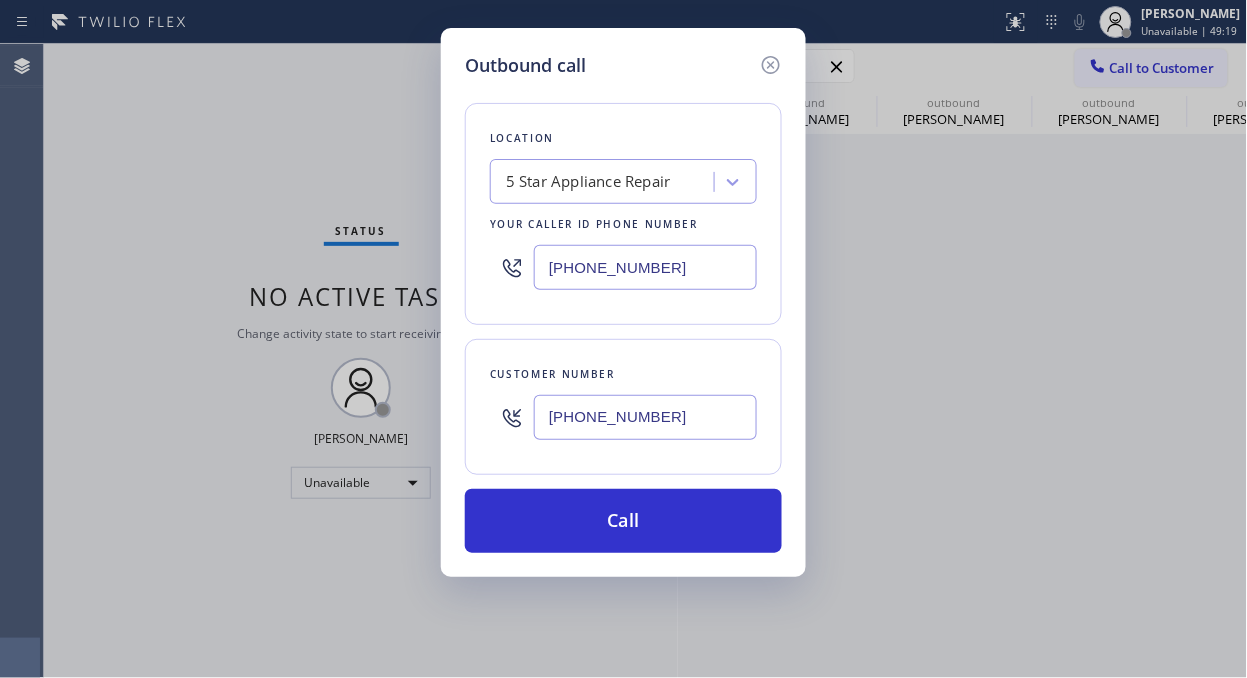 drag, startPoint x: 698, startPoint y: 541, endPoint x: 775, endPoint y: 410, distance: 151.95393 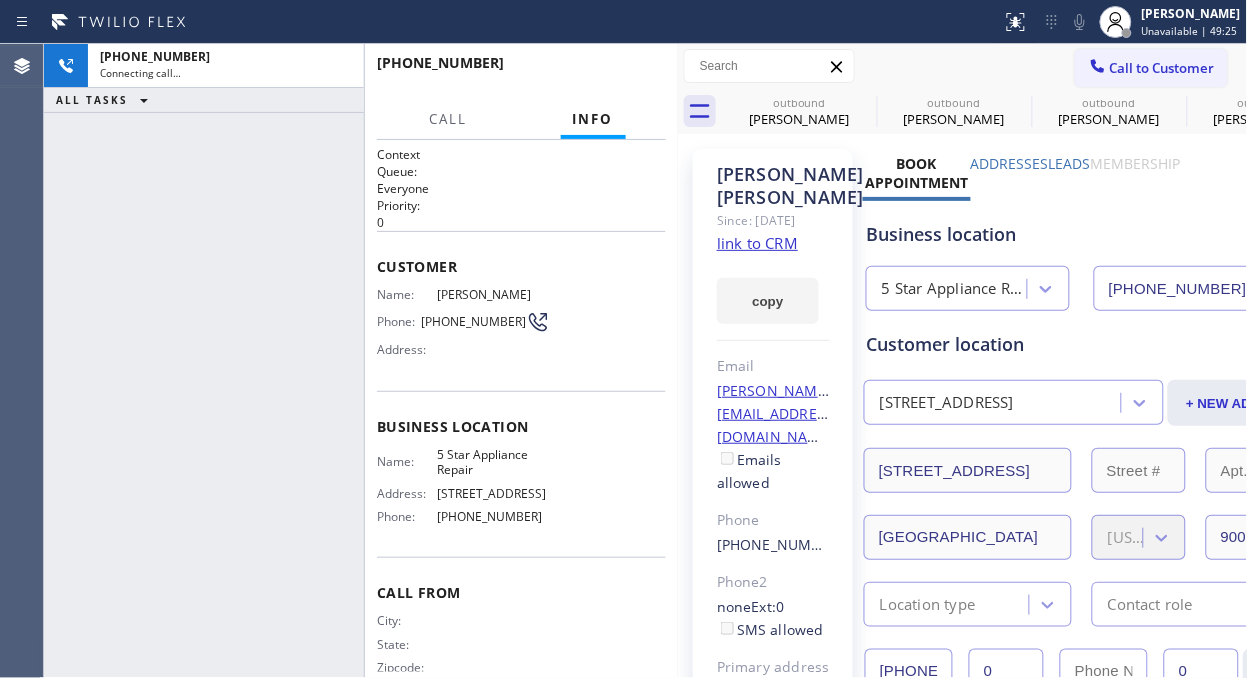 type on "[PHONE_NUMBER]" 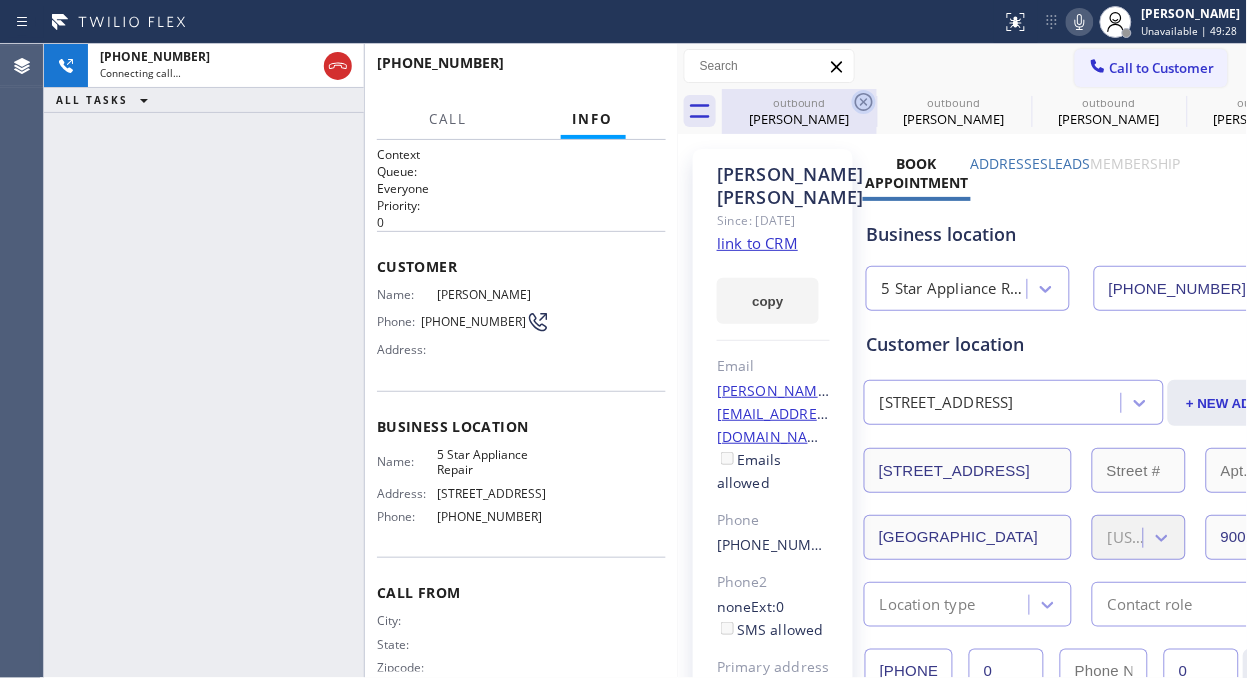 click 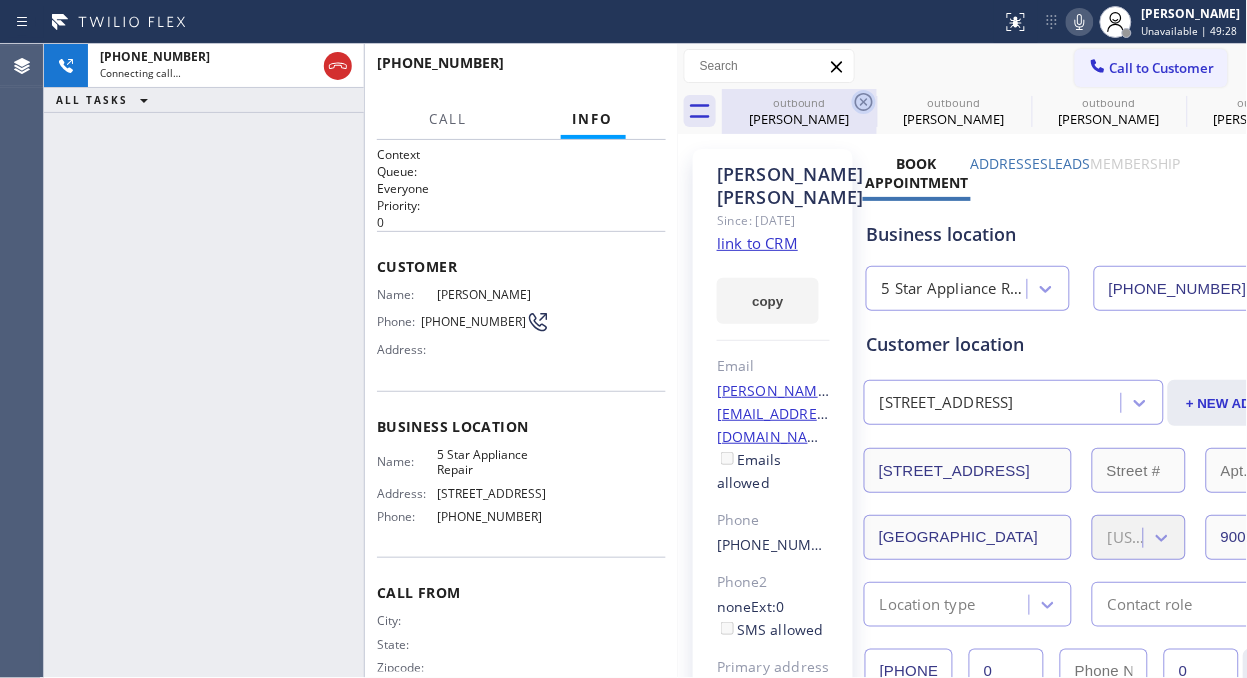 click 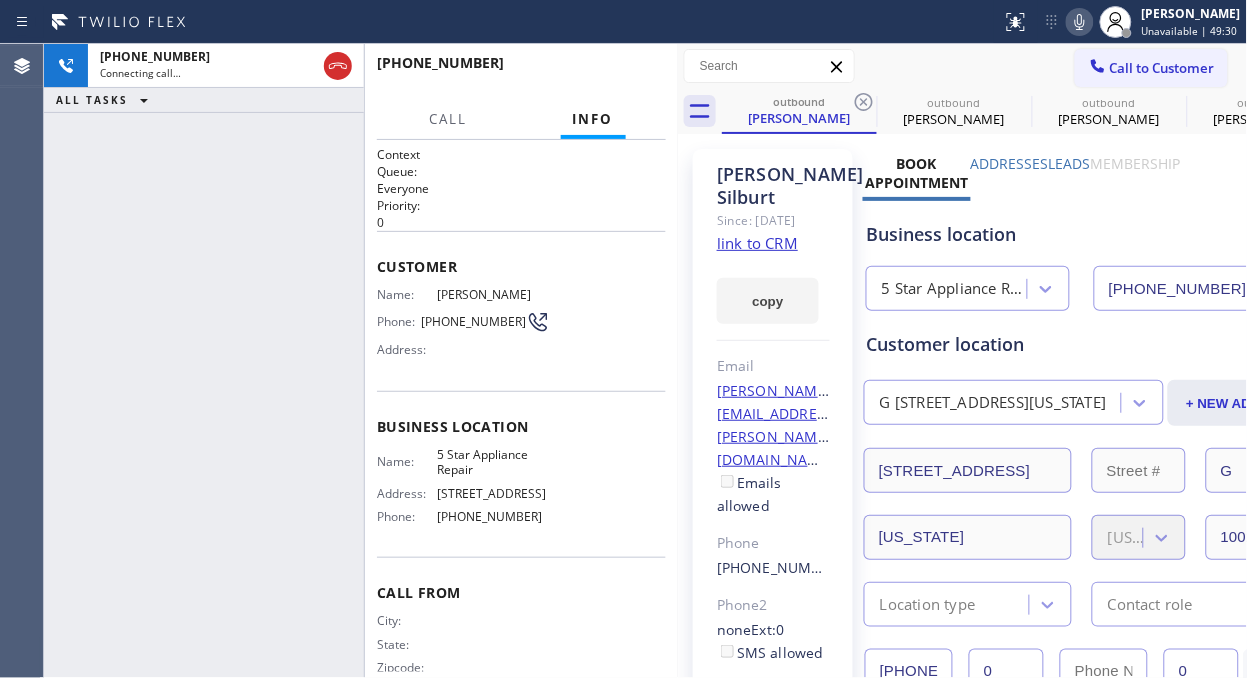 click 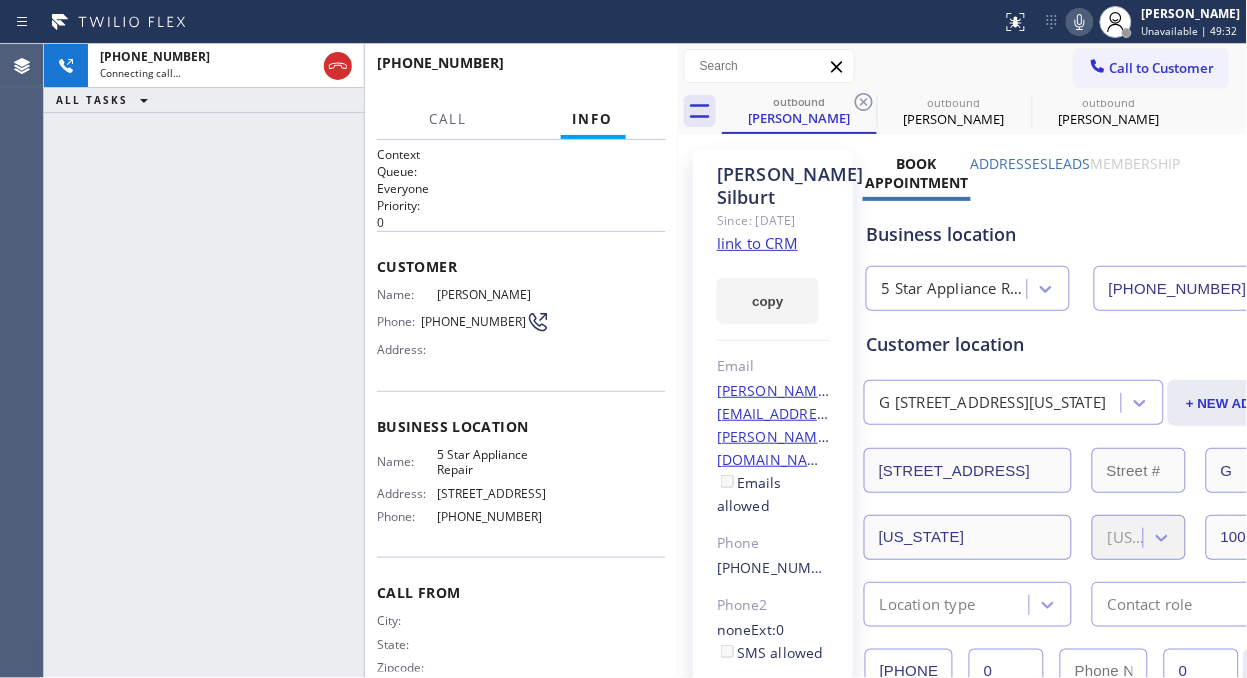 click 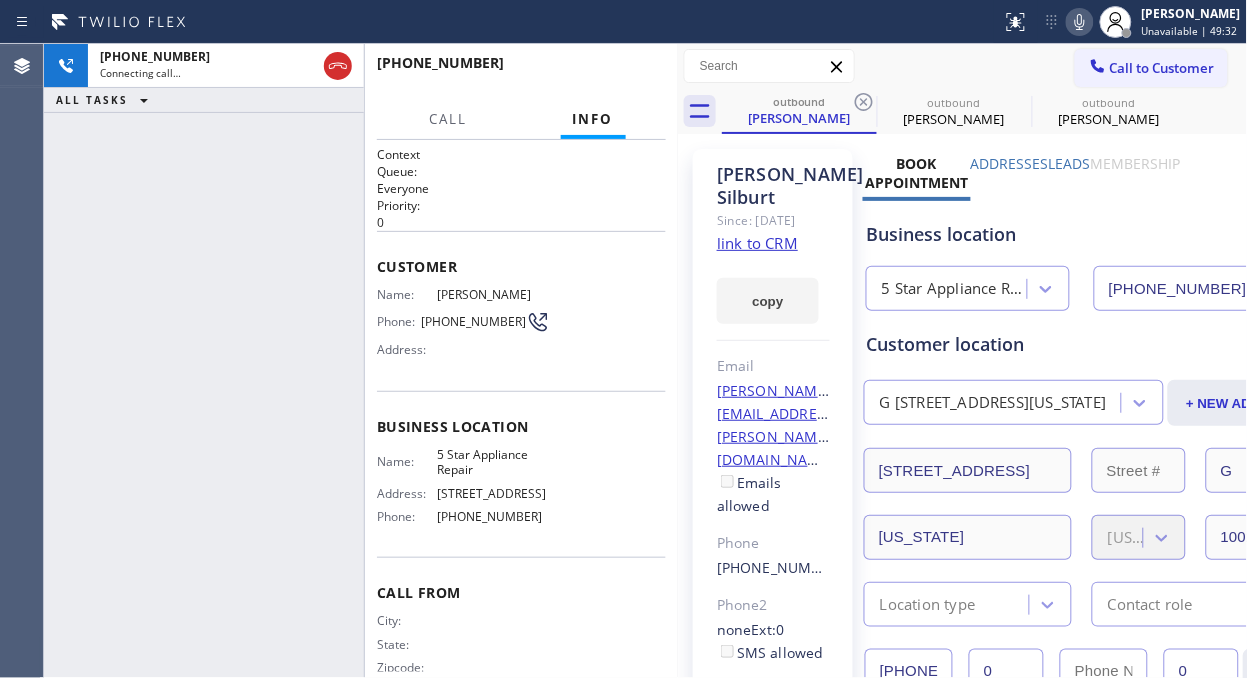click 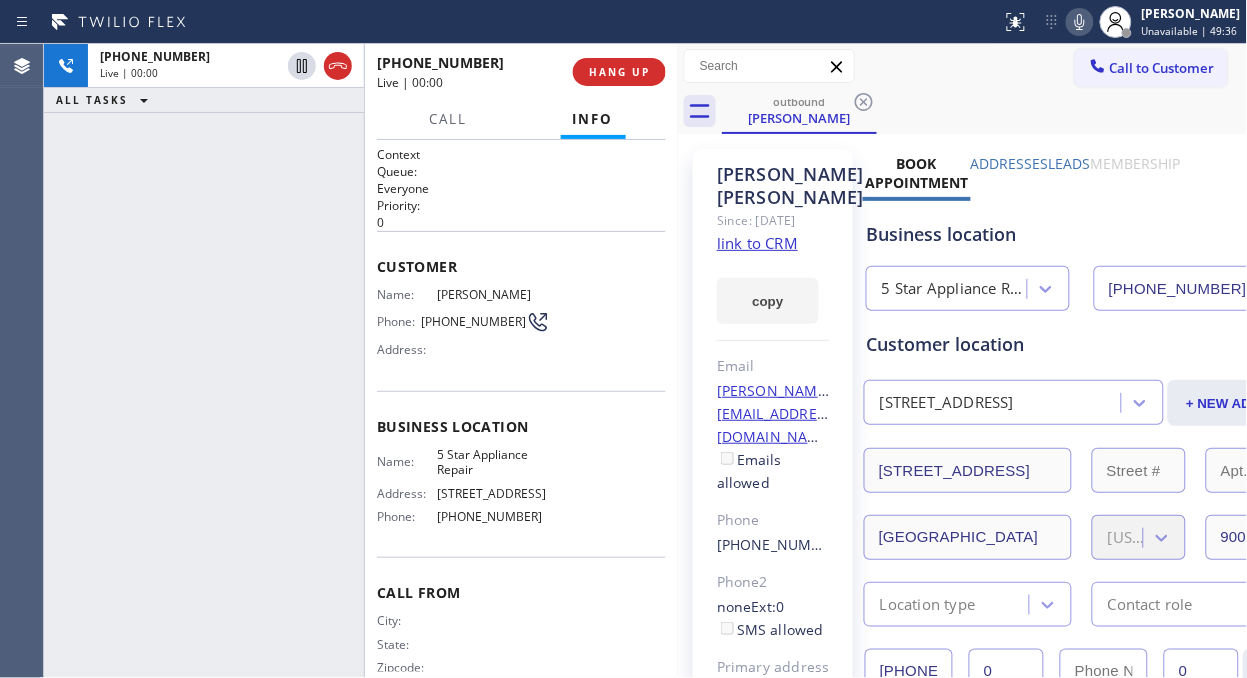click on "+13235472998 Live | 00:00 ALL TASKS ALL TASKS ACTIVE TASKS TASKS IN WRAP UP" at bounding box center (204, 361) 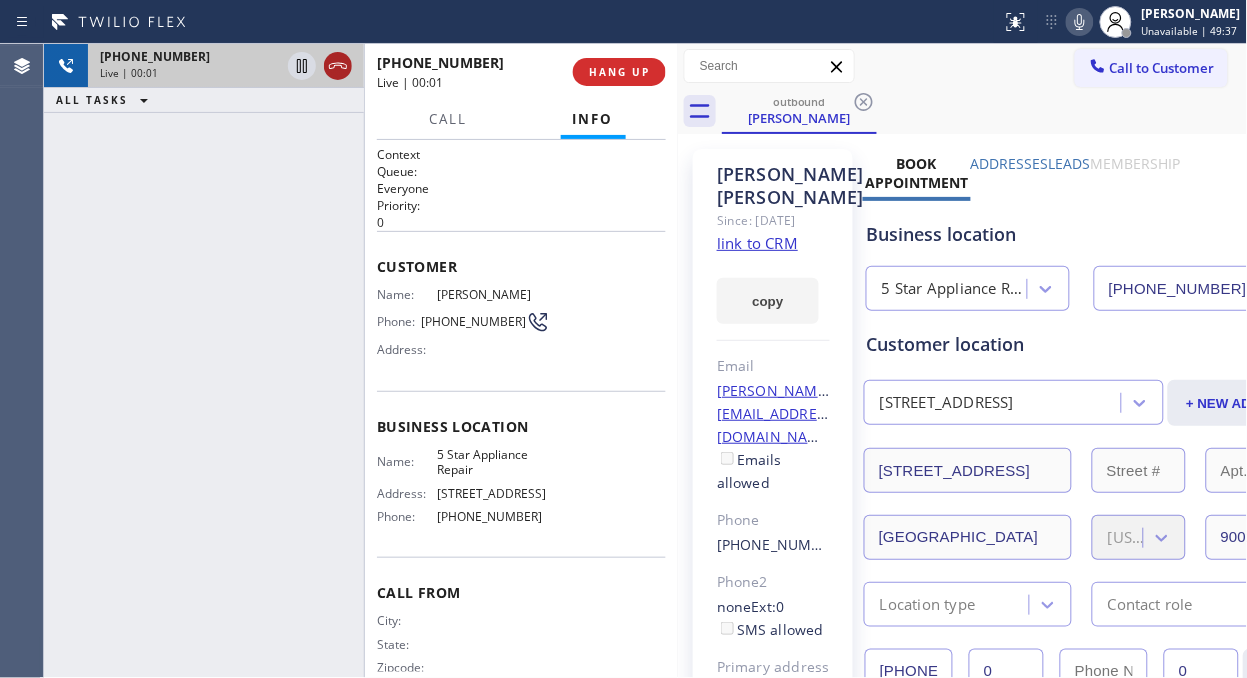 click 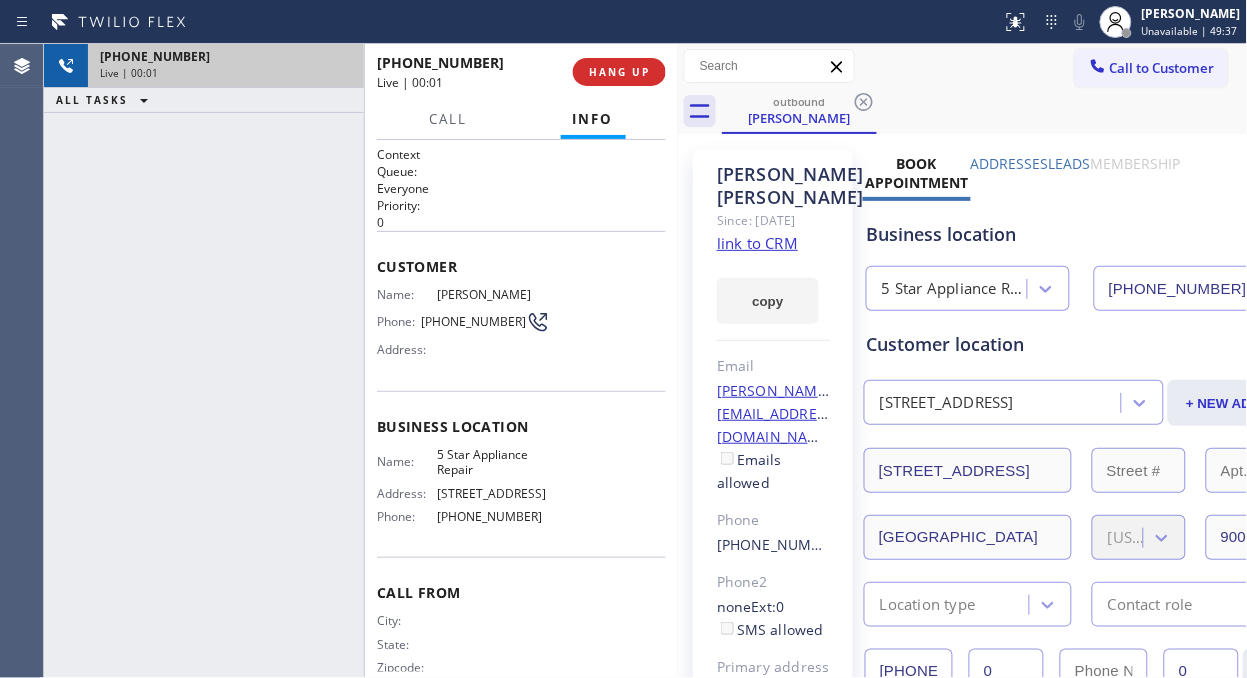 click at bounding box center [678, 361] 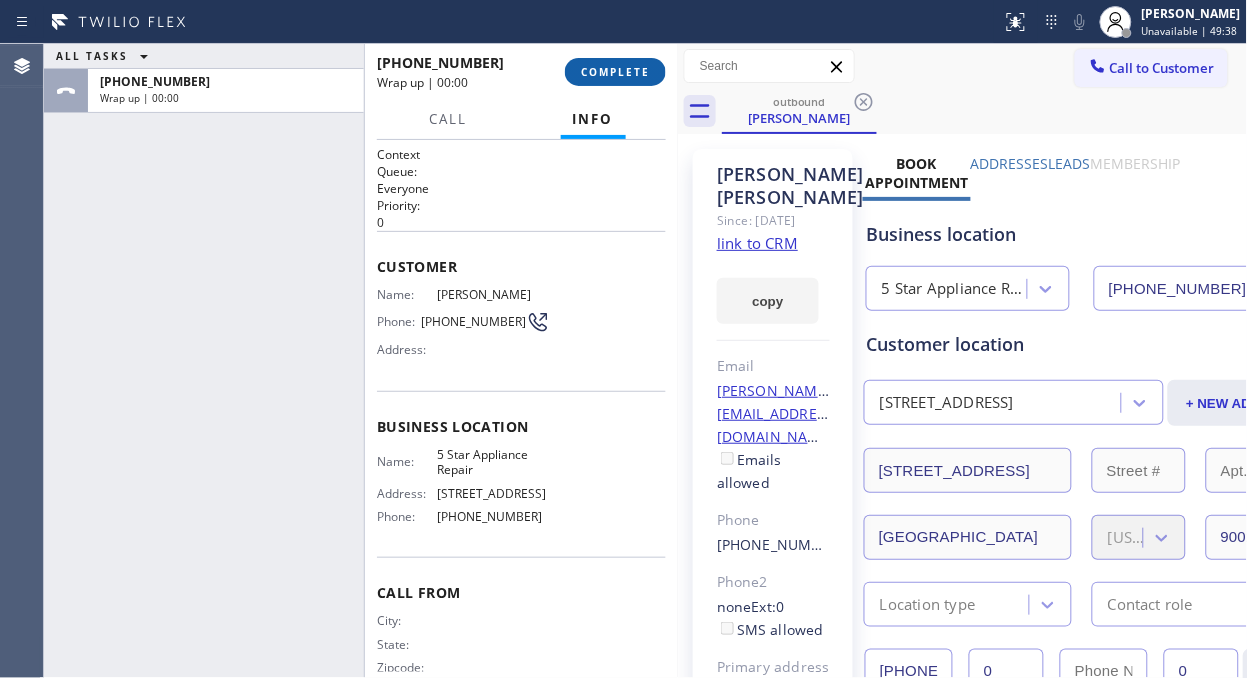 click on "COMPLETE" at bounding box center [615, 72] 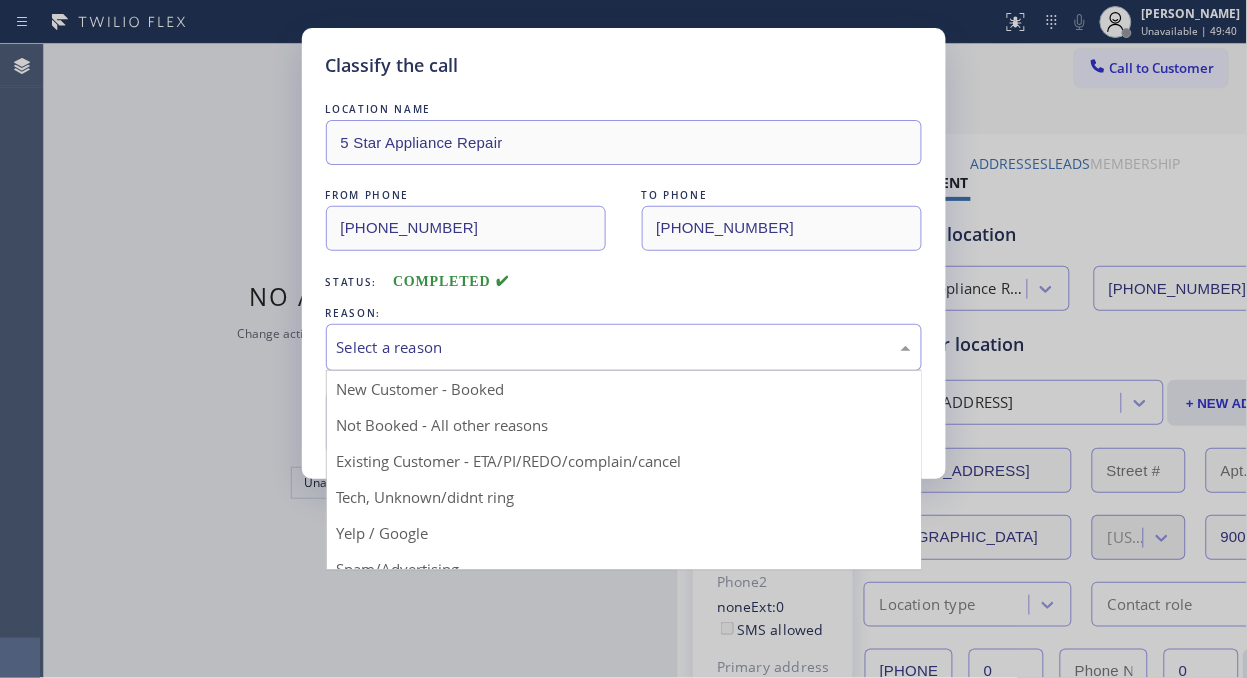 click on "Select a reason" at bounding box center [624, 347] 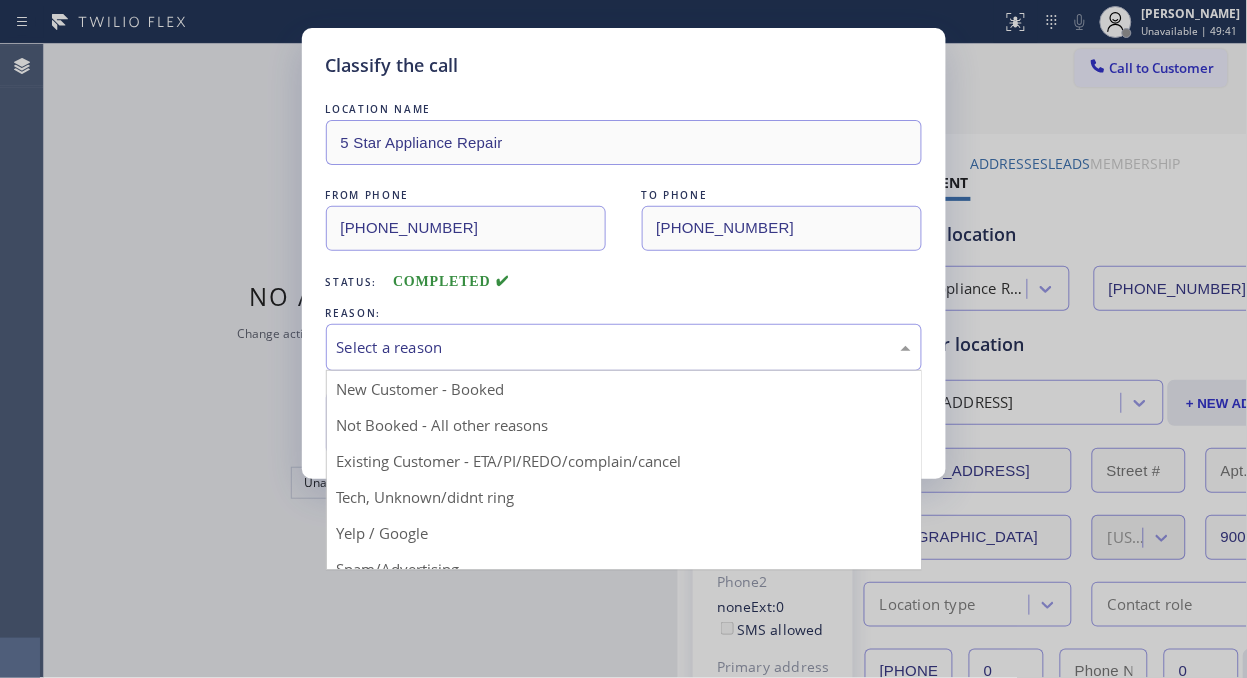drag, startPoint x: 577, startPoint y: 460, endPoint x: 503, endPoint y: 438, distance: 77.201035 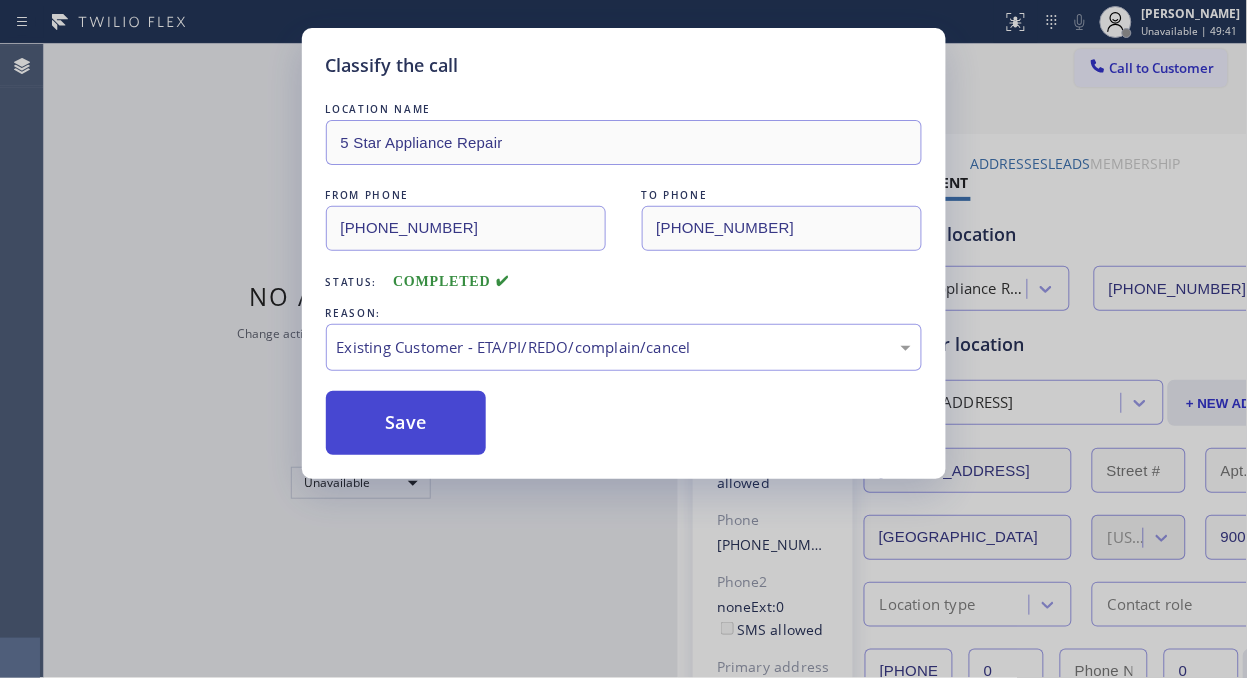 click on "Save" at bounding box center [406, 423] 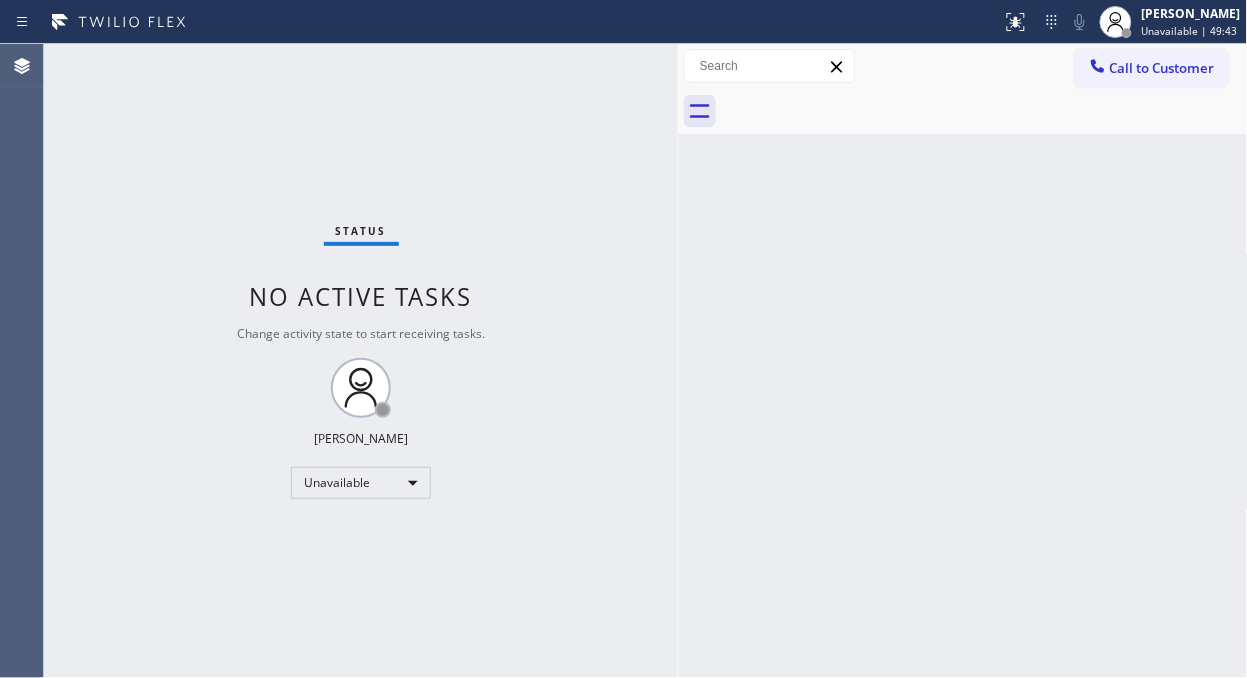 click on "Call to Customer" at bounding box center (1162, 68) 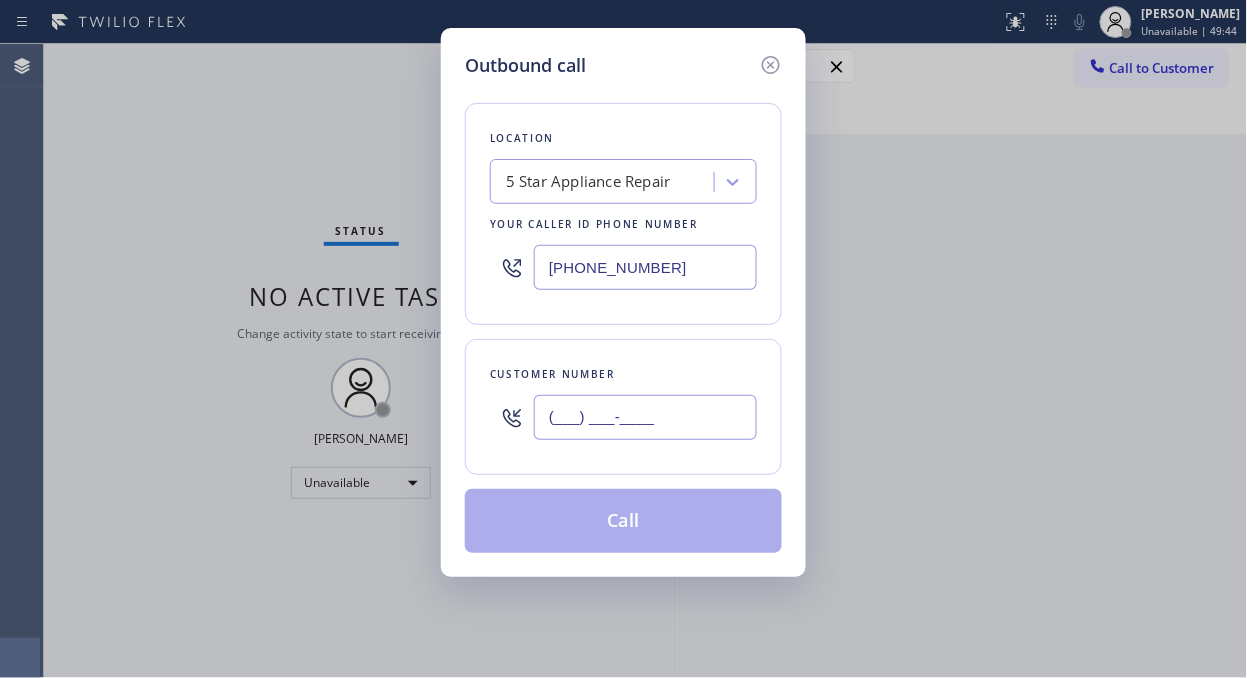 click on "(___) ___-____" at bounding box center (645, 417) 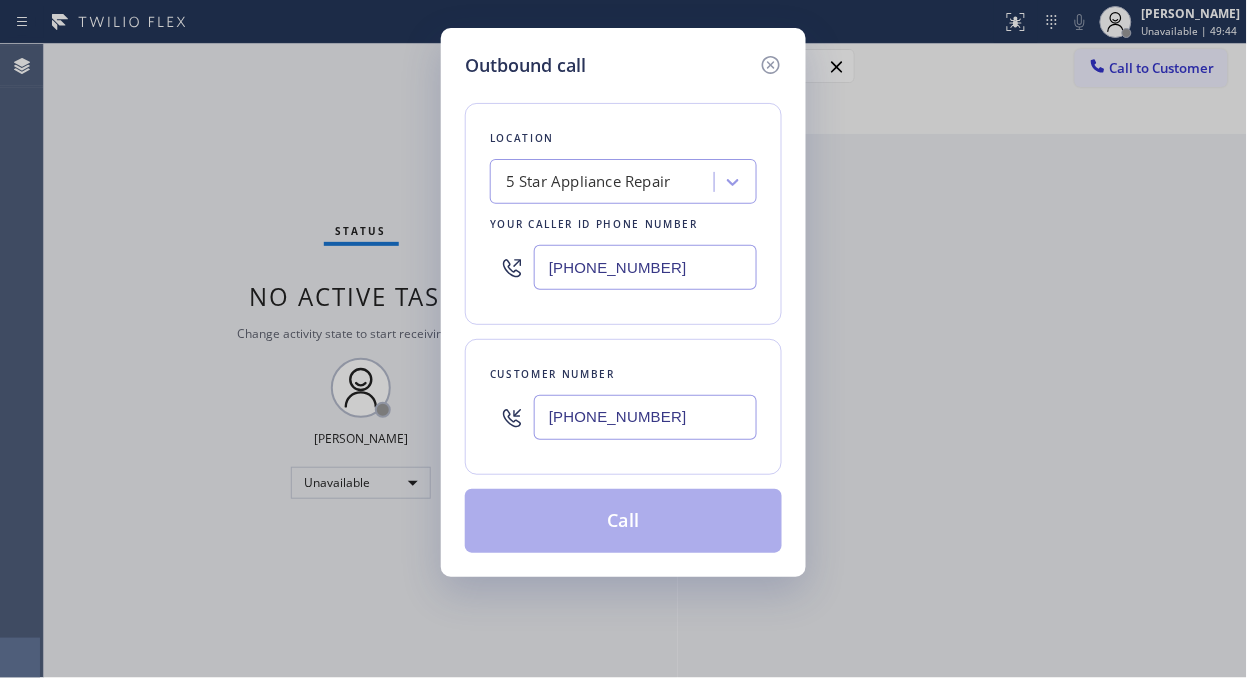 type on "(510) 499-3131" 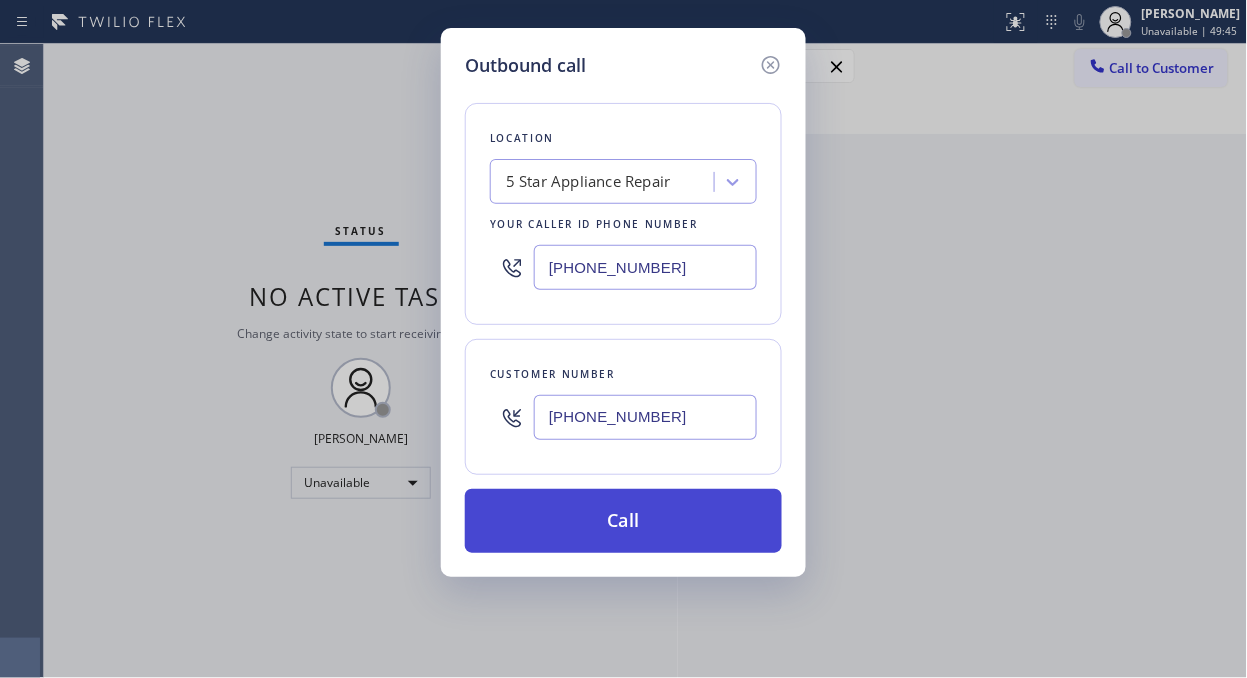 click on "Call" at bounding box center (623, 521) 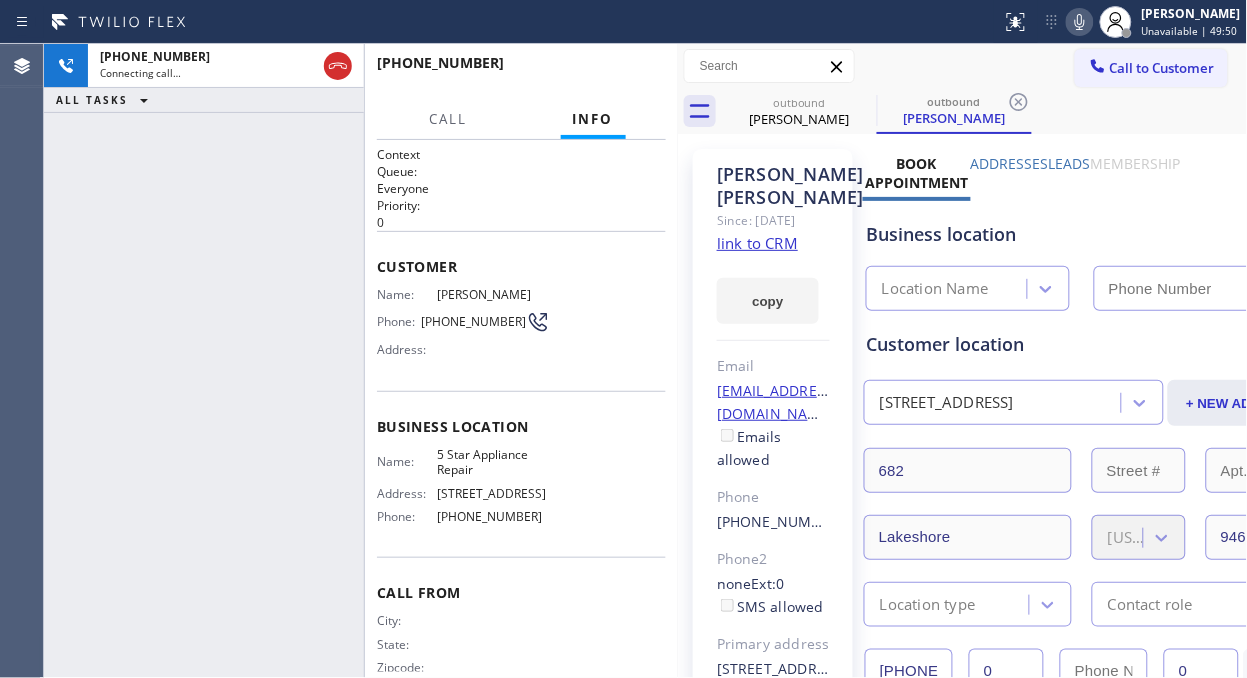 type on "[PHONE_NUMBER]" 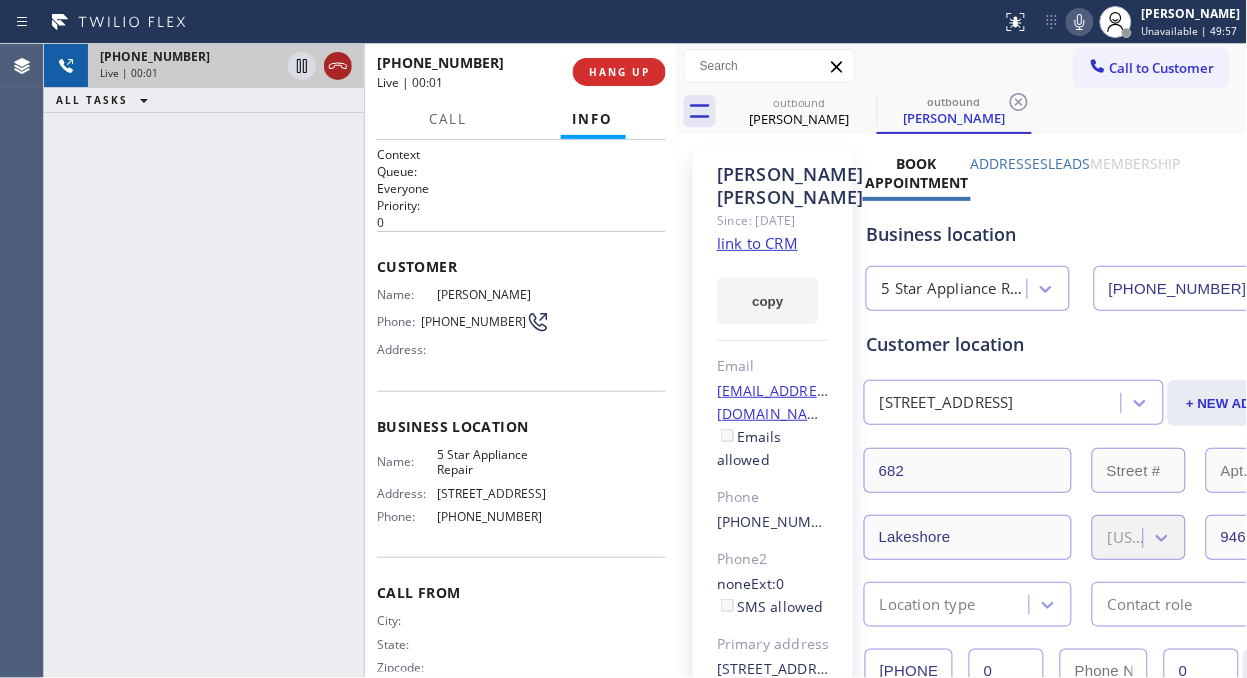 click 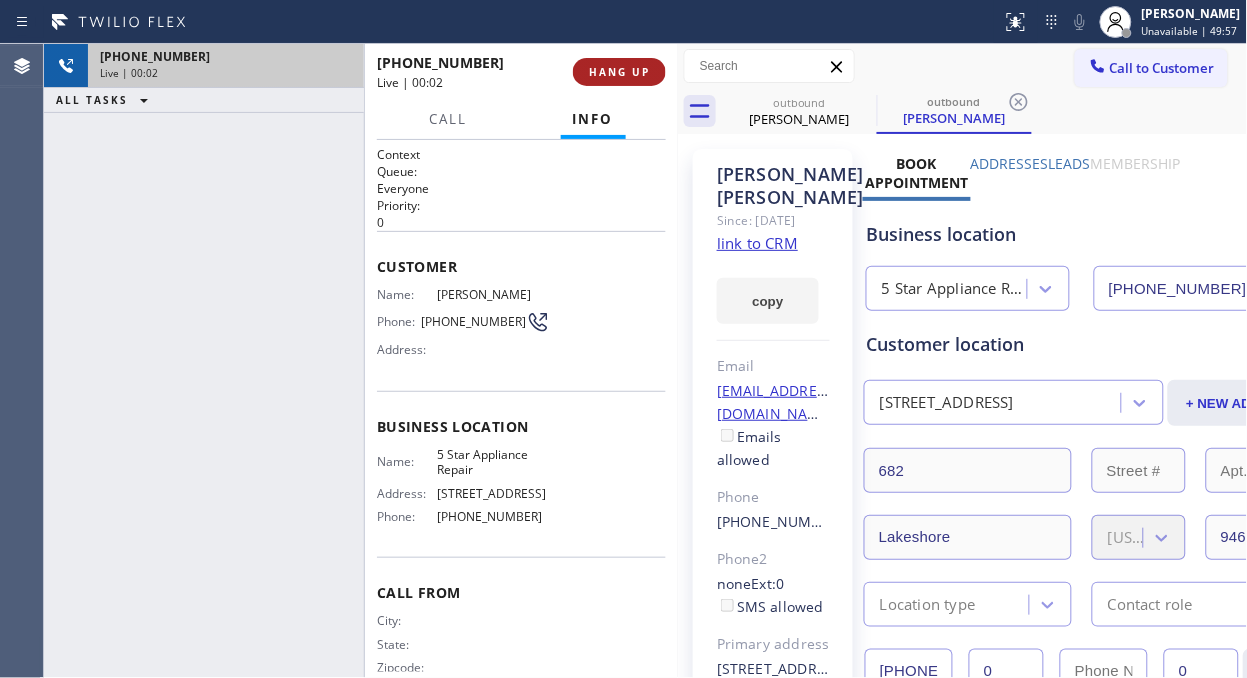 click on "HANG UP" at bounding box center (619, 72) 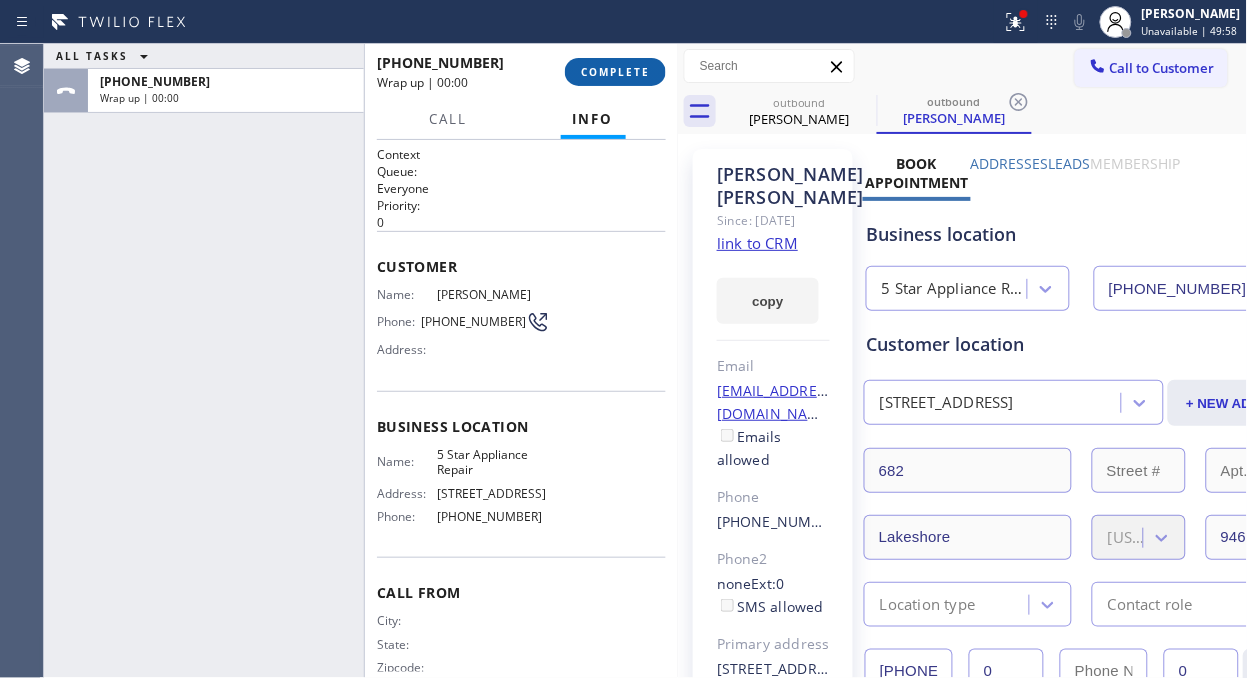 click on "COMPLETE" at bounding box center [615, 72] 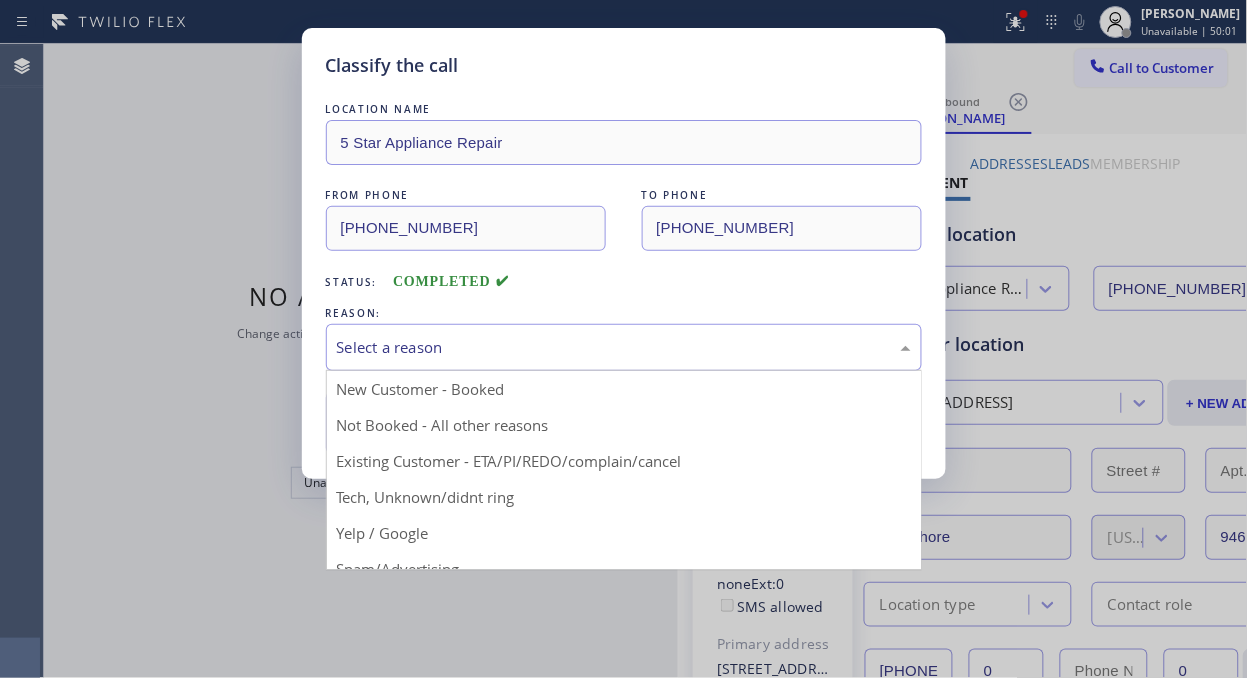 click on "Select a reason" at bounding box center (624, 347) 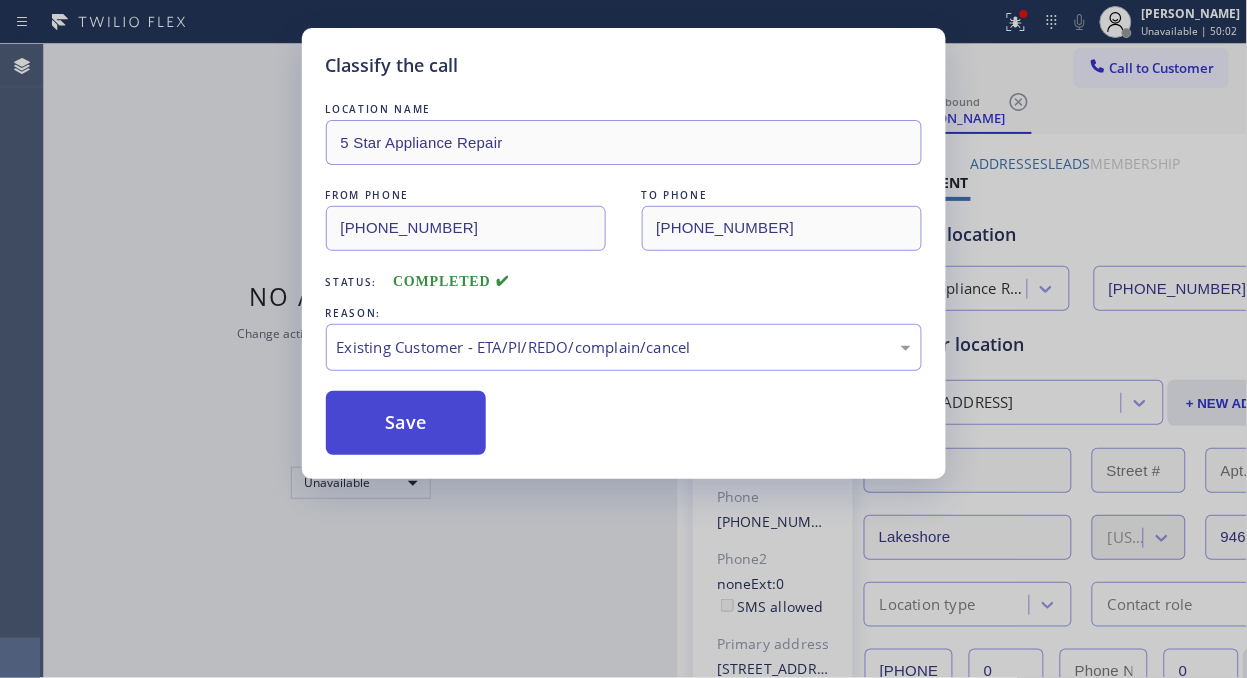 click on "Save" at bounding box center [406, 423] 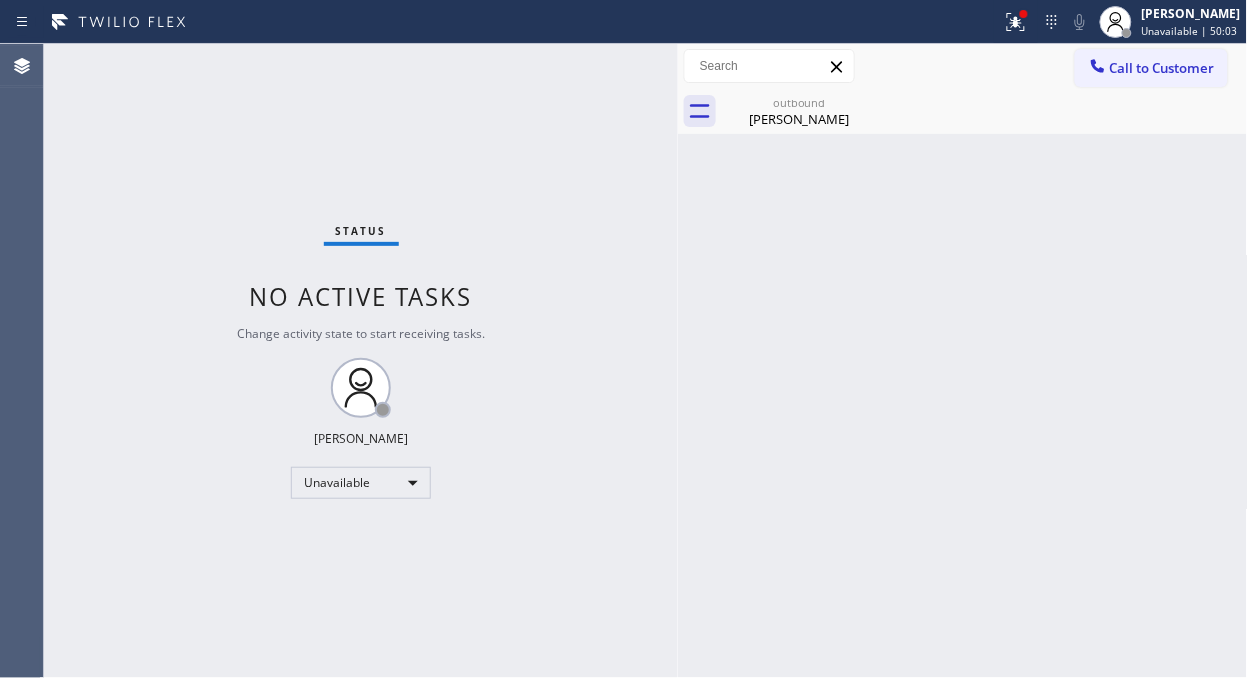 click 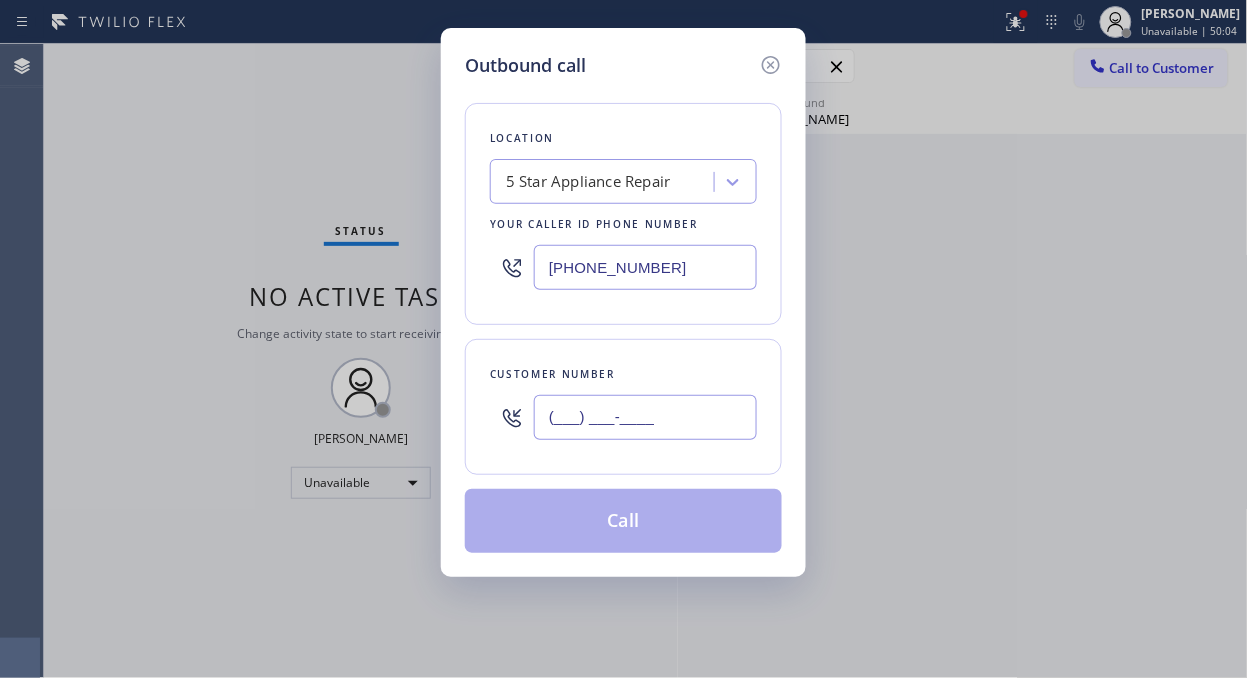 click on "(___) ___-____" at bounding box center [645, 417] 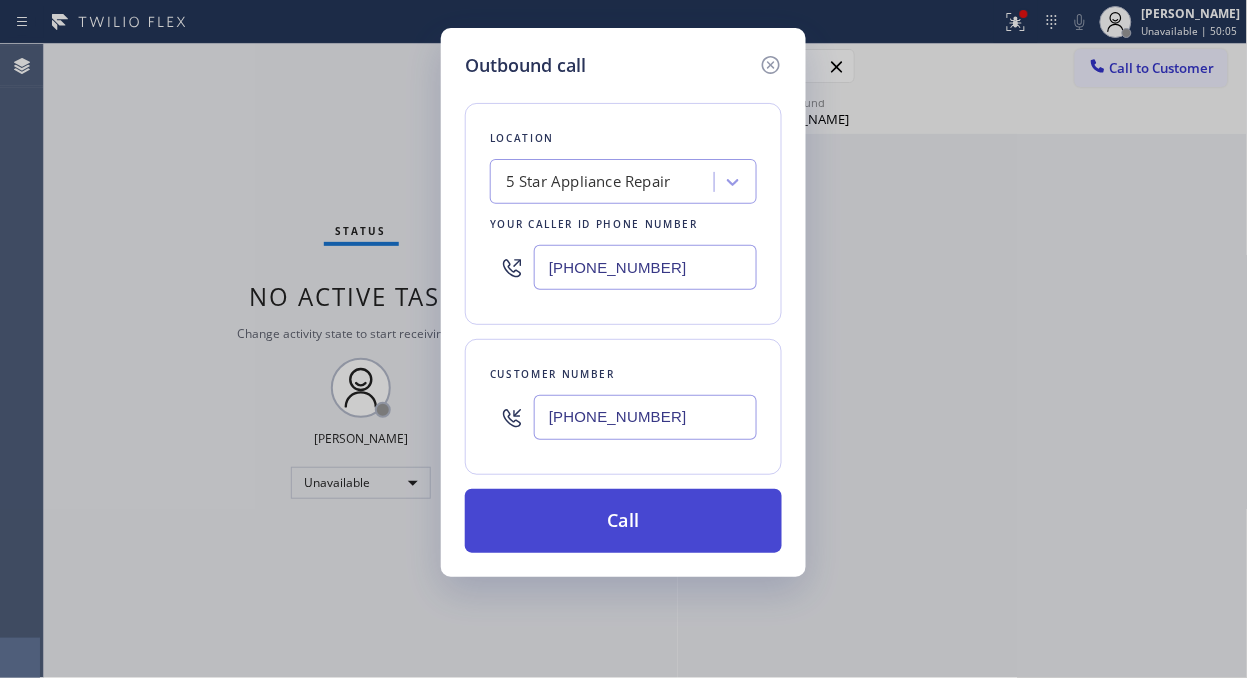 type on "(213) 255-6118" 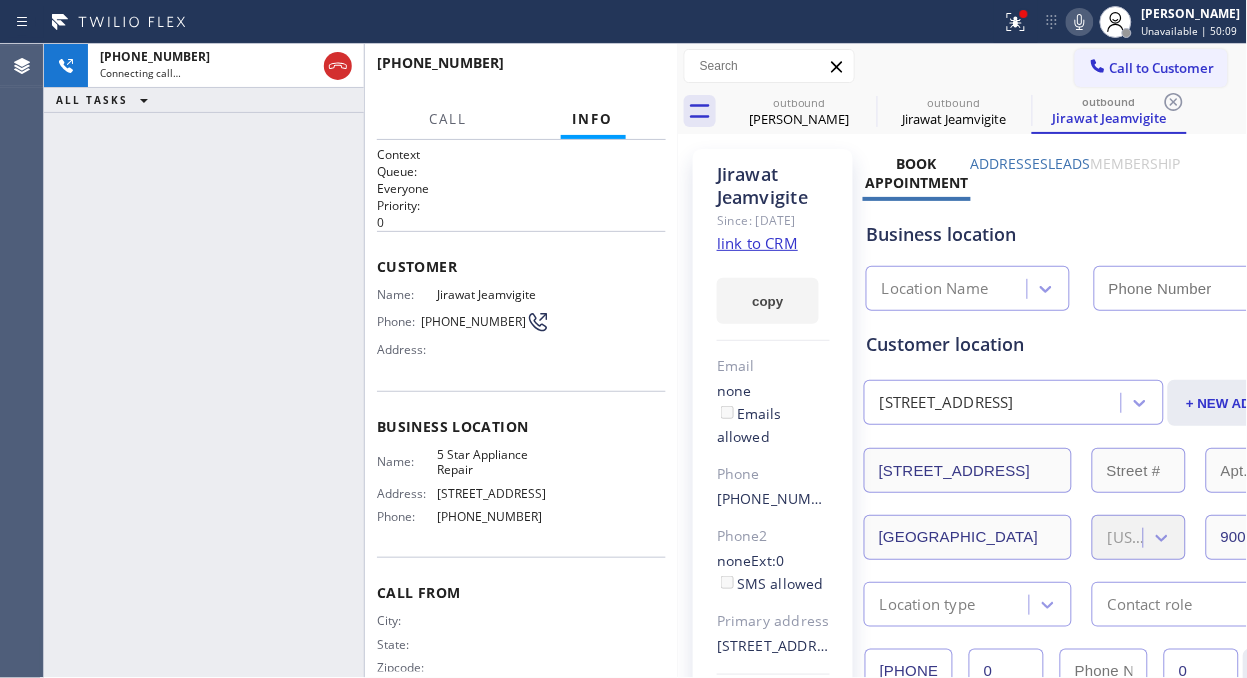 type on "[PHONE_NUMBER]" 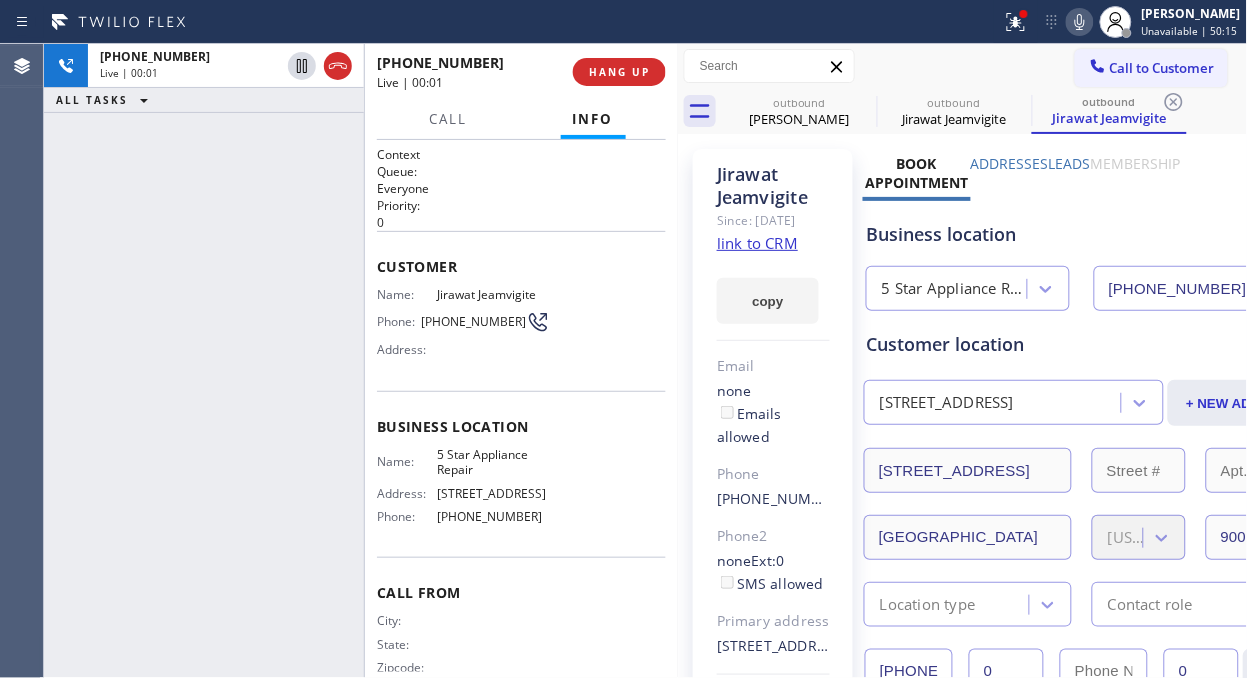 click 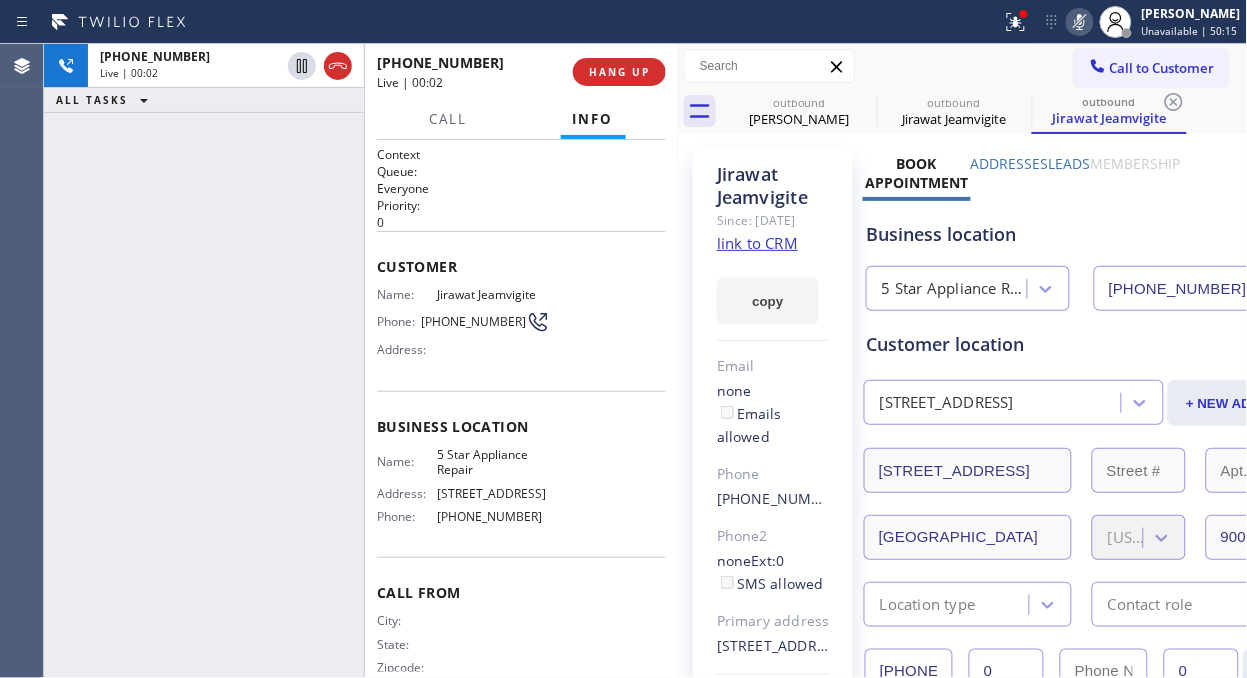 click 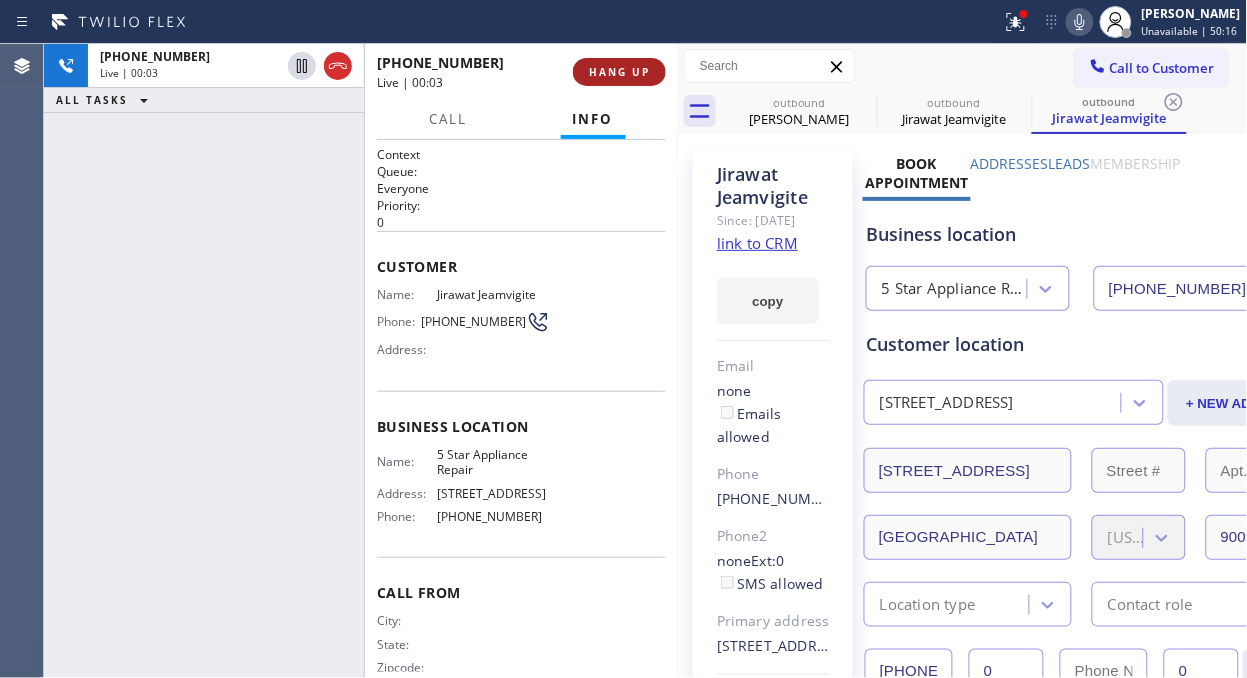 click on "HANG UP" at bounding box center (619, 72) 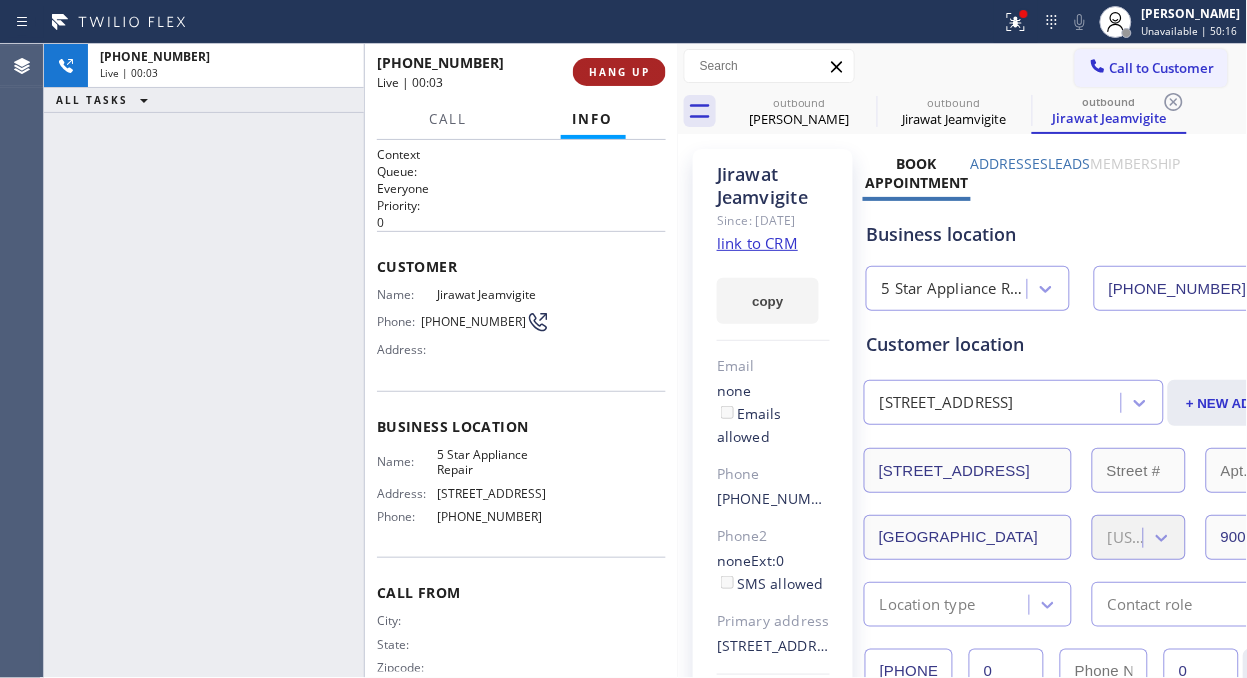 click on "HANG UP" at bounding box center [619, 72] 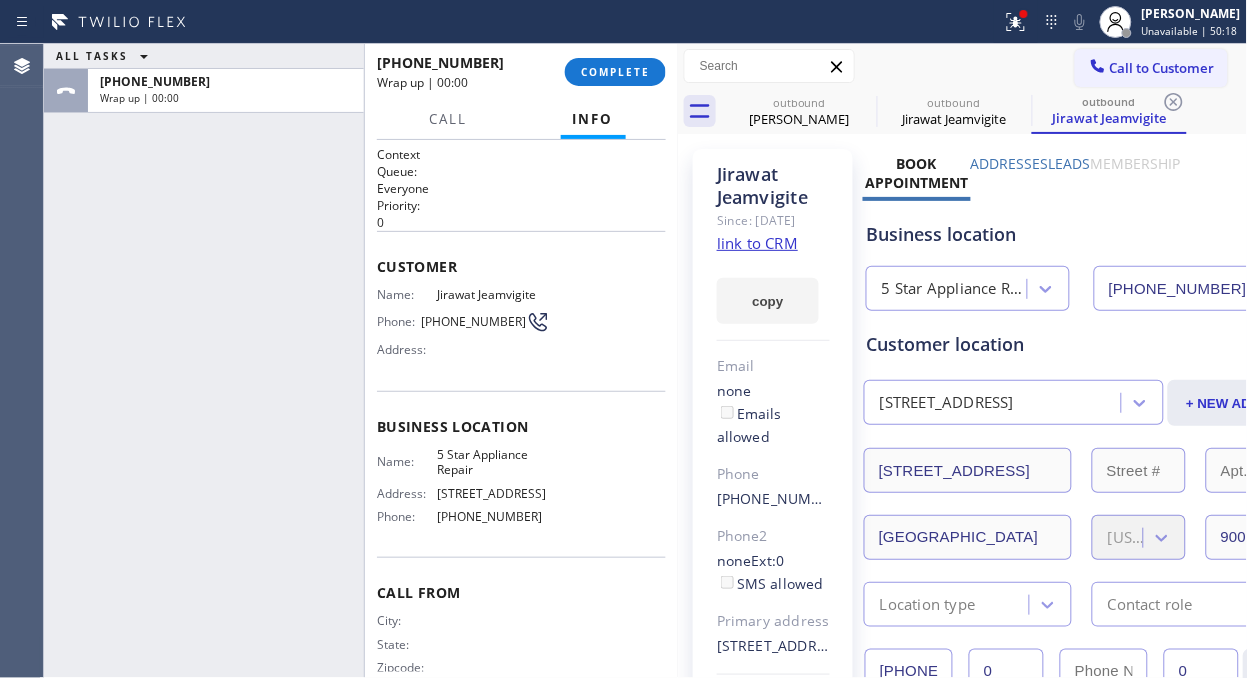 click on "COMPLETE" at bounding box center [615, 72] 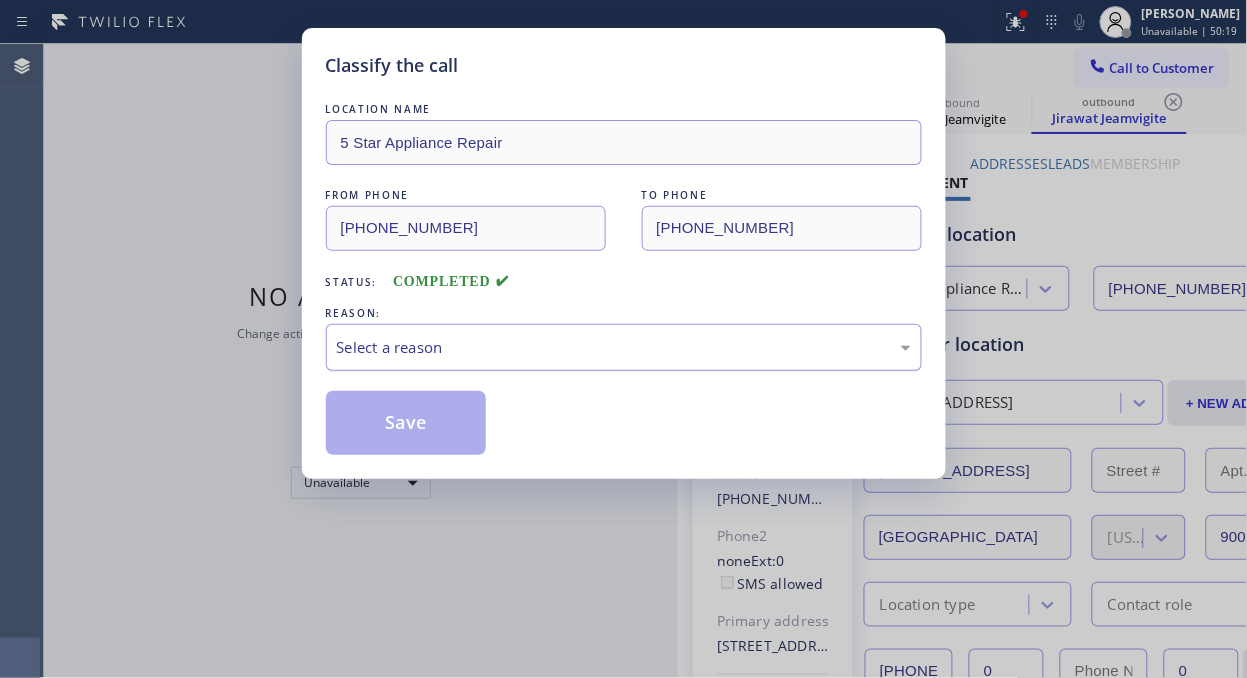 click on "Select a reason" at bounding box center [624, 347] 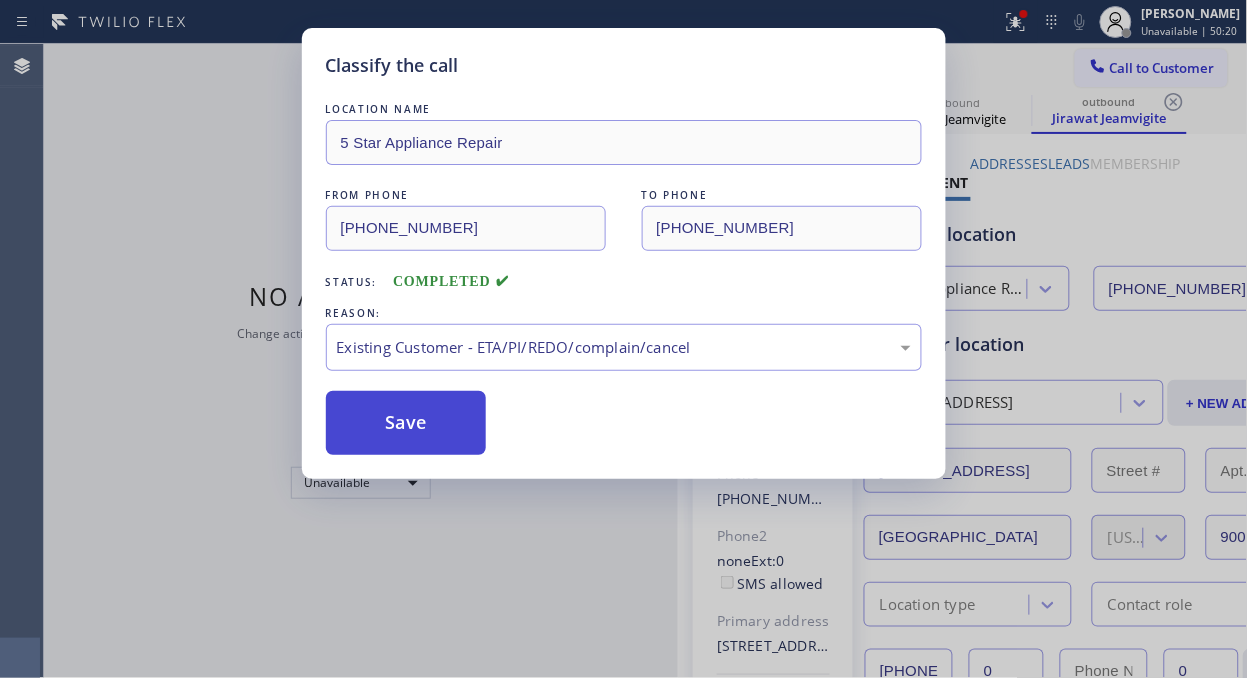 drag, startPoint x: 604, startPoint y: 450, endPoint x: 470, endPoint y: 414, distance: 138.75157 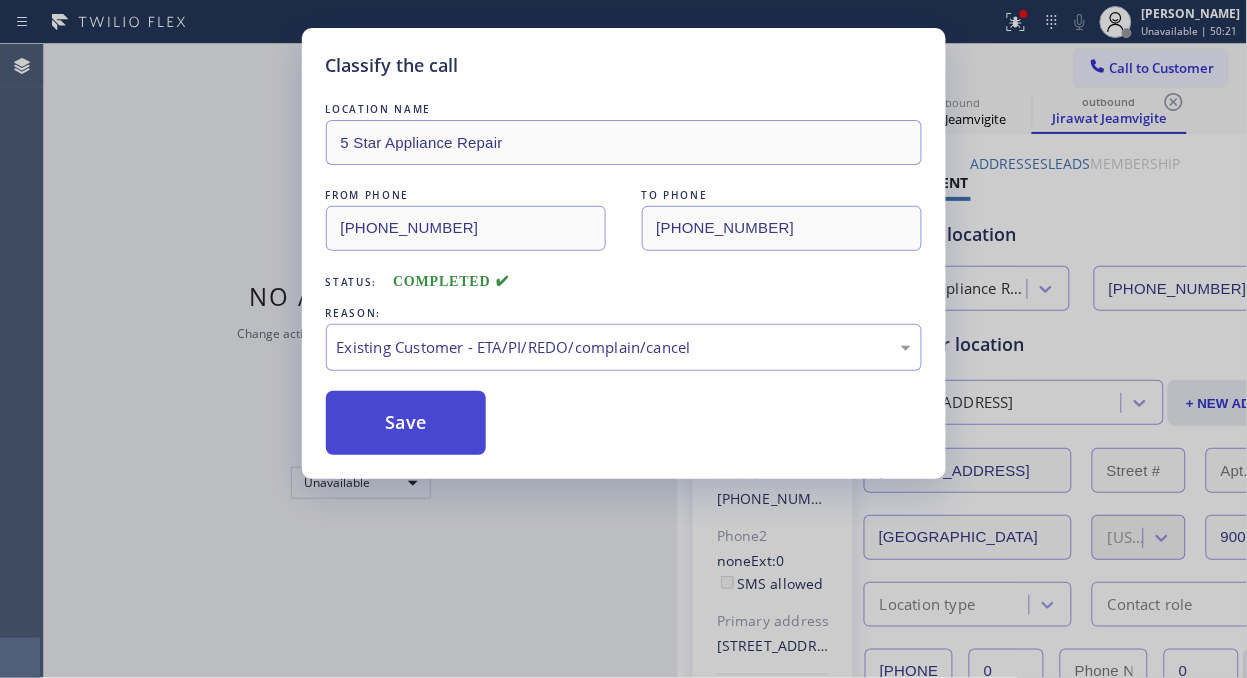 click on "Save" at bounding box center [406, 423] 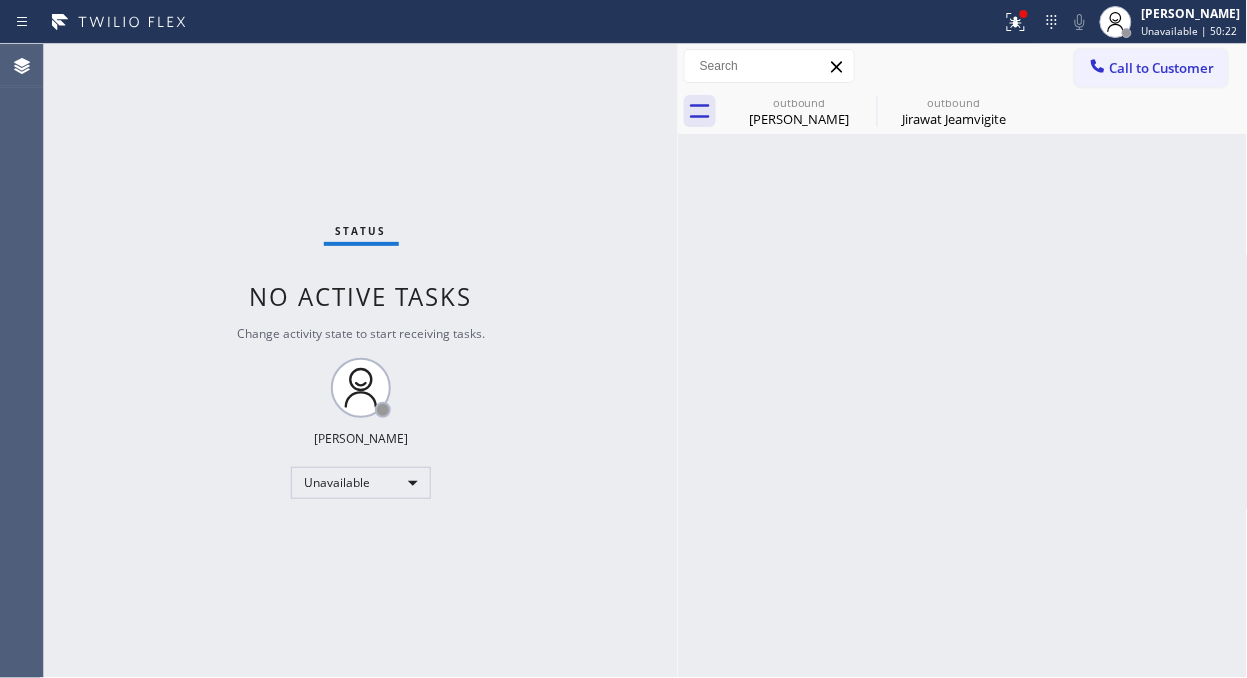 click 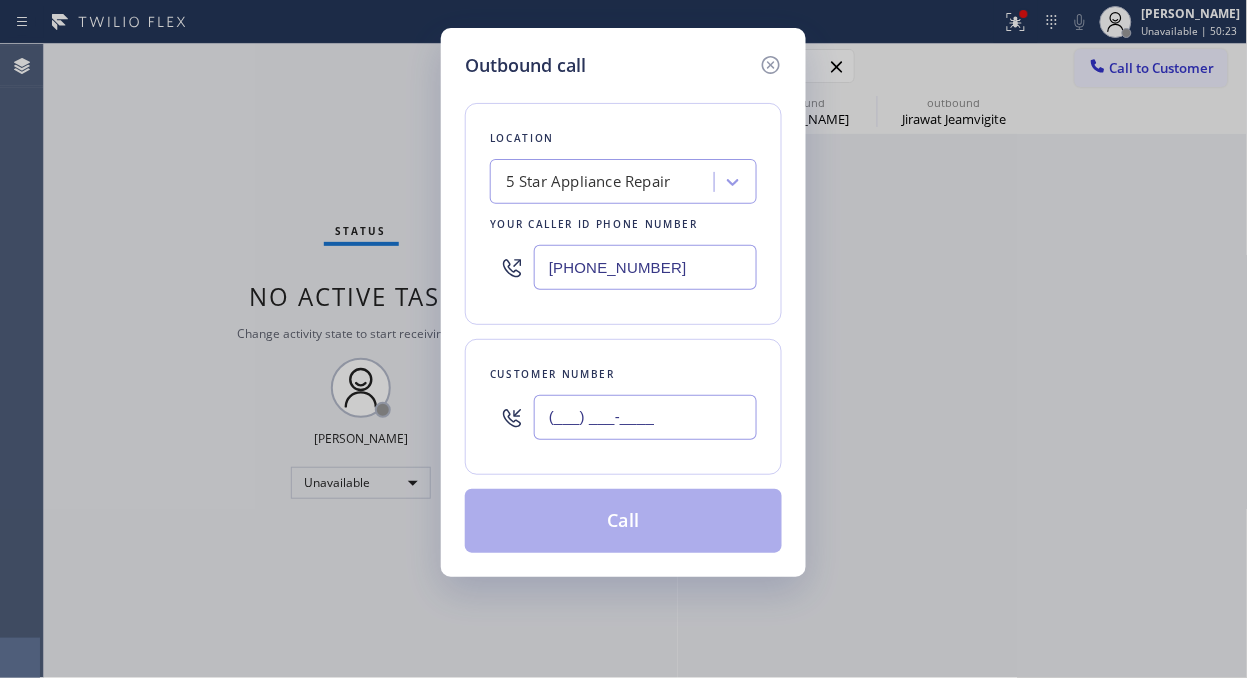 click on "(___) ___-____" at bounding box center (645, 417) 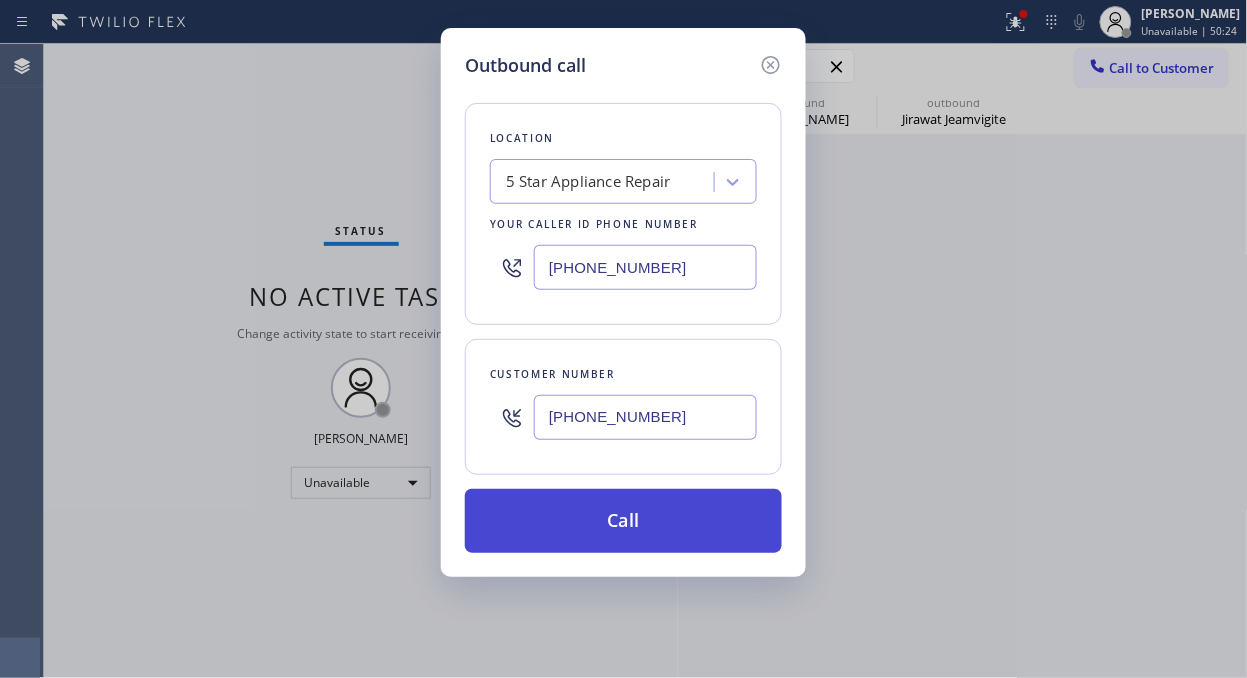 type on "(602) 577-0093" 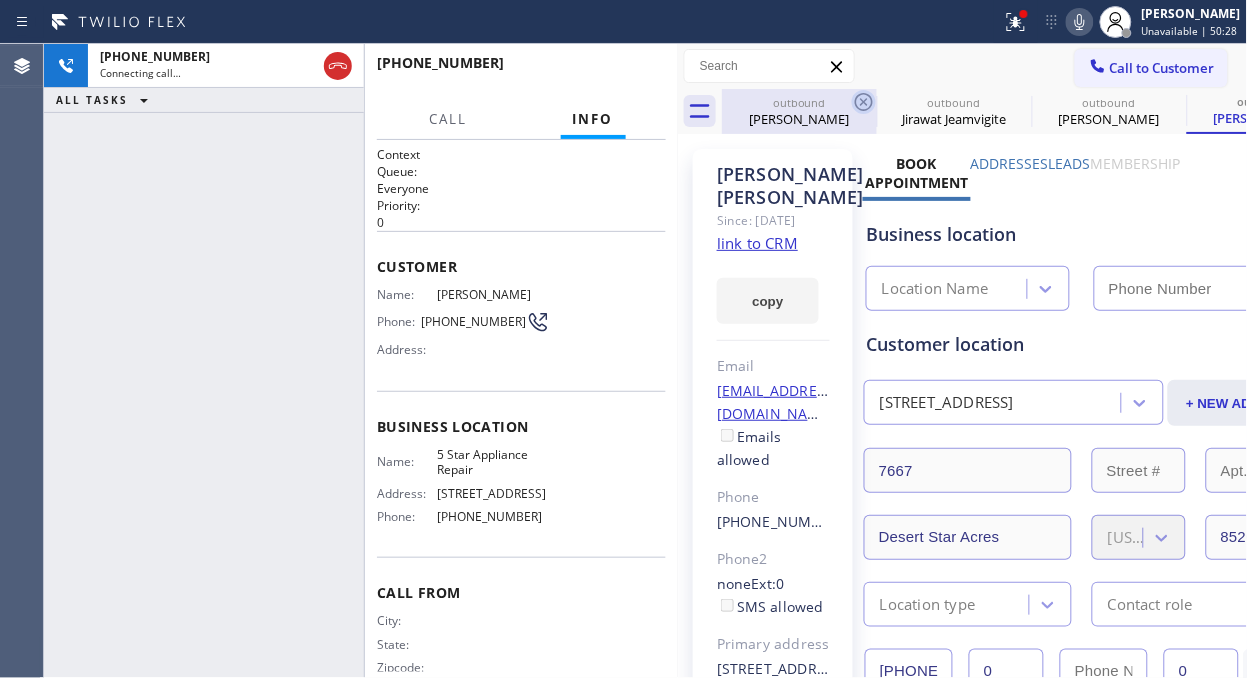 click 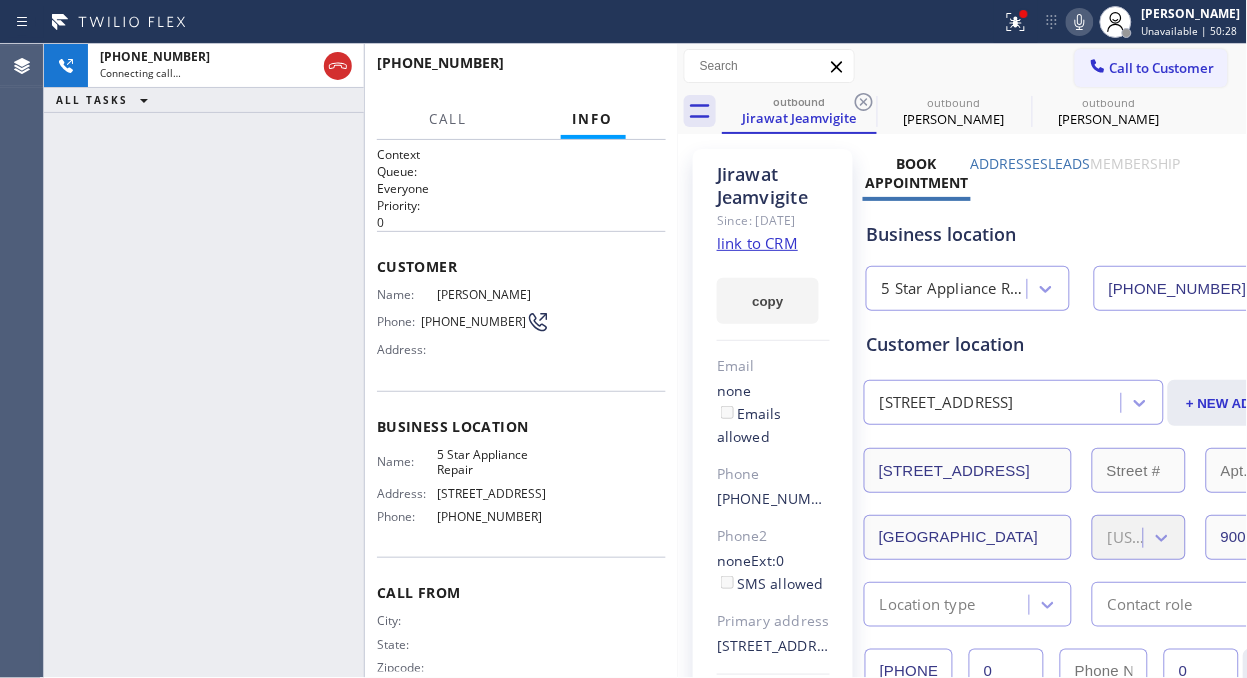 type on "[PHONE_NUMBER]" 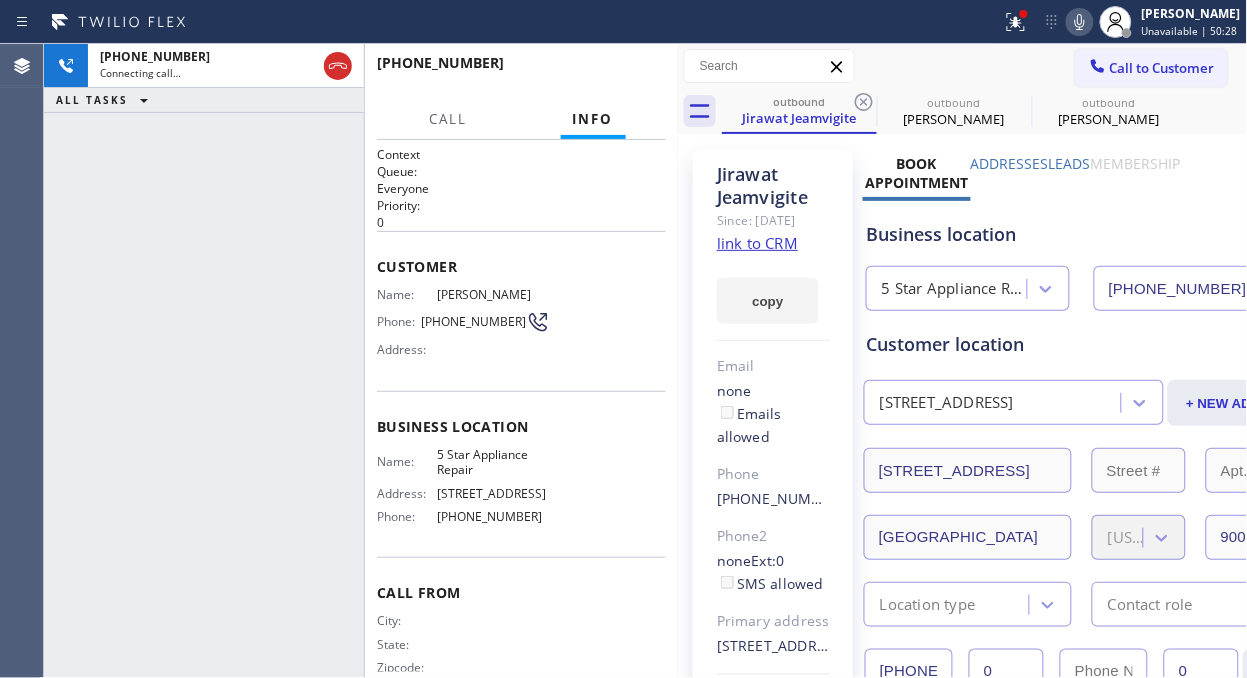 click 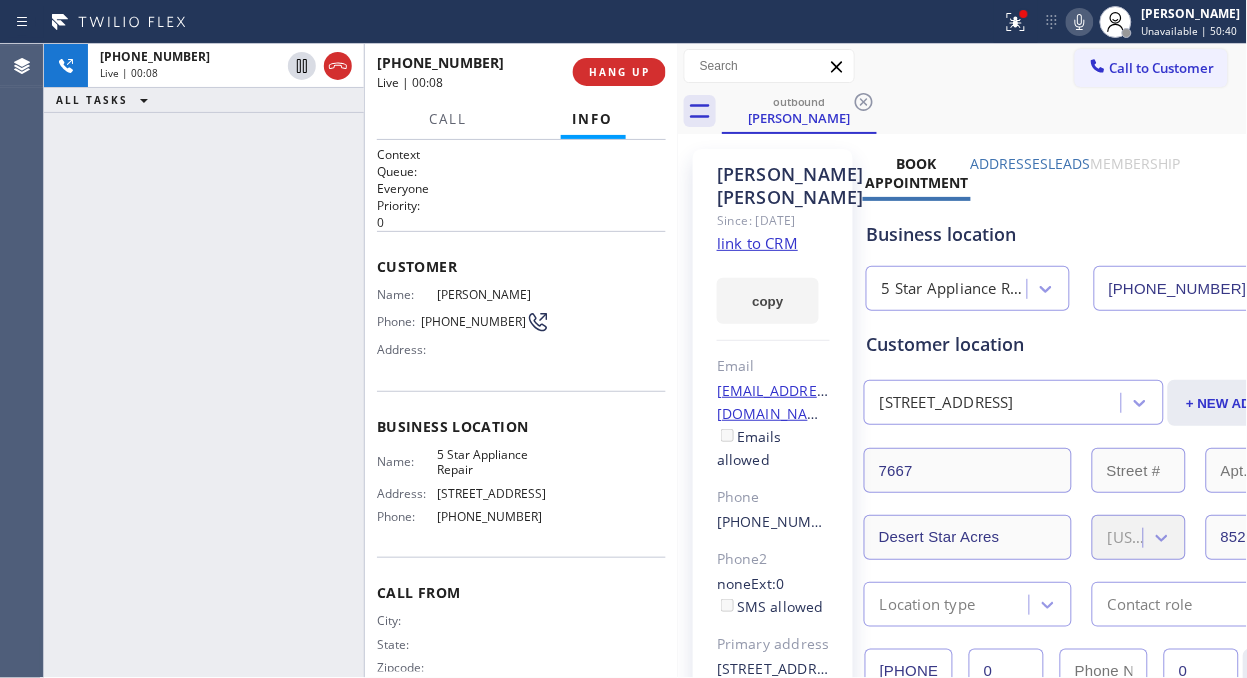 click on "+16025770093 Live | 00:08 HANG UP" at bounding box center (521, 72) 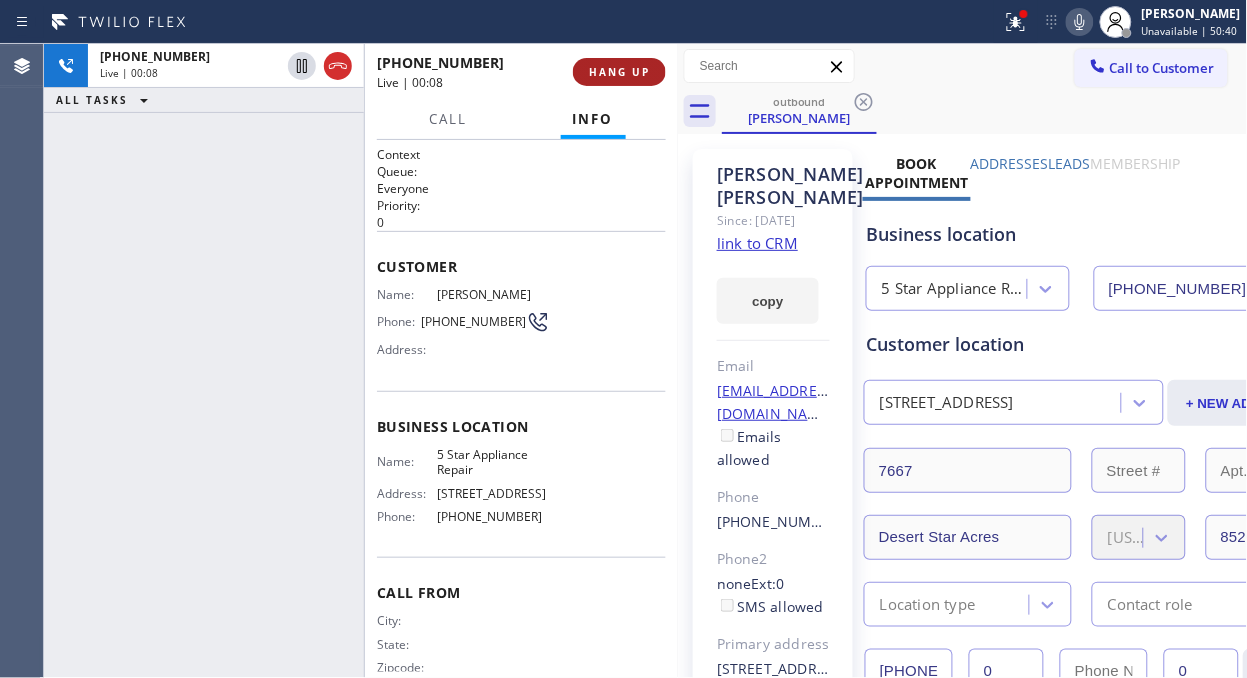 click on "HANG UP" at bounding box center [619, 72] 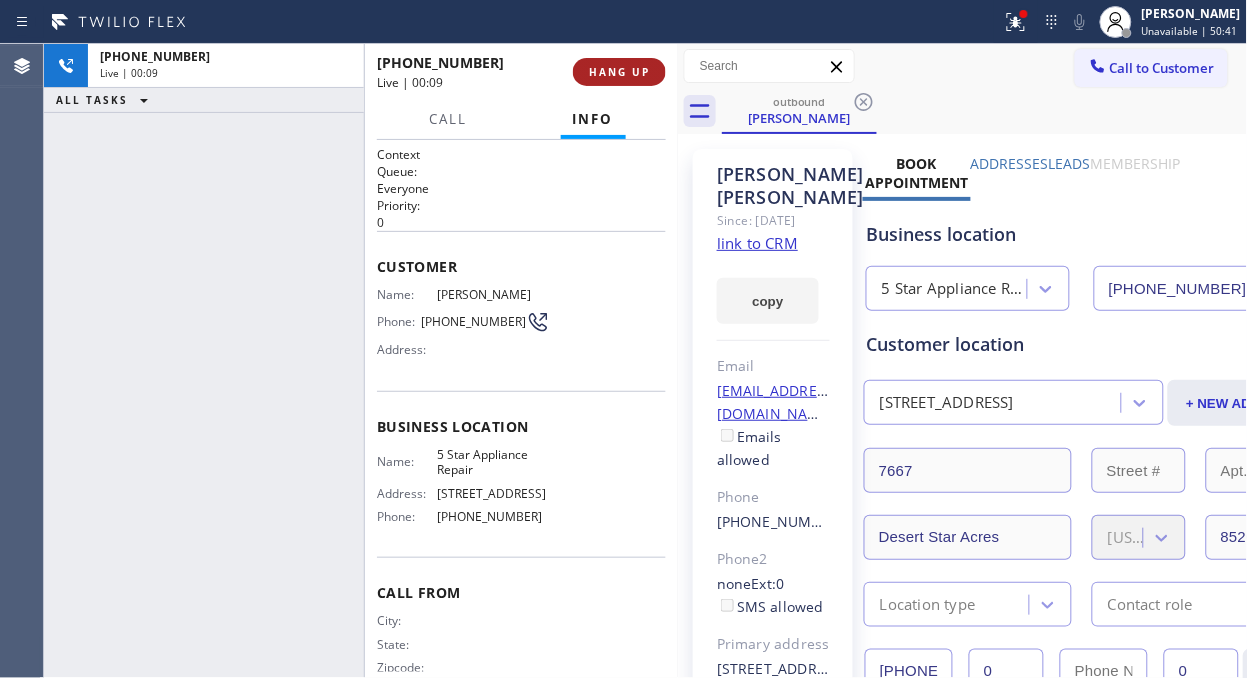 click on "HANG UP" at bounding box center (619, 72) 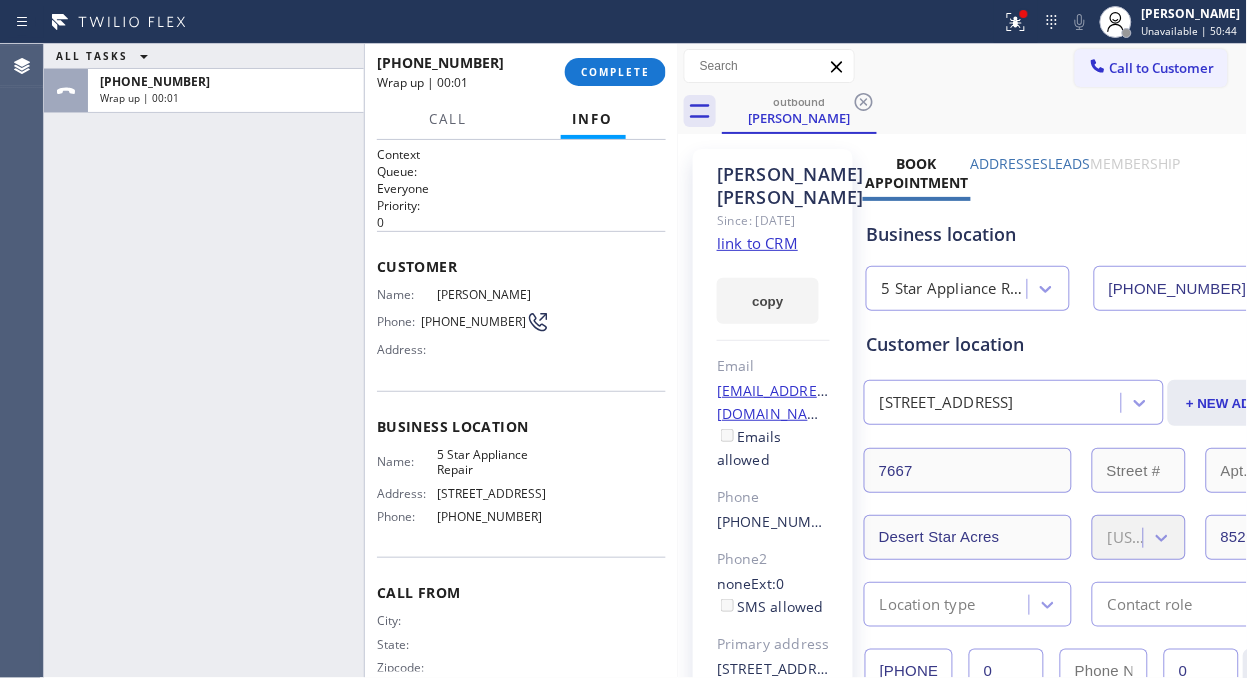 click on "+16025770093 Wrap up | 00:01 COMPLETE" at bounding box center [521, 72] 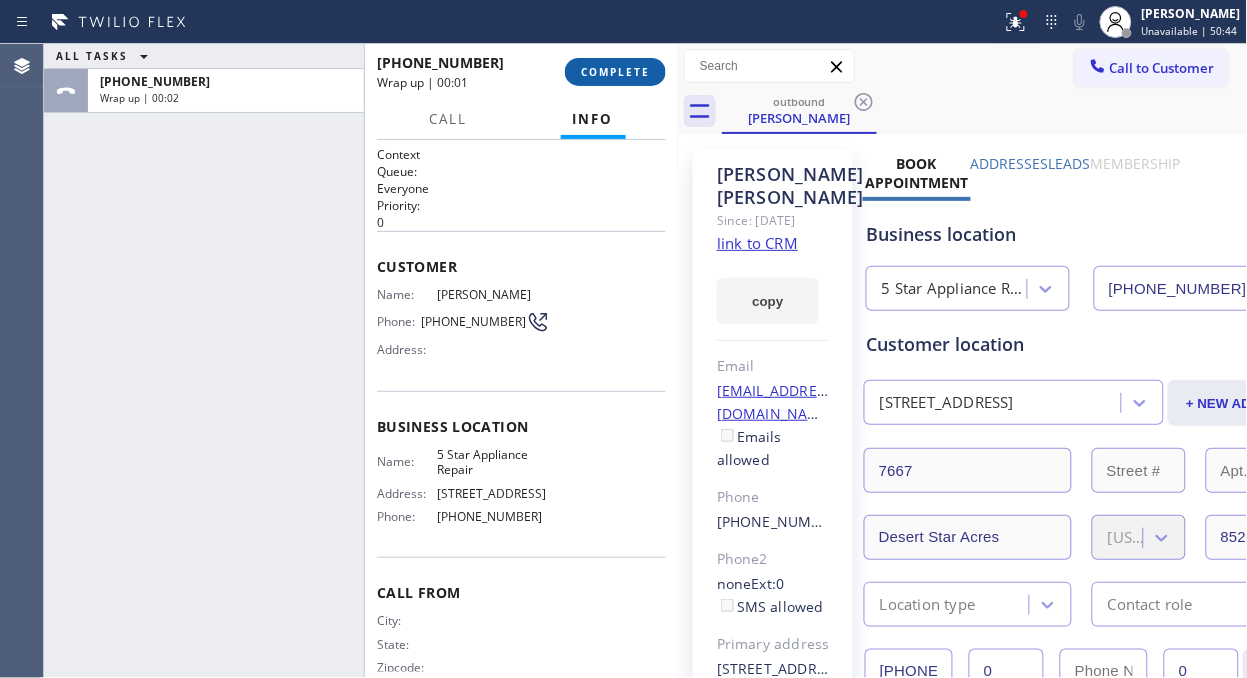 click on "COMPLETE" at bounding box center [615, 72] 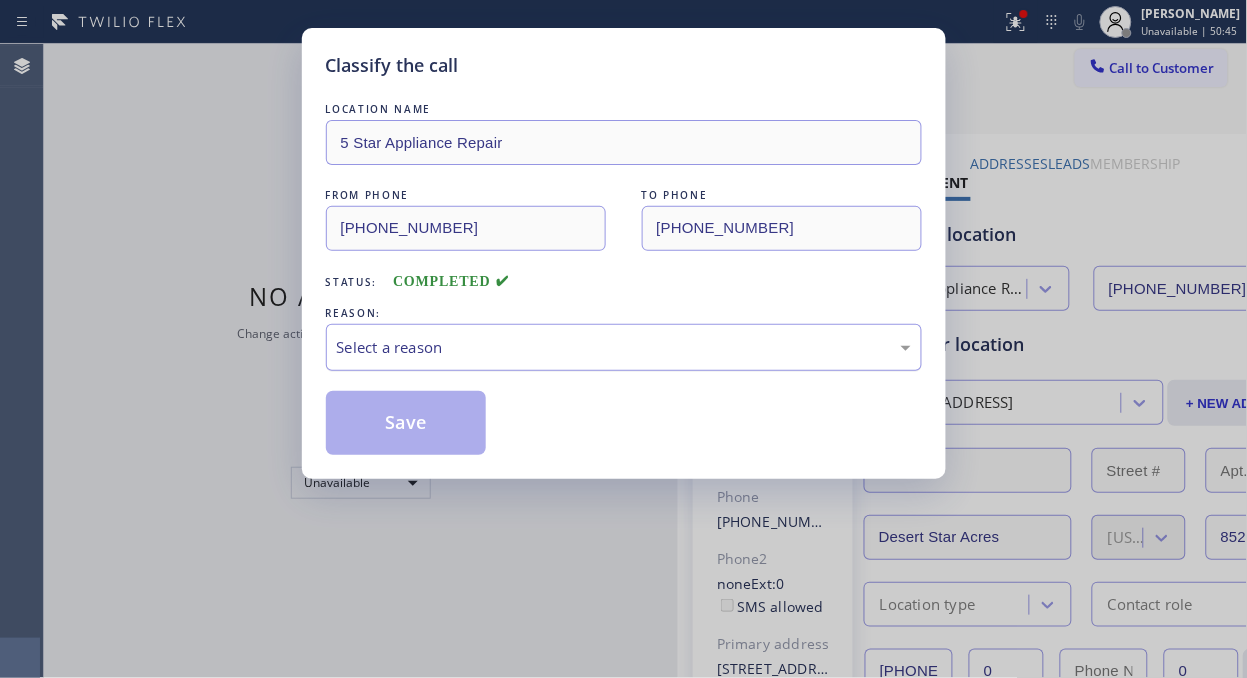 click on "Select a reason" at bounding box center [624, 347] 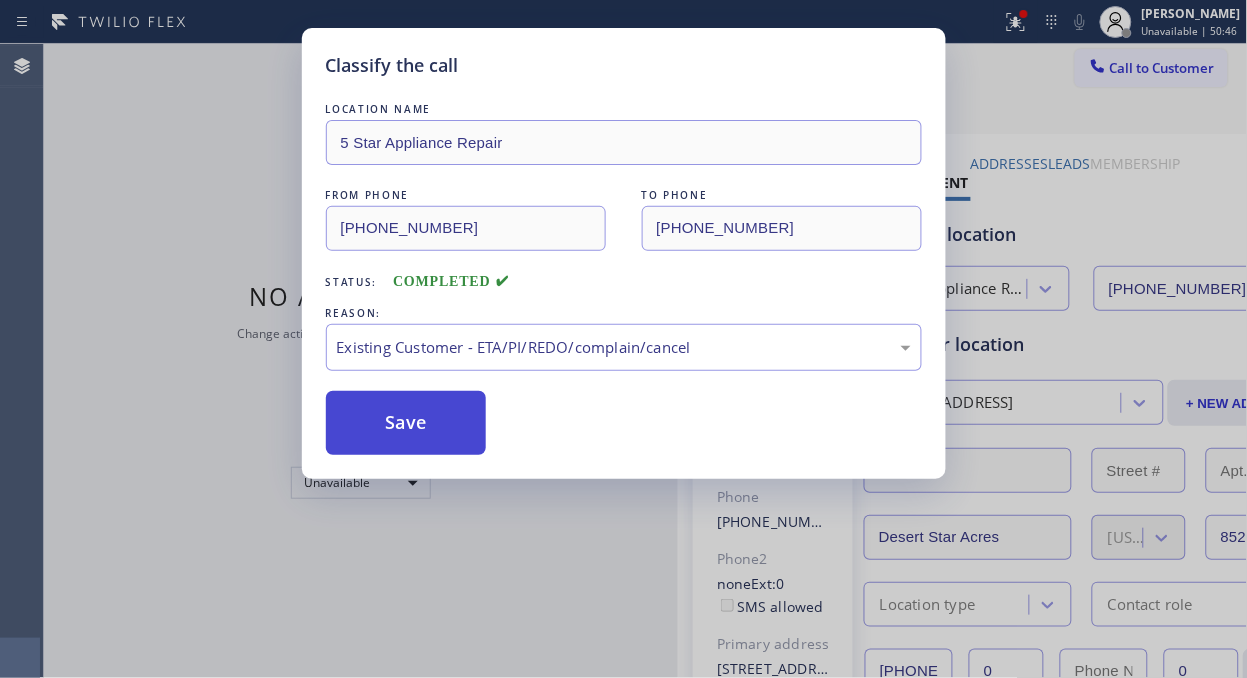 click on "Save" at bounding box center (406, 423) 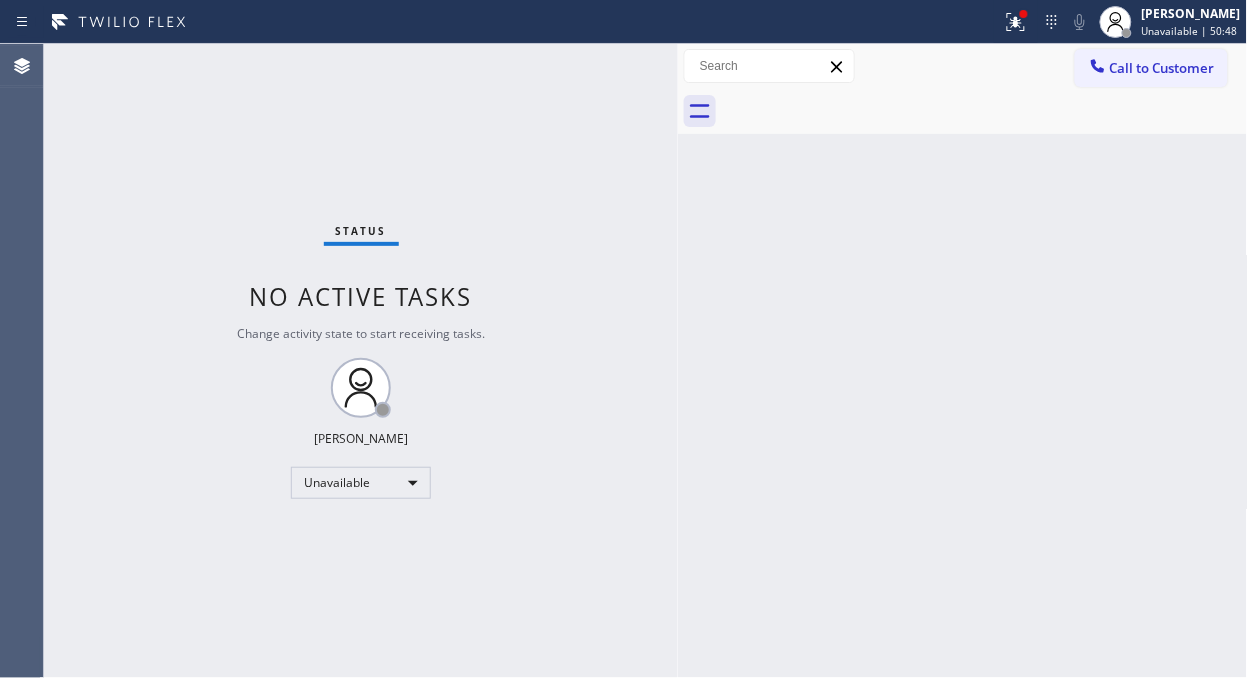 click on "Call to Customer" at bounding box center (1162, 68) 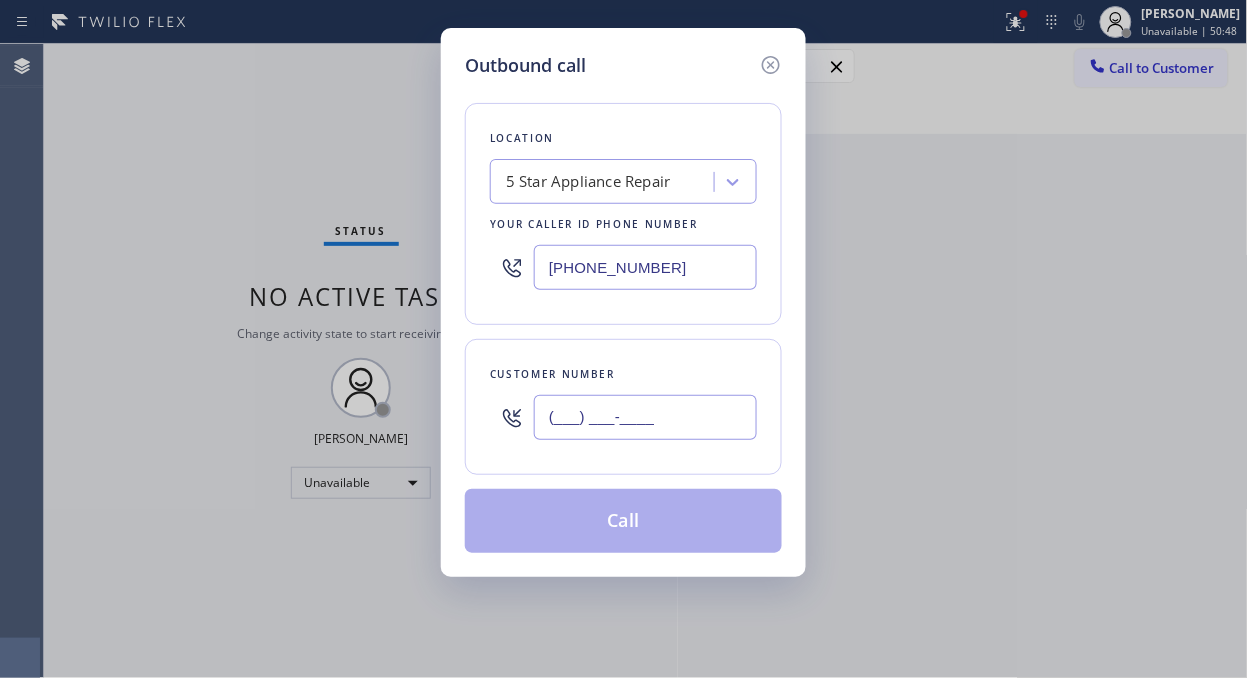 click on "(___) ___-____" at bounding box center (645, 417) 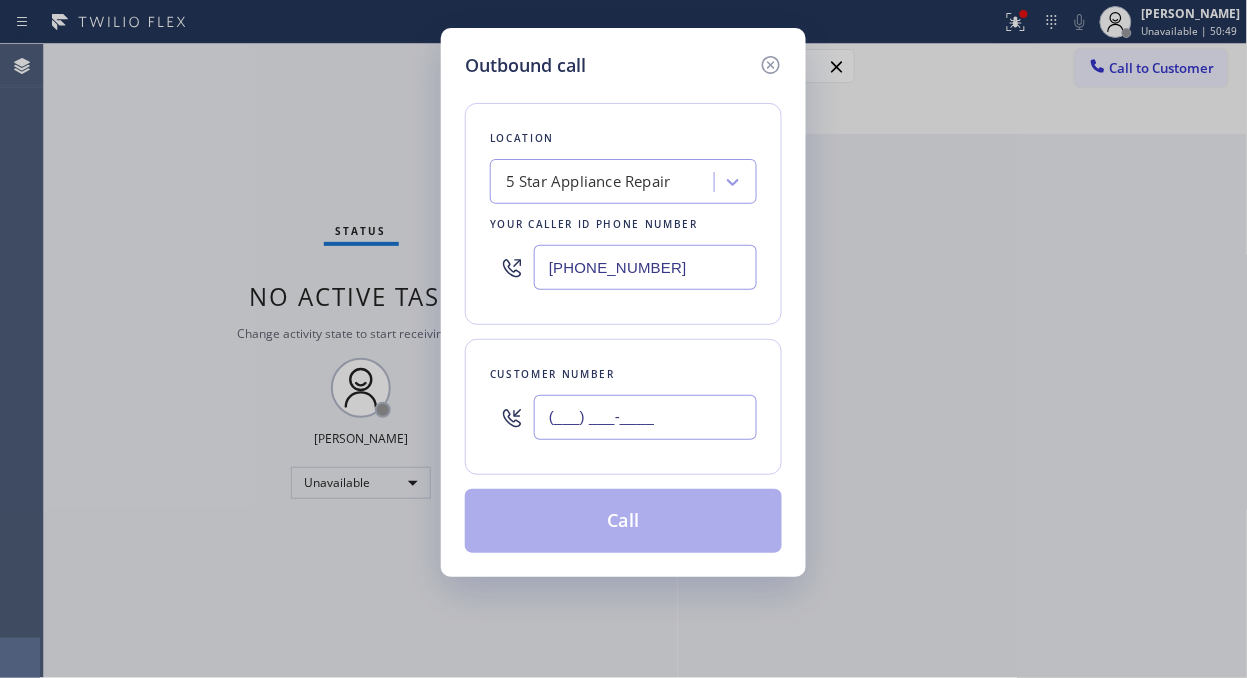 paste on "602) 403-1981" 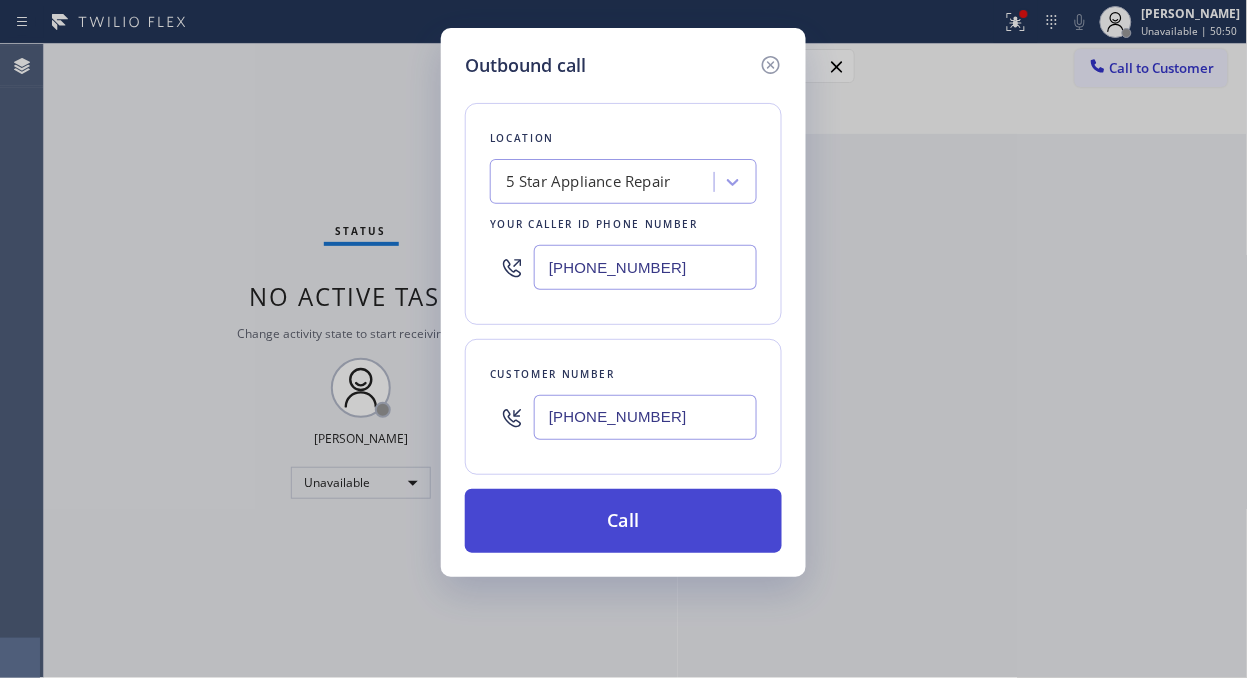 type on "(602) 403-1981" 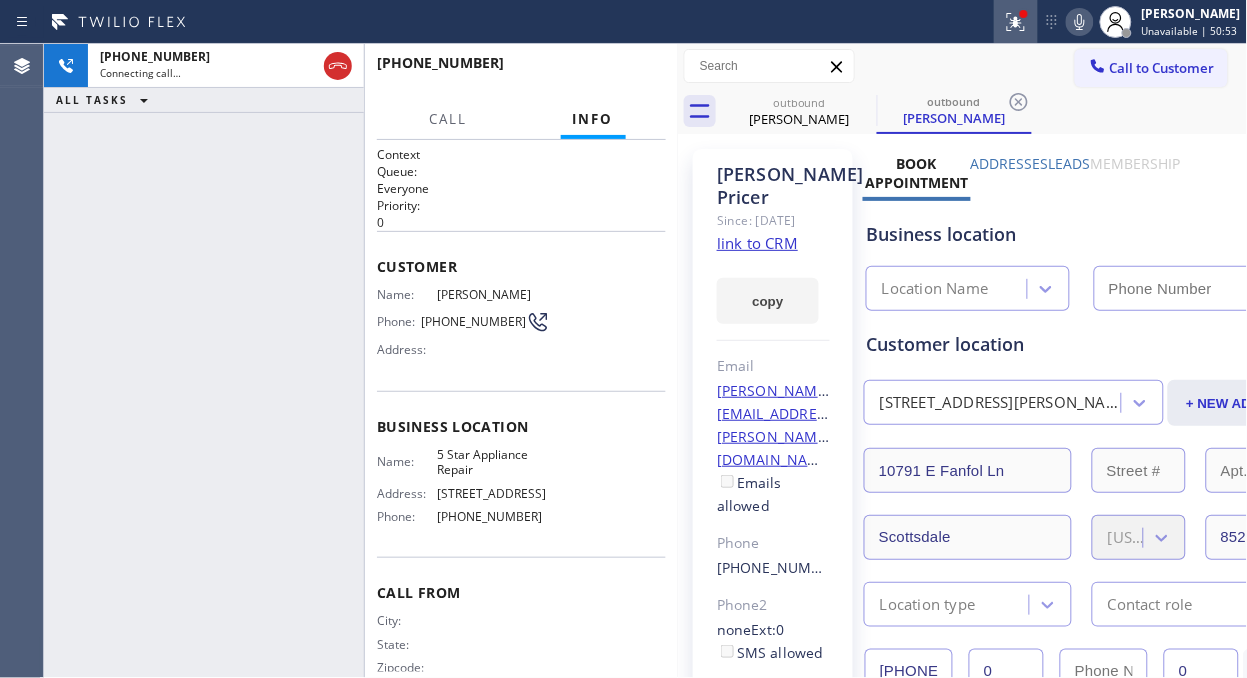 click 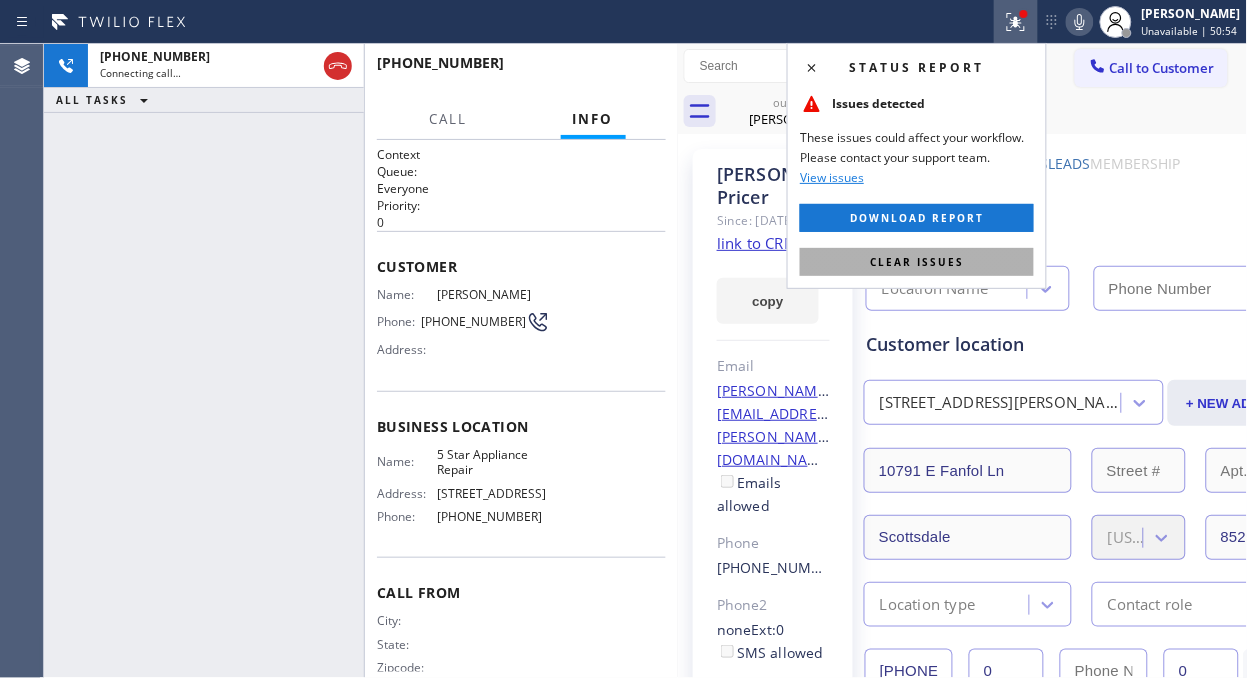 click on "Clear issues" at bounding box center (917, 262) 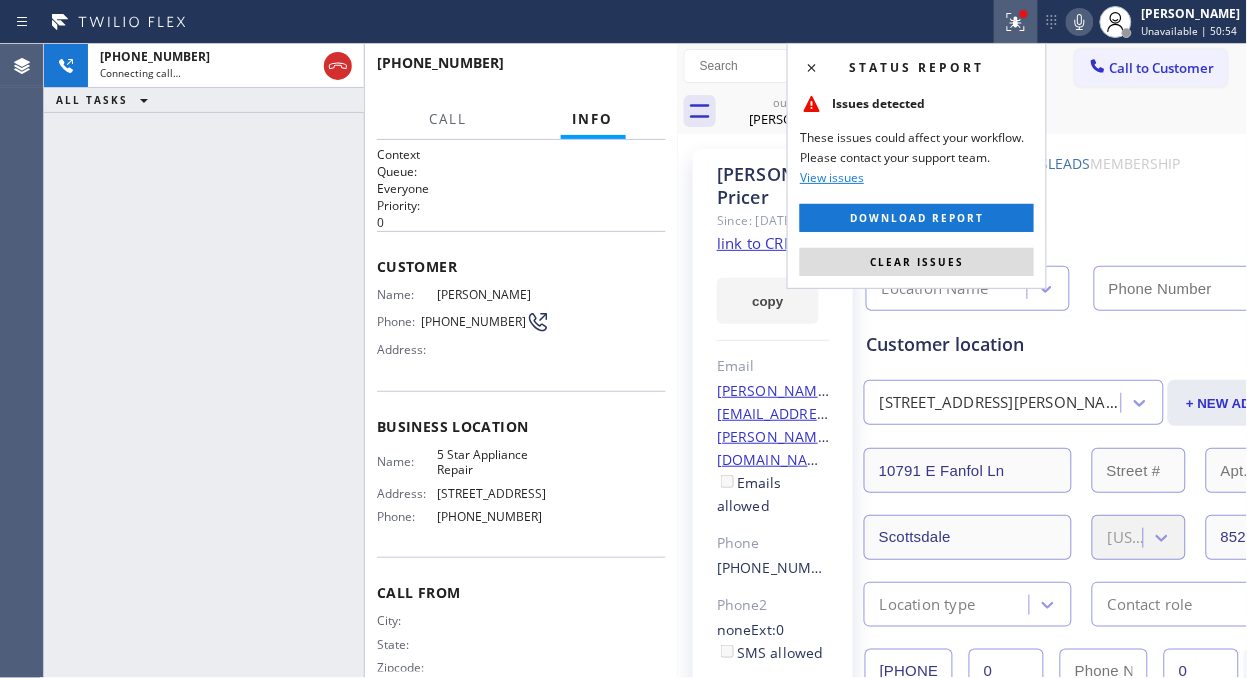 type on "[PHONE_NUMBER]" 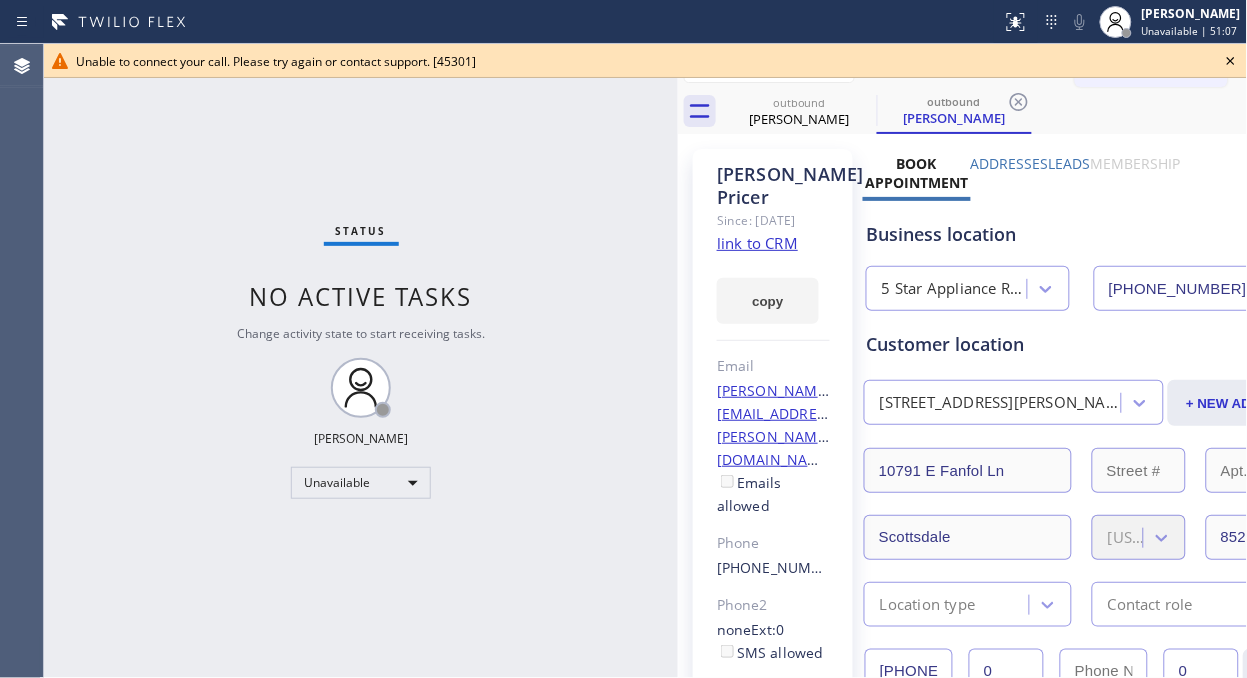click 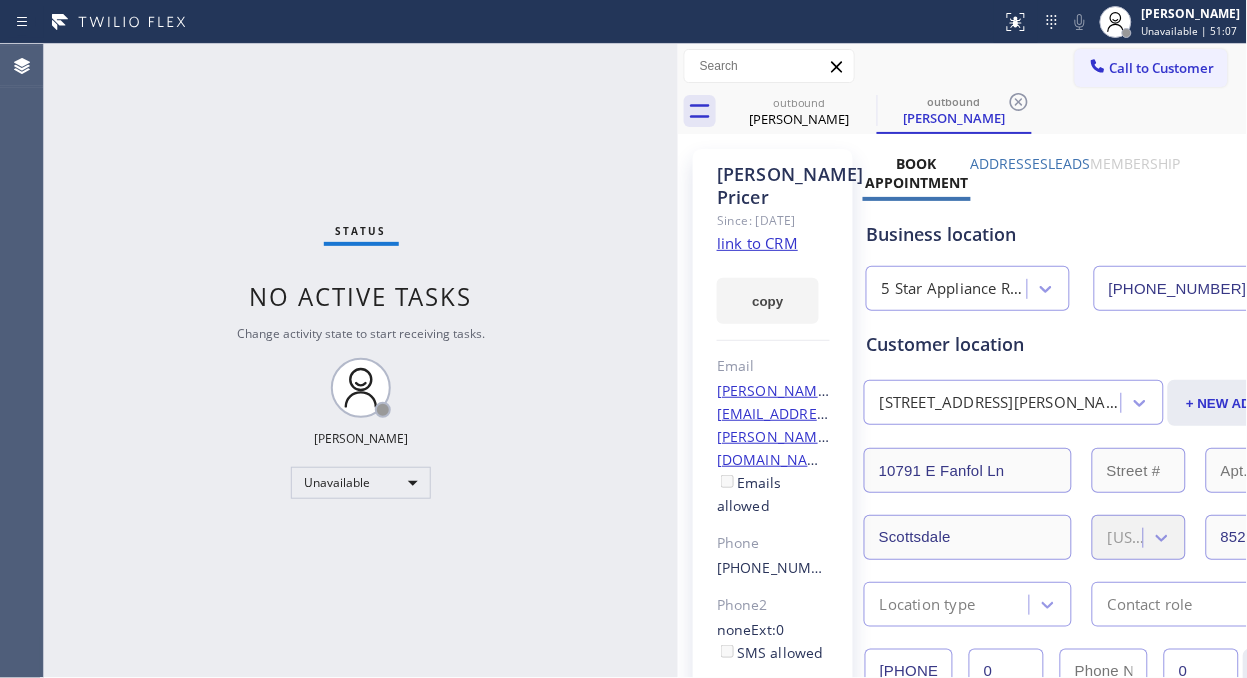 drag, startPoint x: 1167, startPoint y: 66, endPoint x: 650, endPoint y: 290, distance: 563.4403 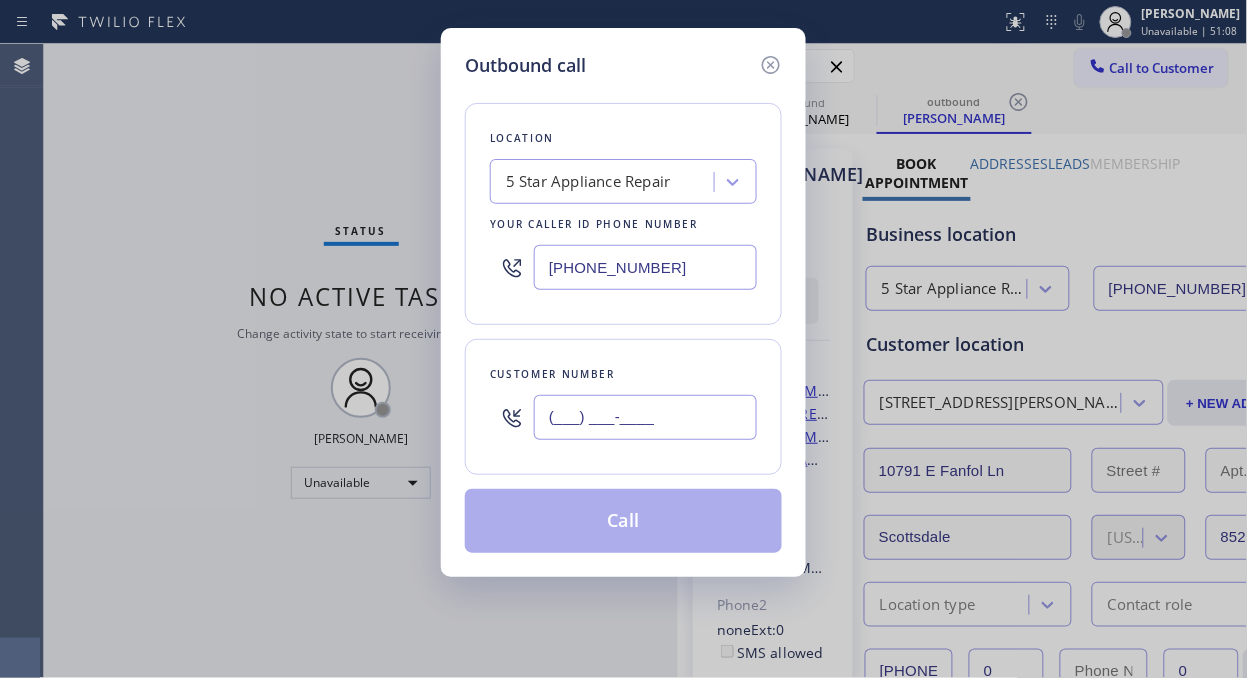 click on "(___) ___-____" at bounding box center [645, 417] 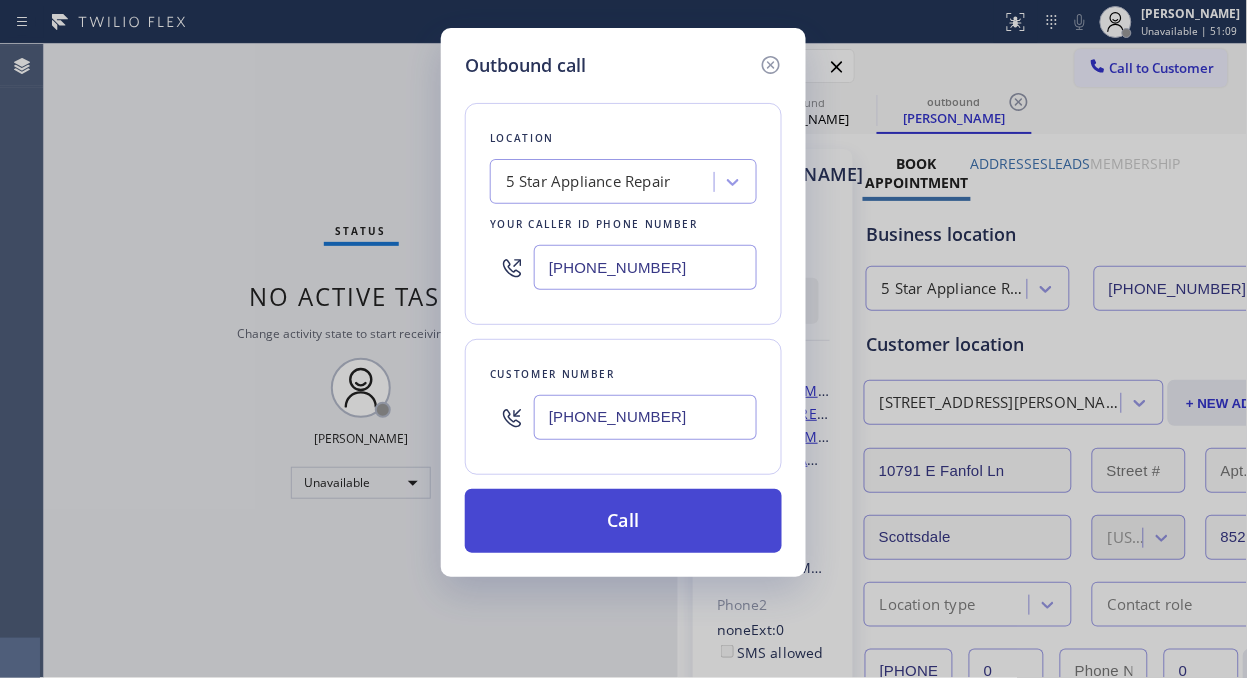 type on "(949) 600-3636" 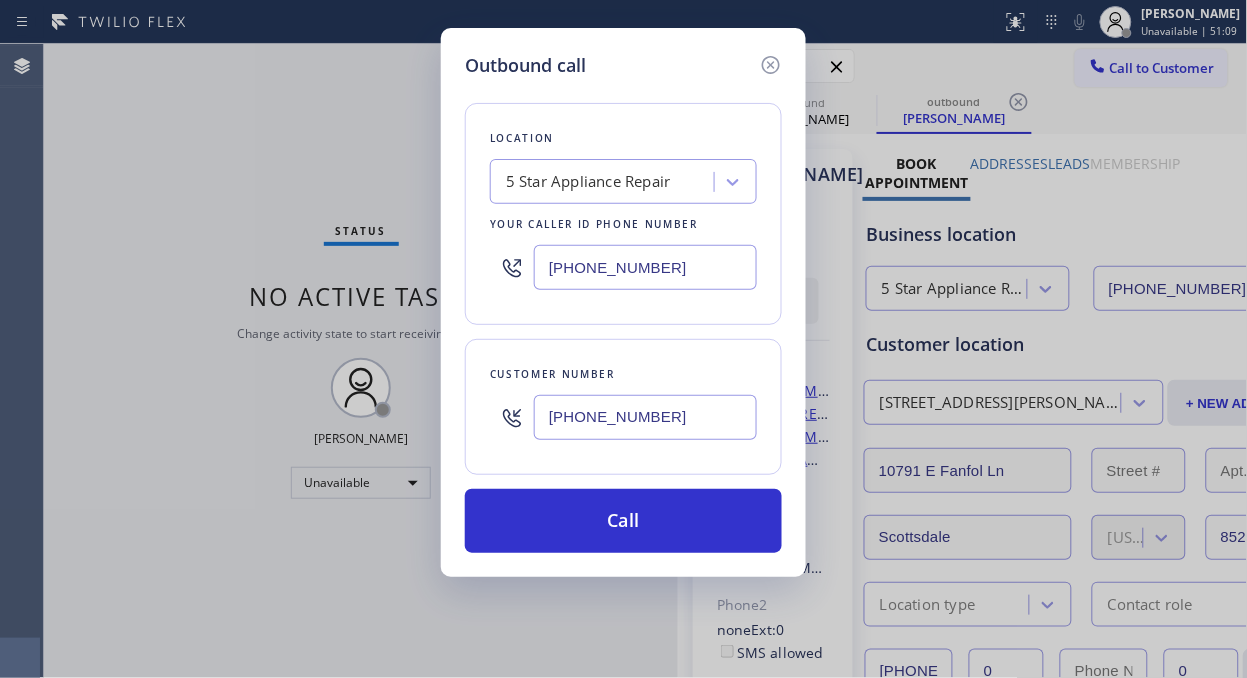 drag, startPoint x: 637, startPoint y: 518, endPoint x: 877, endPoint y: 210, distance: 390.4664 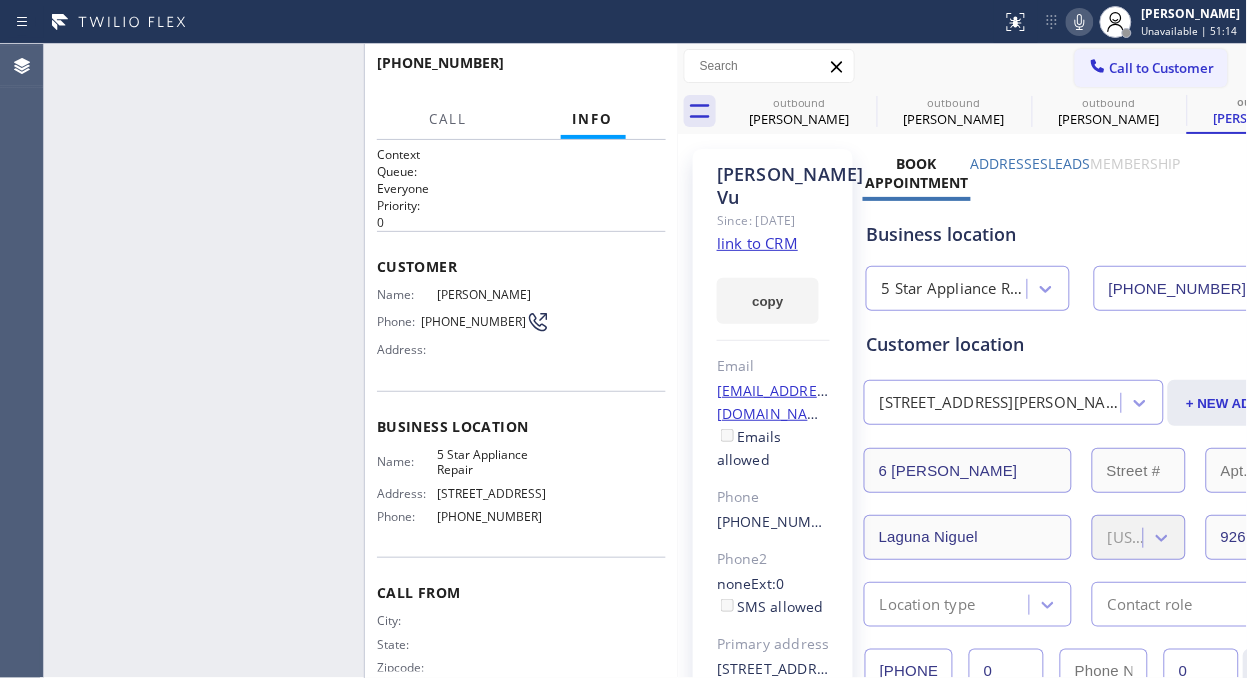 type on "[PHONE_NUMBER]" 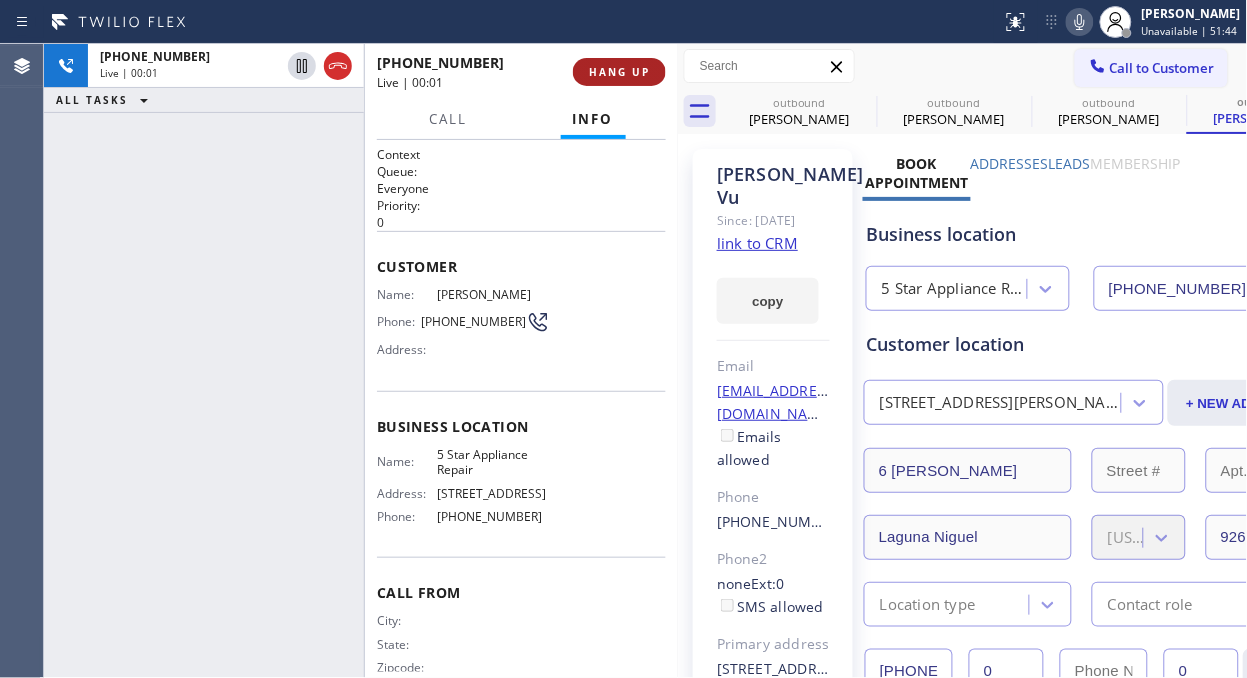 click on "HANG UP" at bounding box center (619, 72) 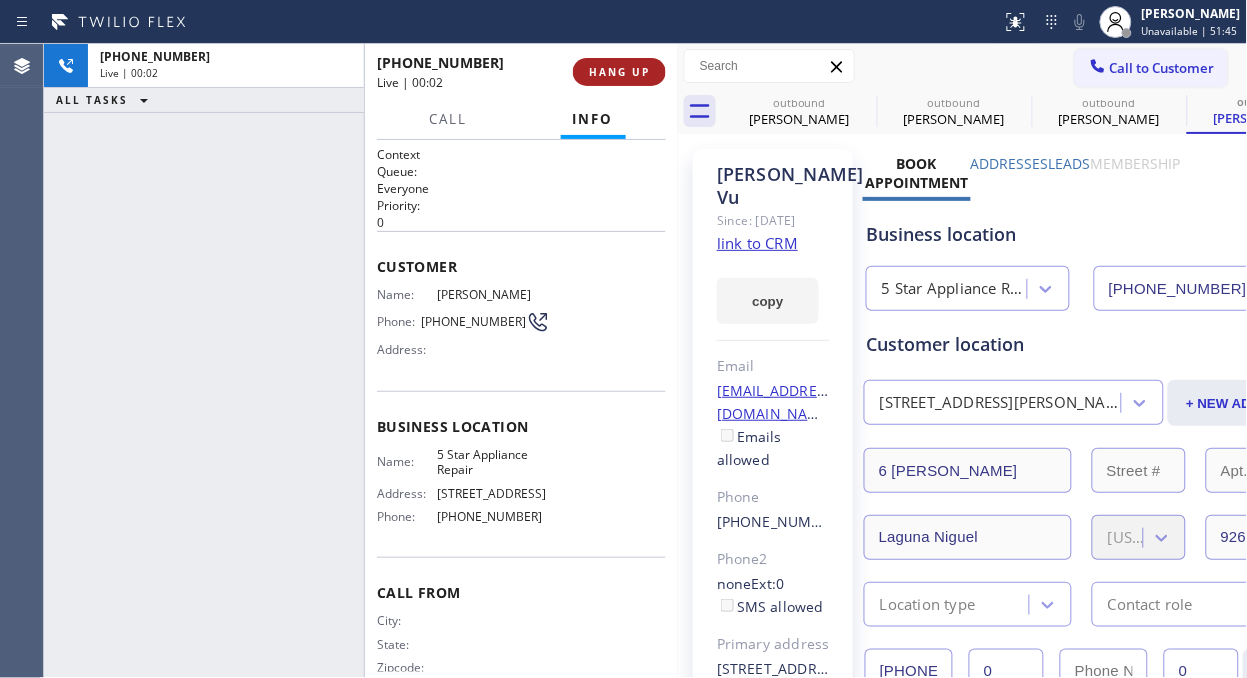 click on "HANG UP" at bounding box center (619, 72) 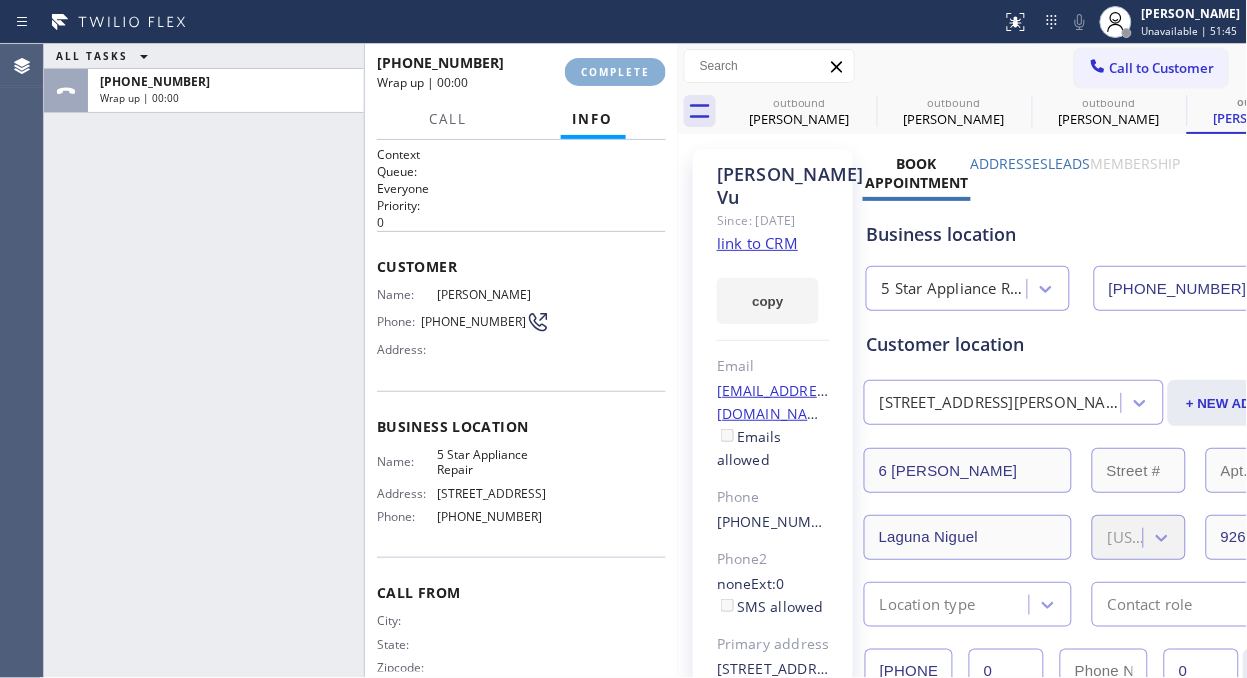 click on "COMPLETE" at bounding box center (615, 72) 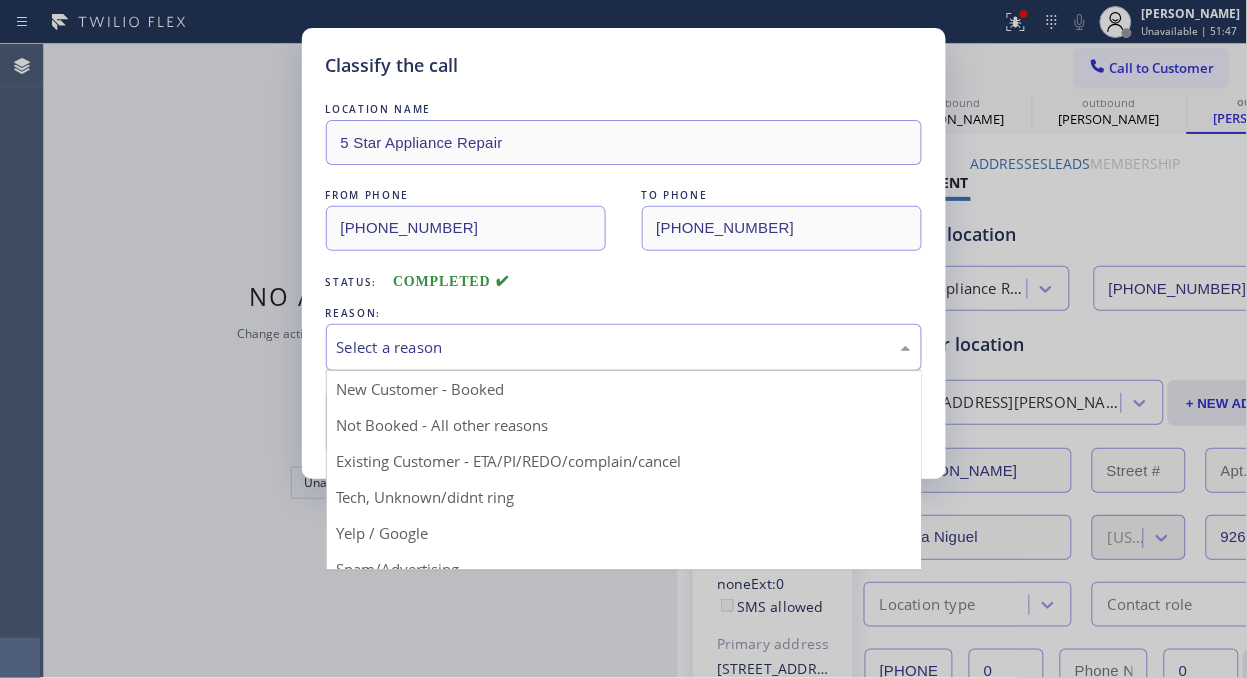 click on "Select a reason" at bounding box center (624, 347) 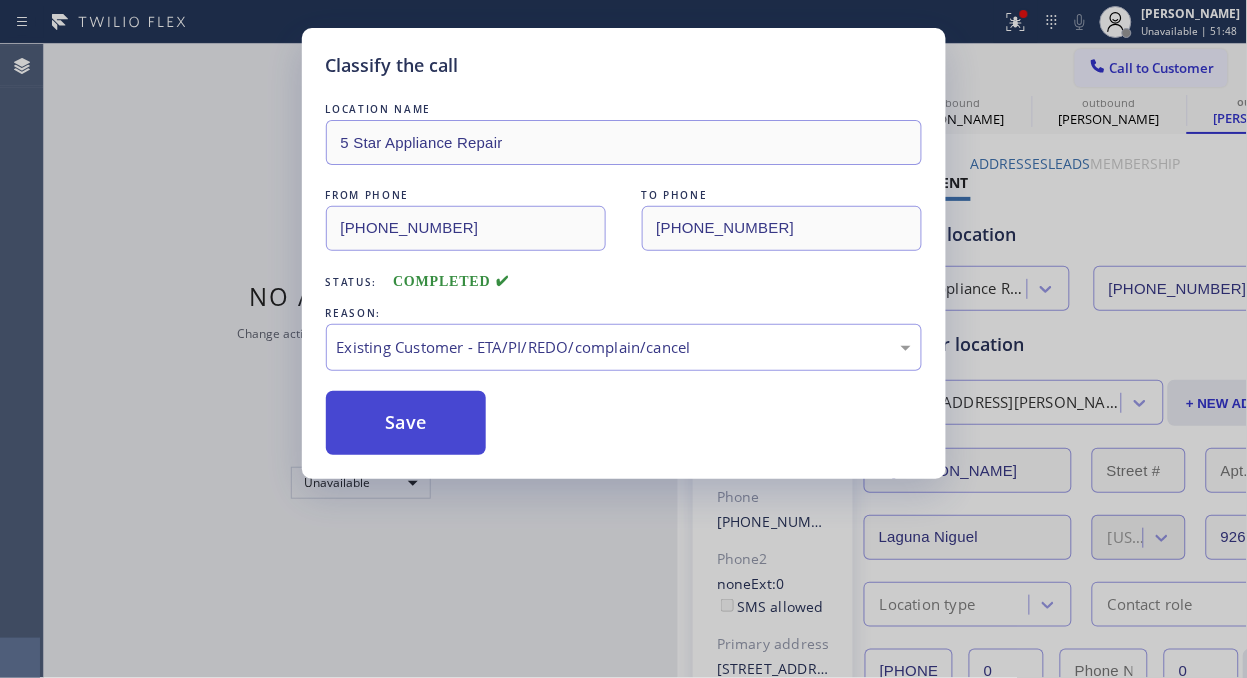 click on "Save" at bounding box center (406, 423) 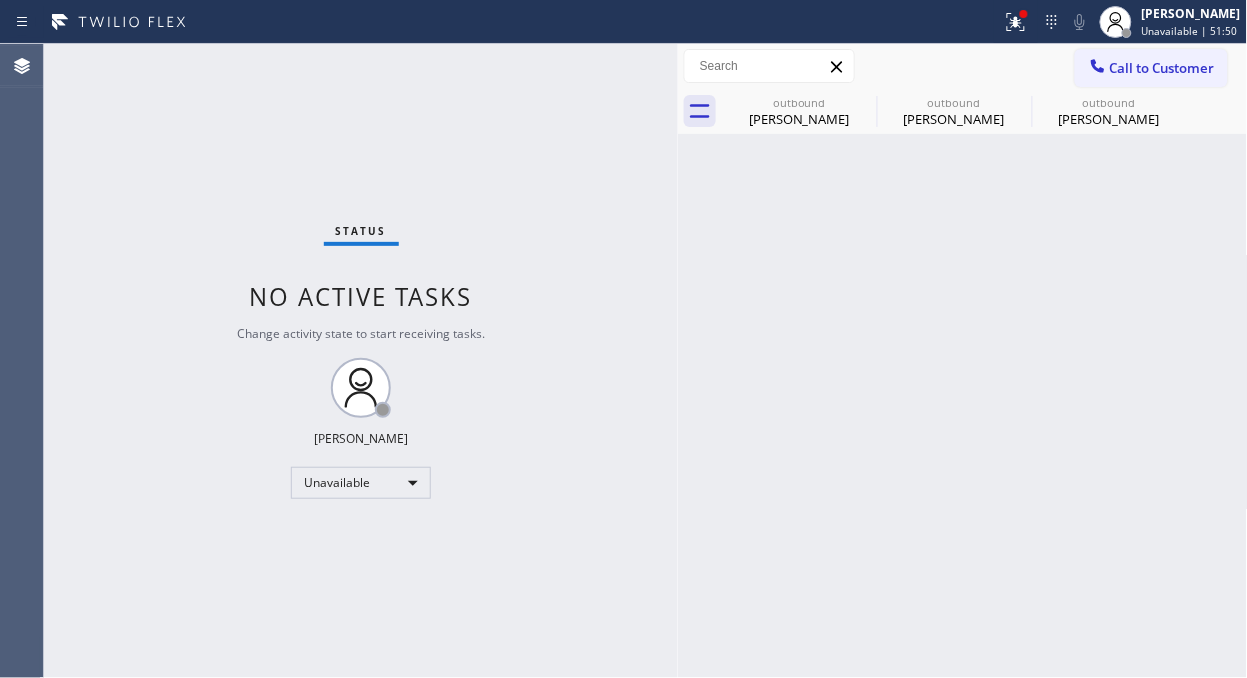 click on "Call to Customer" at bounding box center [1162, 68] 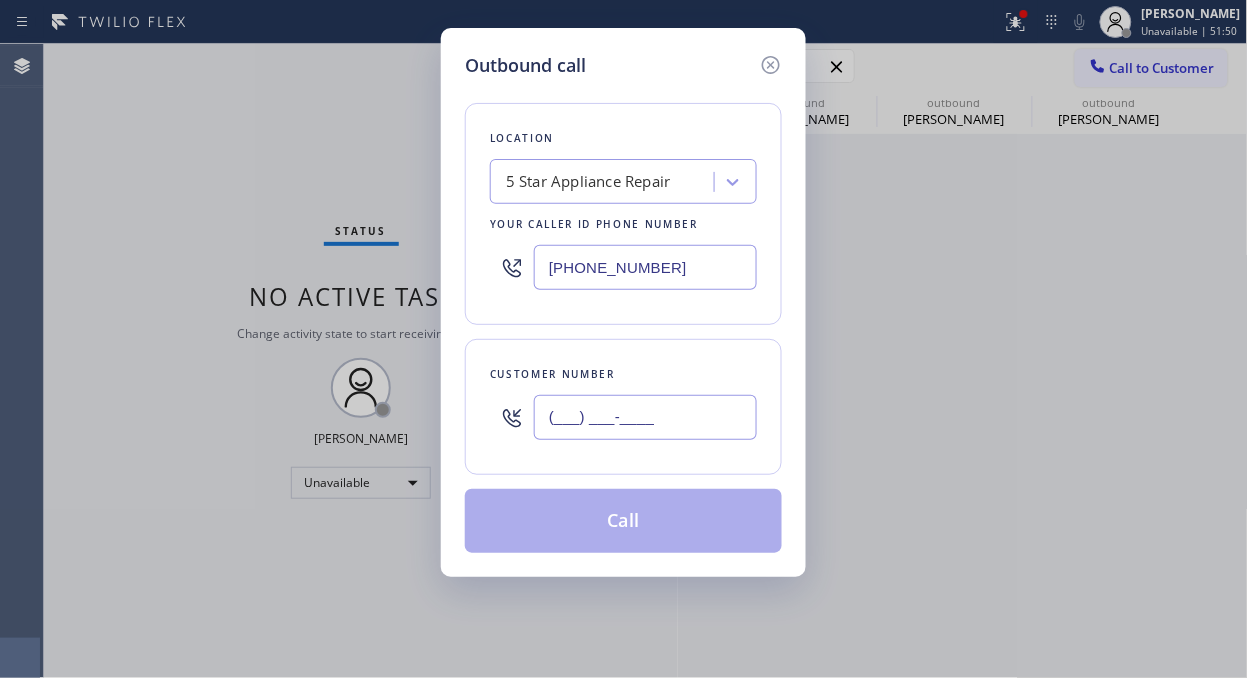 click on "(___) ___-____" at bounding box center [645, 417] 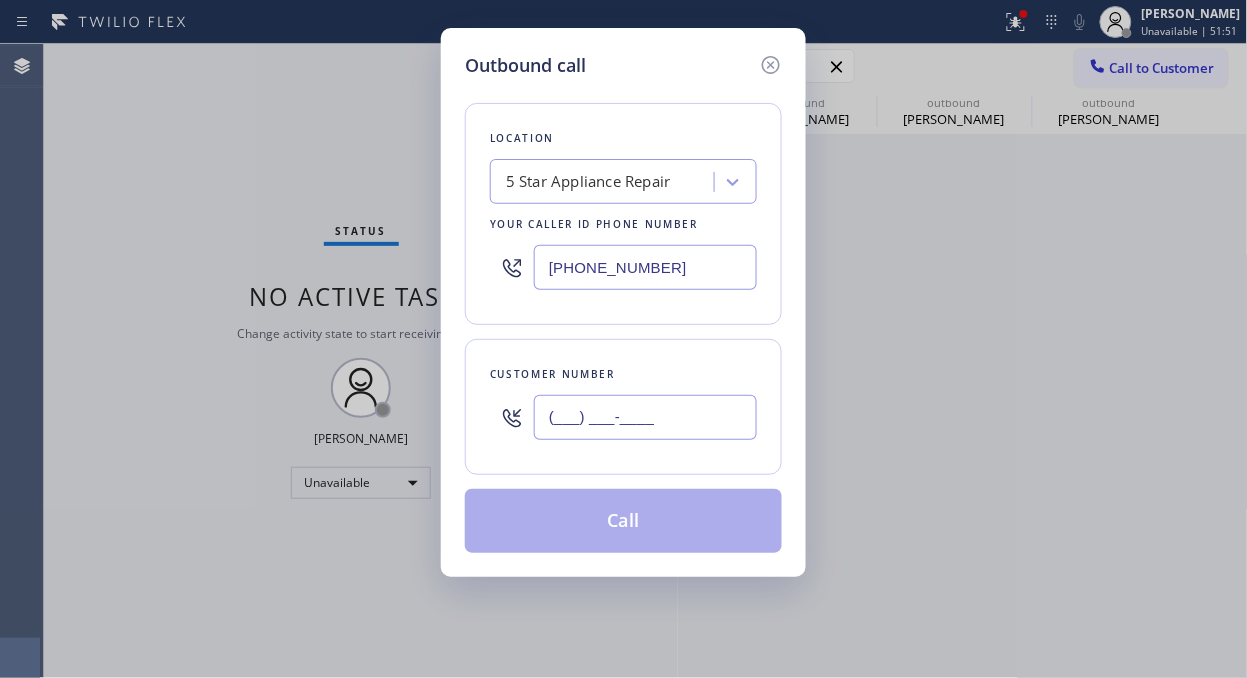paste on "816) 668-8042" 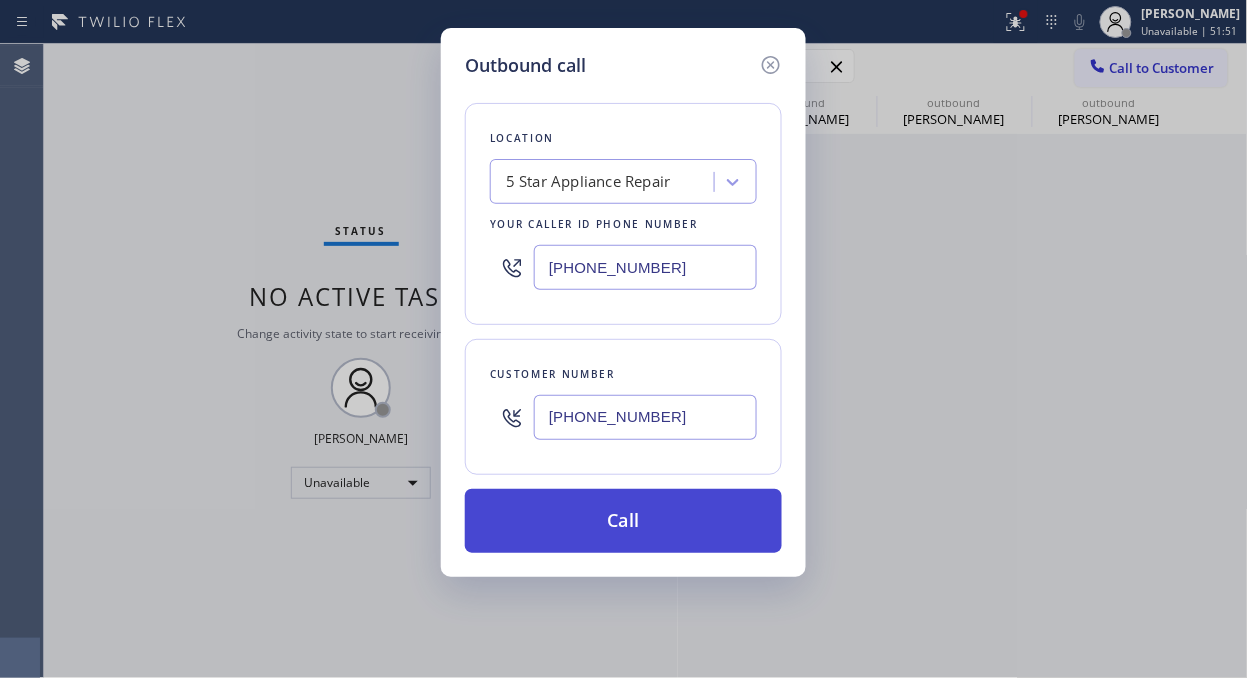 type on "(816) 668-8042" 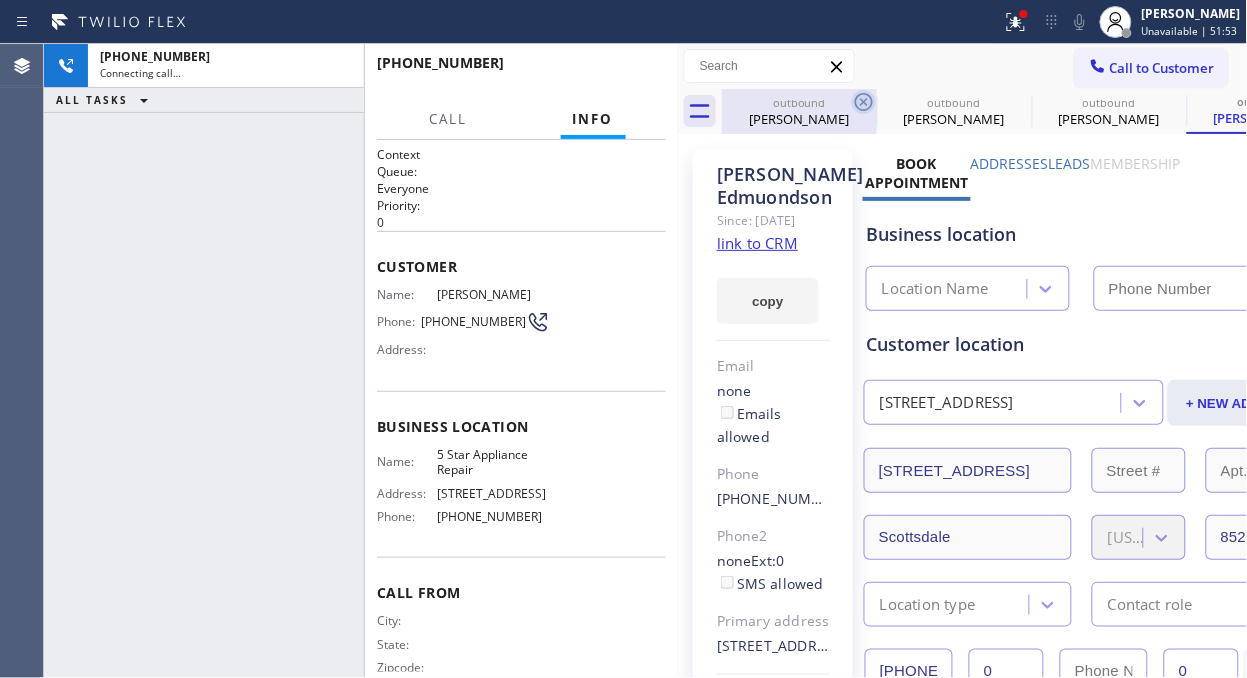 click 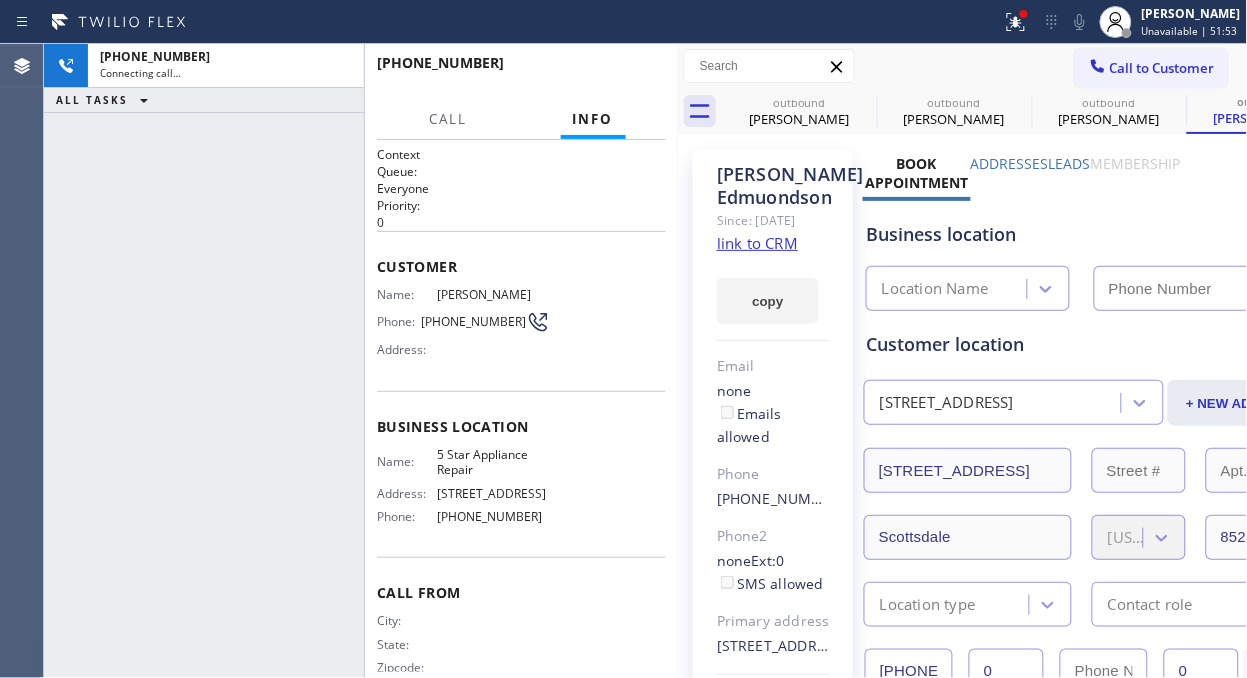 click 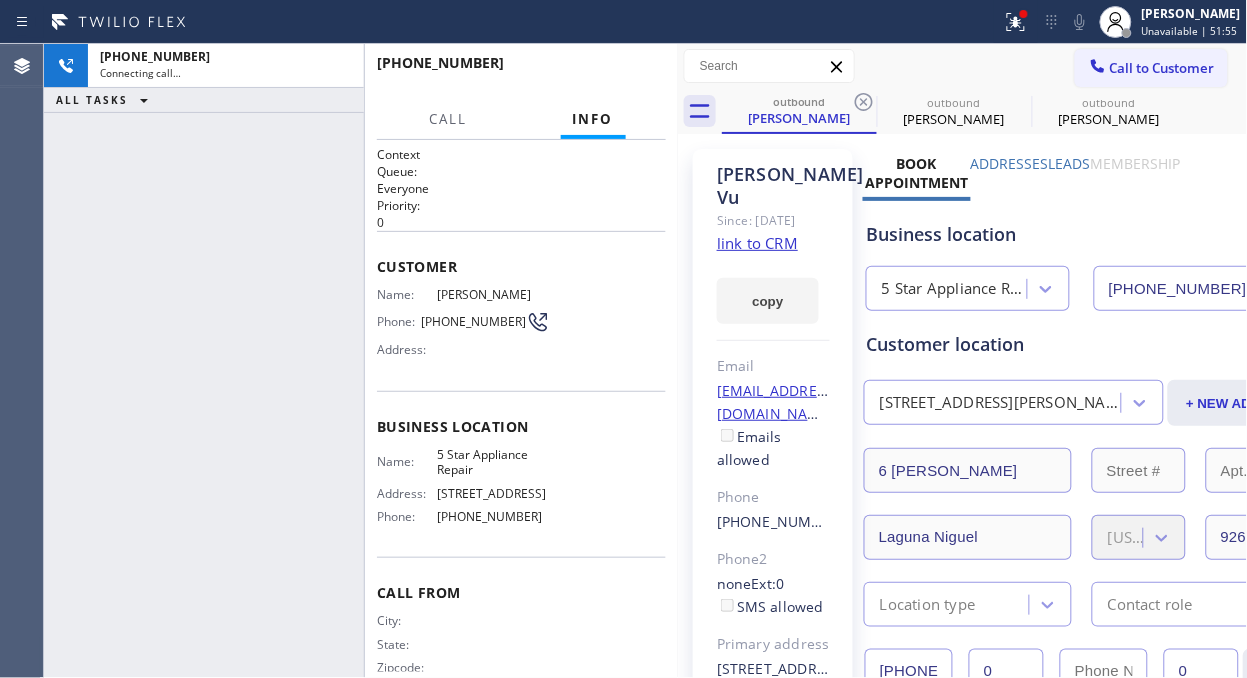 click 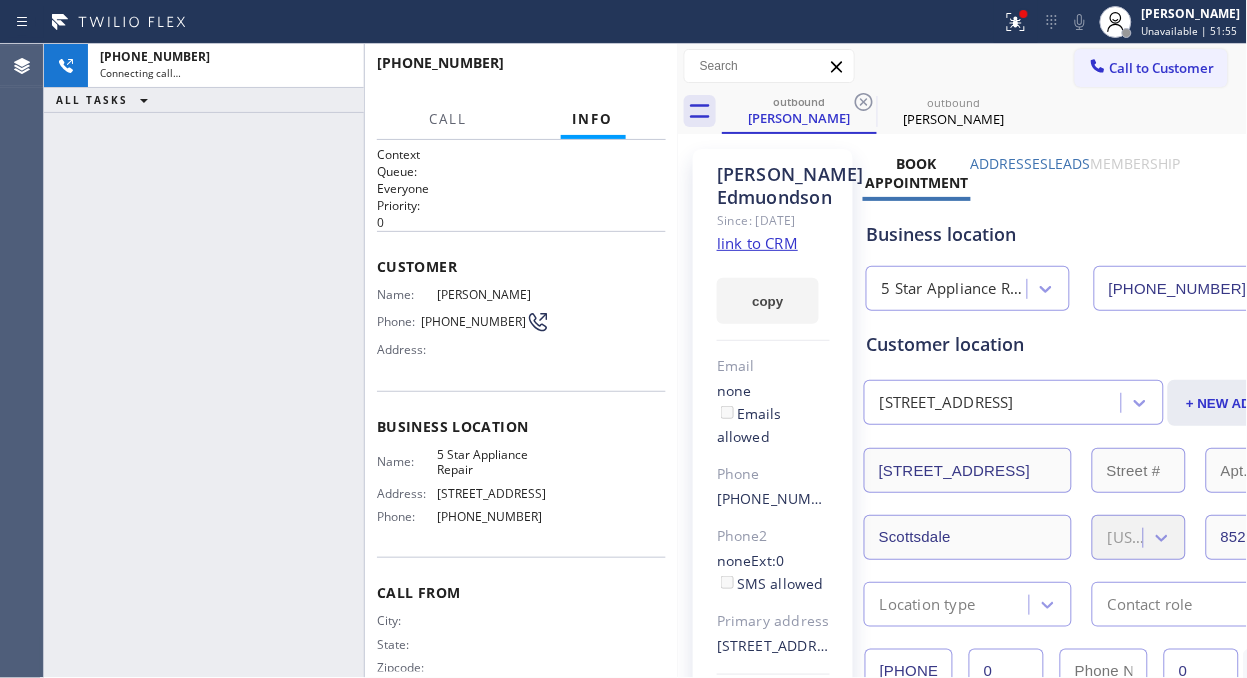 type on "[PHONE_NUMBER]" 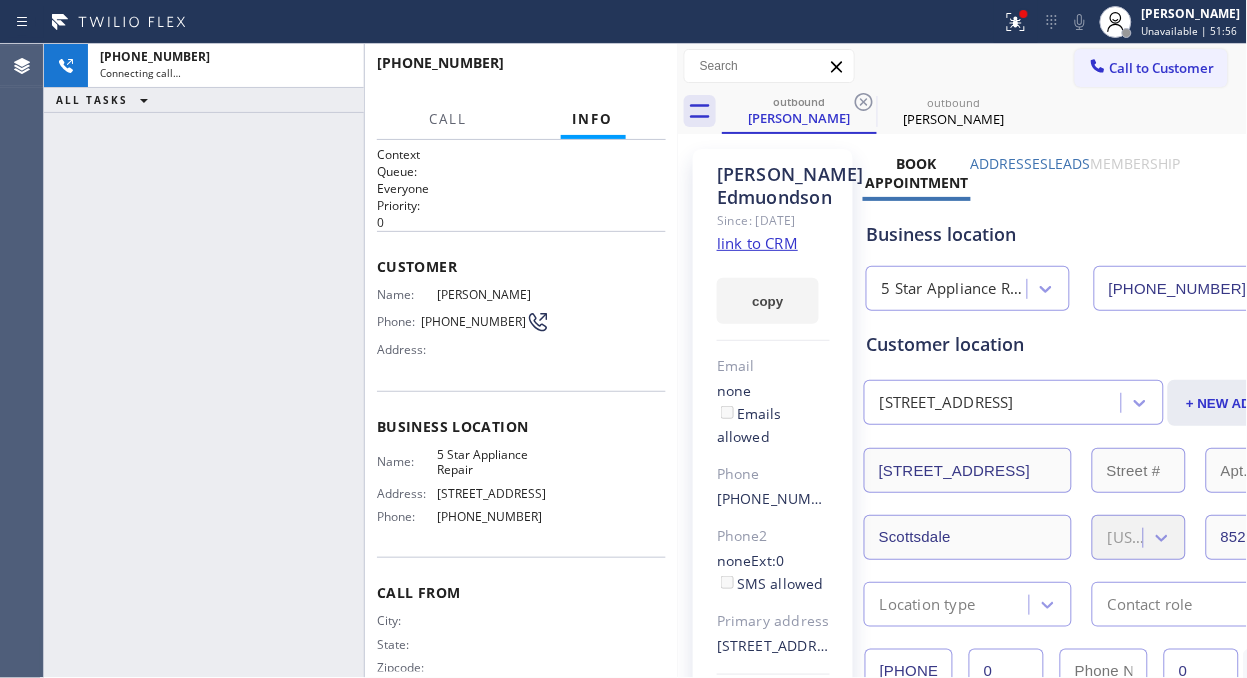 click 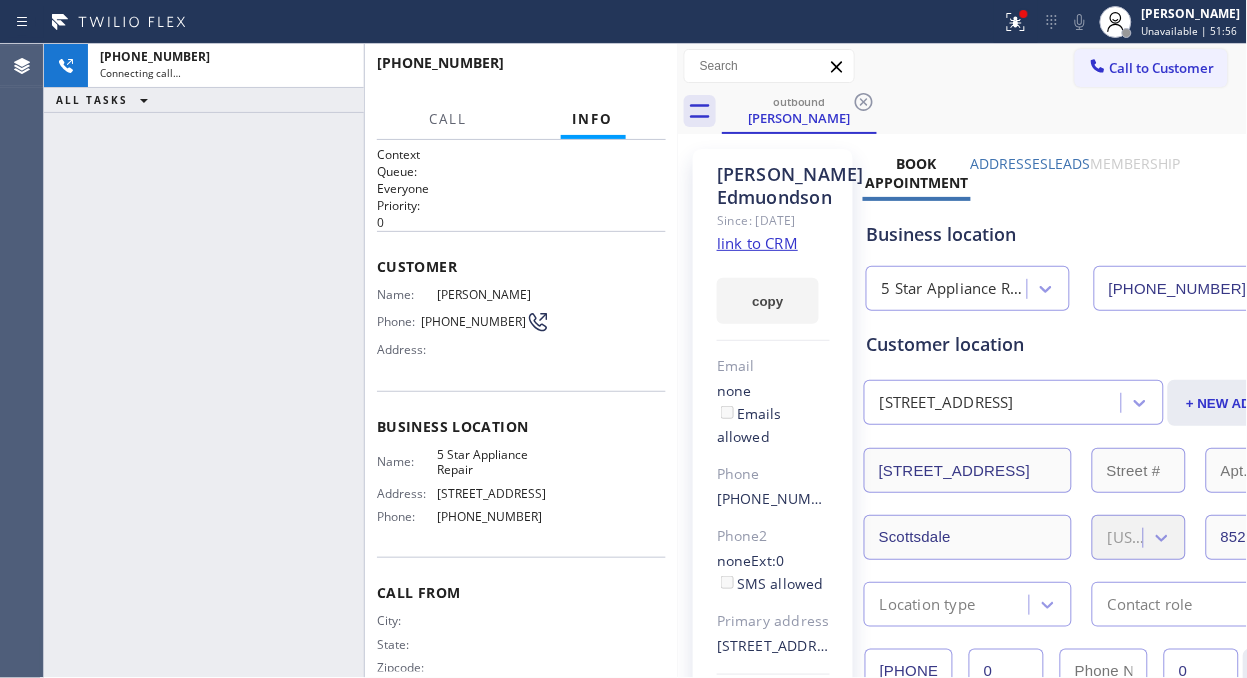 type on "[PHONE_NUMBER]" 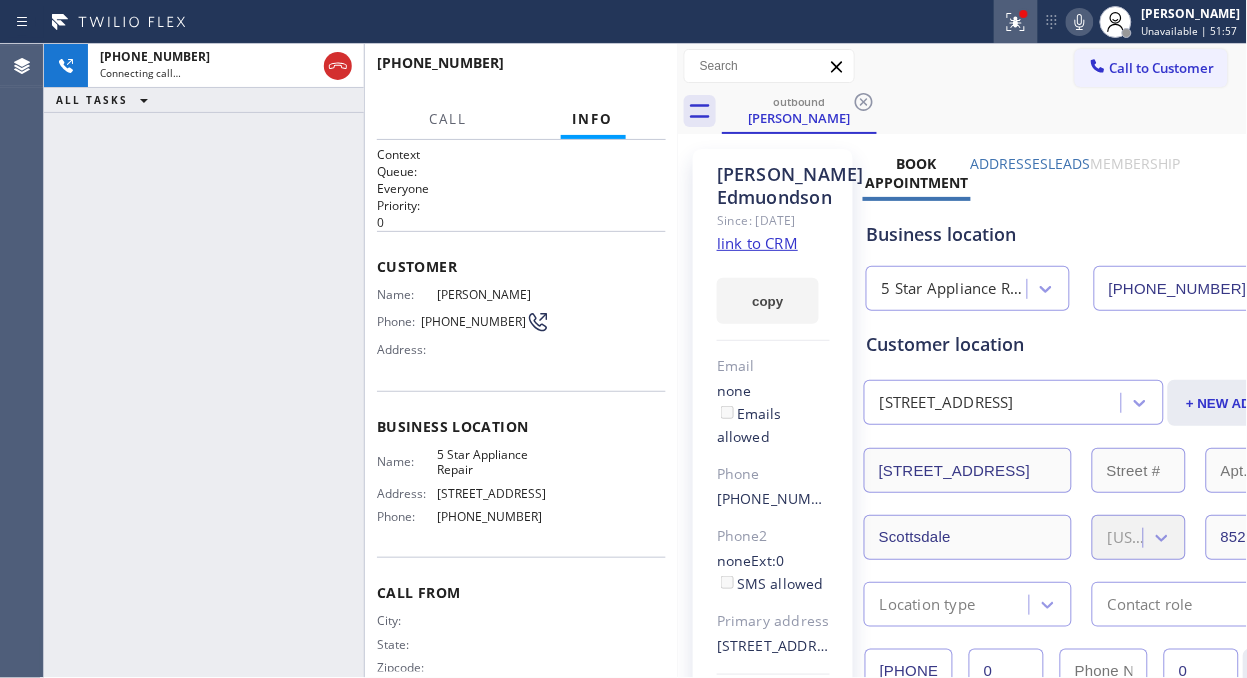 click 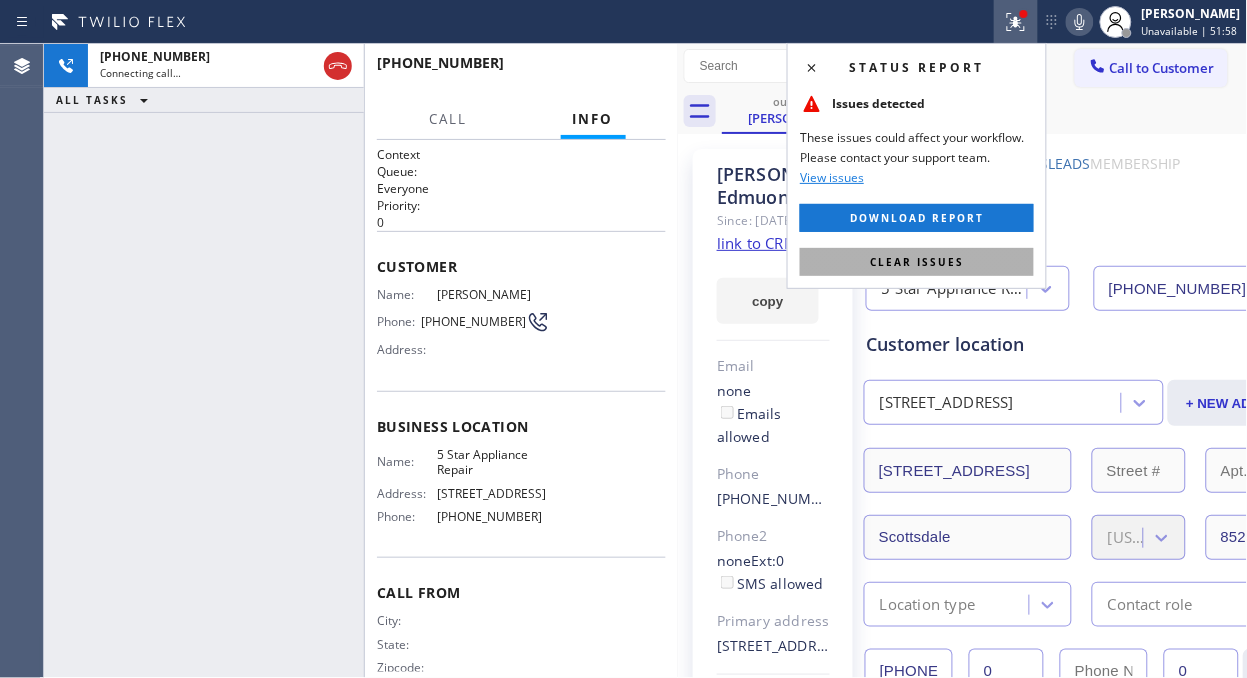 click on "Clear issues" at bounding box center (917, 262) 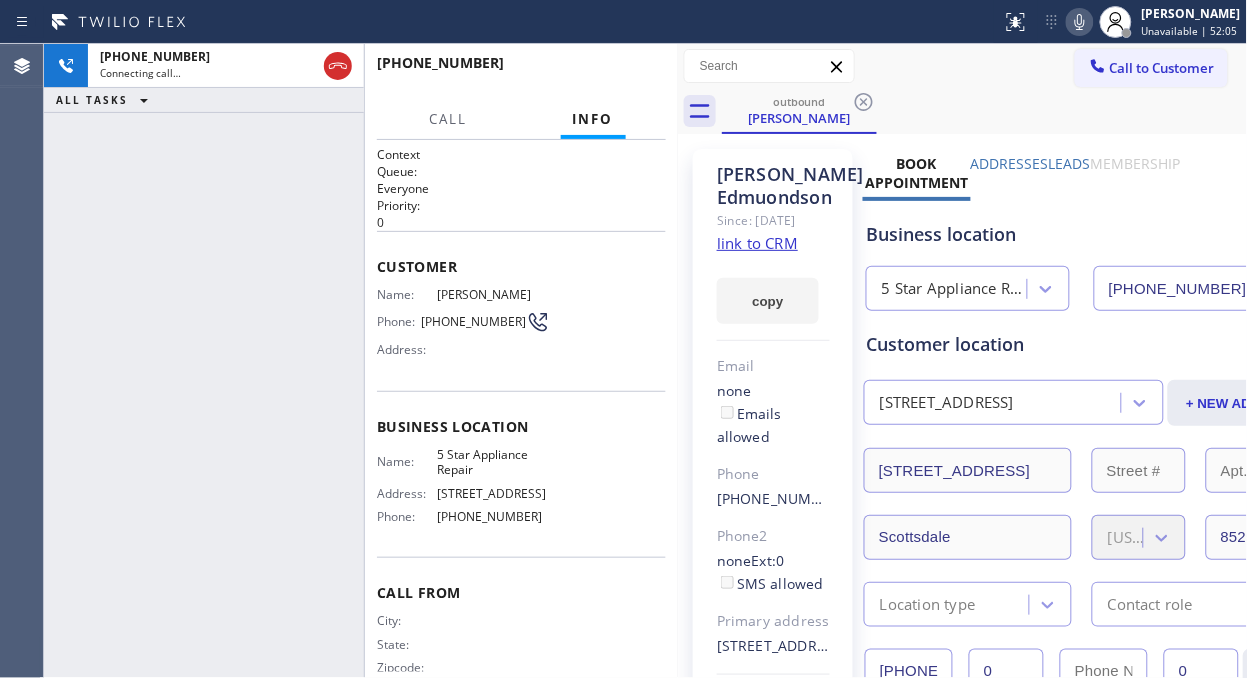 click 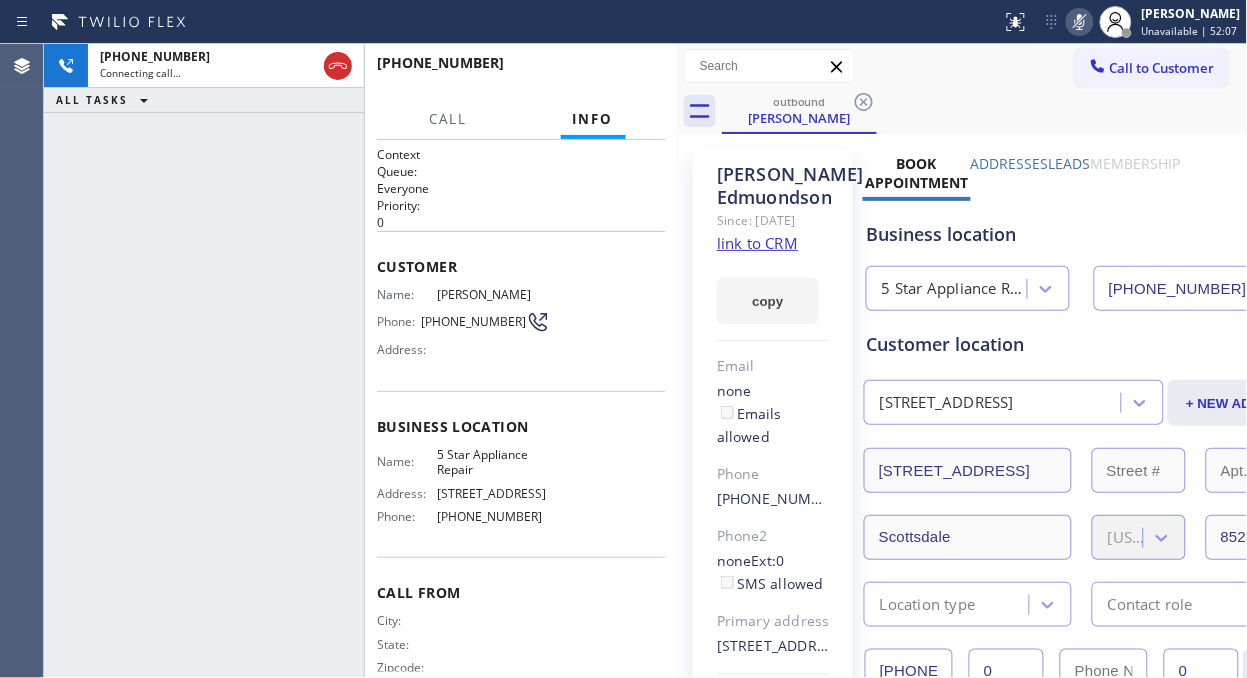click 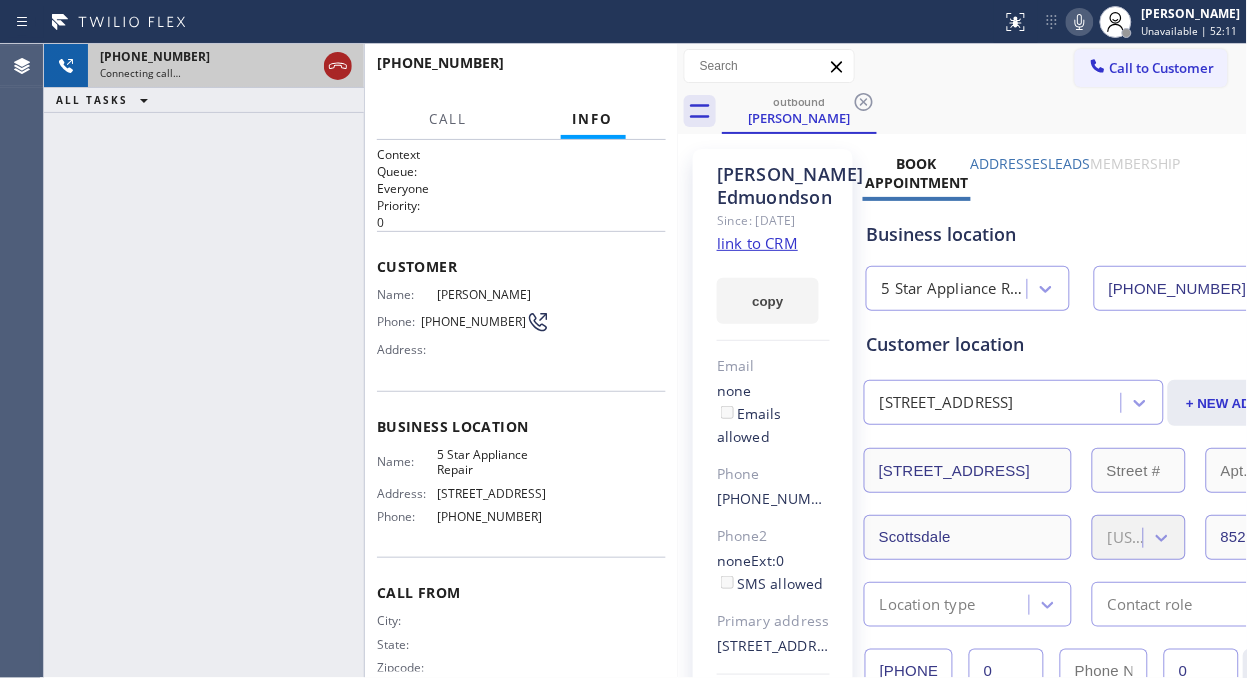 click 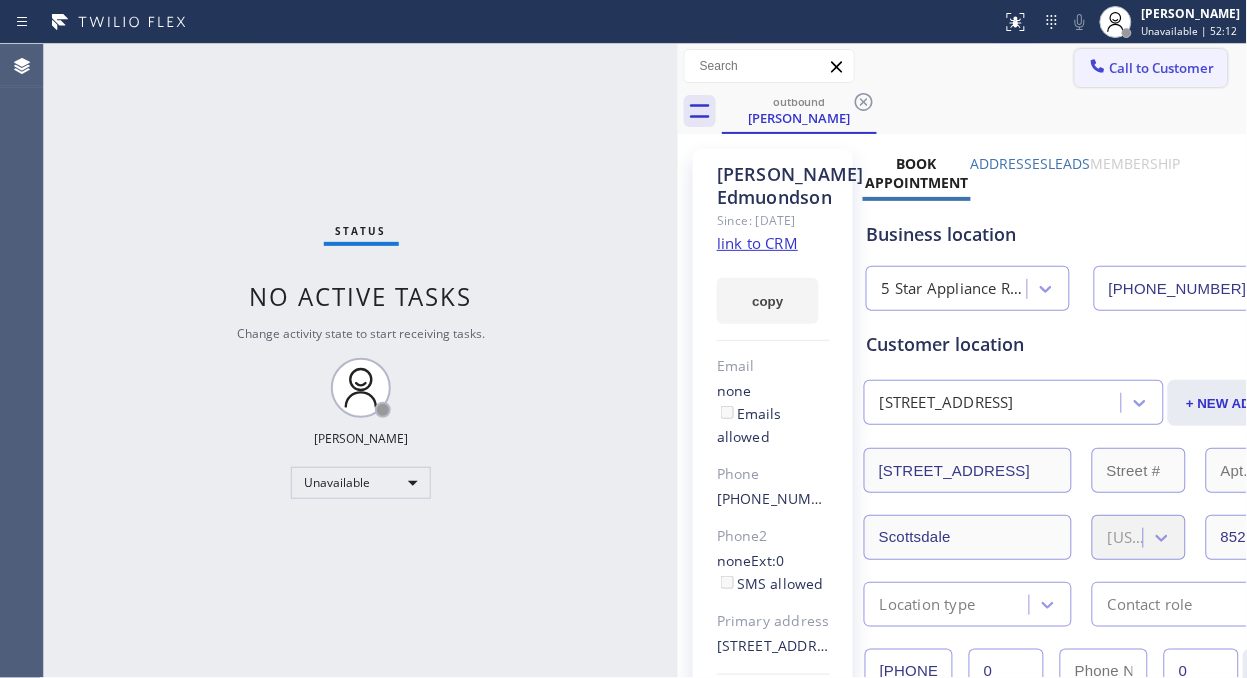 click on "Call to Customer" at bounding box center [1162, 68] 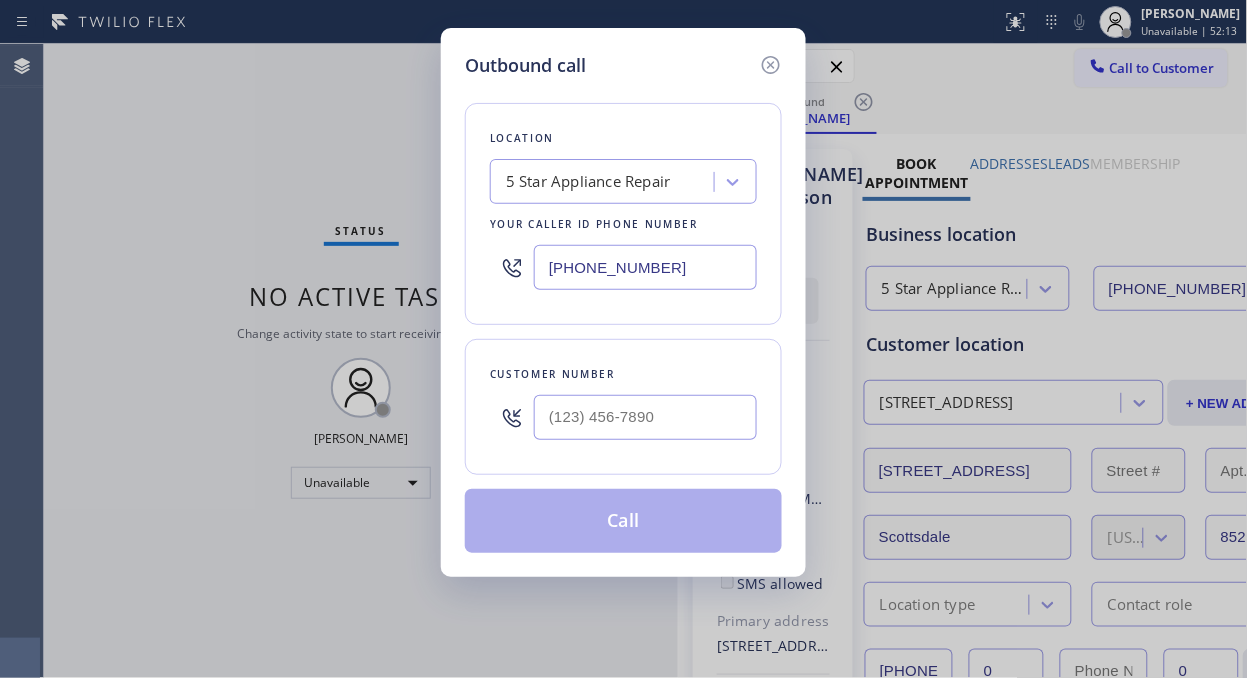 click at bounding box center (645, 417) 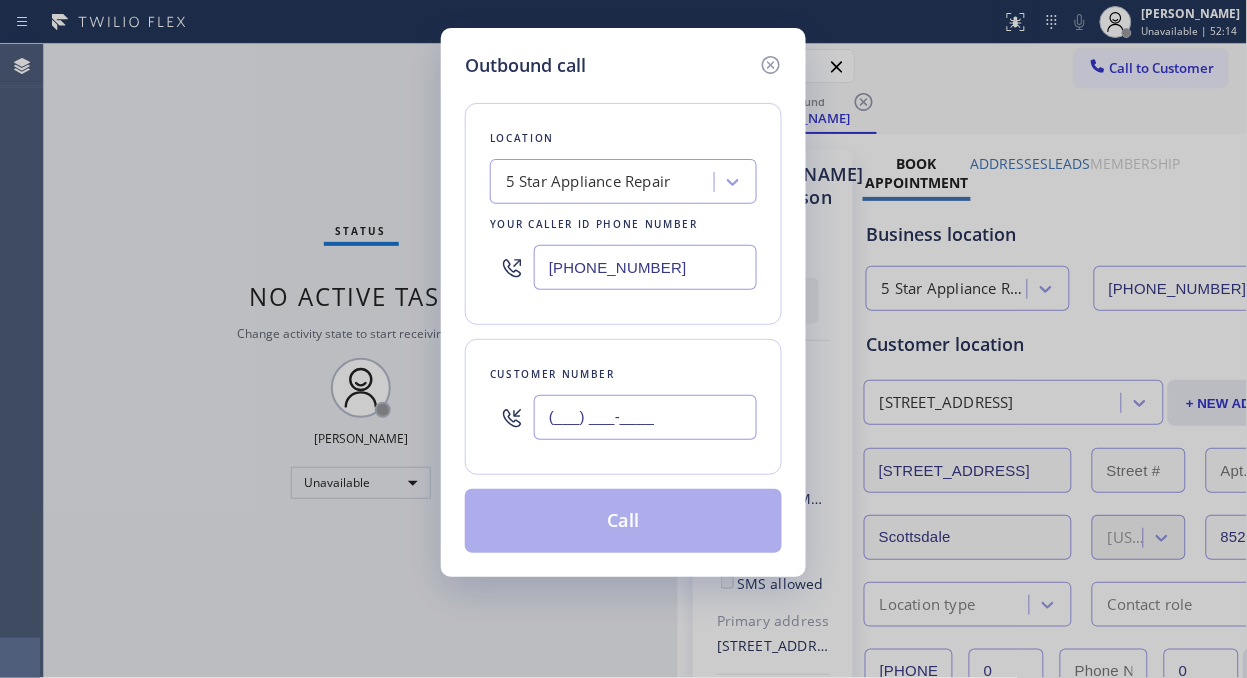 click on "(___) ___-____" at bounding box center [645, 417] 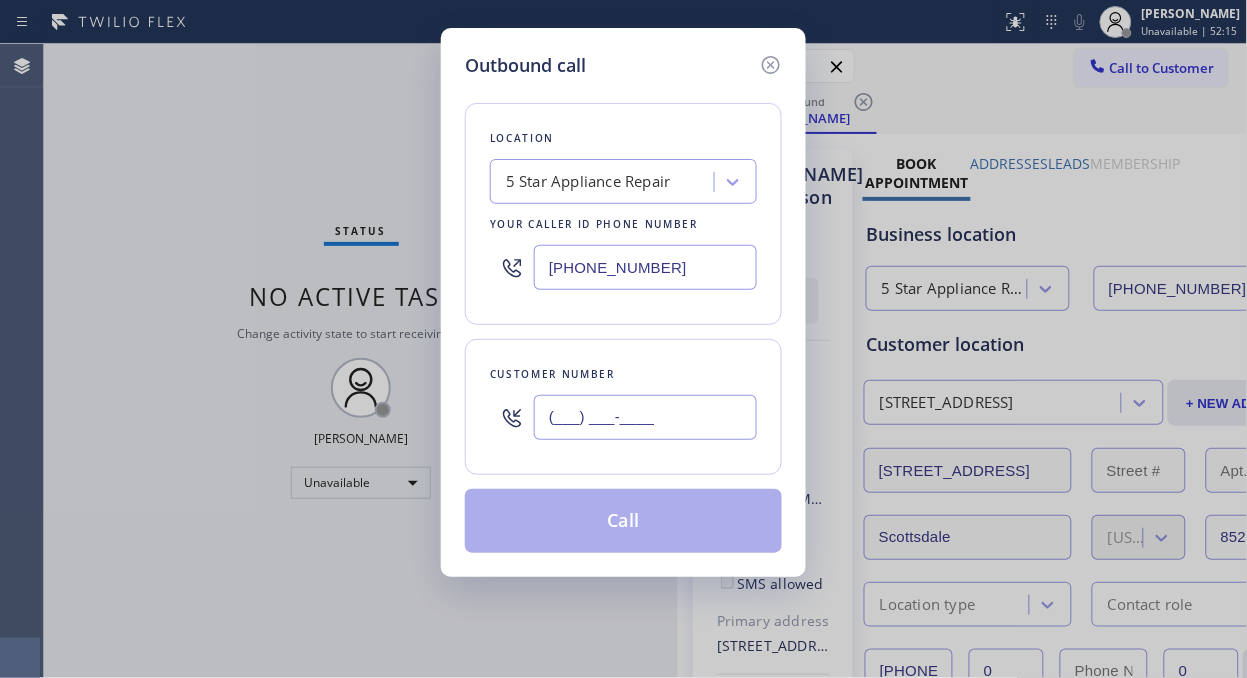 paste on "661) 607-2545" 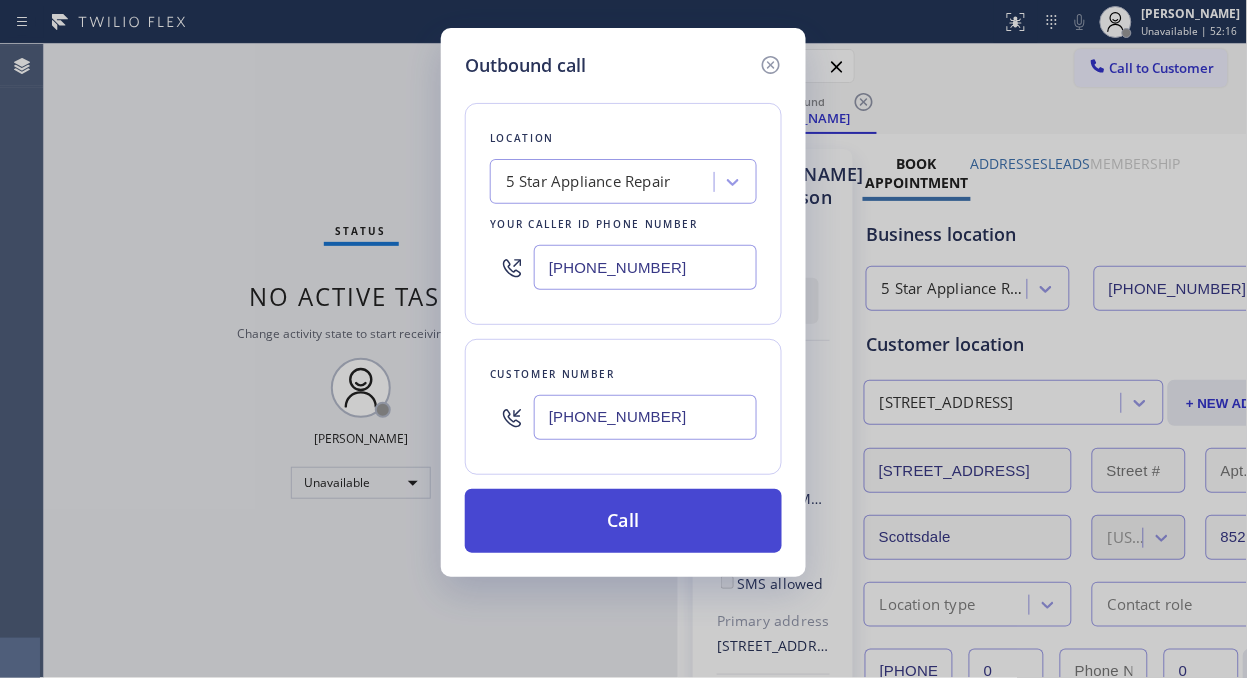 type on "(661) 607-2545" 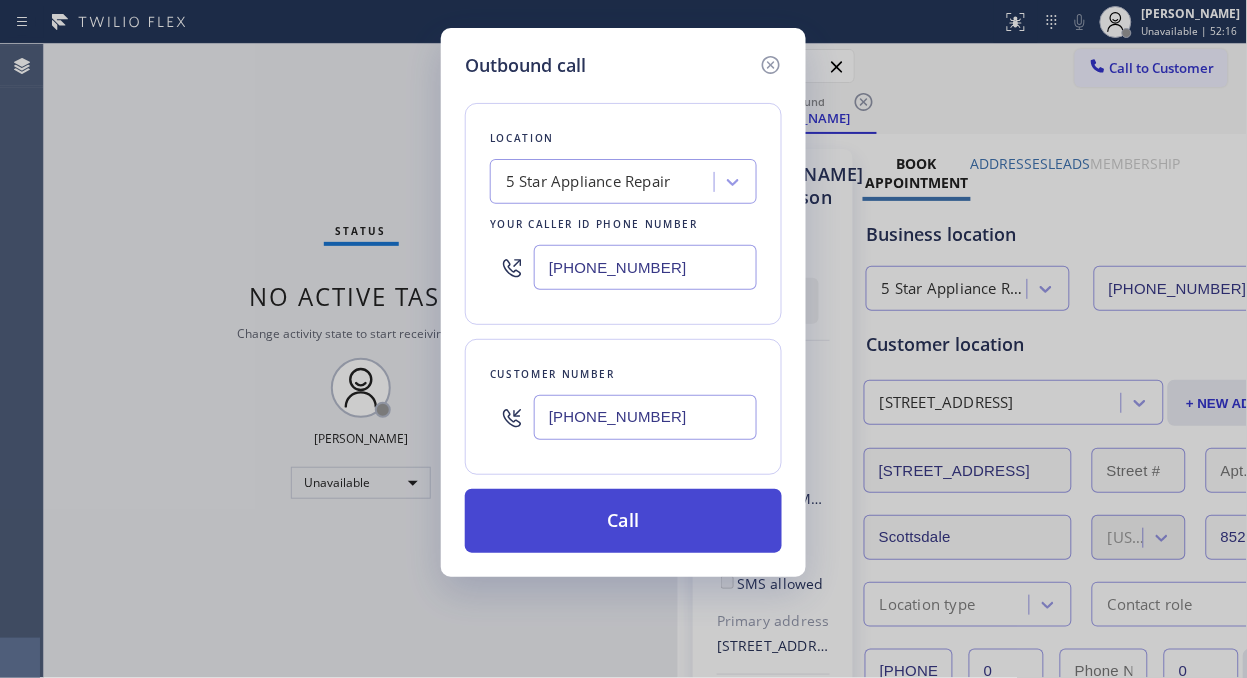 click on "Call" at bounding box center (623, 521) 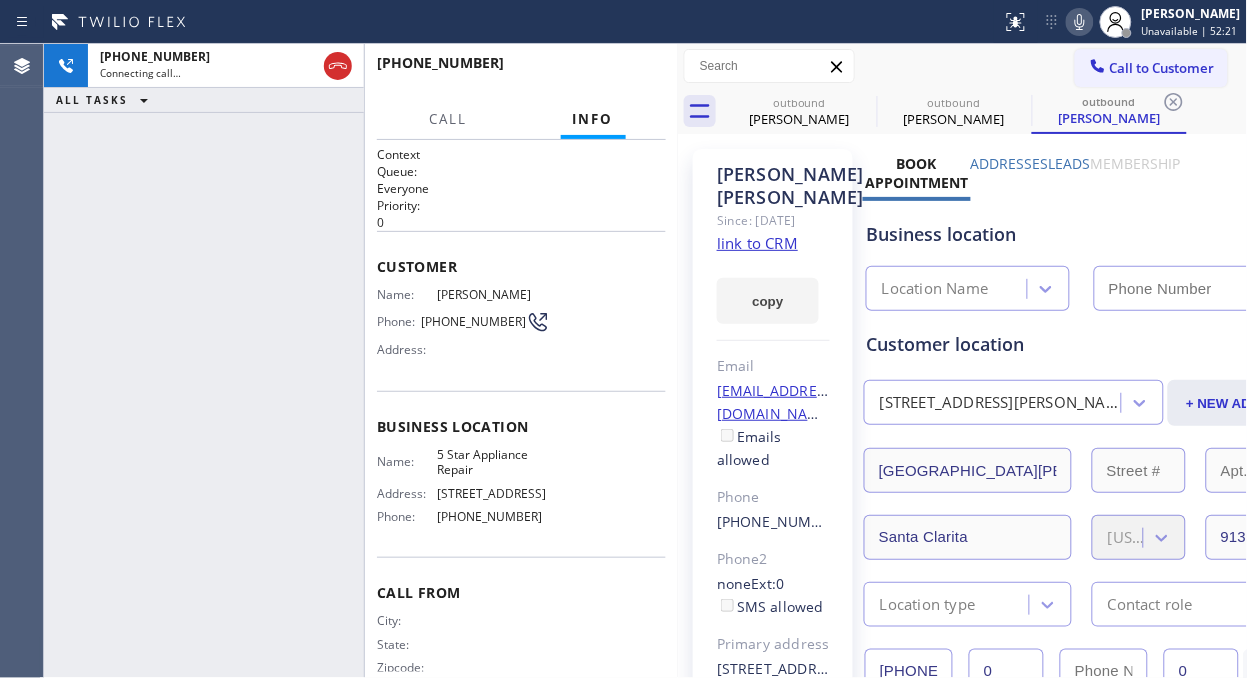 type on "[PHONE_NUMBER]" 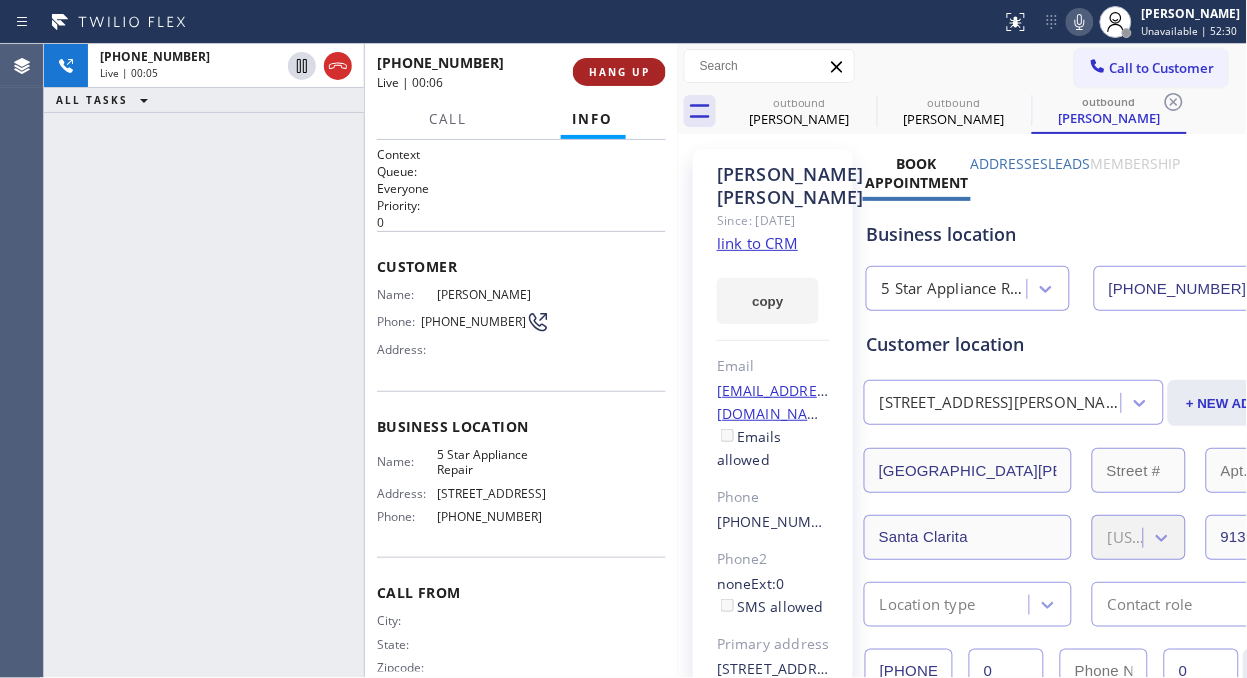 click on "HANG UP" at bounding box center (619, 72) 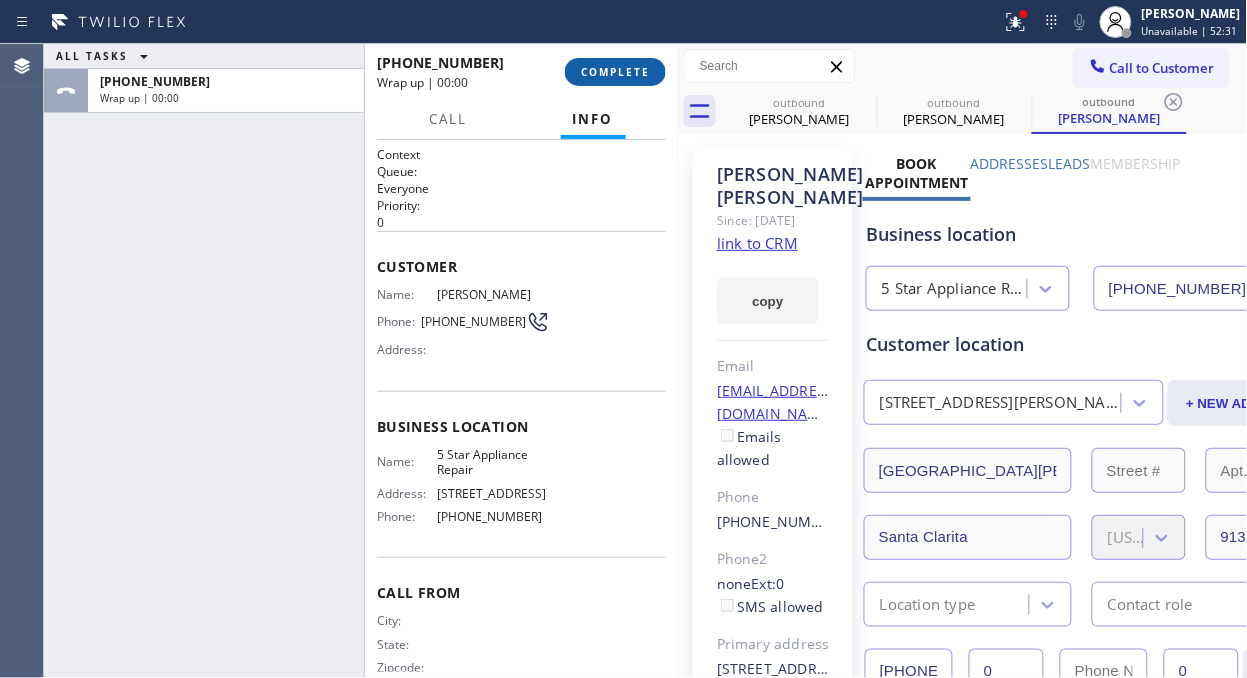 click on "COMPLETE" at bounding box center [615, 72] 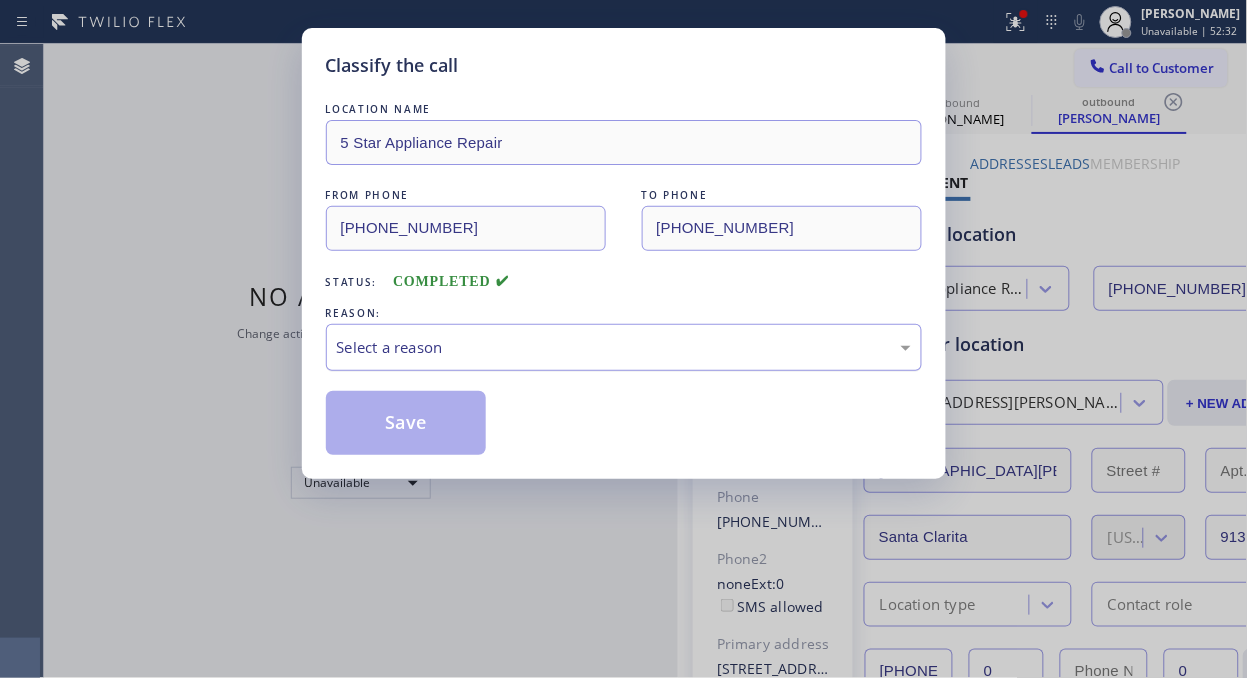 click on "Select a reason" at bounding box center (624, 347) 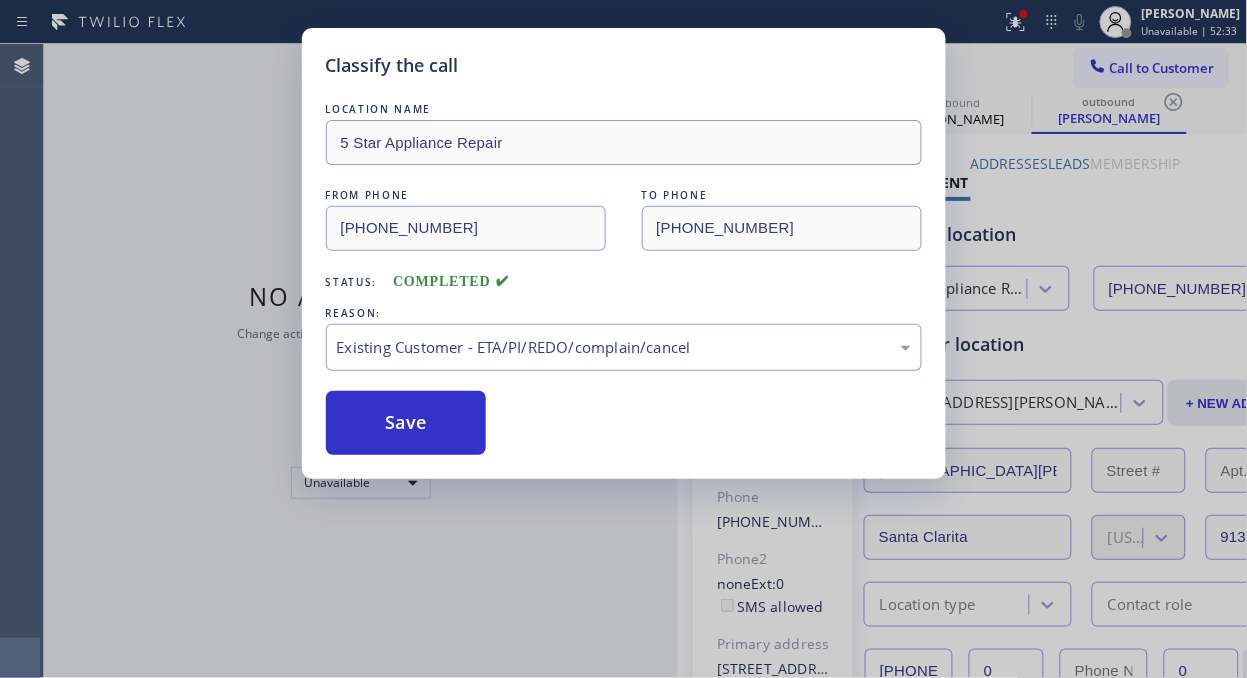 click on "Save" at bounding box center (406, 423) 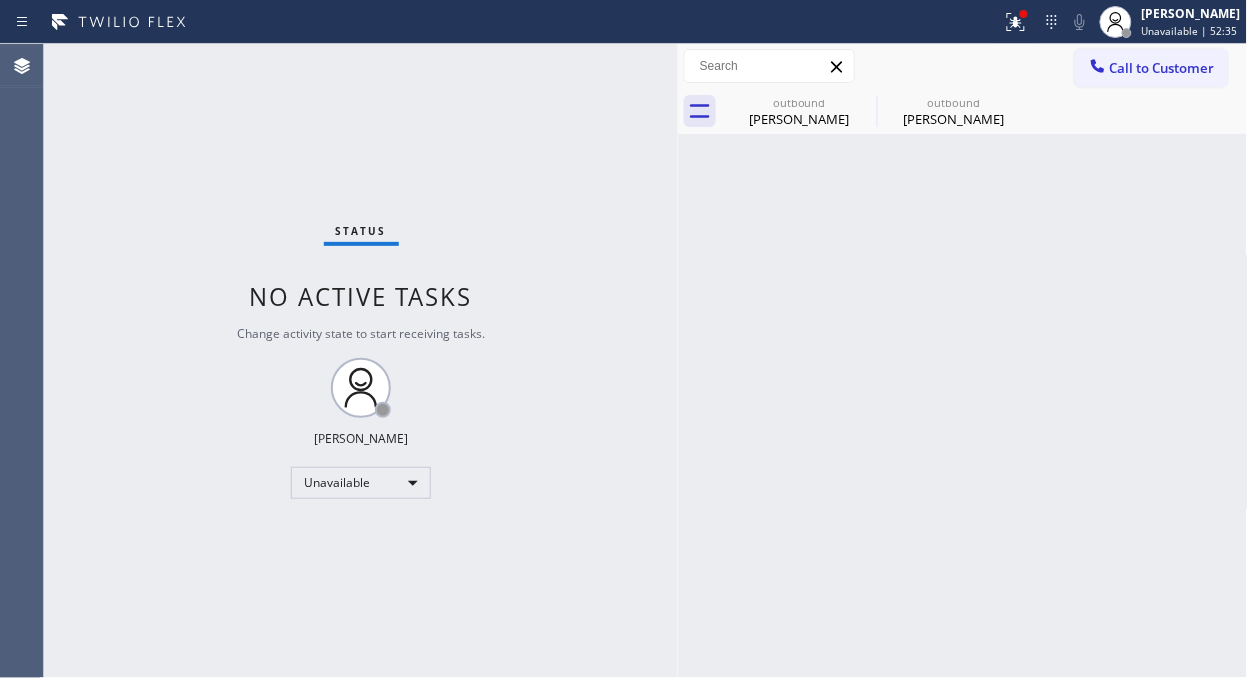 click on "Call to Customer" at bounding box center [1162, 68] 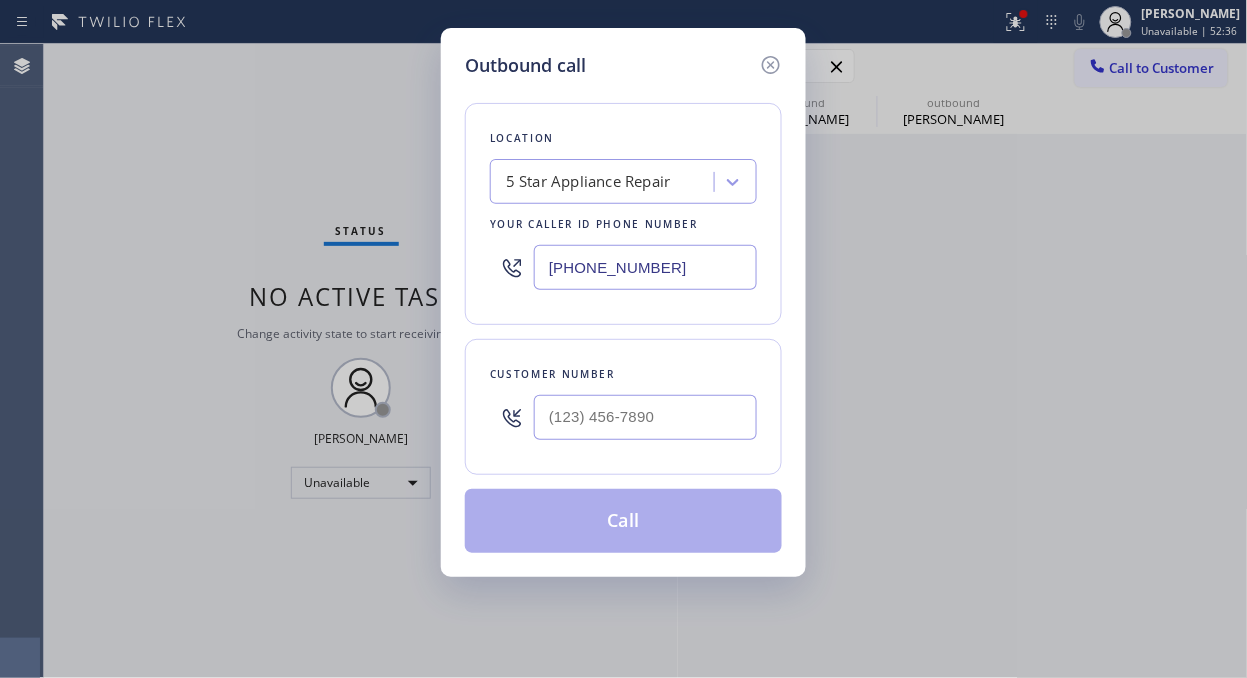 click at bounding box center [645, 417] 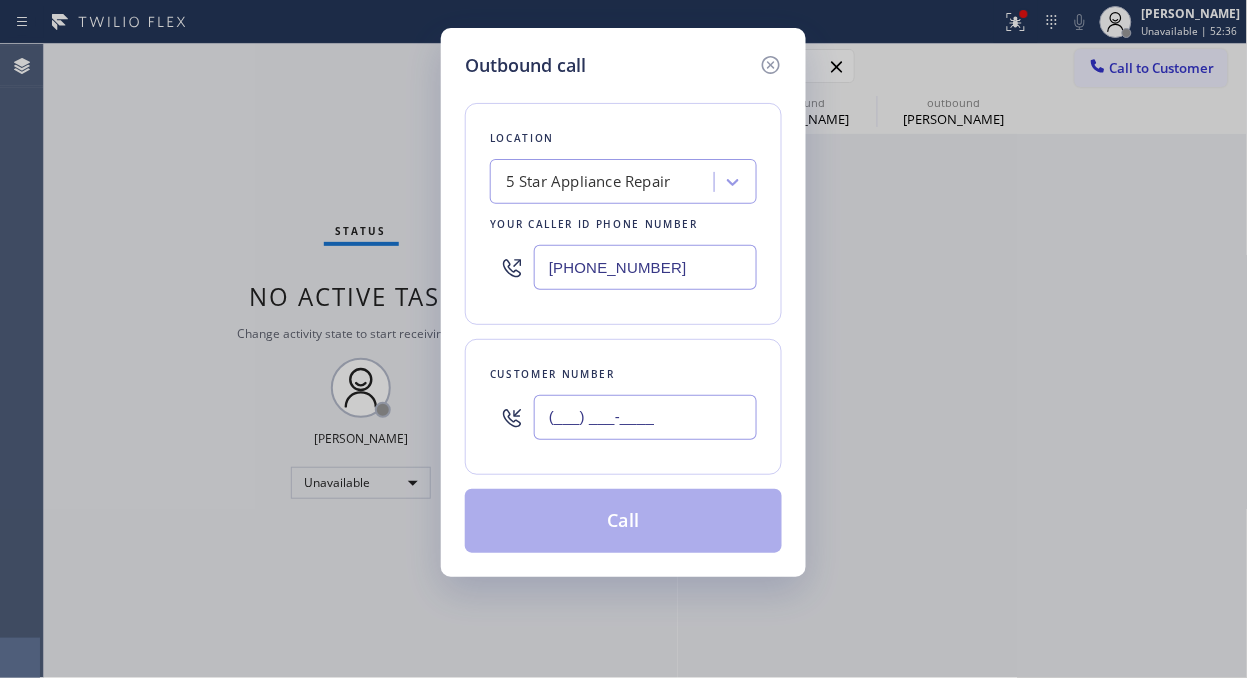 click on "(___) ___-____" at bounding box center (645, 417) 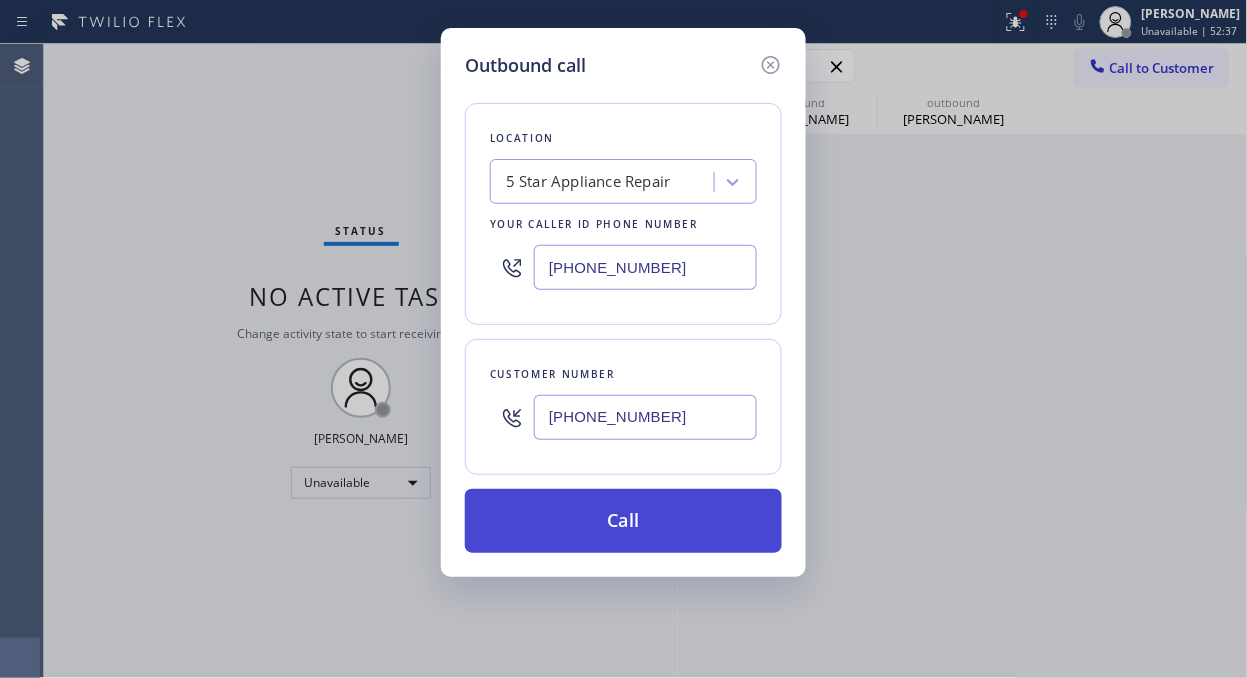 type on "(702) 858-0590" 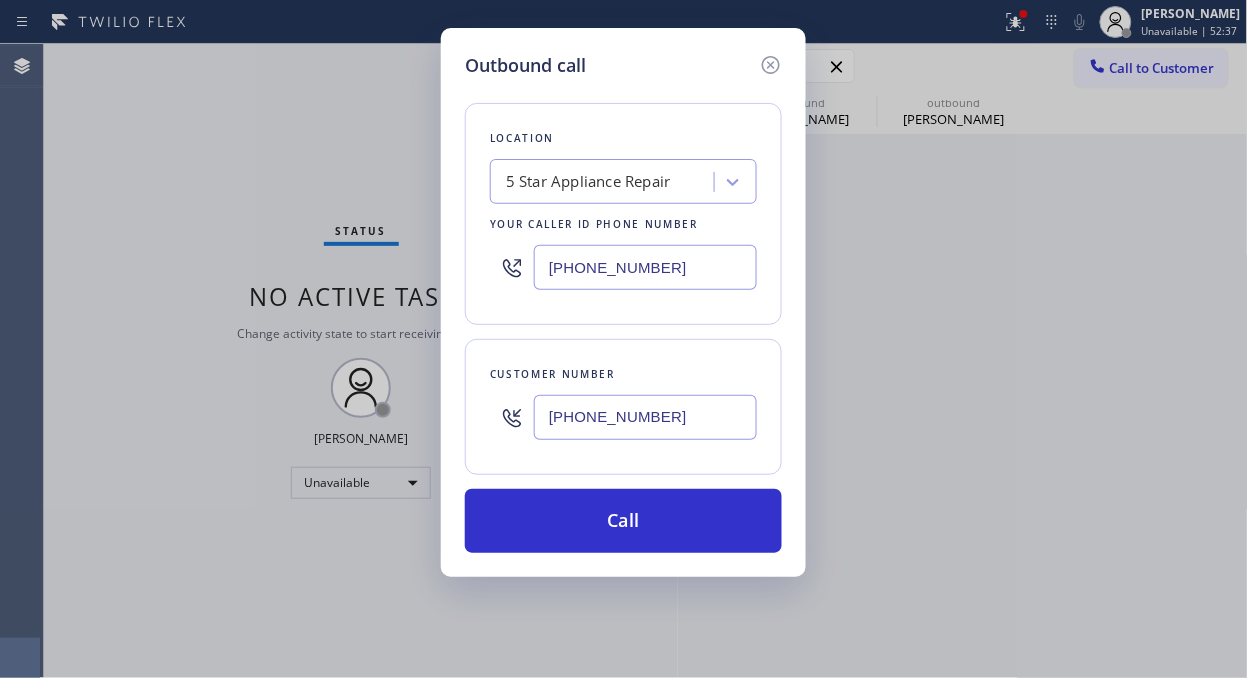 drag, startPoint x: 666, startPoint y: 514, endPoint x: 842, endPoint y: 308, distance: 270.9465 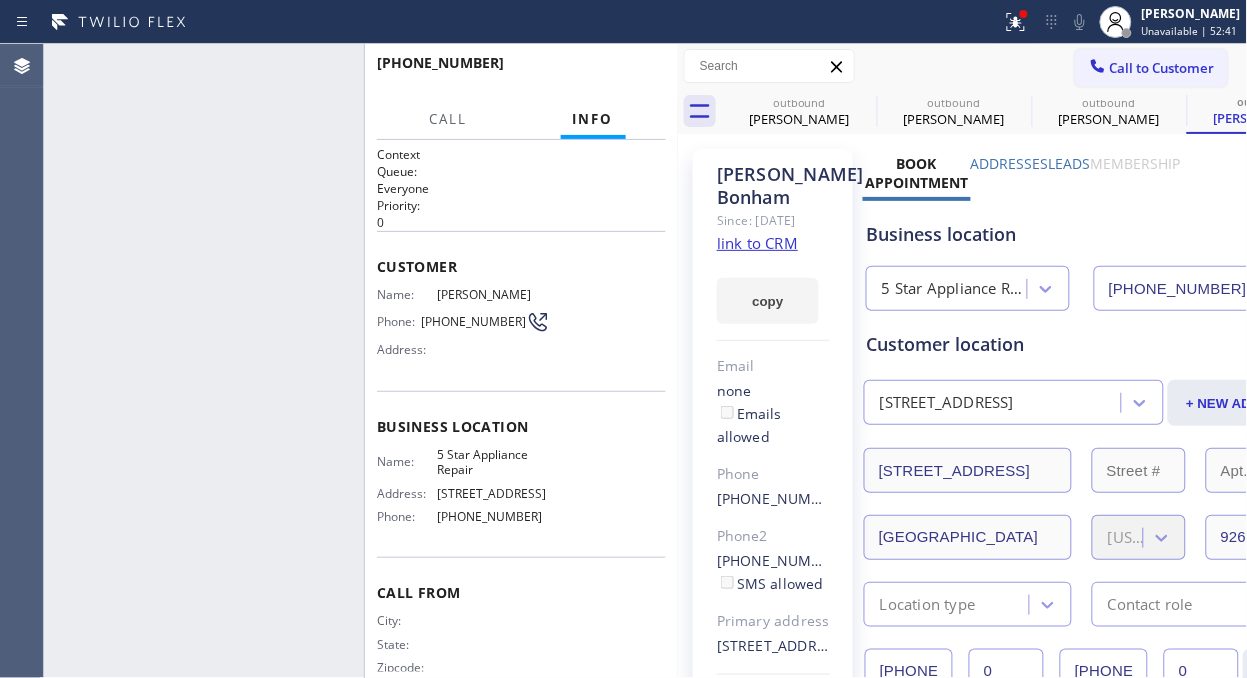 type on "[PHONE_NUMBER]" 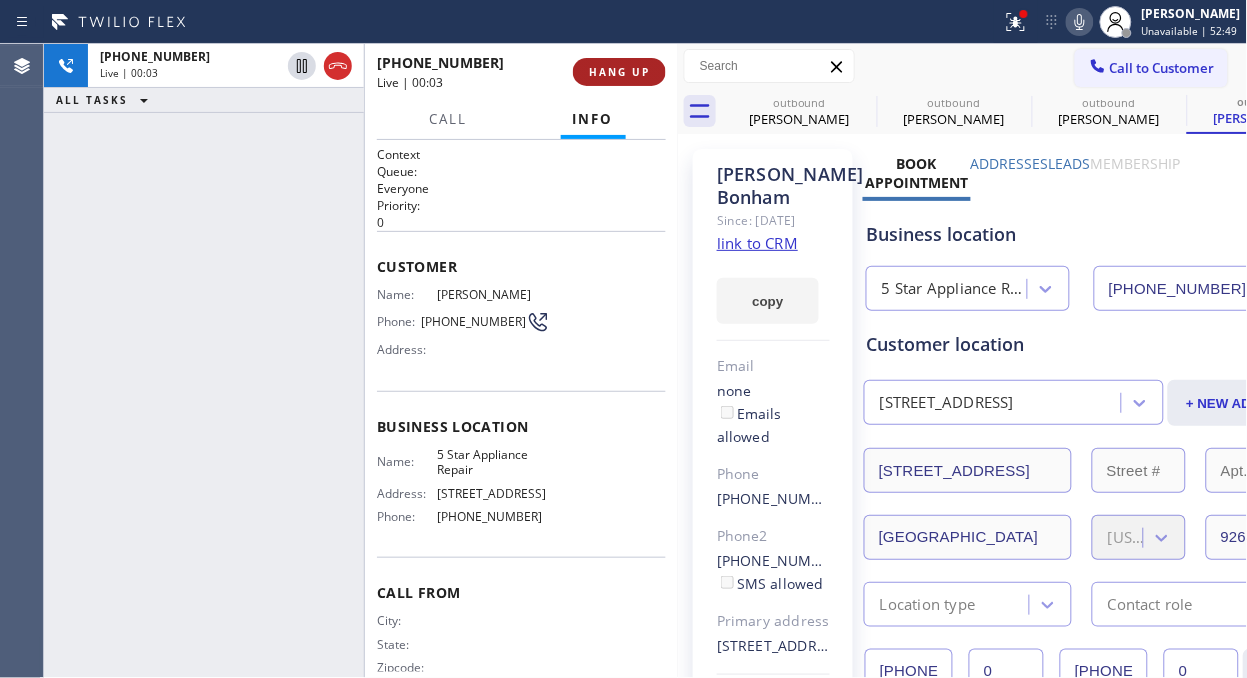 click on "HANG UP" at bounding box center [619, 72] 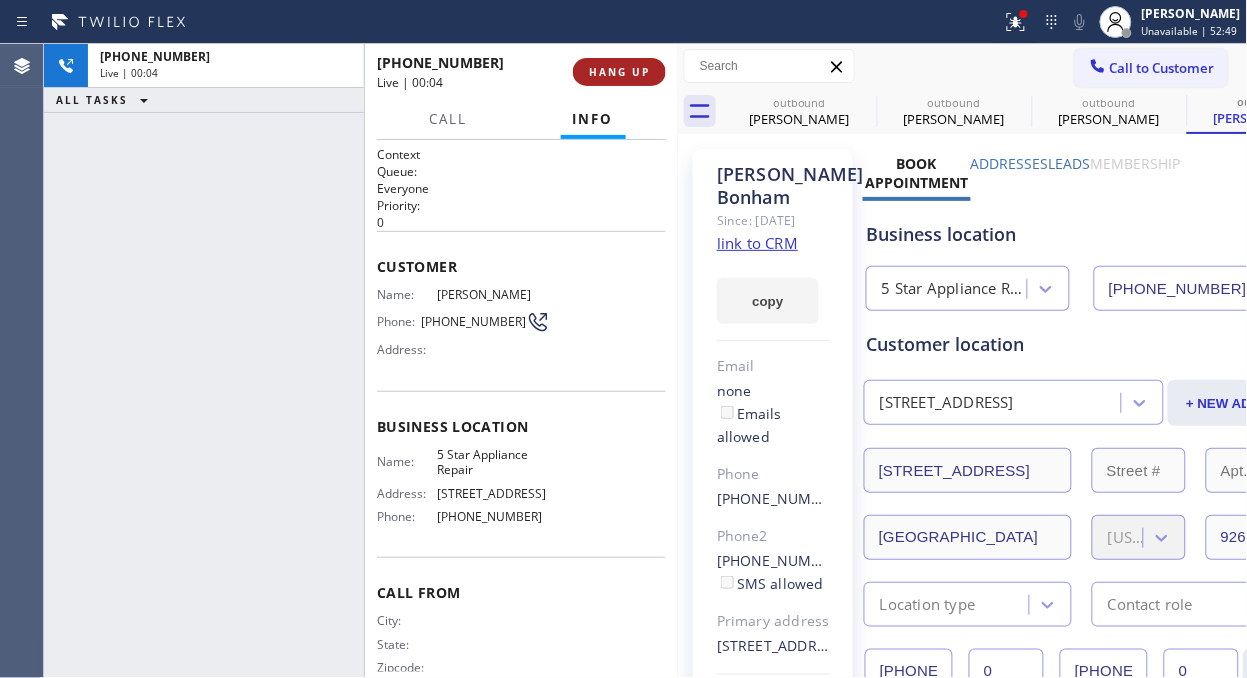 click on "HANG UP" at bounding box center (619, 72) 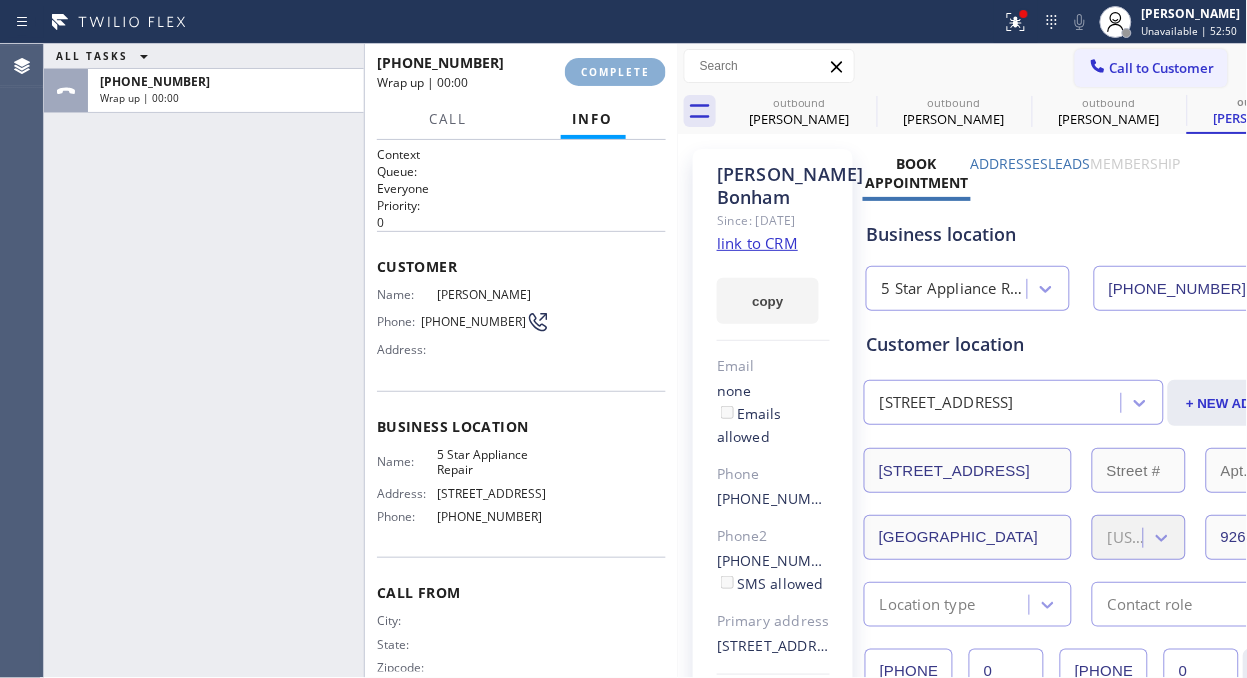 click on "COMPLETE" at bounding box center [615, 72] 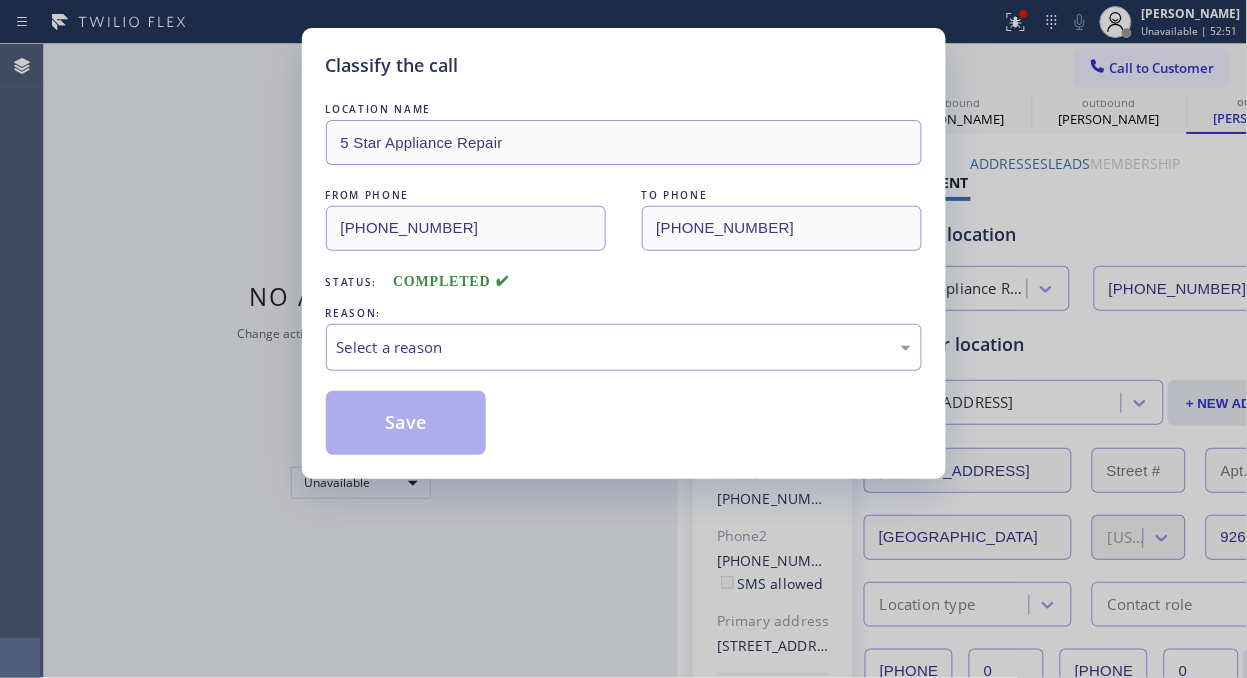 click on "Classify the call" at bounding box center (624, 65) 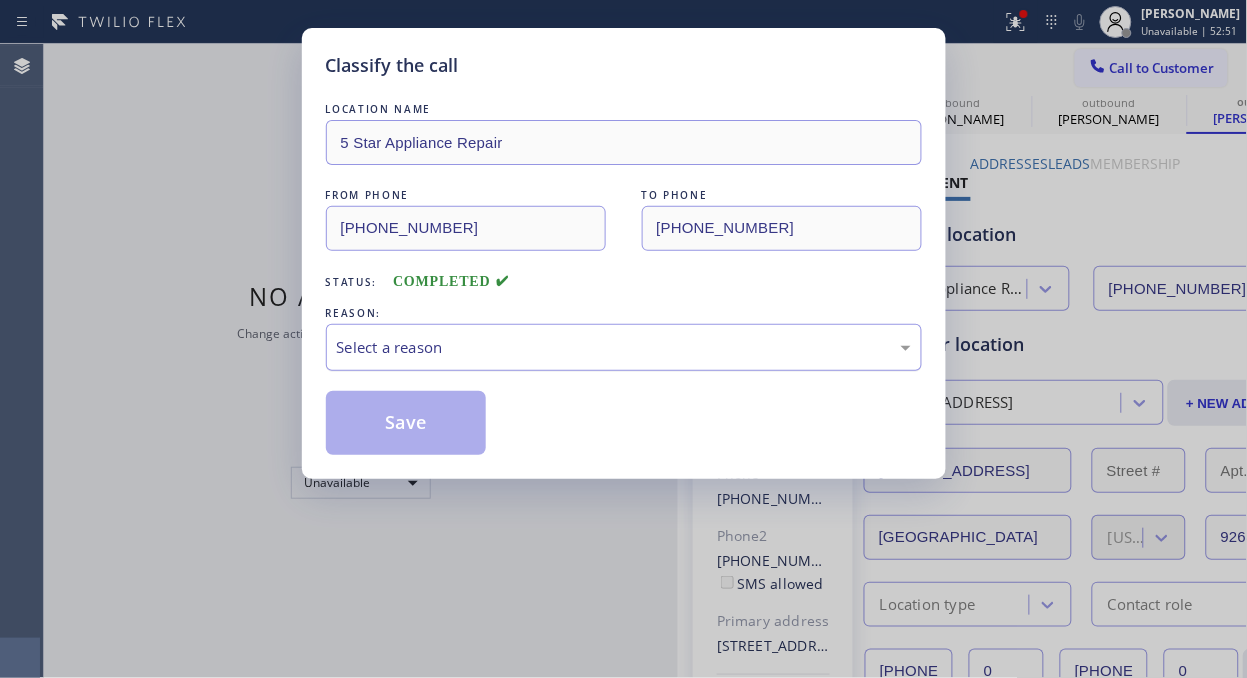 click on "Select a reason" at bounding box center (624, 347) 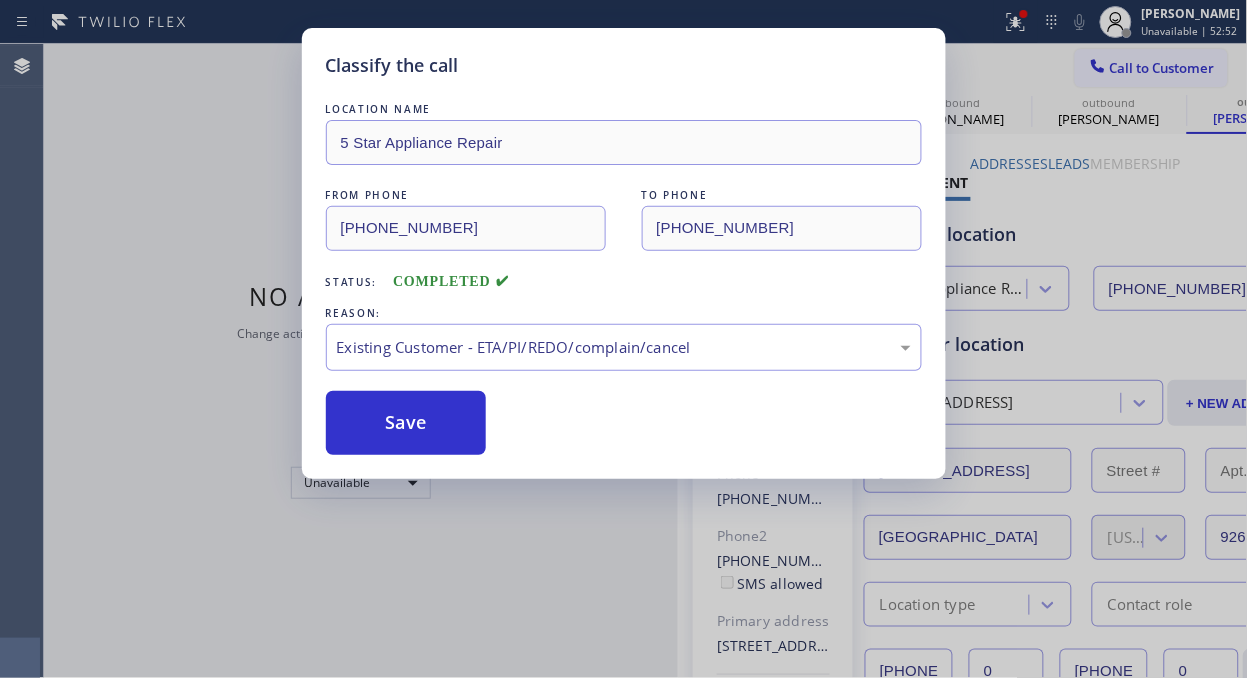 drag, startPoint x: 435, startPoint y: 438, endPoint x: 862, endPoint y: 217, distance: 480.80142 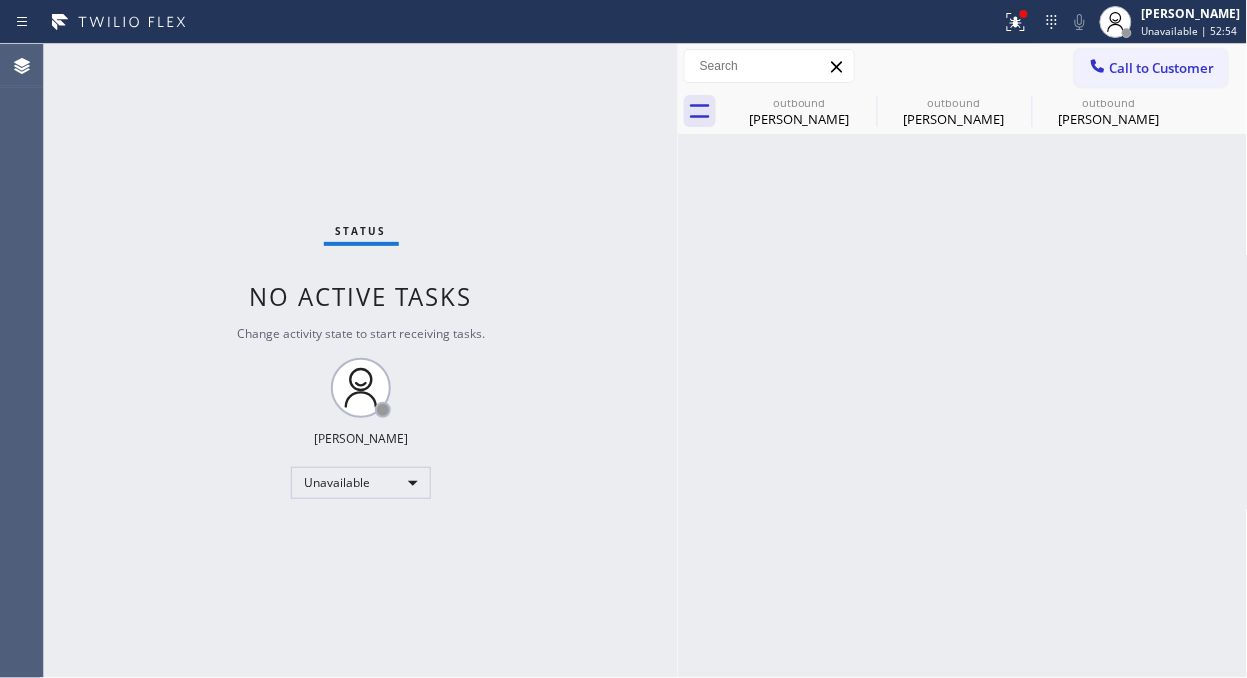 click at bounding box center [1098, 68] 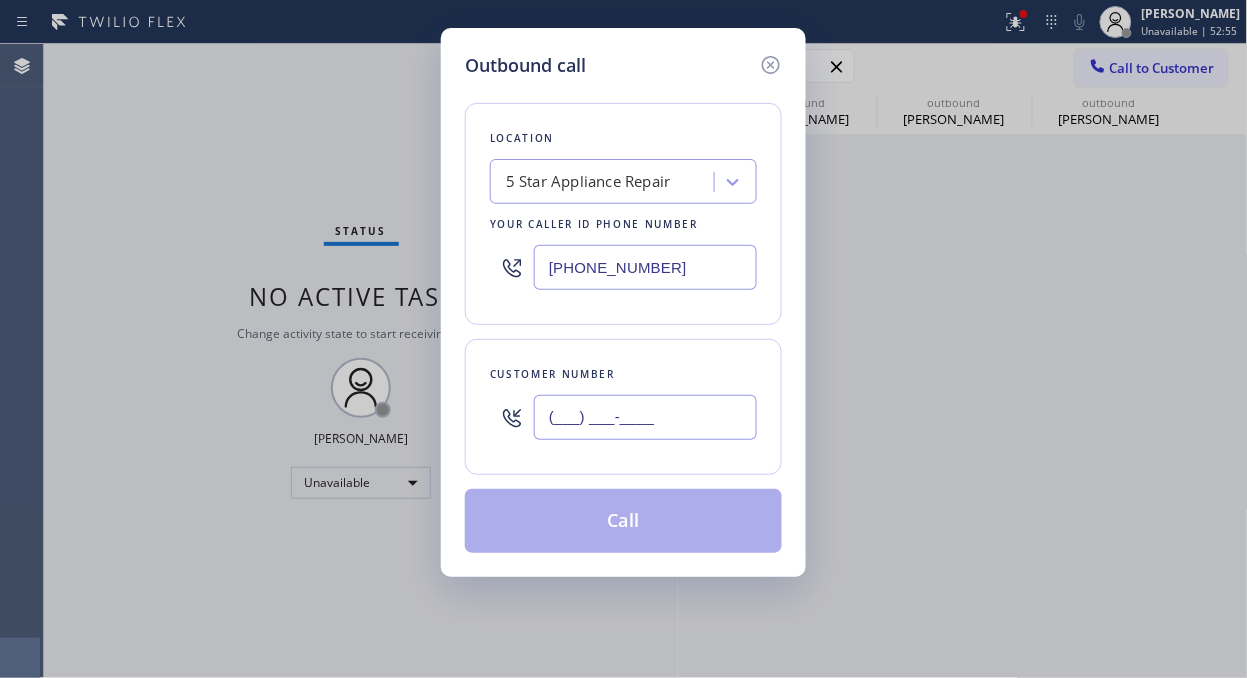click on "(___) ___-____" at bounding box center (645, 417) 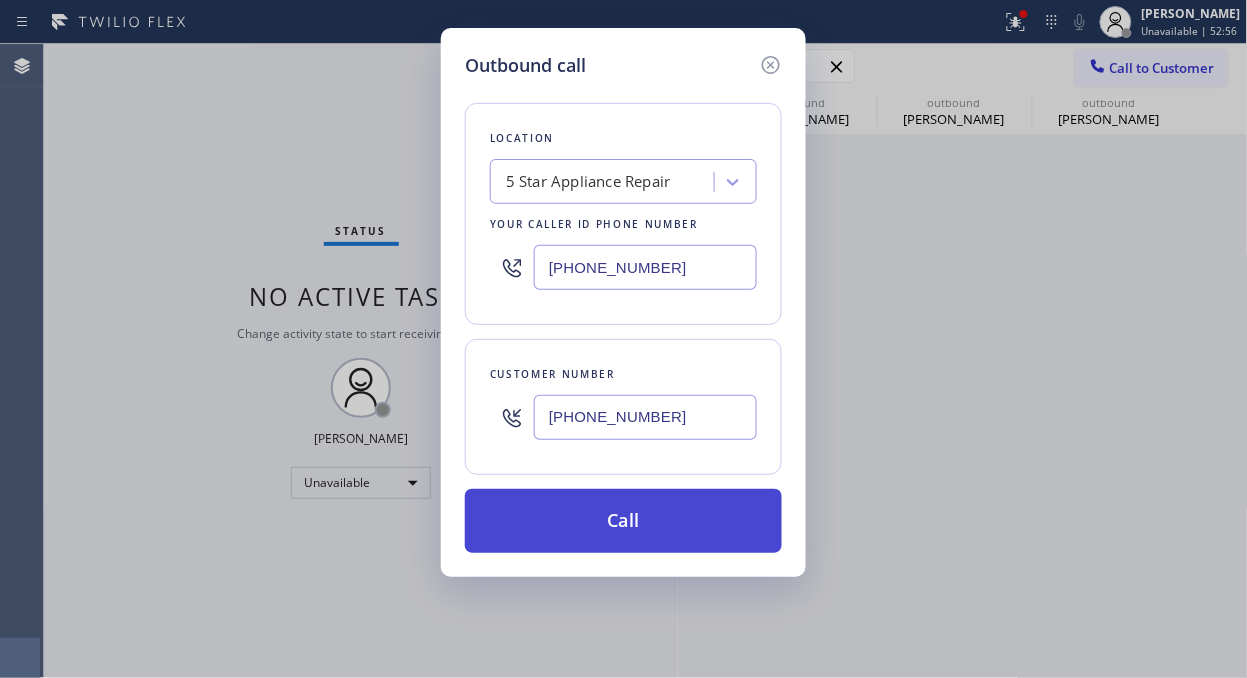 type on "(562) 209-1968" 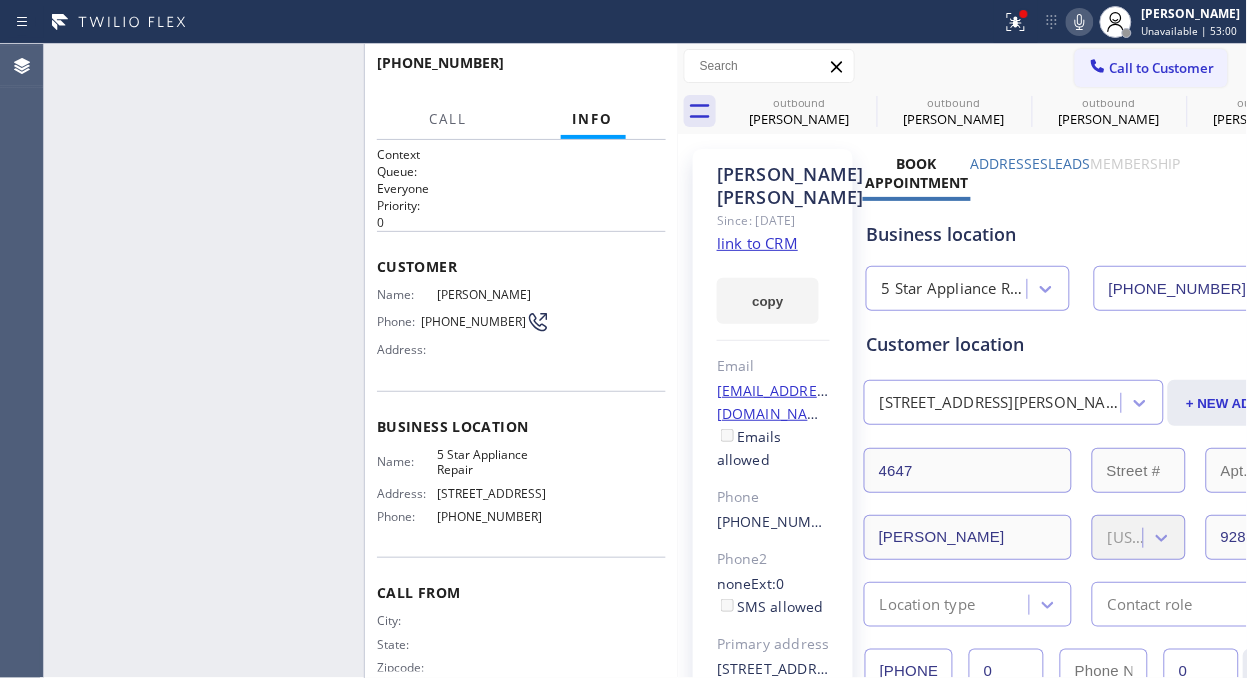 type on "[PHONE_NUMBER]" 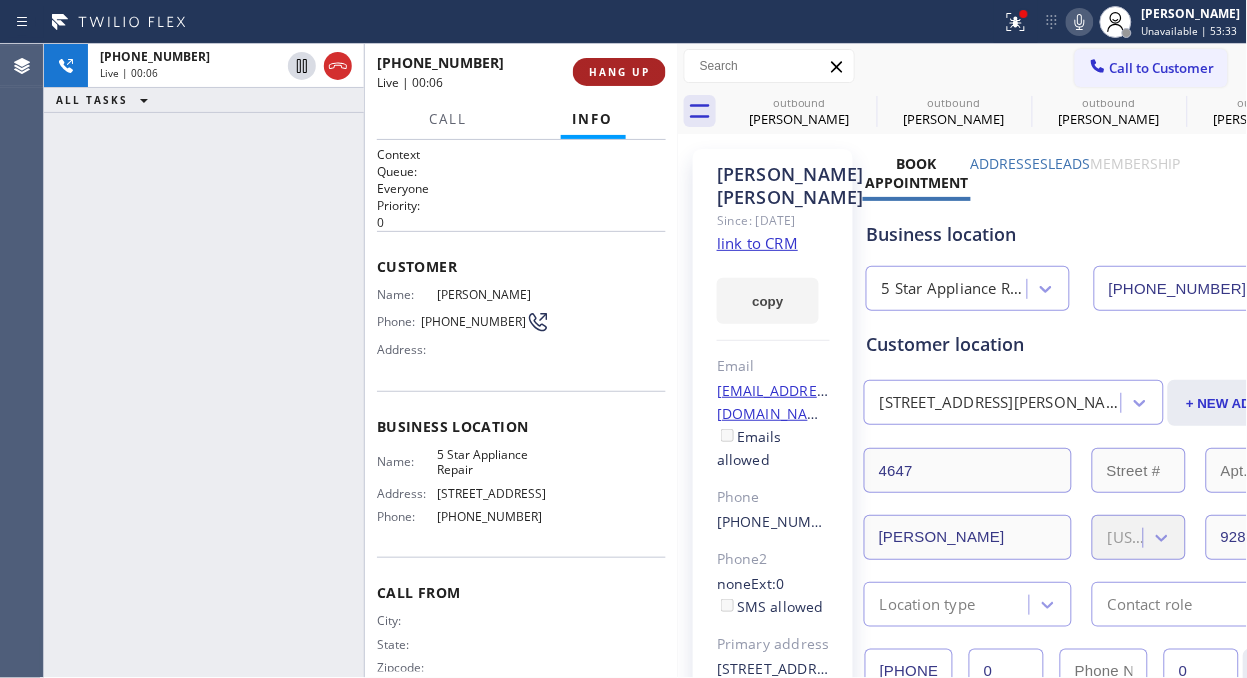 click on "HANG UP" at bounding box center [619, 72] 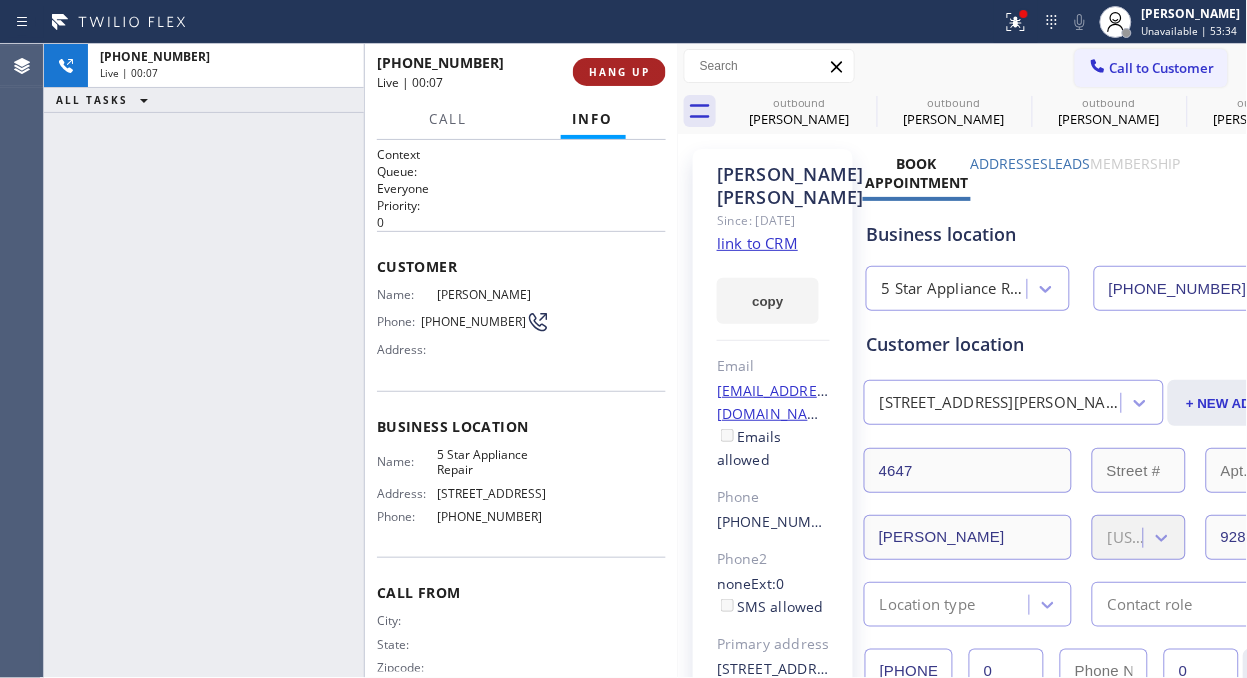 click on "HANG UP" at bounding box center (619, 72) 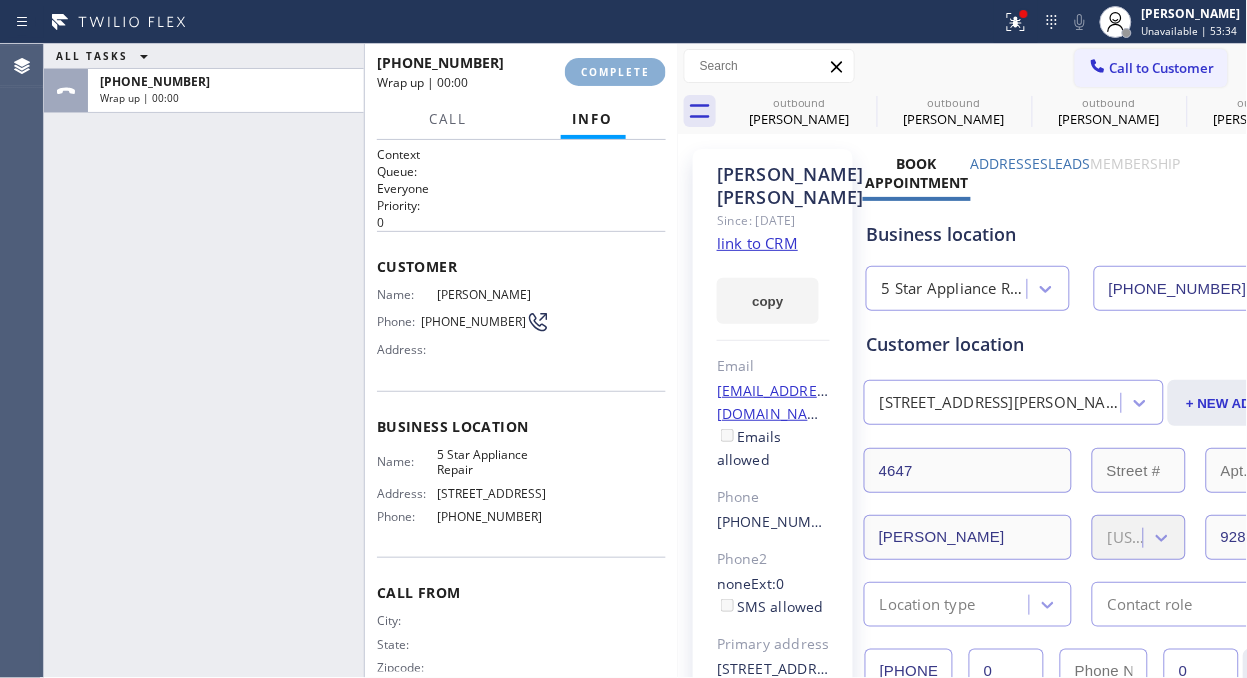 click on "COMPLETE" at bounding box center [615, 72] 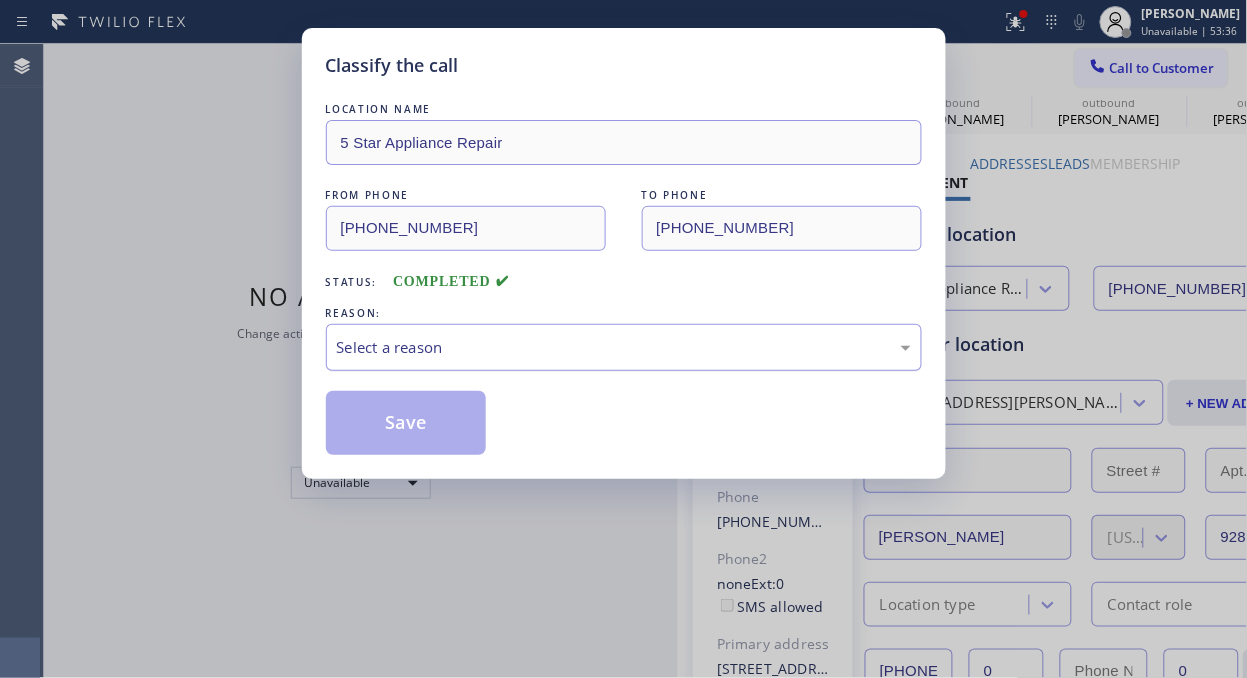 click on "Select a reason" at bounding box center (624, 347) 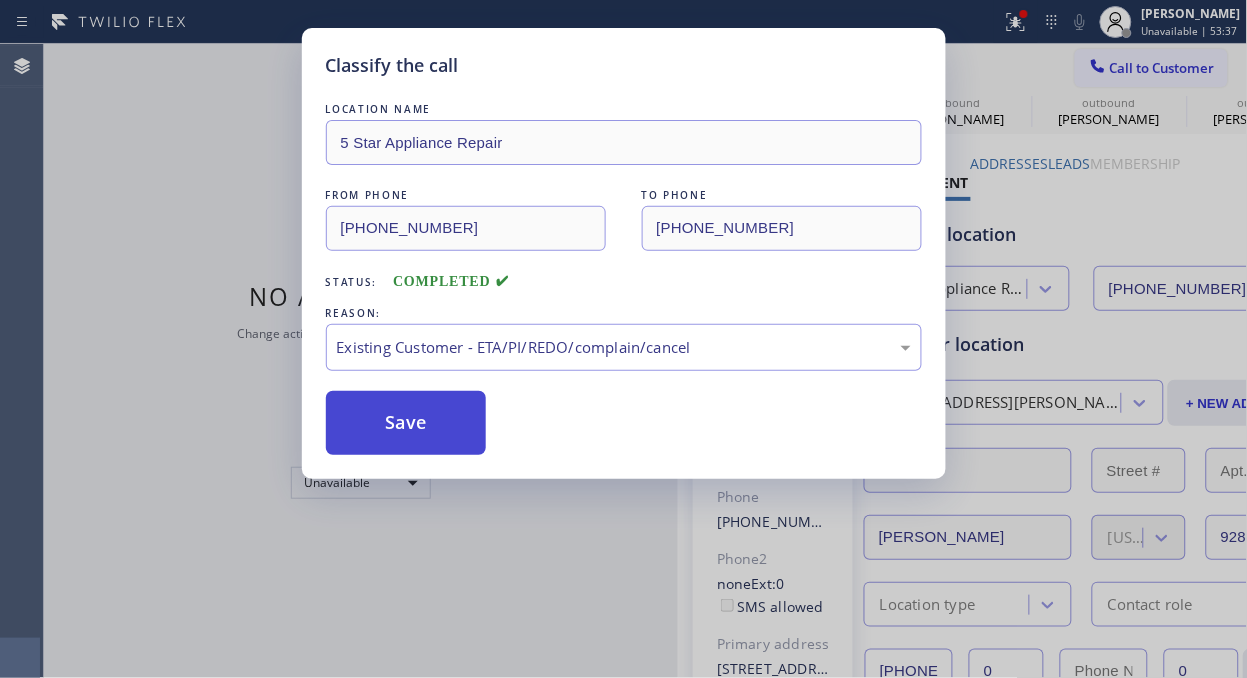 click on "Save" at bounding box center (406, 423) 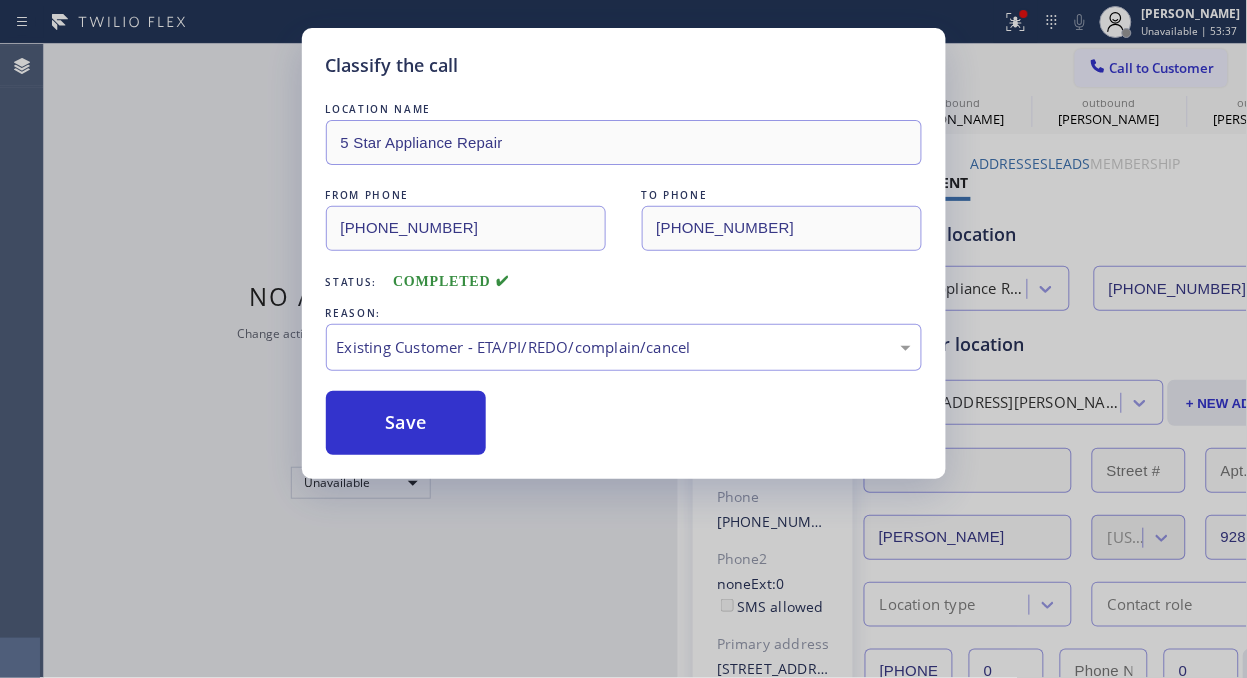 click on "Classify the call LOCATION NAME 5 Star Appliance Repair FROM PHONE (855) 731-4952 TO PHONE (562) 209-1968 Status: COMPLETED REASON: Existing Customer - ETA/PI/REDO/complain/cancel Save" at bounding box center (623, 339) 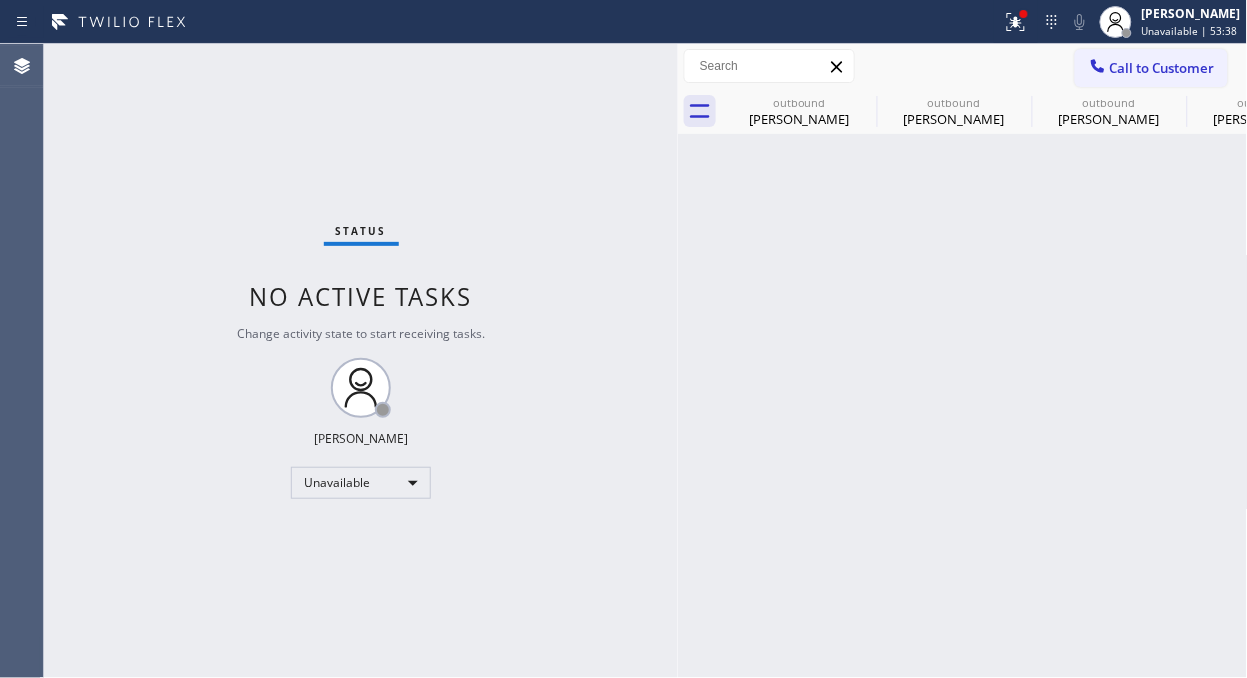 click on "Call to Customer" at bounding box center [1162, 68] 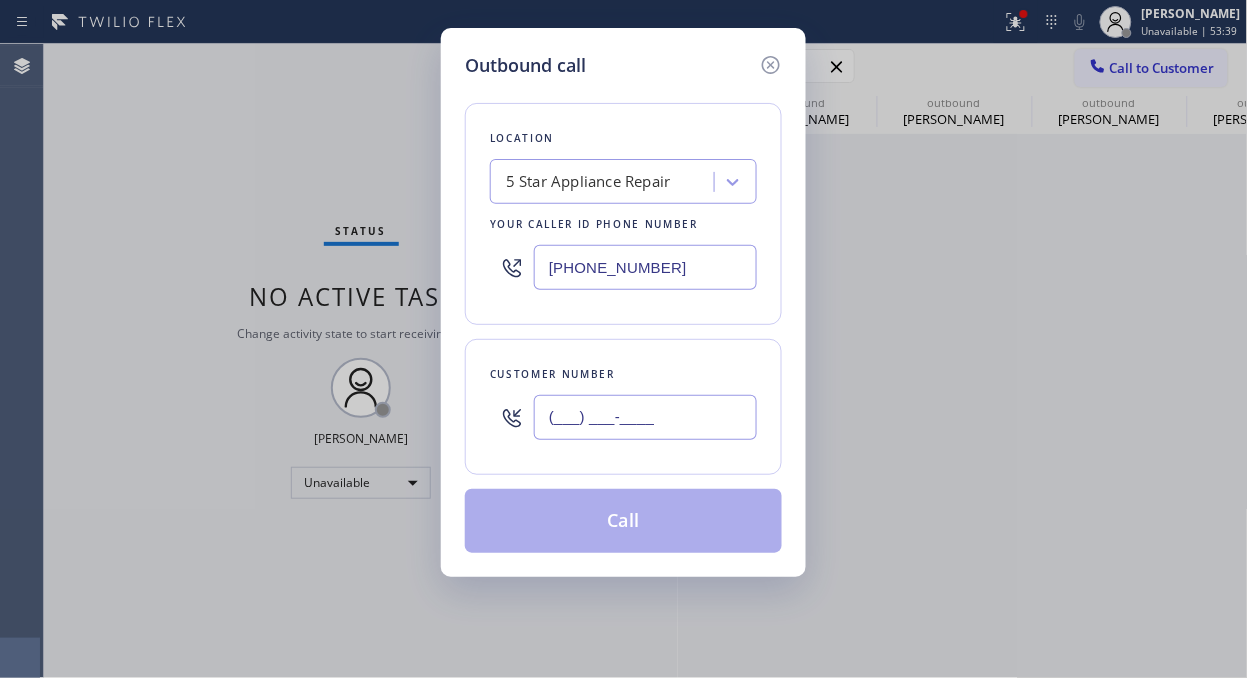 click on "(___) ___-____" at bounding box center [645, 417] 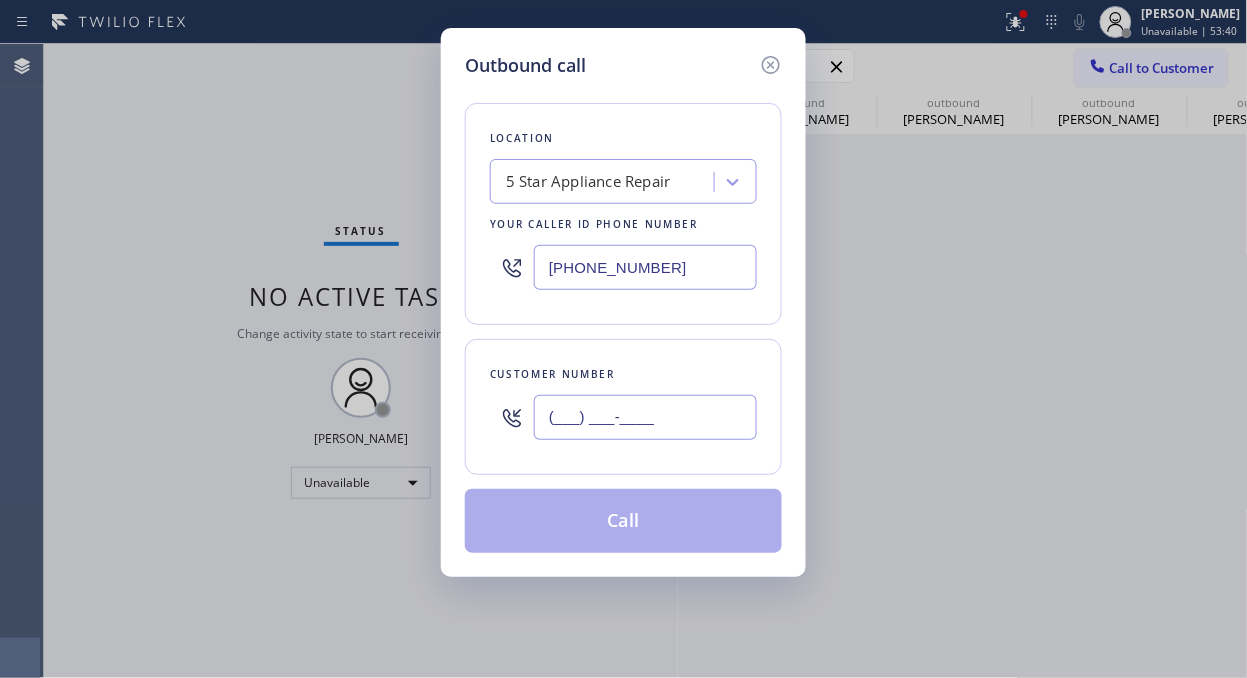 paste on "714) 956-2465" 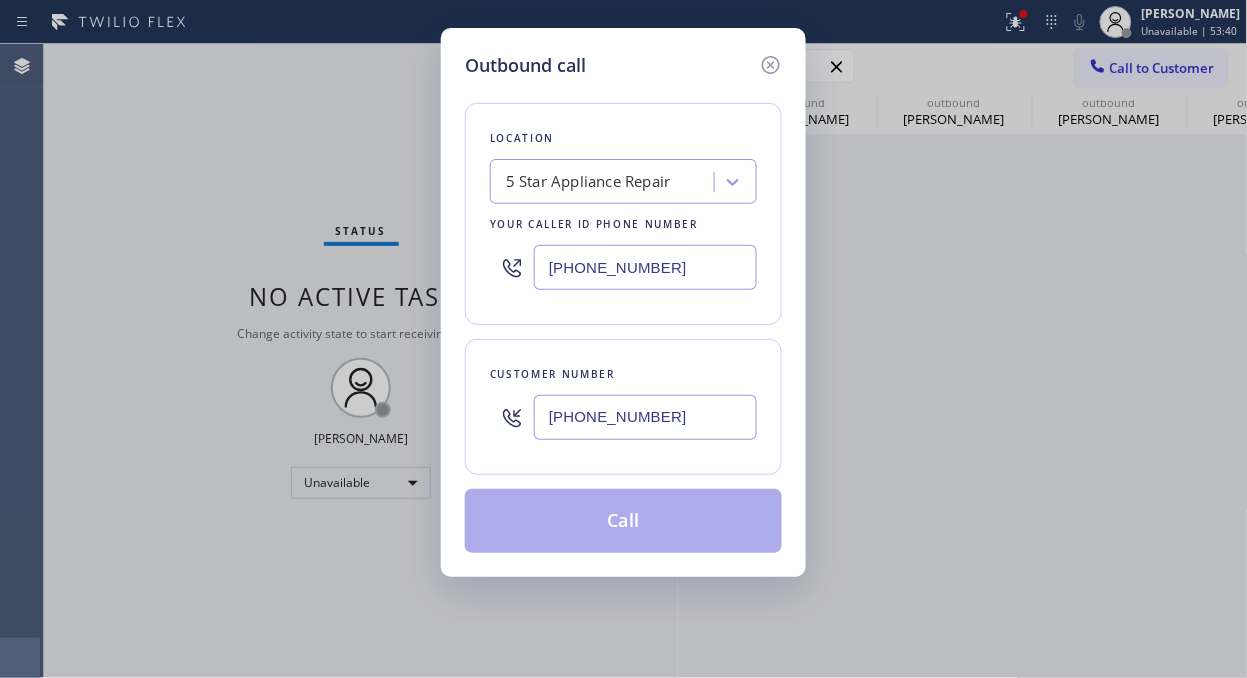 type on "(714) 956-2465" 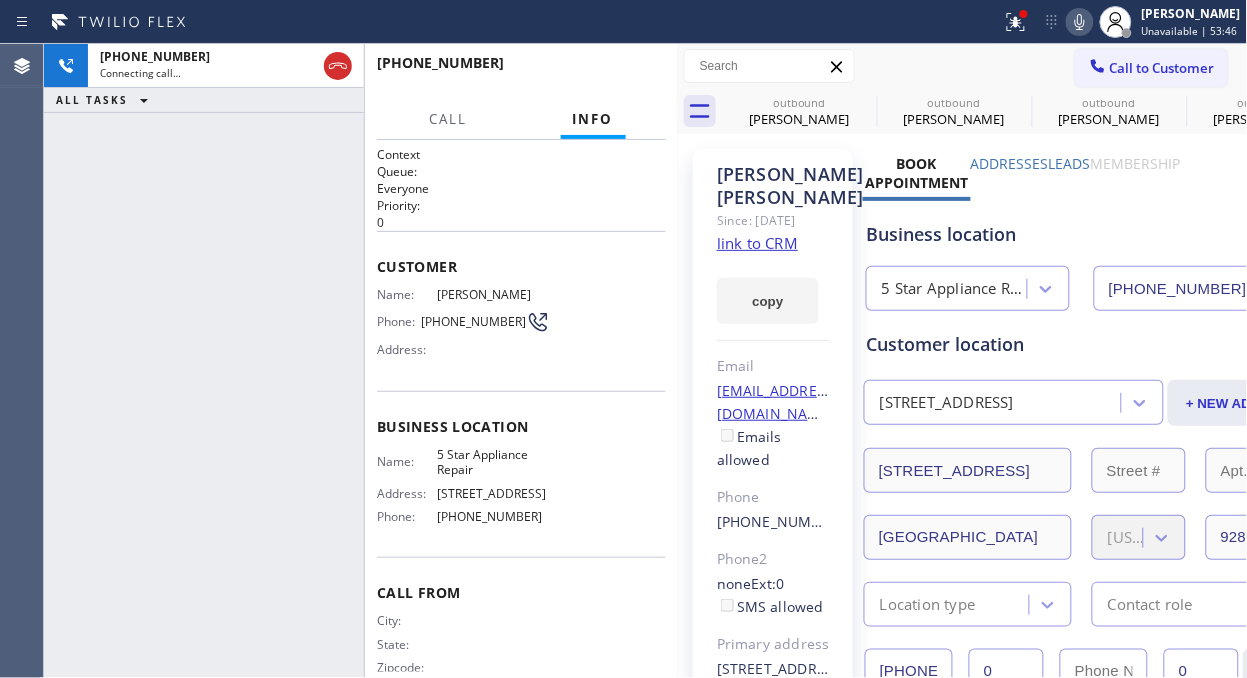 type on "[PHONE_NUMBER]" 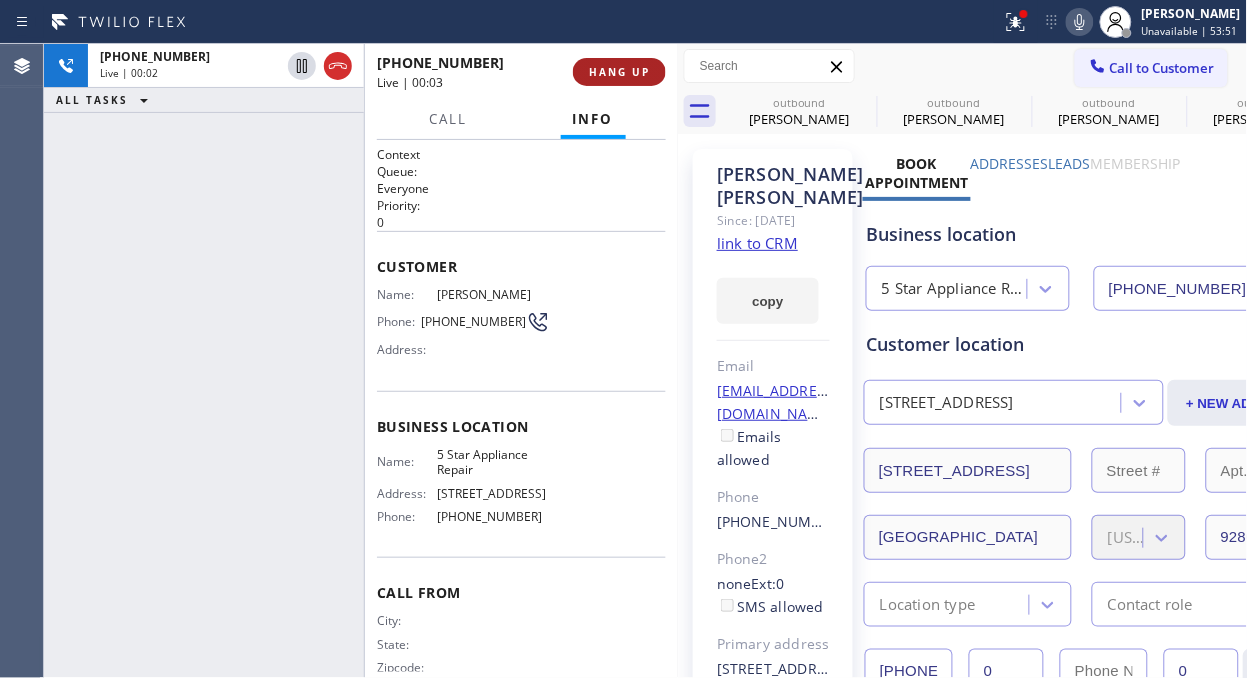 click on "HANG UP" at bounding box center [619, 72] 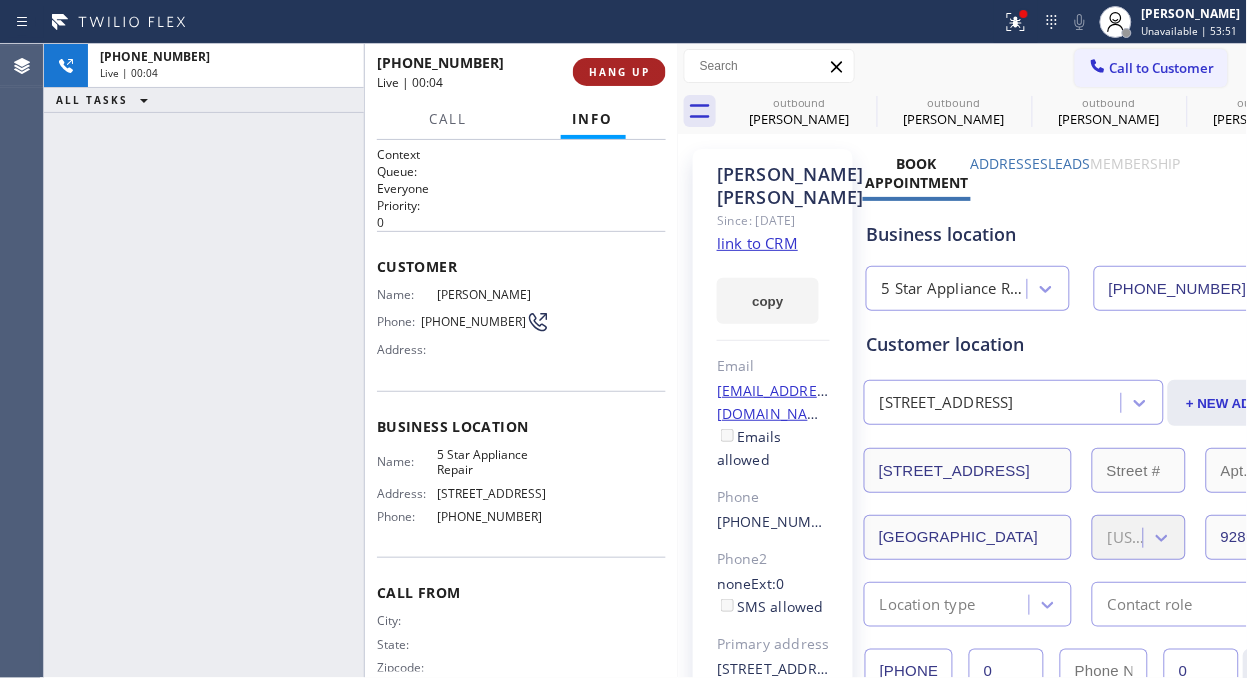 click on "HANG UP" at bounding box center (619, 72) 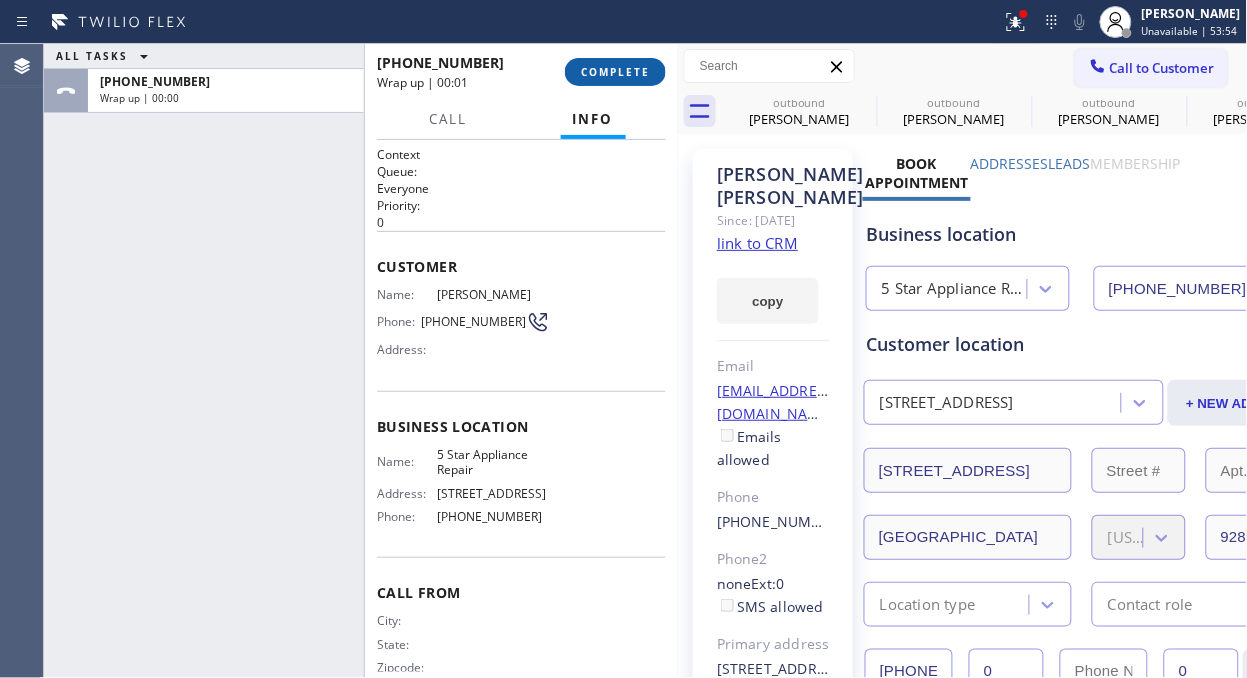 click on "COMPLETE" at bounding box center (615, 72) 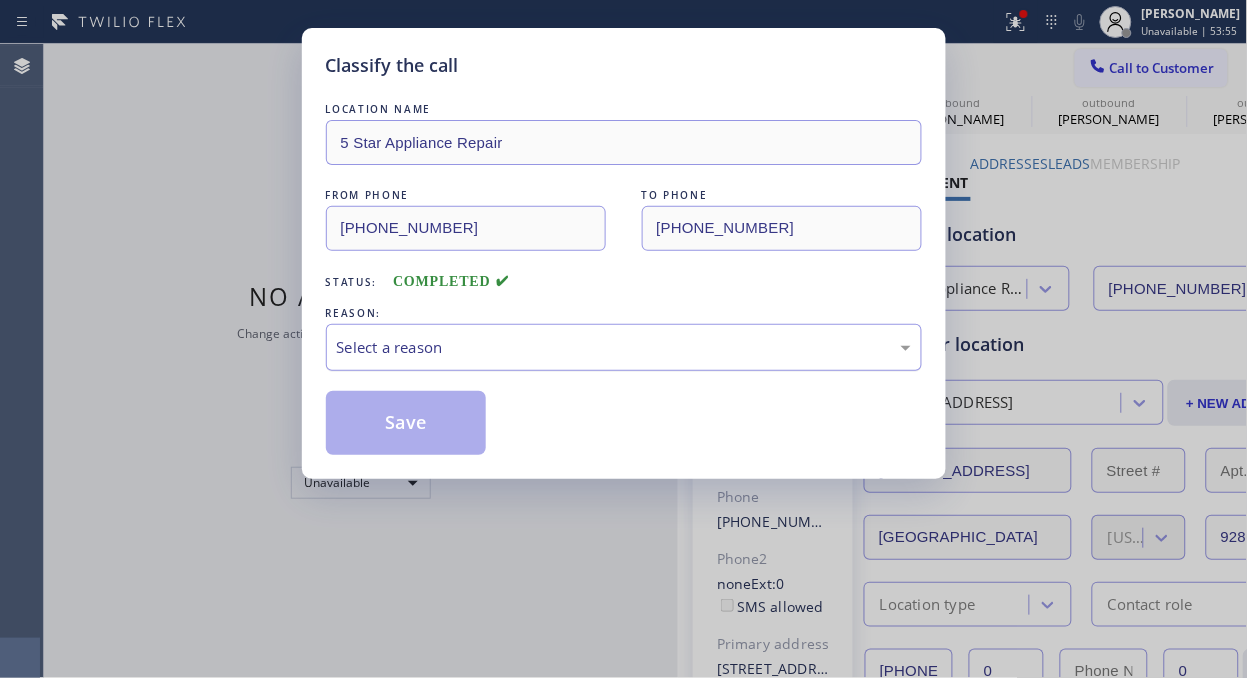 click on "Select a reason" at bounding box center [624, 347] 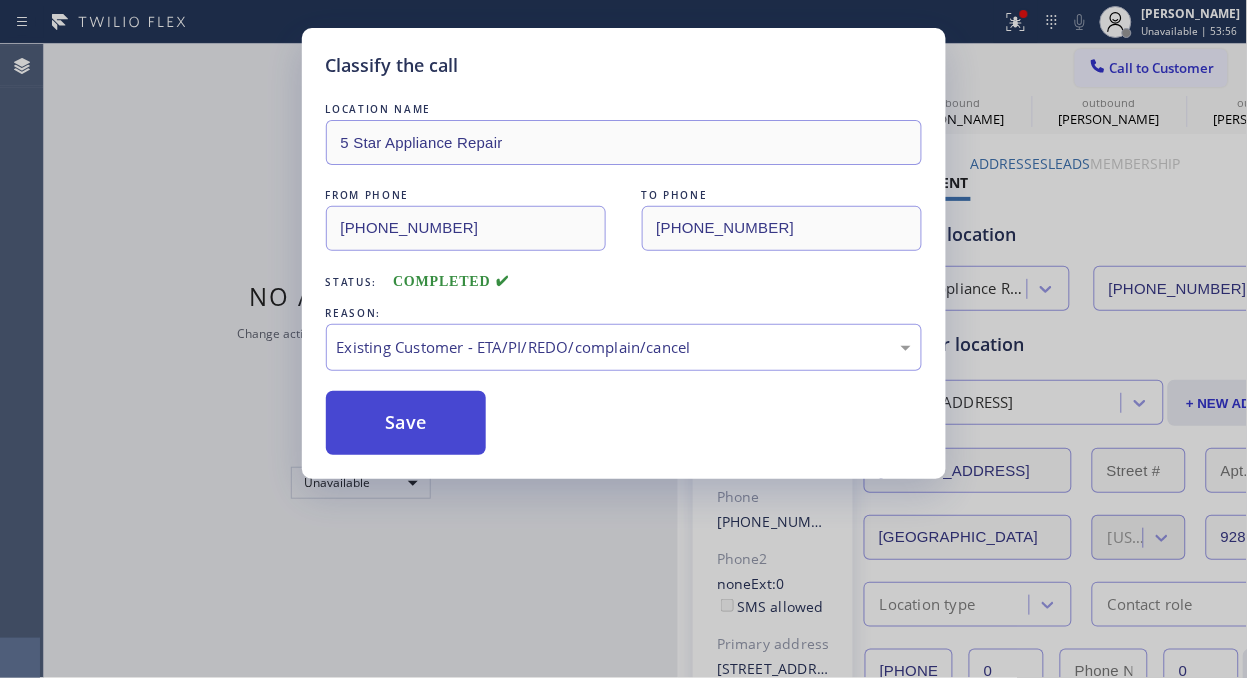 click on "Save" at bounding box center (406, 423) 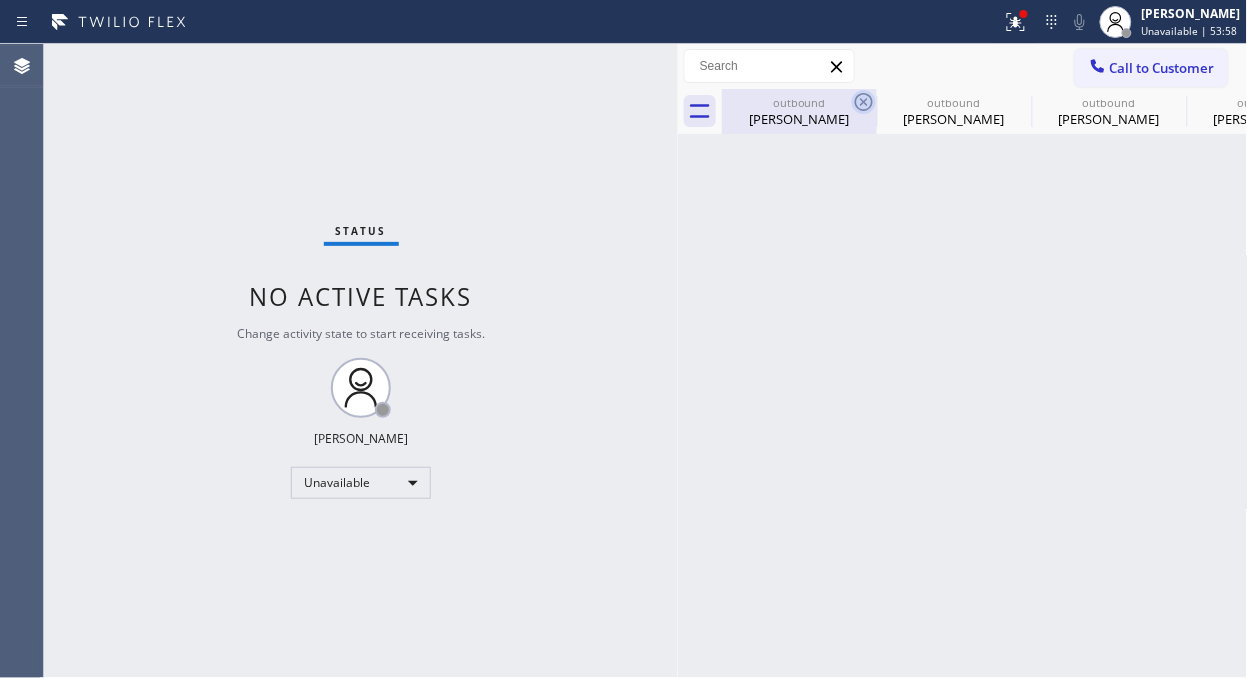 click 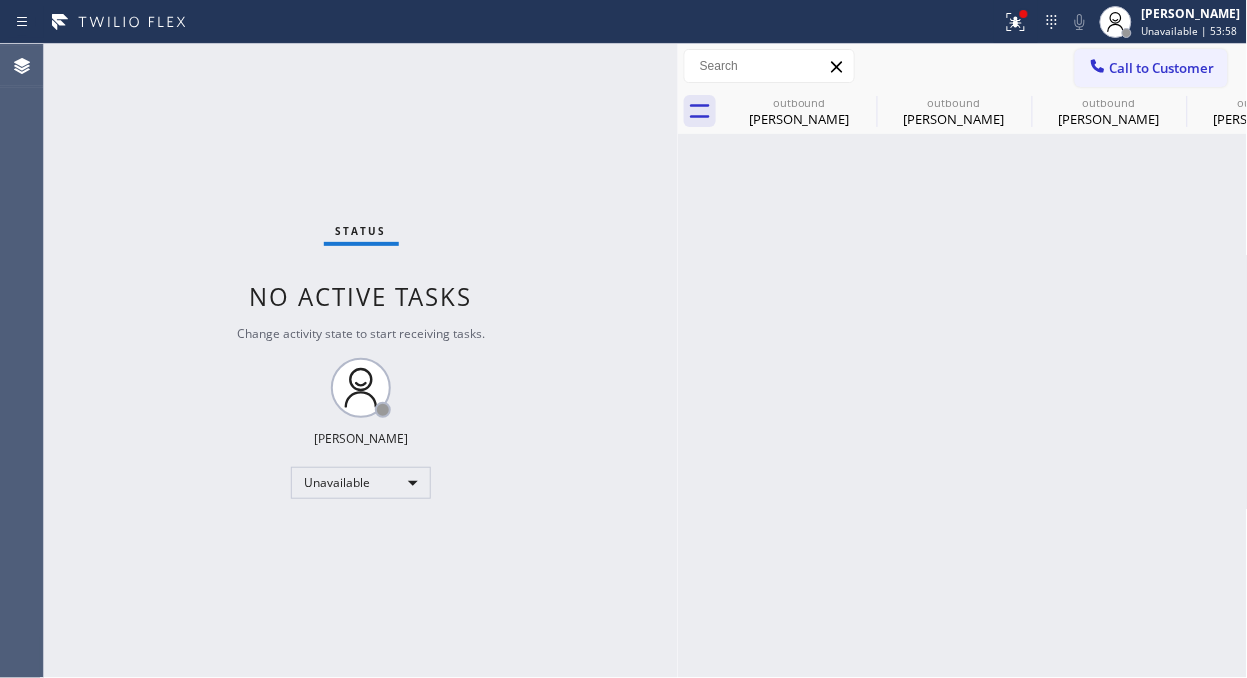click 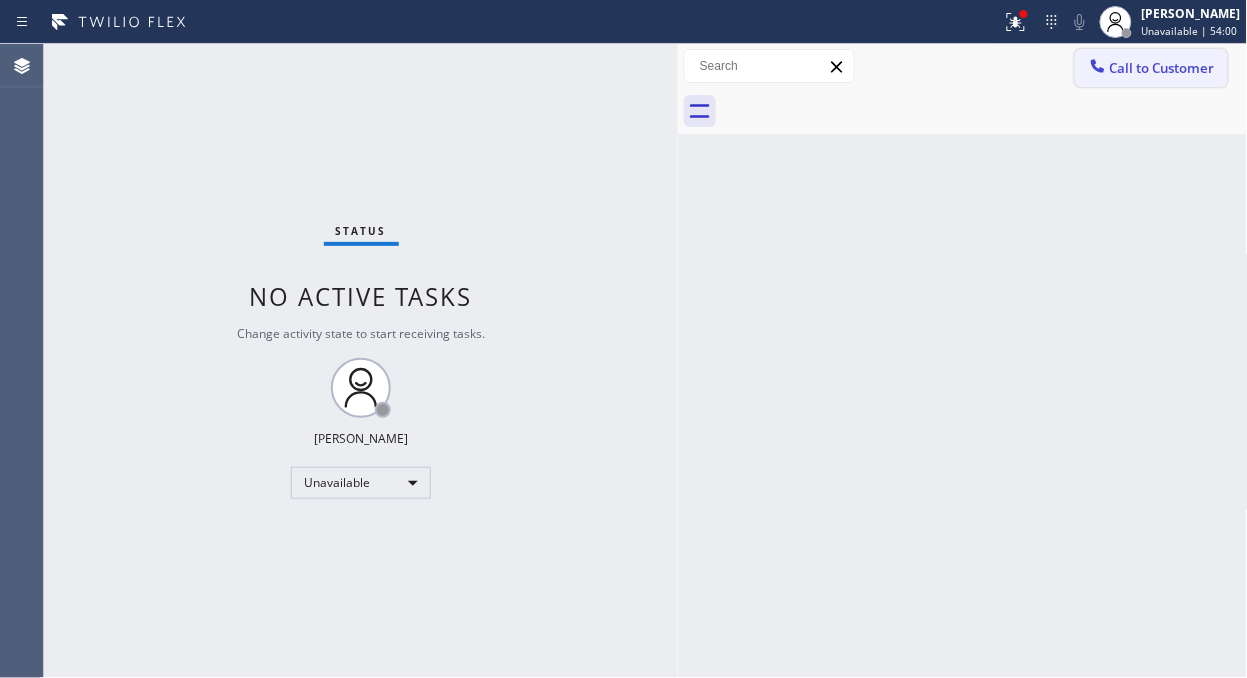 click on "Call to Customer" at bounding box center (1162, 68) 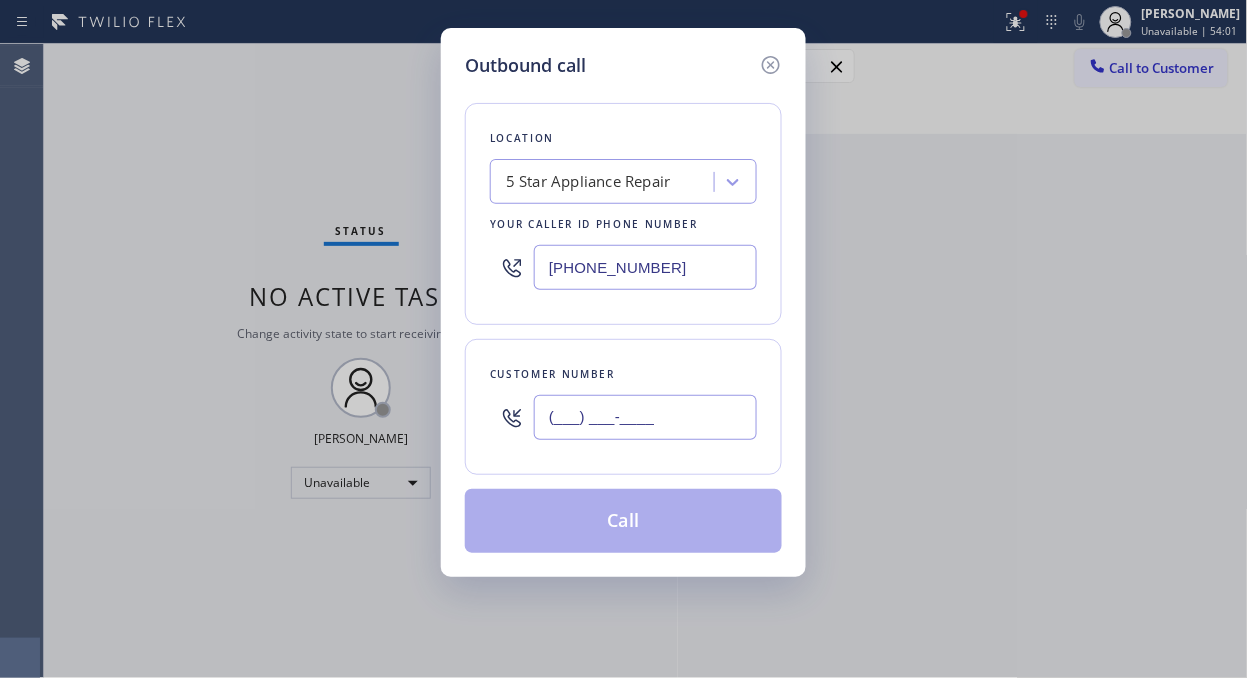 drag, startPoint x: 586, startPoint y: 424, endPoint x: 567, endPoint y: 426, distance: 19.104973 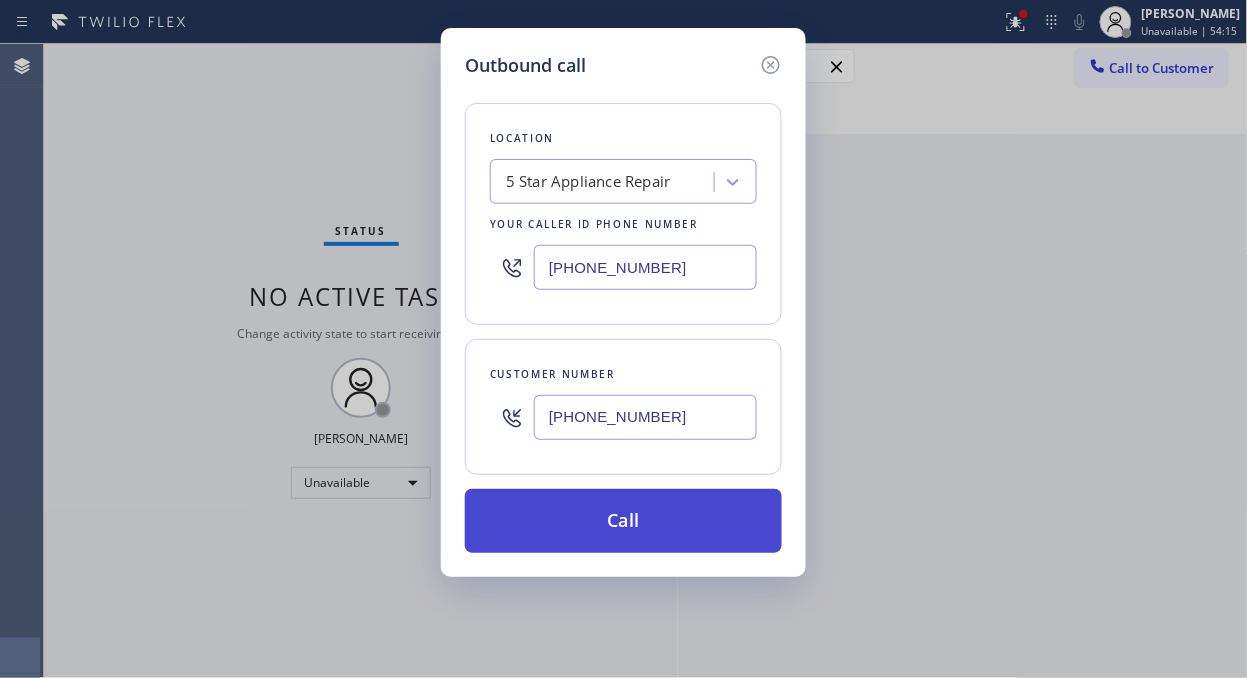 type on "(480) 540-2517" 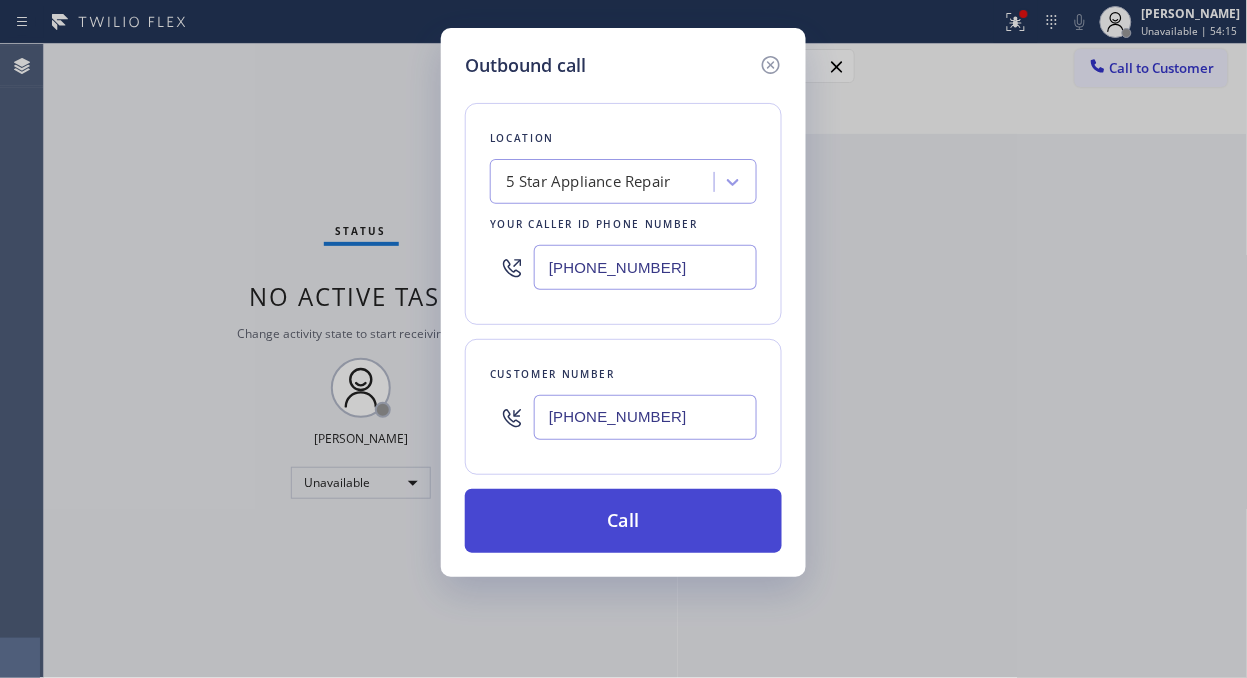 click on "Call" at bounding box center (623, 521) 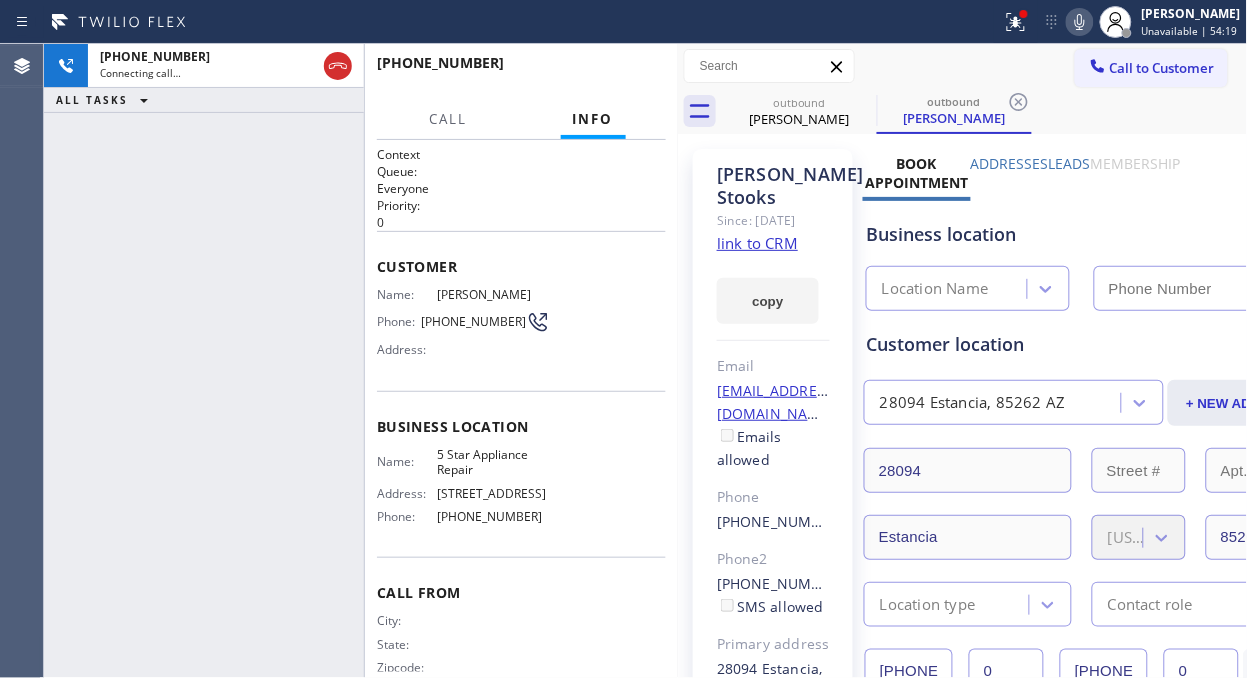click at bounding box center (1080, 22) 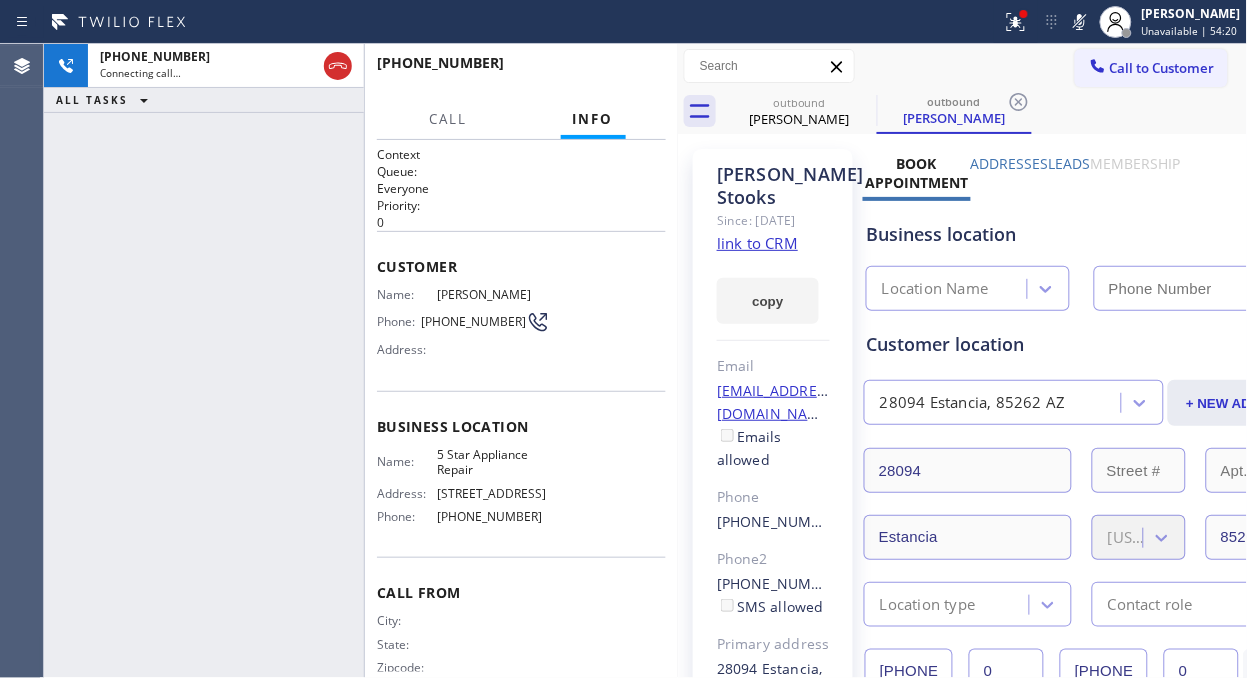 type on "[PHONE_NUMBER]" 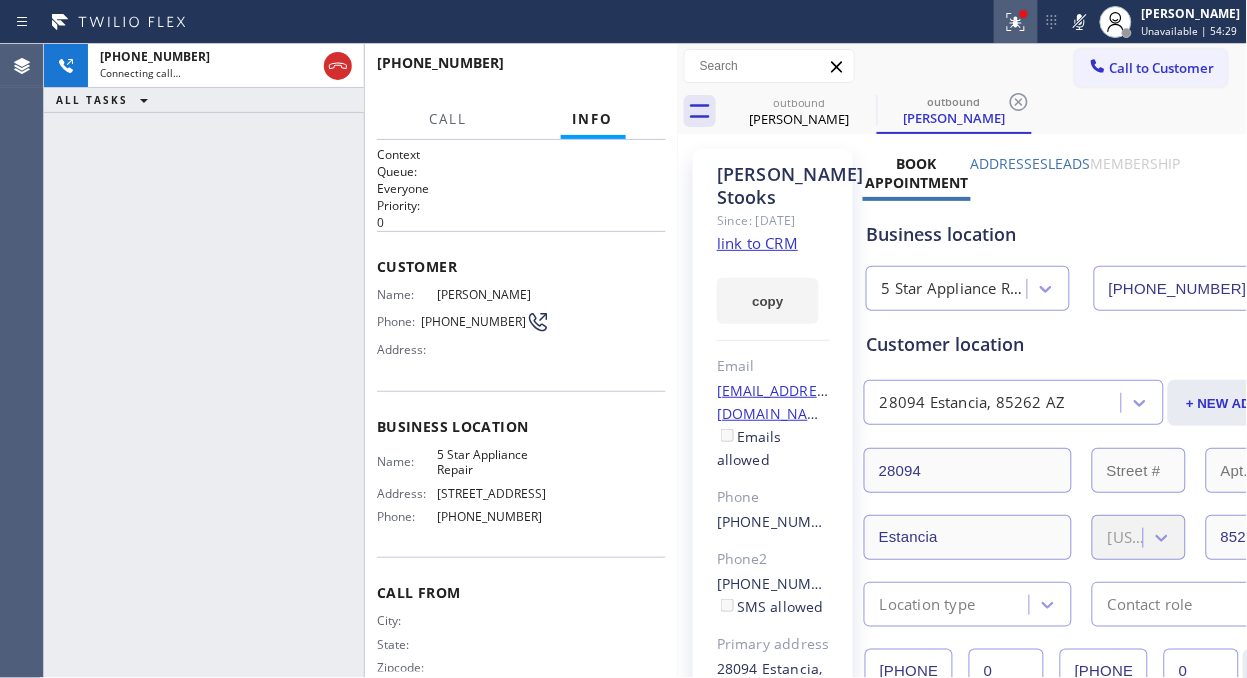 click 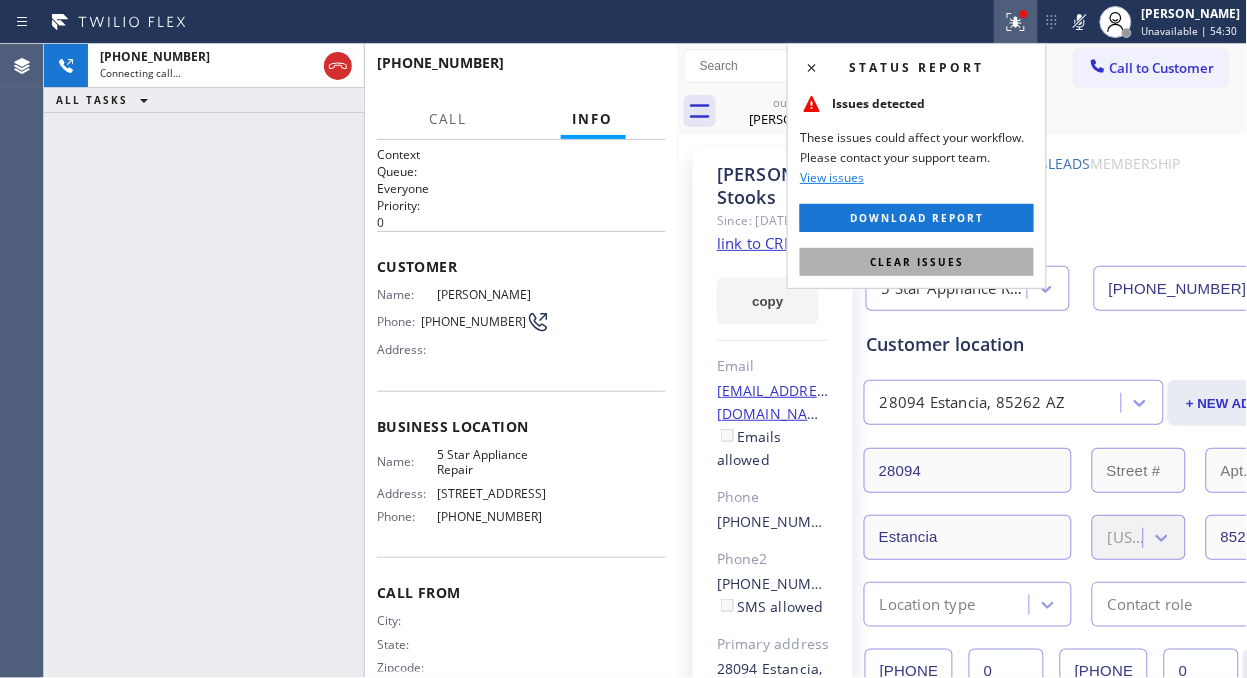 click on "Clear issues" at bounding box center (917, 262) 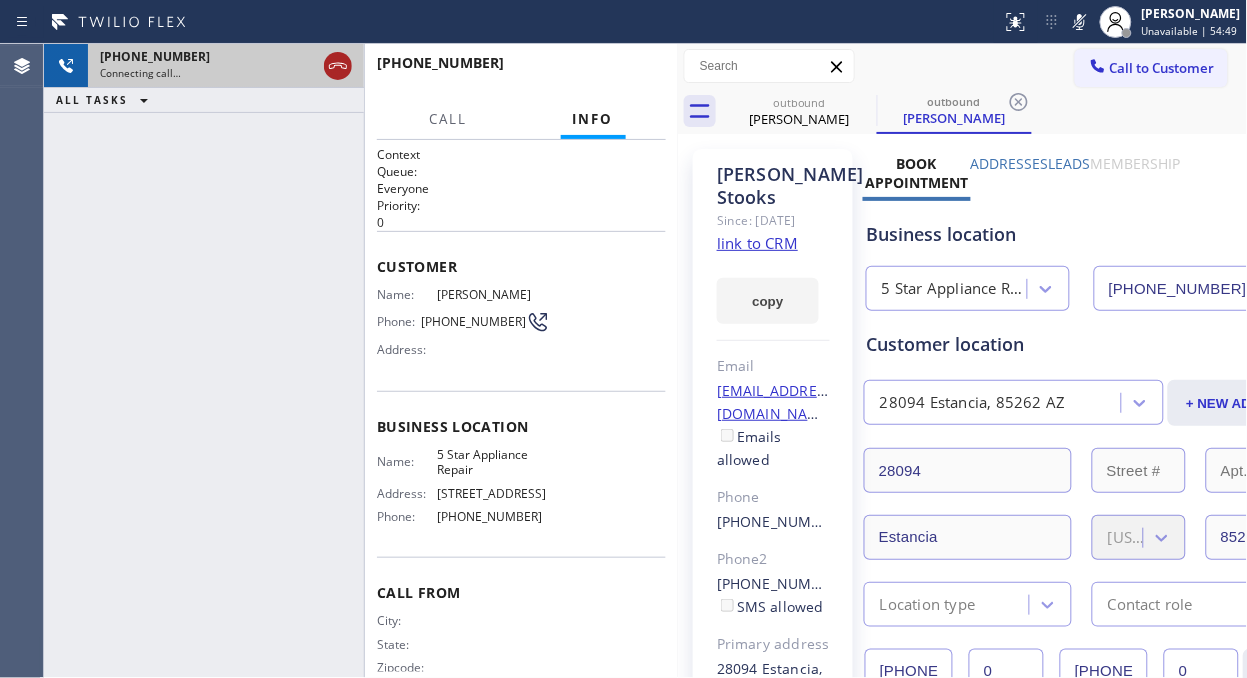 click 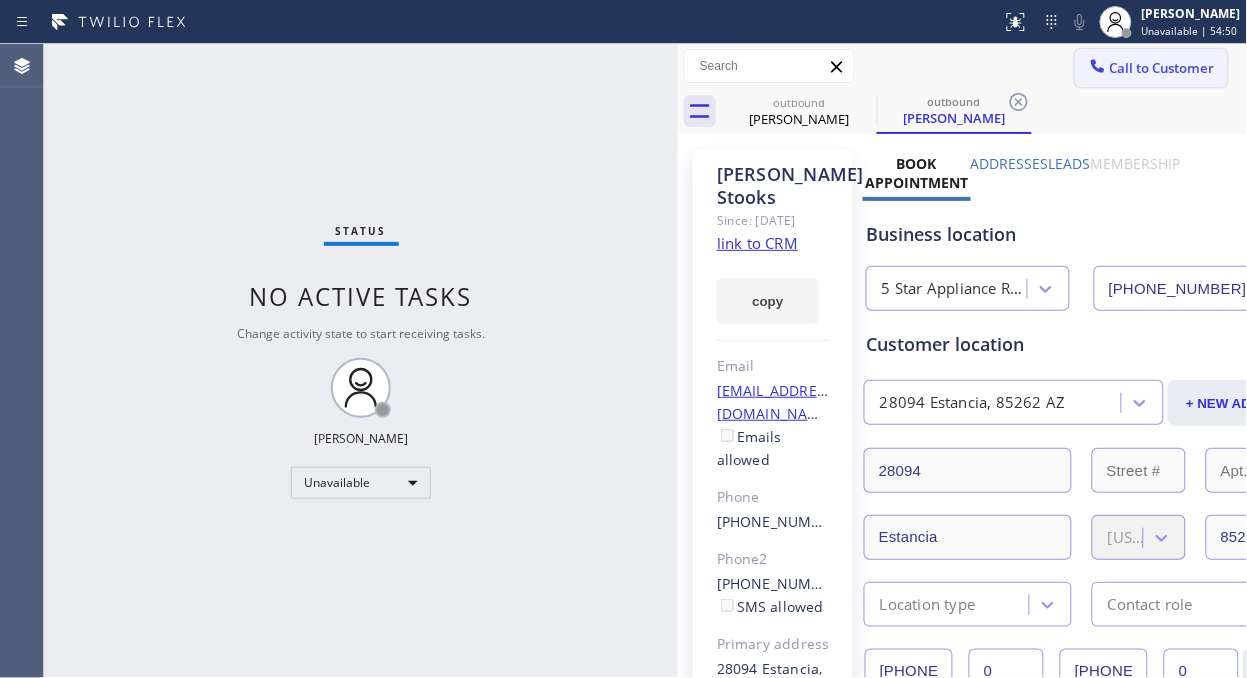 click on "Call to Customer" at bounding box center (1162, 68) 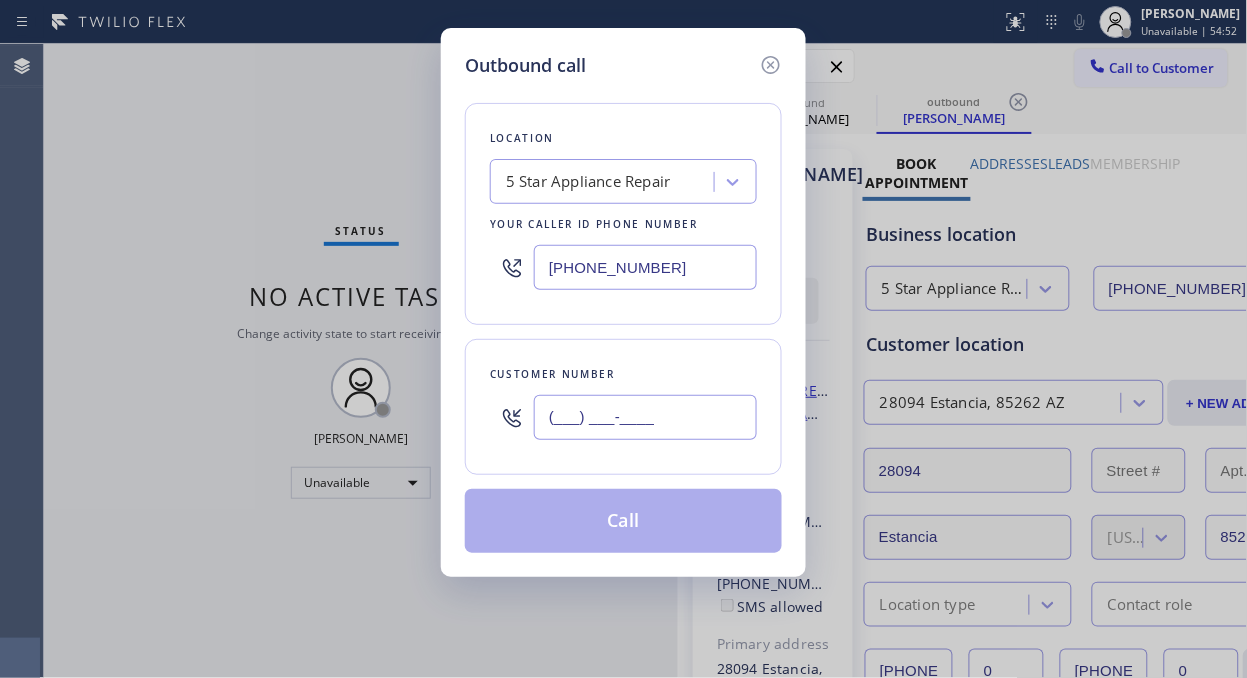 click on "(___) ___-____" at bounding box center [645, 417] 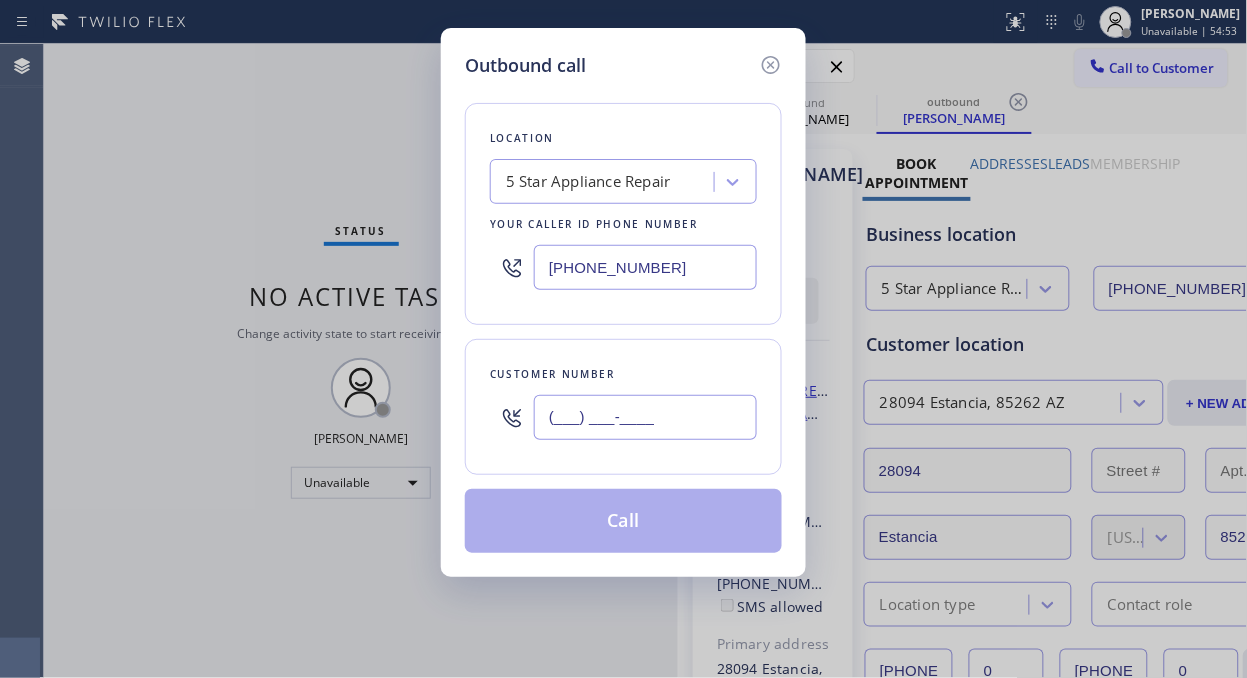 paste on "206) 384-0345" 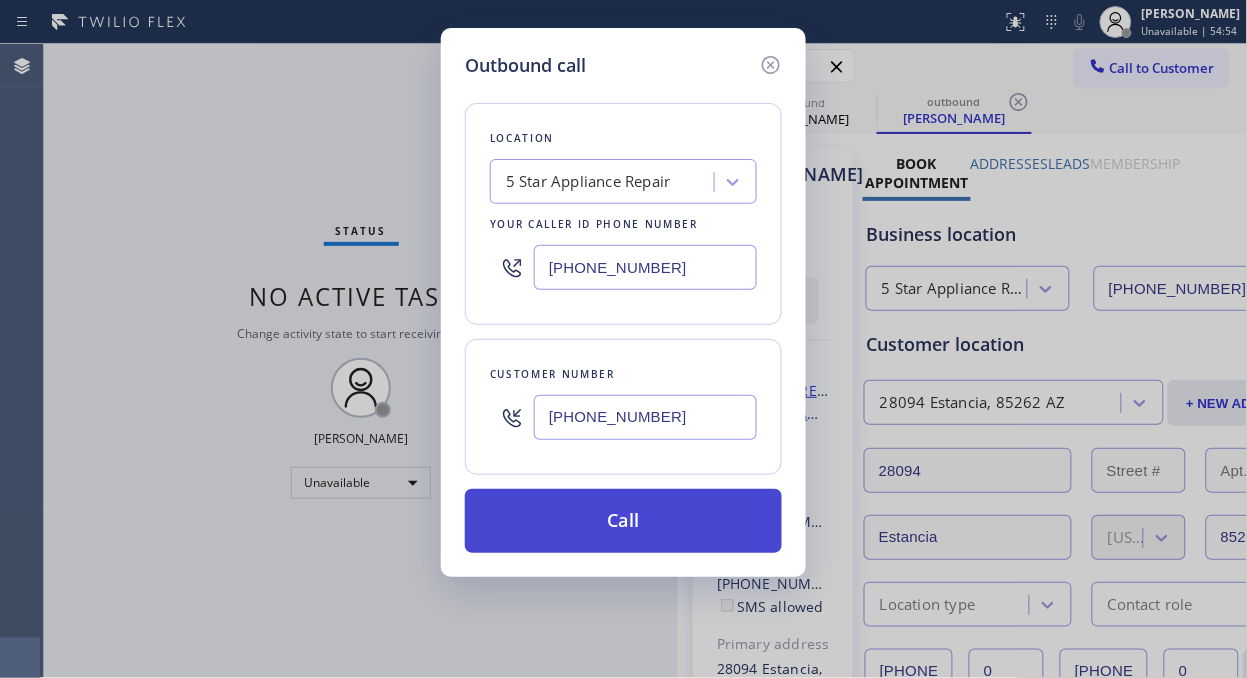 type on "(206) 384-0345" 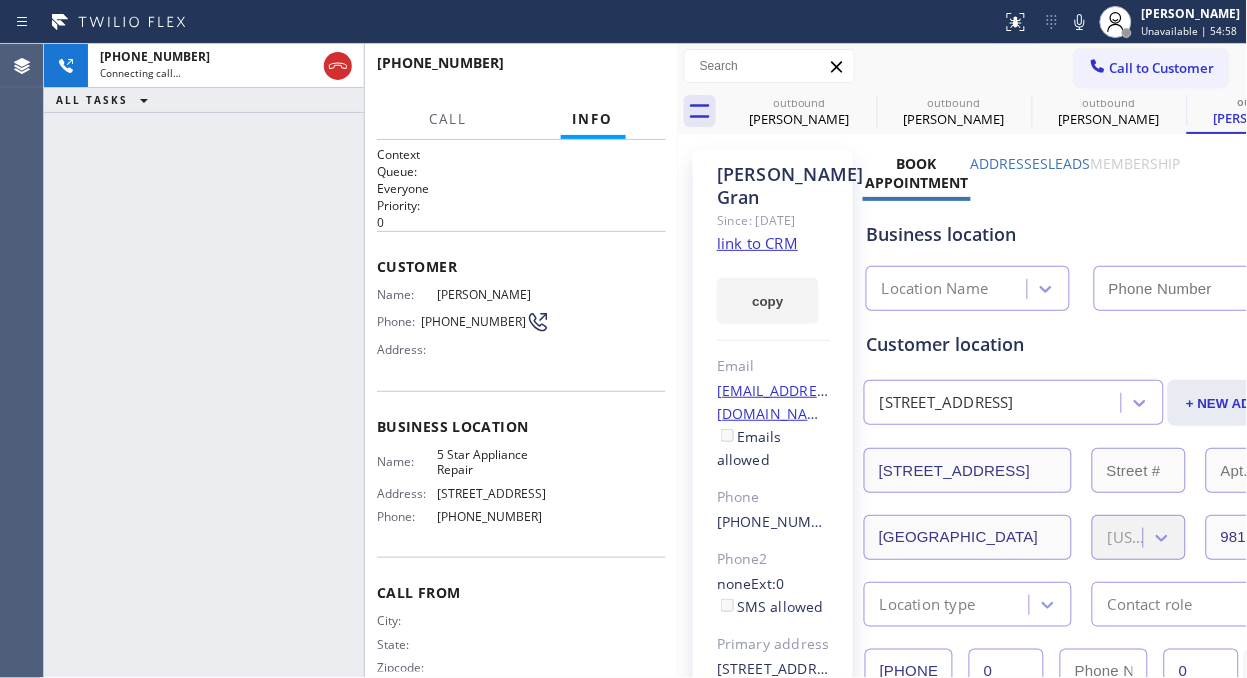 click 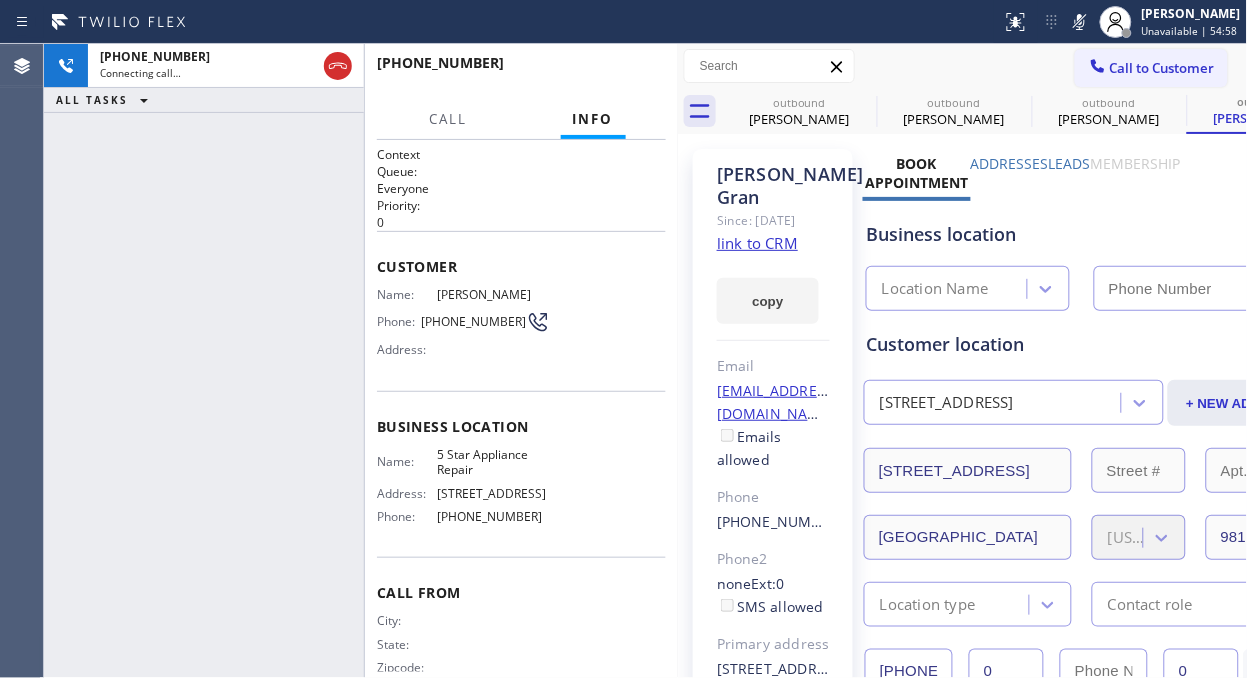type on "[PHONE_NUMBER]" 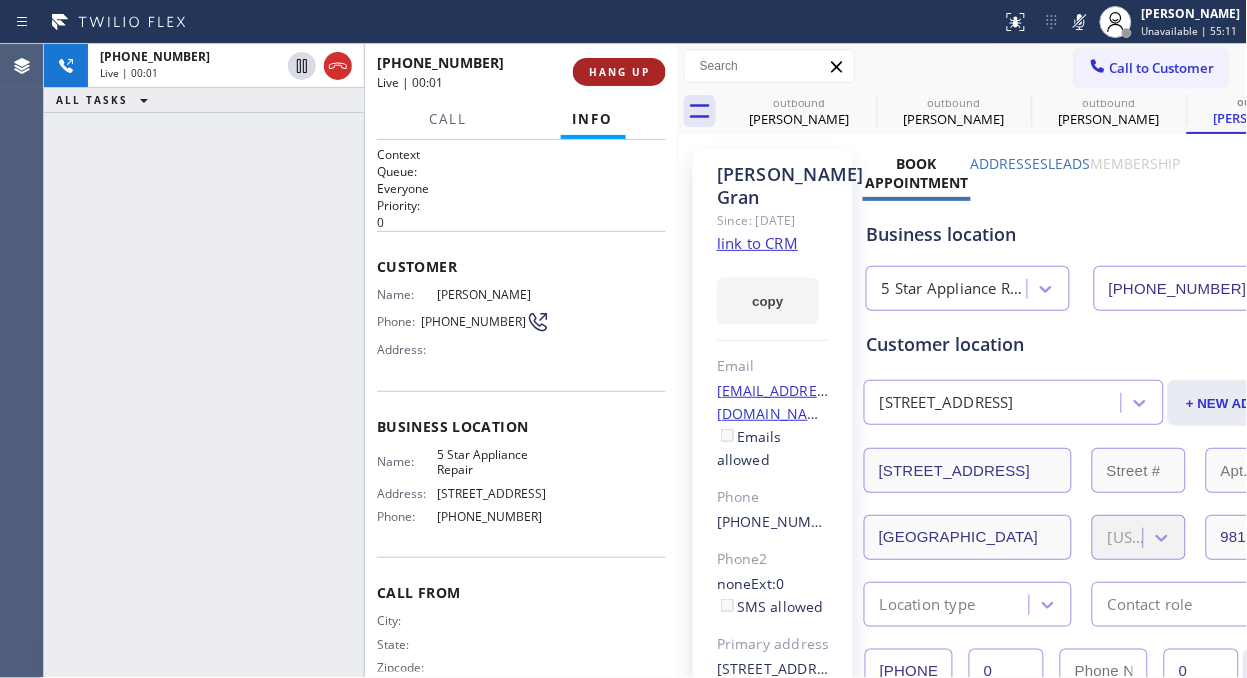 click on "HANG UP" at bounding box center [619, 72] 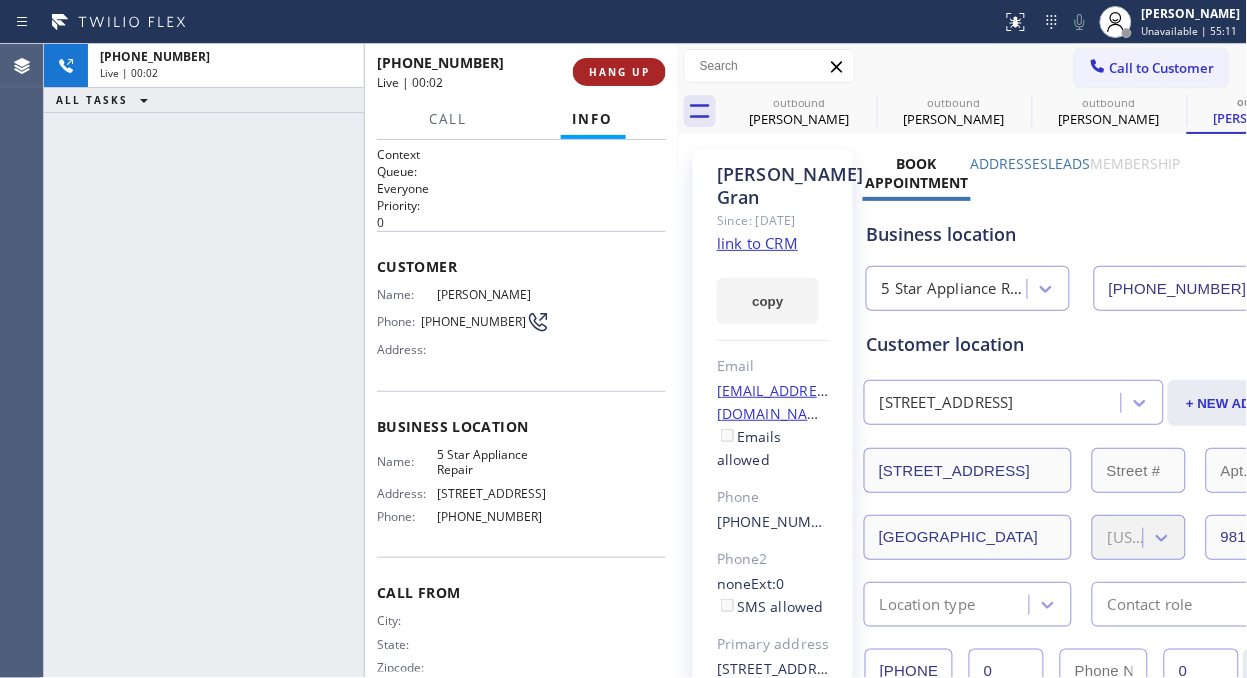 click on "HANG UP" at bounding box center (619, 72) 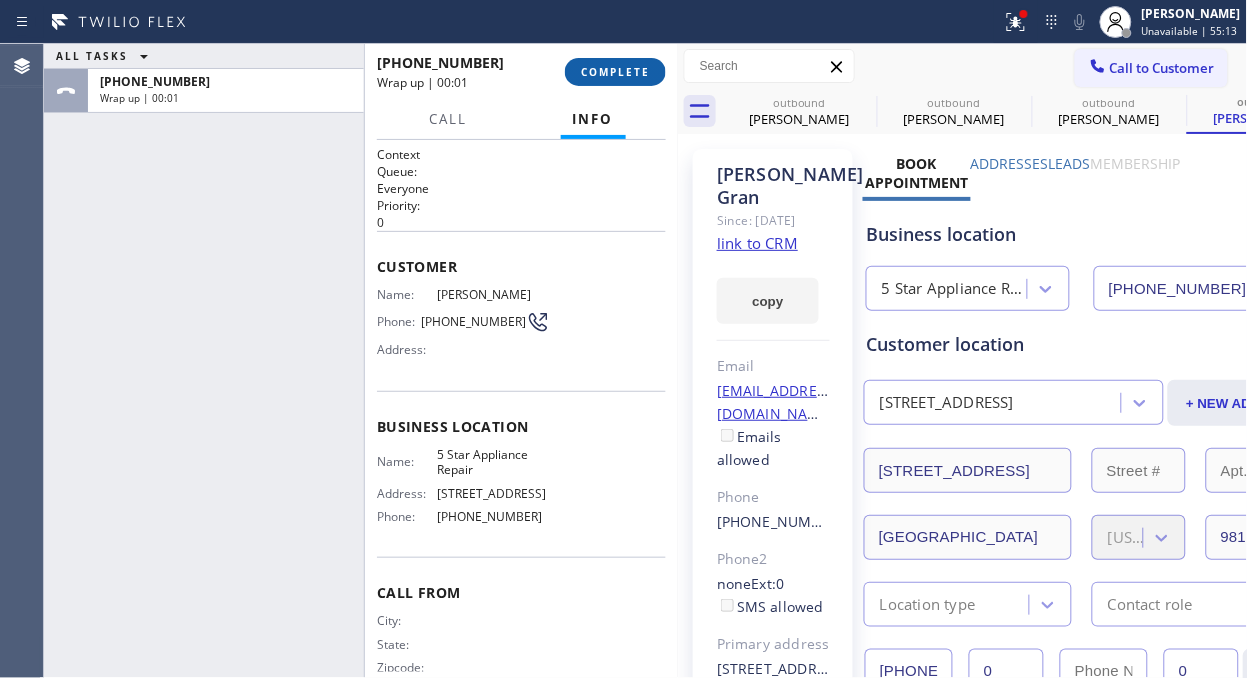 click on "COMPLETE" at bounding box center (615, 72) 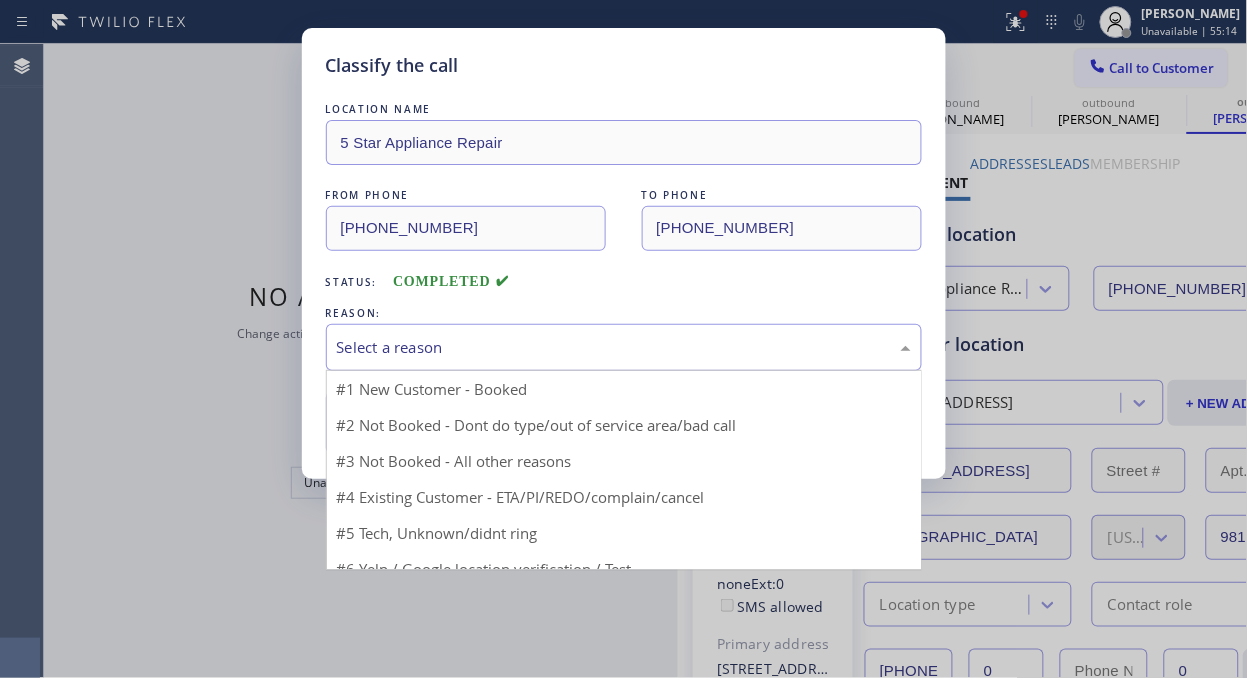 click on "Select a reason" at bounding box center (624, 347) 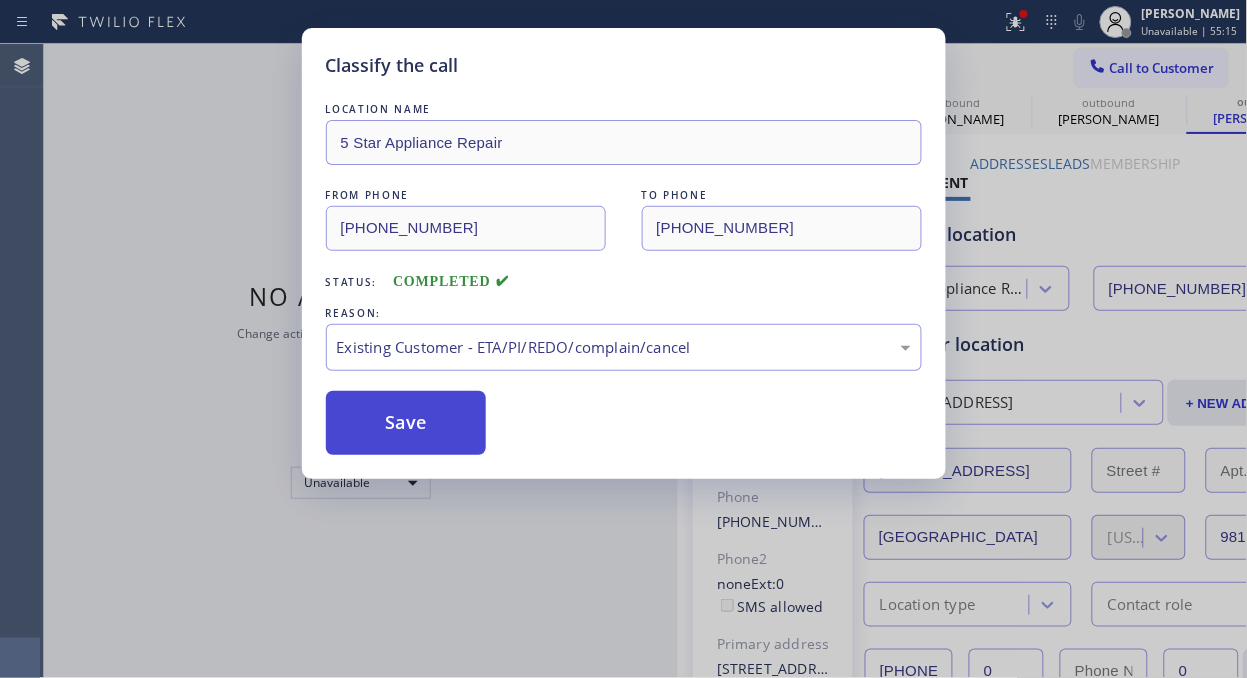 click on "Save" at bounding box center [406, 423] 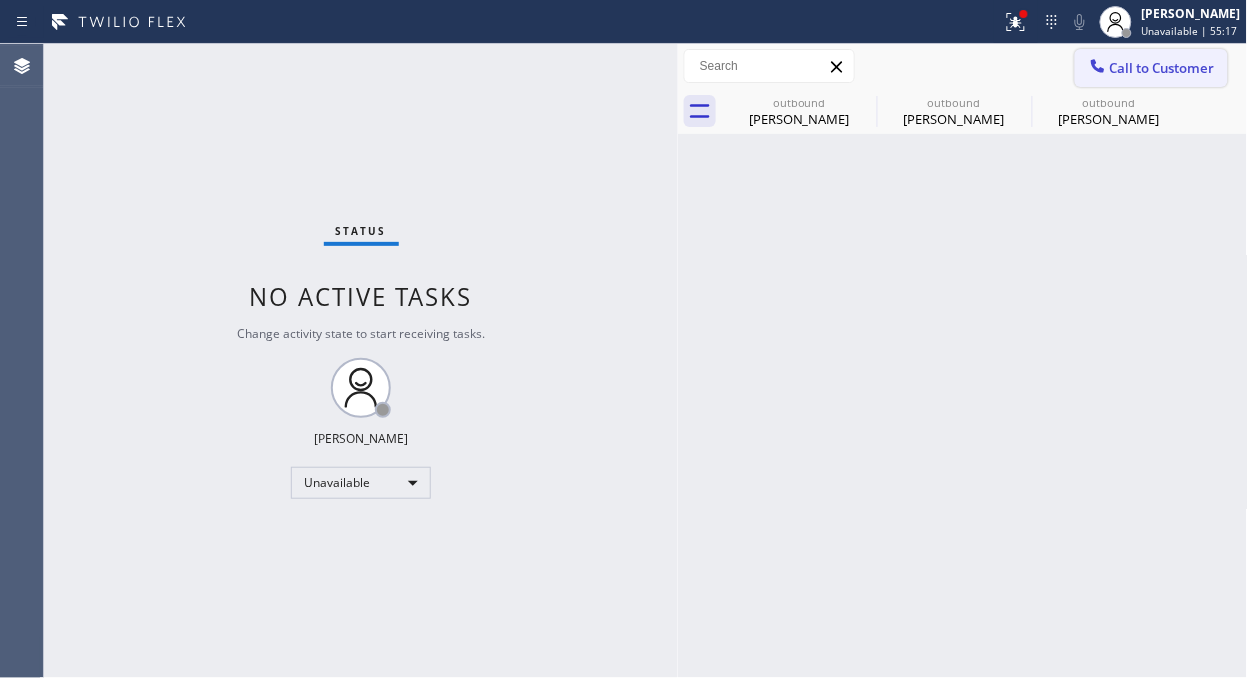 click on "Call to Customer" at bounding box center (1162, 68) 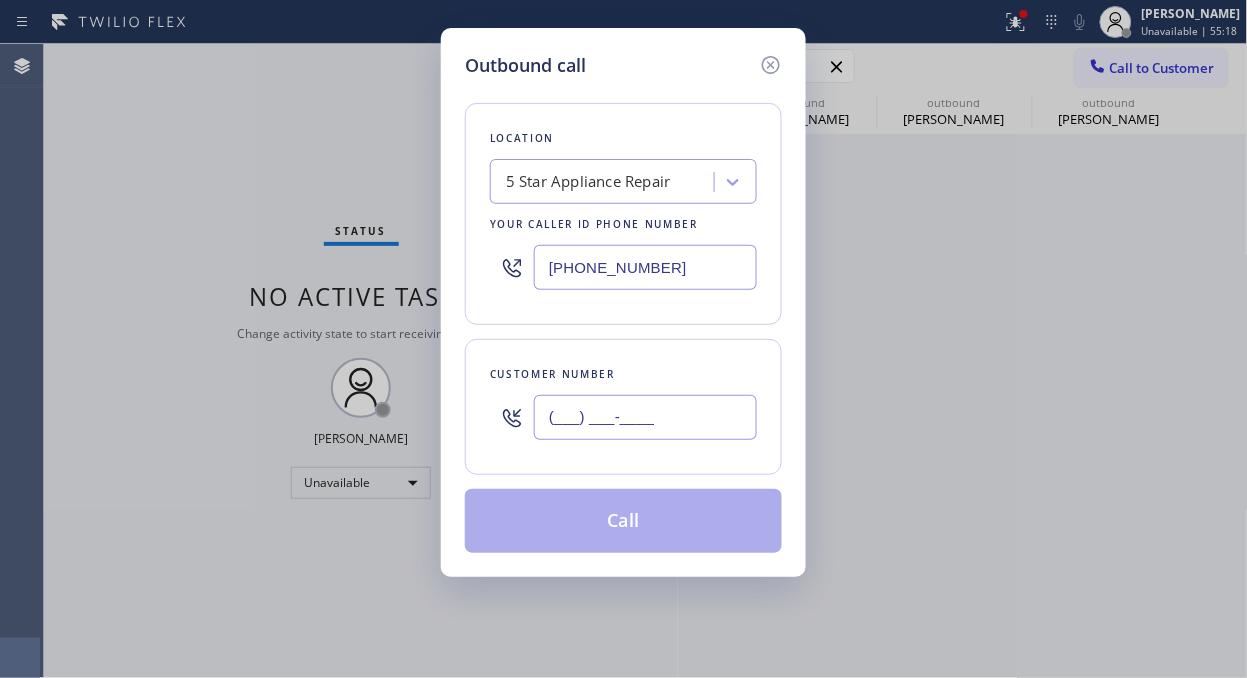 click on "(___) ___-____" at bounding box center [645, 417] 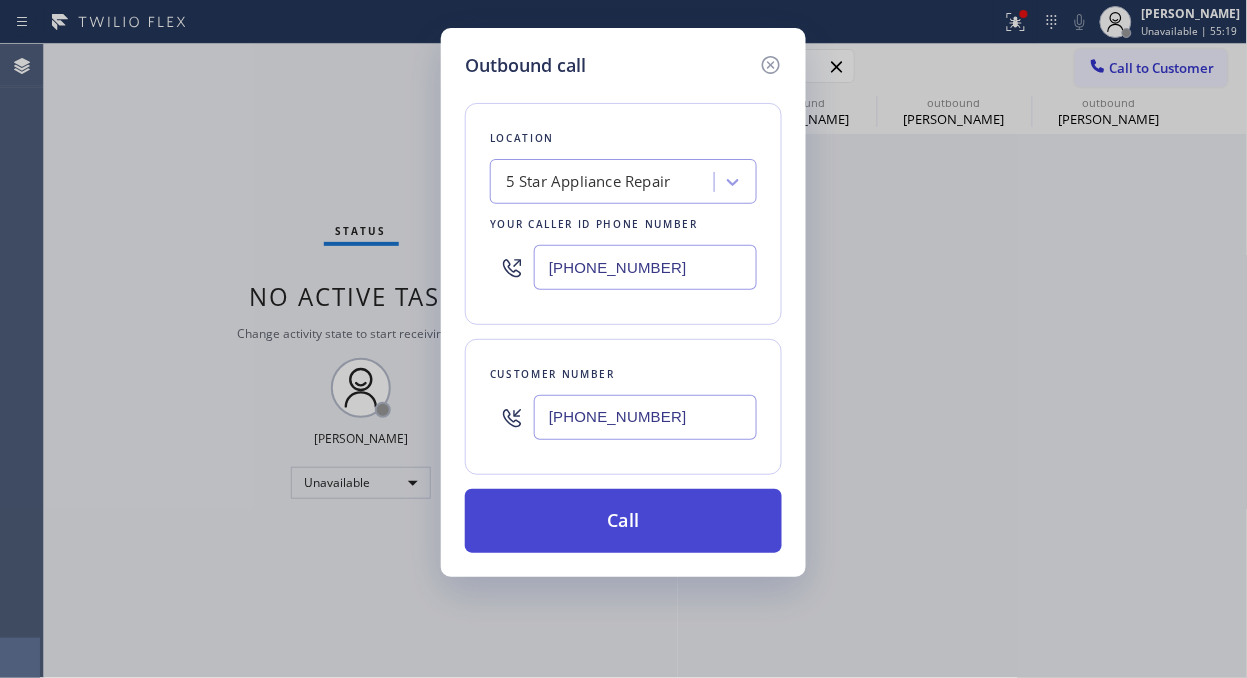 type on "(480) 248-6838" 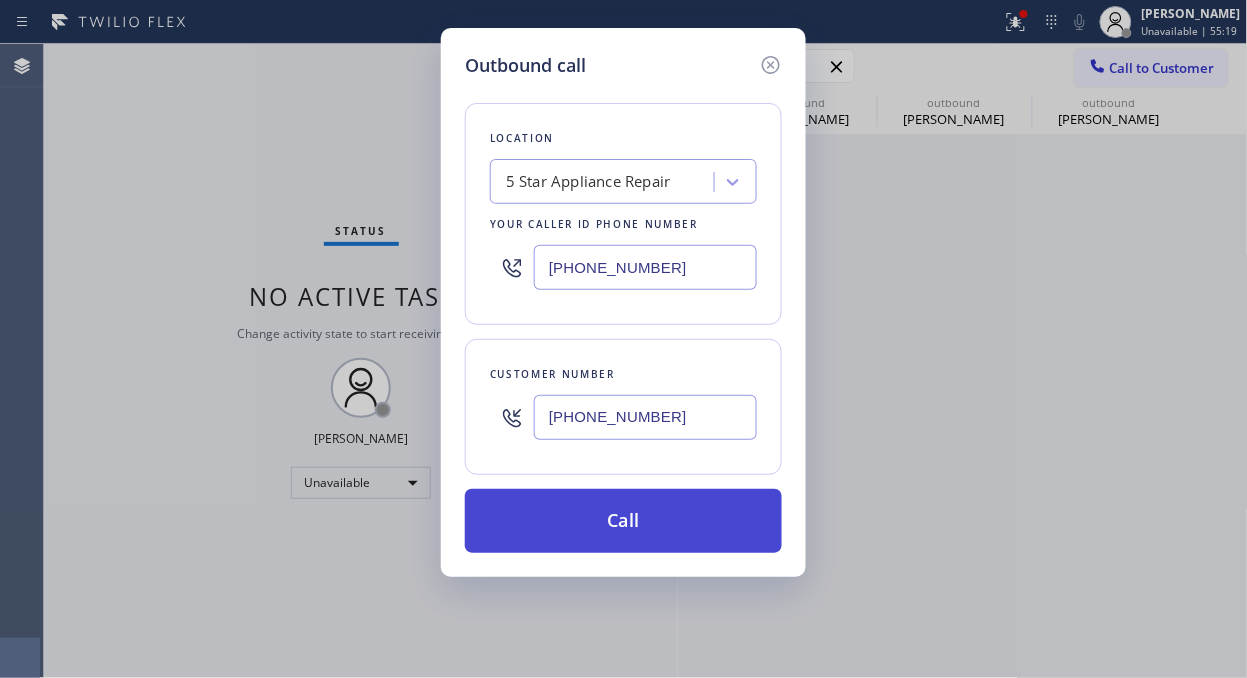click on "Call" at bounding box center (623, 521) 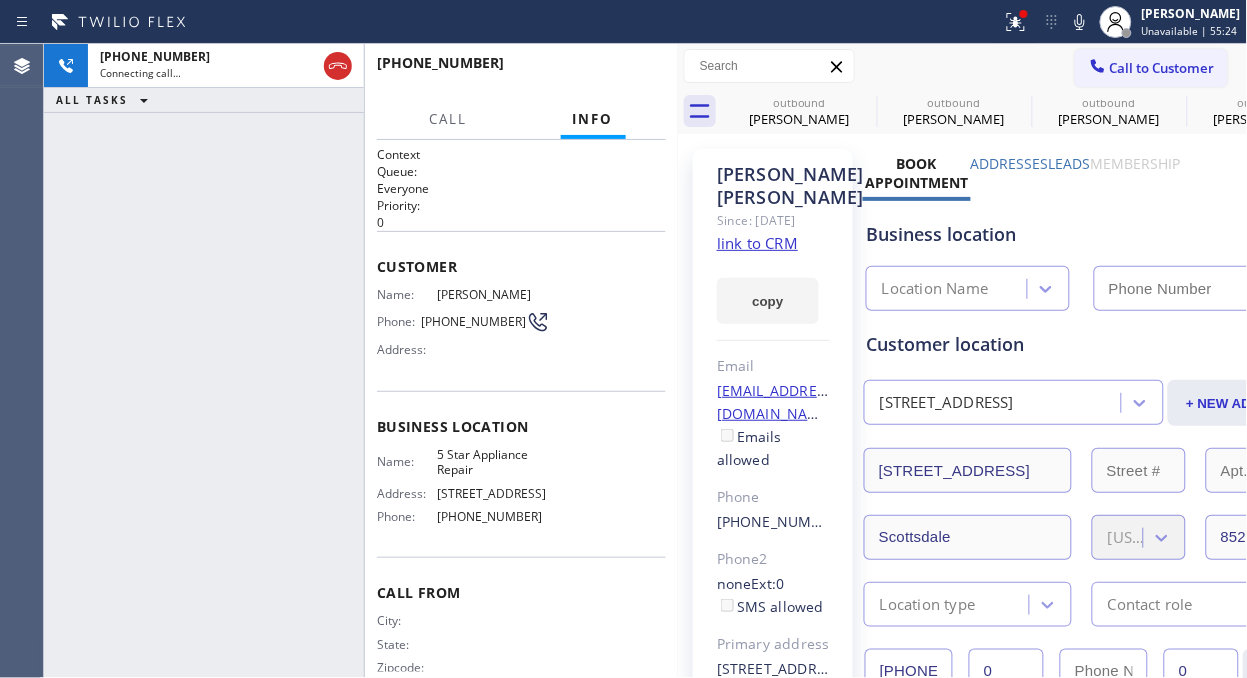 type on "[PHONE_NUMBER]" 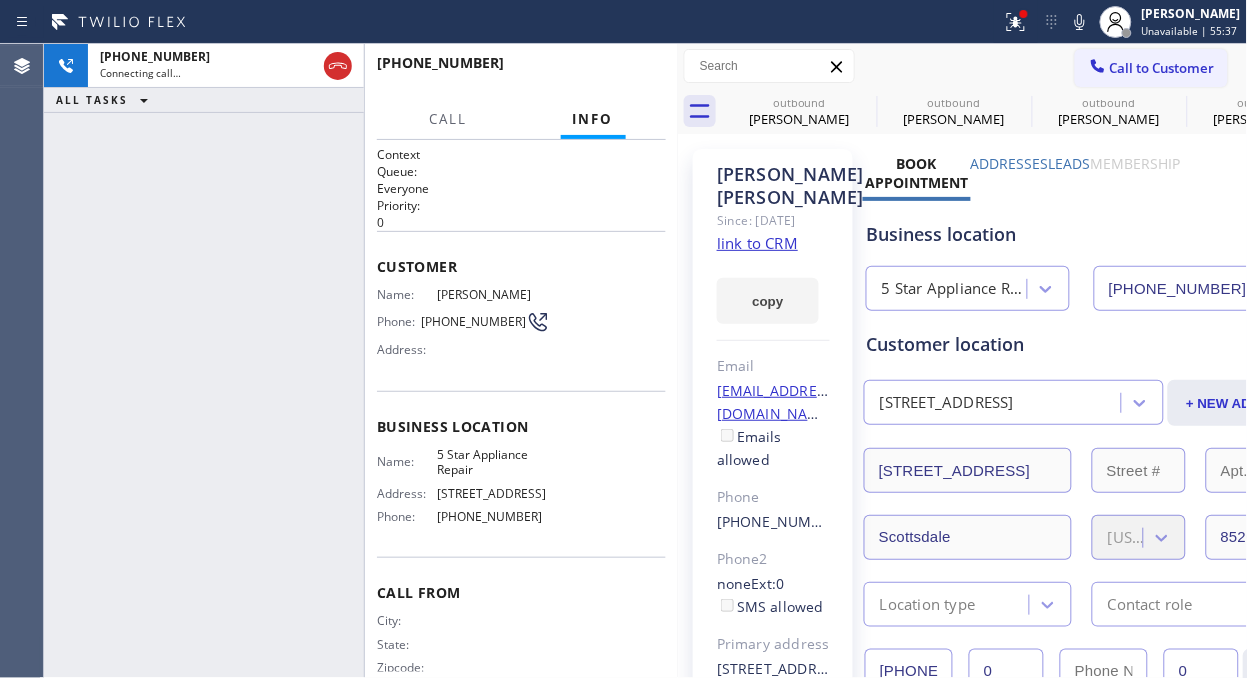 click 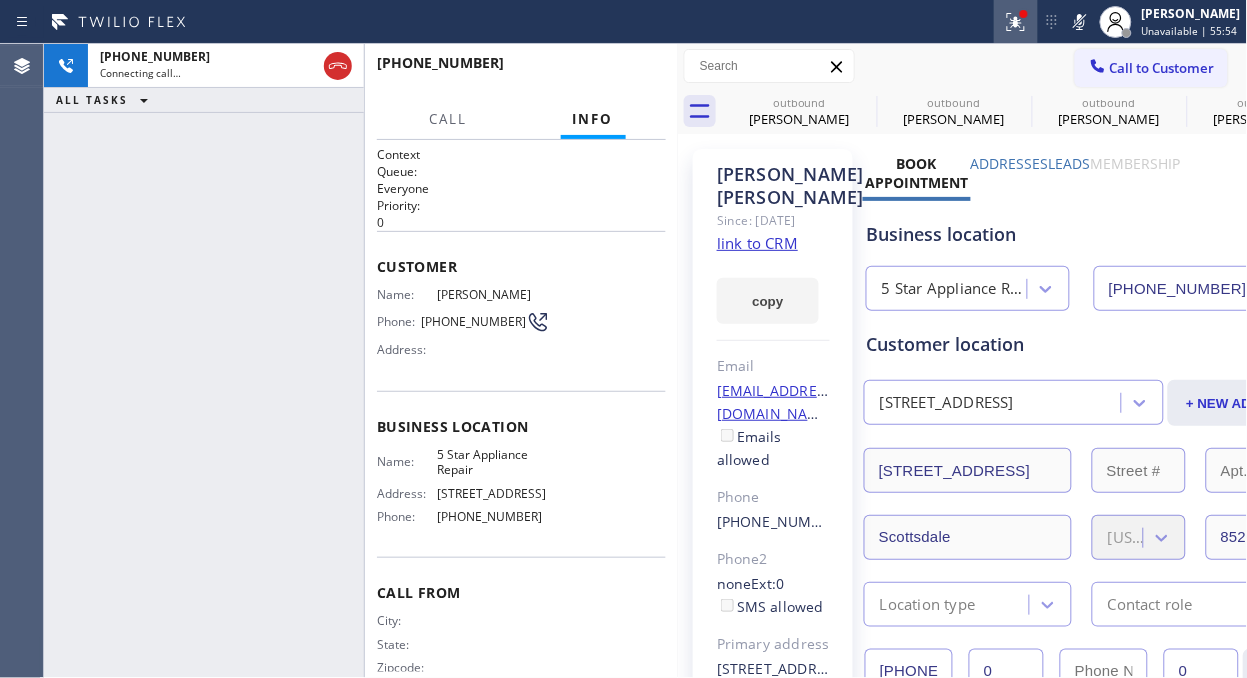 click at bounding box center [1016, 22] 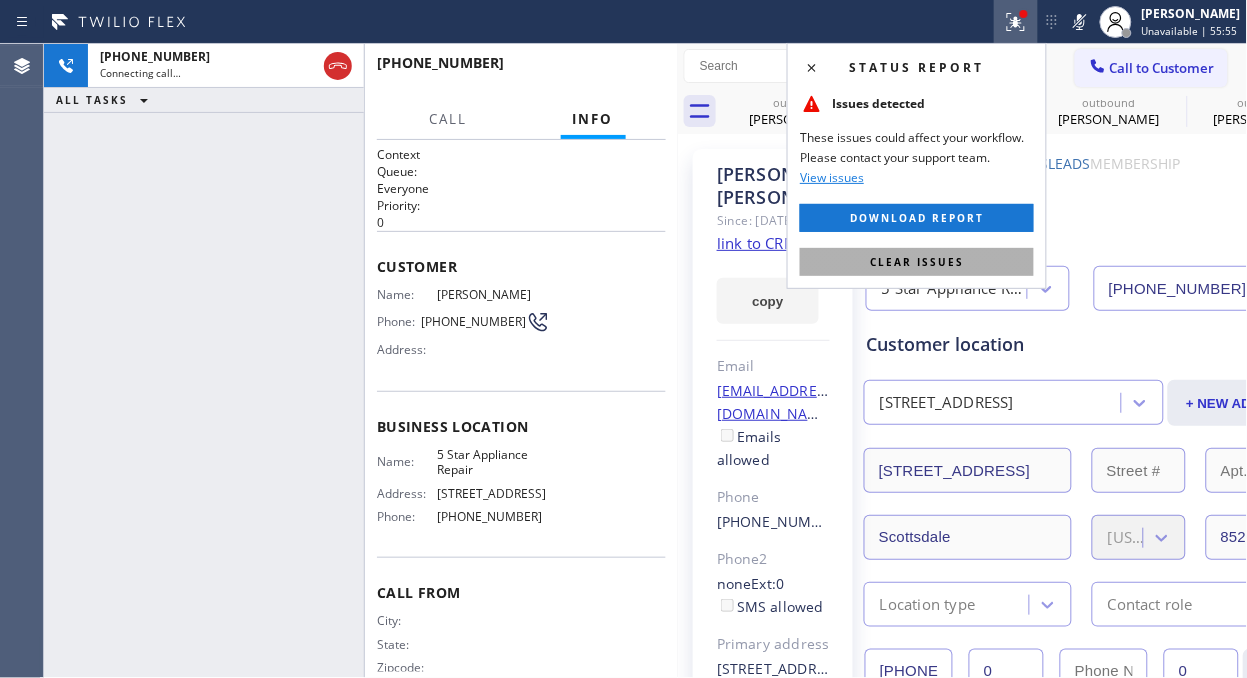 click on "Clear issues" at bounding box center [917, 262] 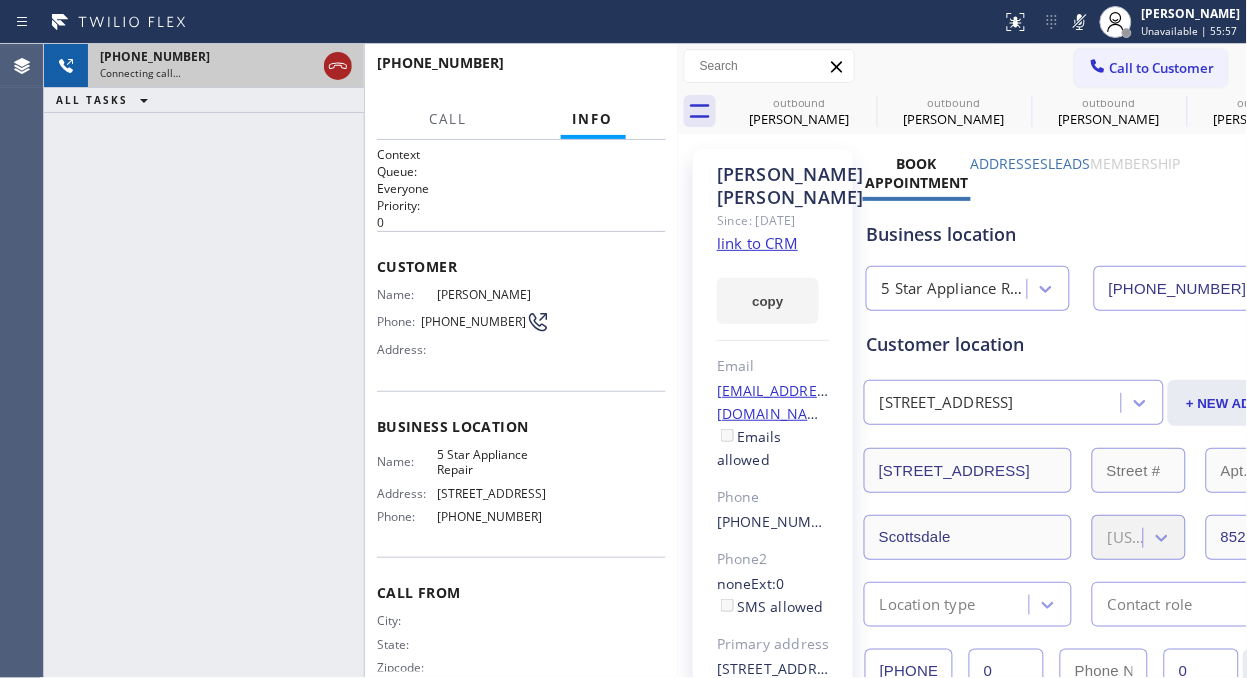 click 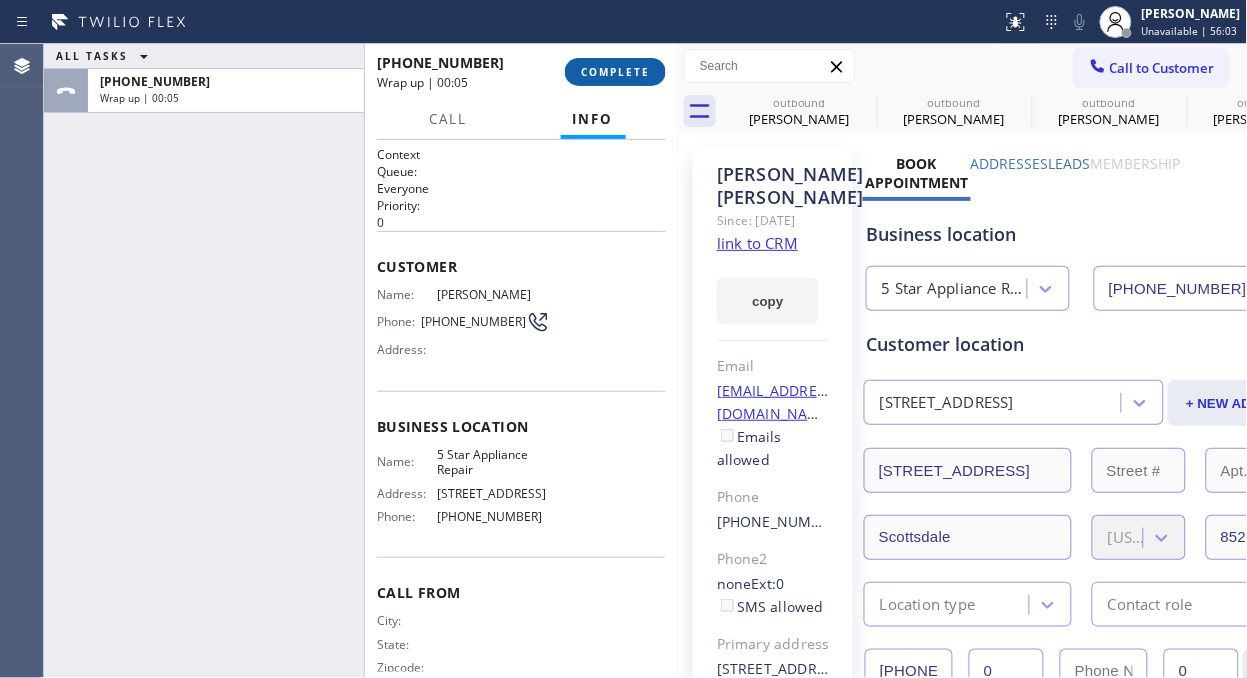 click on "COMPLETE" at bounding box center (615, 72) 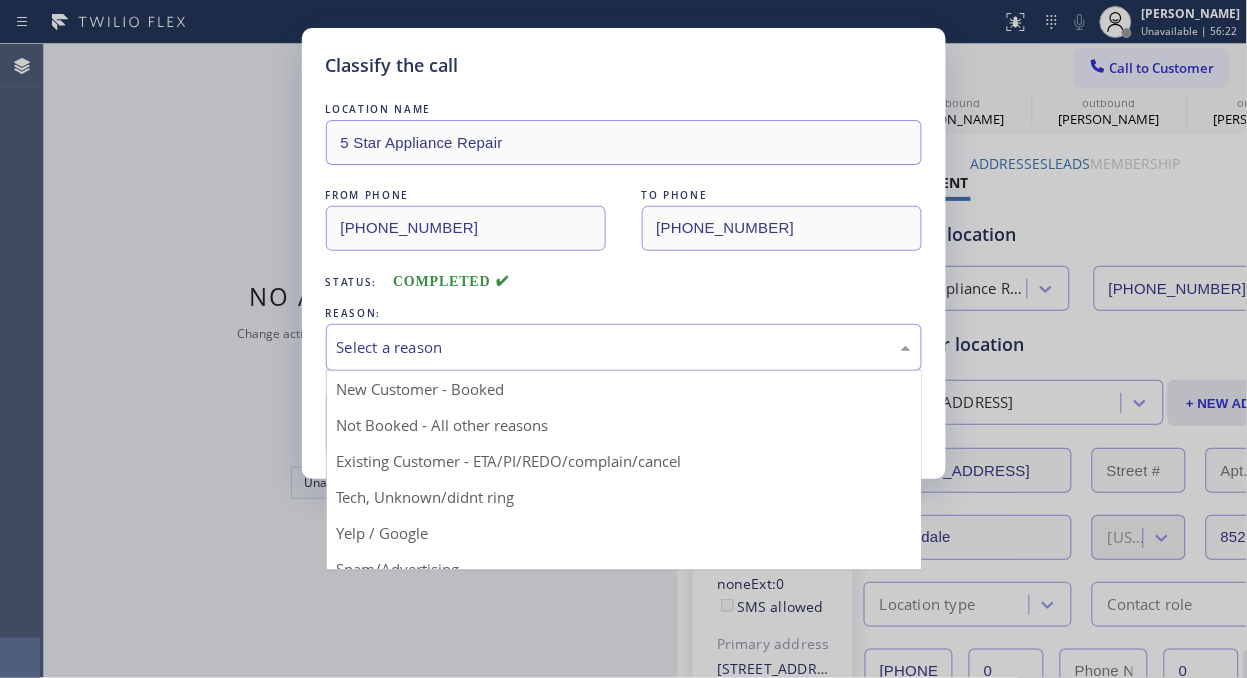 click on "Select a reason" at bounding box center (624, 347) 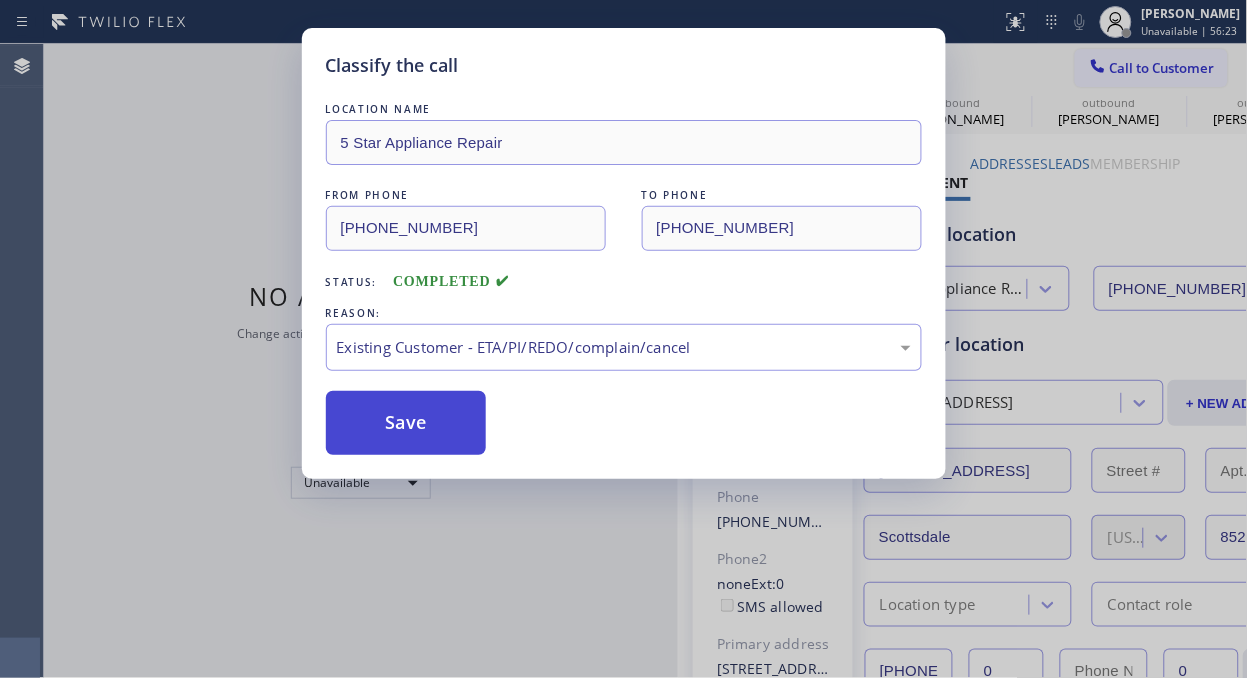 click on "Save" at bounding box center (406, 423) 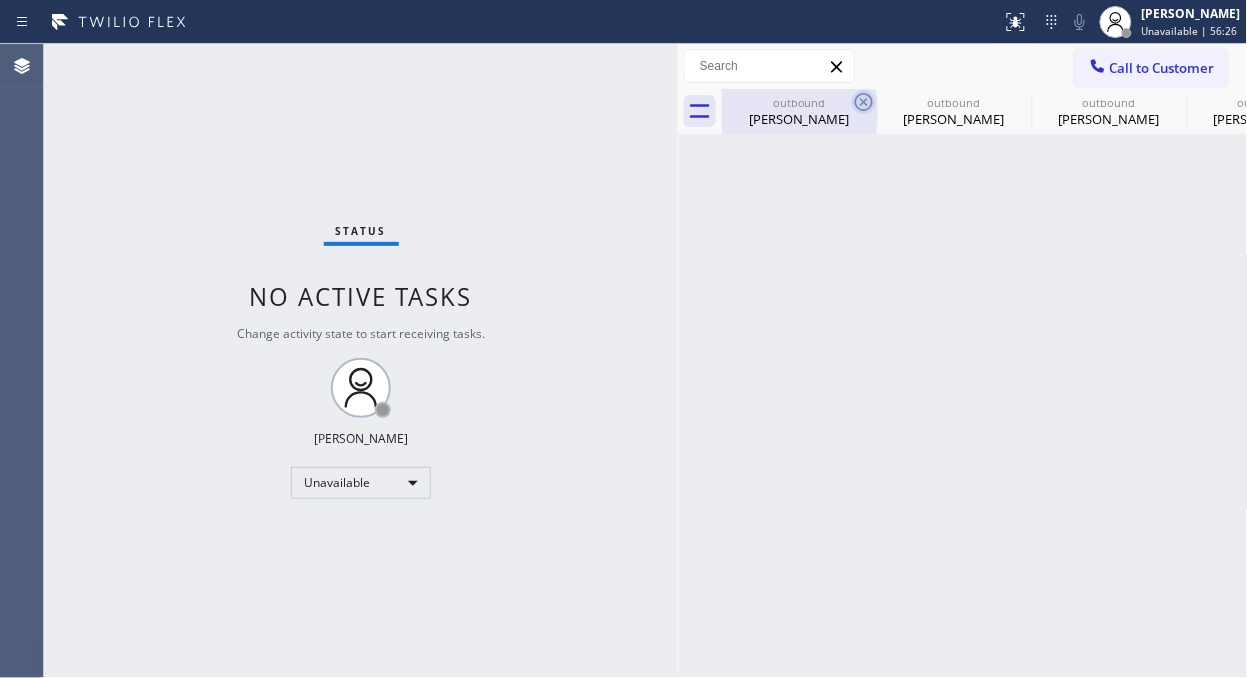 click 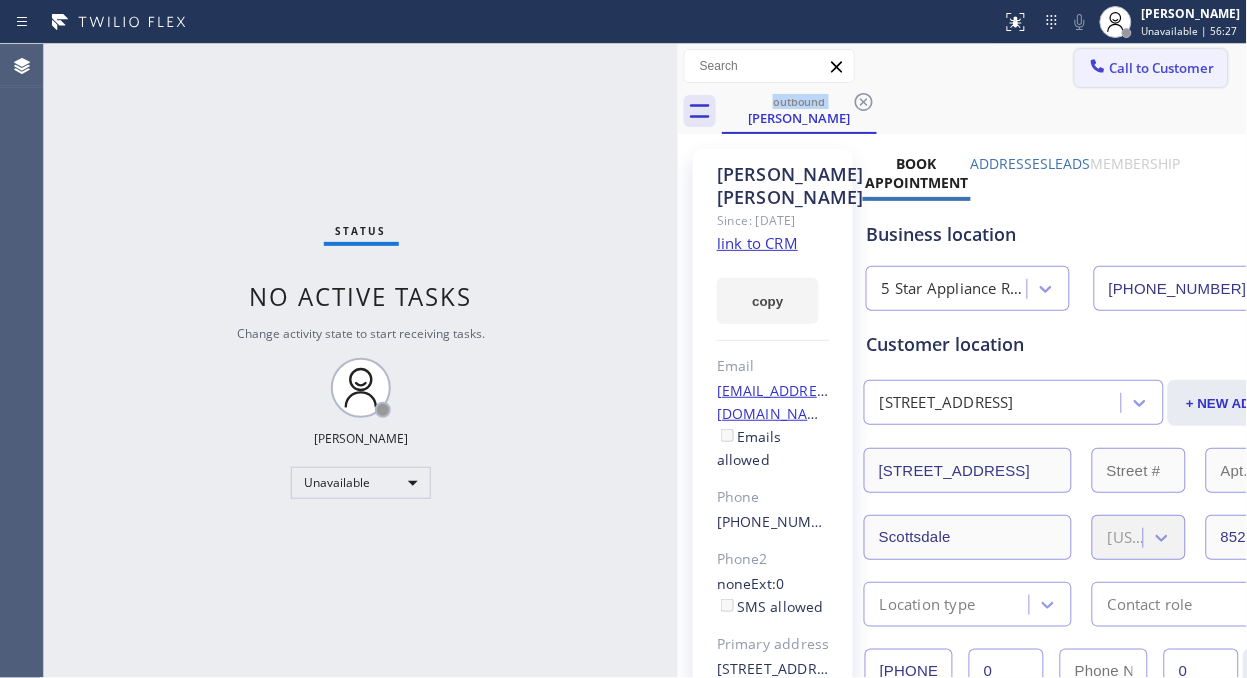 click on "Call to Customer" at bounding box center [1162, 68] 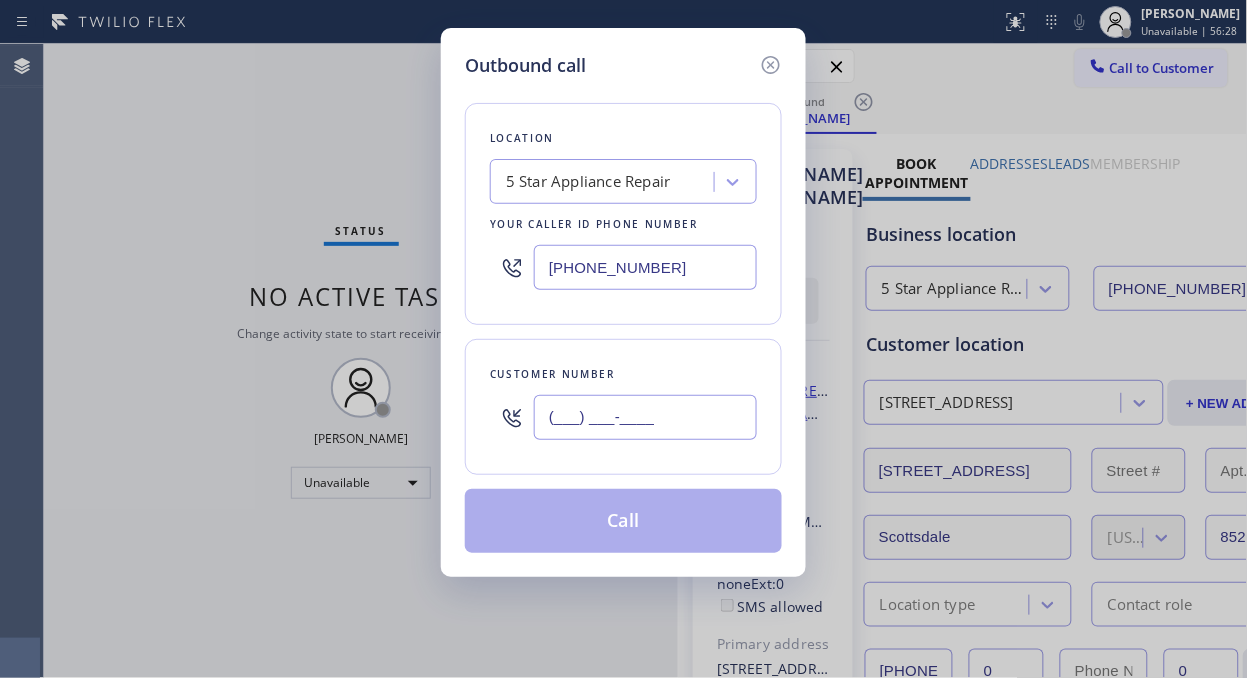 click on "(___) ___-____" at bounding box center [645, 417] 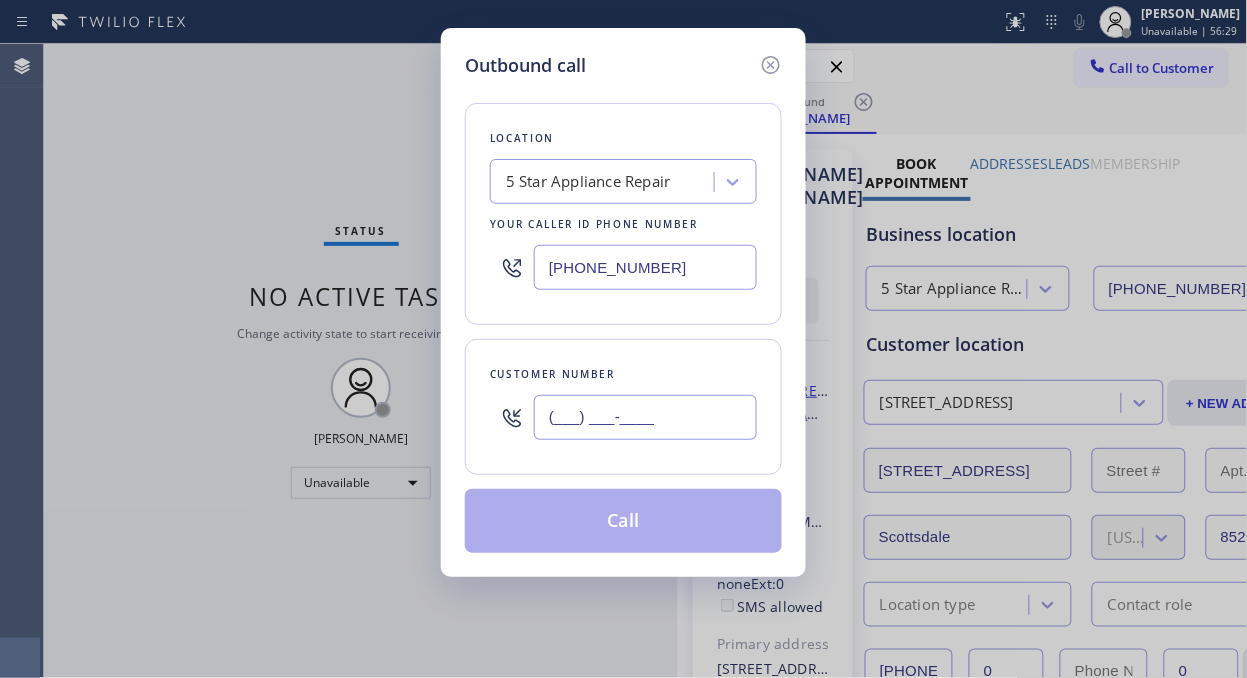 paste on "818) 599-1642" 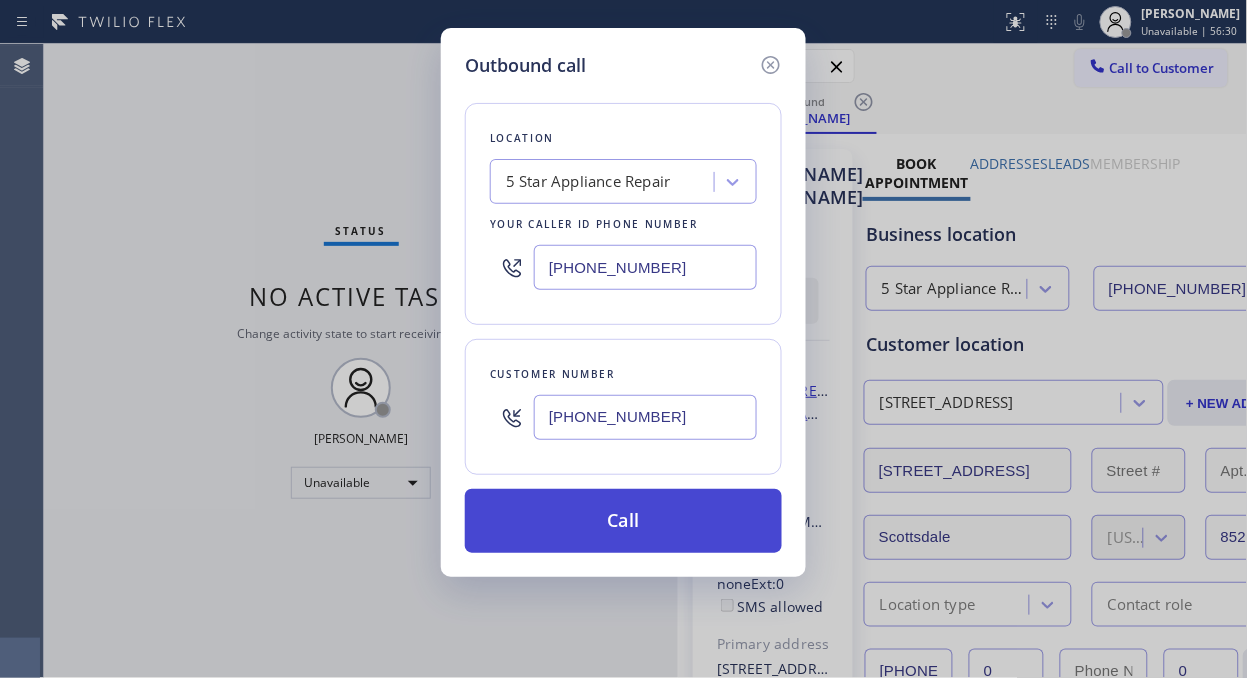 type on "(818) 599-1642" 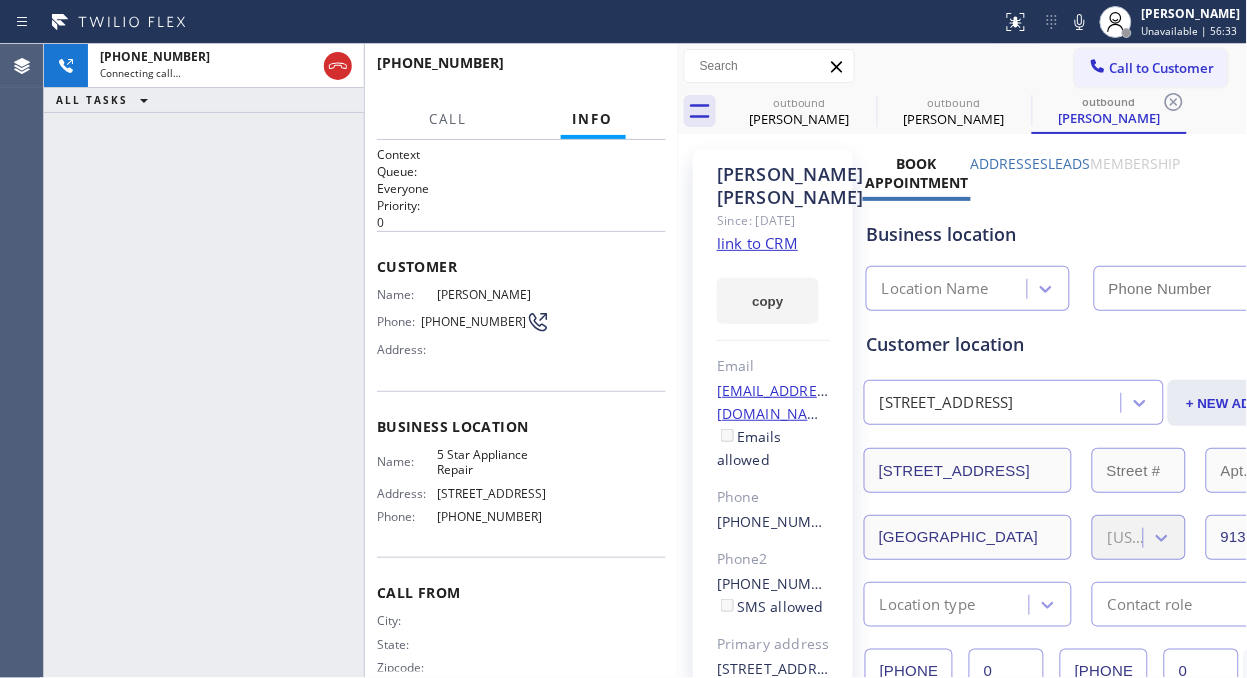 click 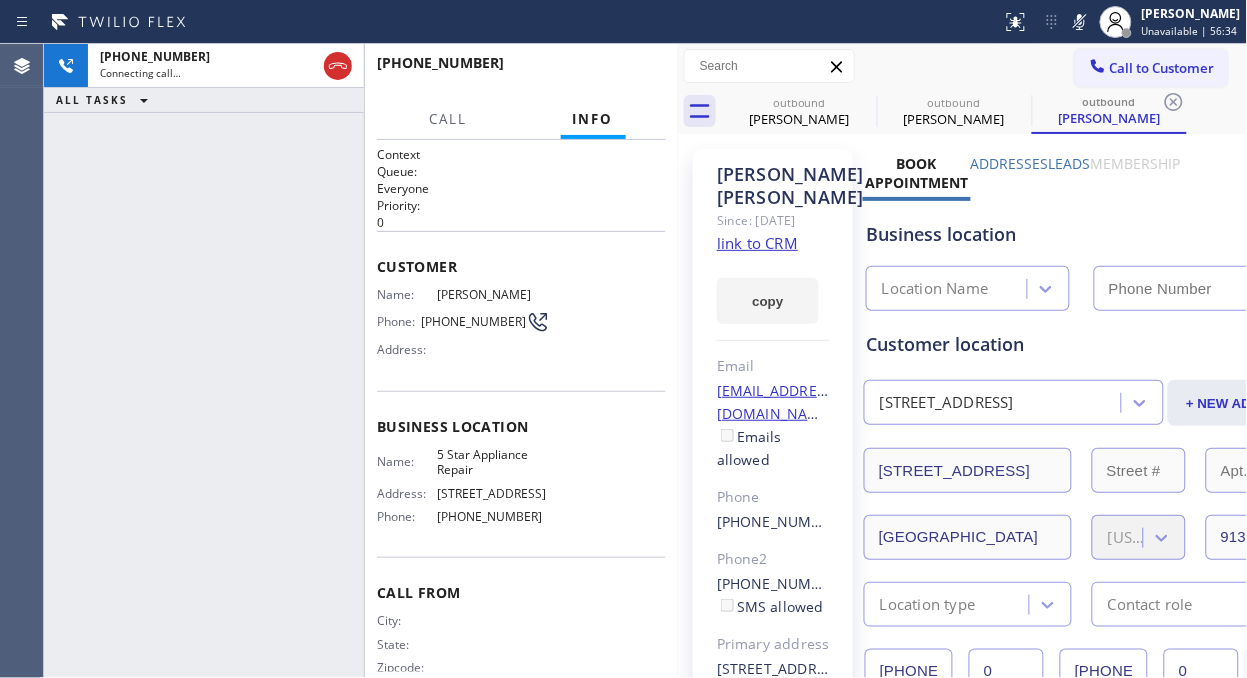 type on "[PHONE_NUMBER]" 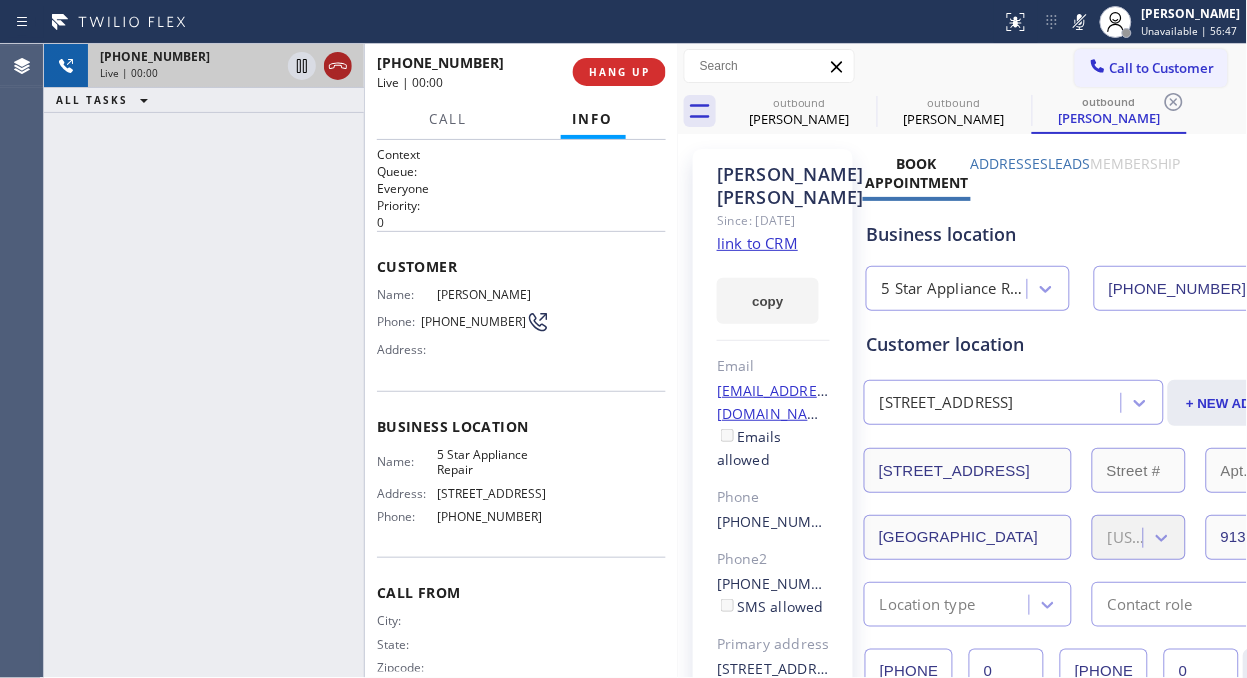 click 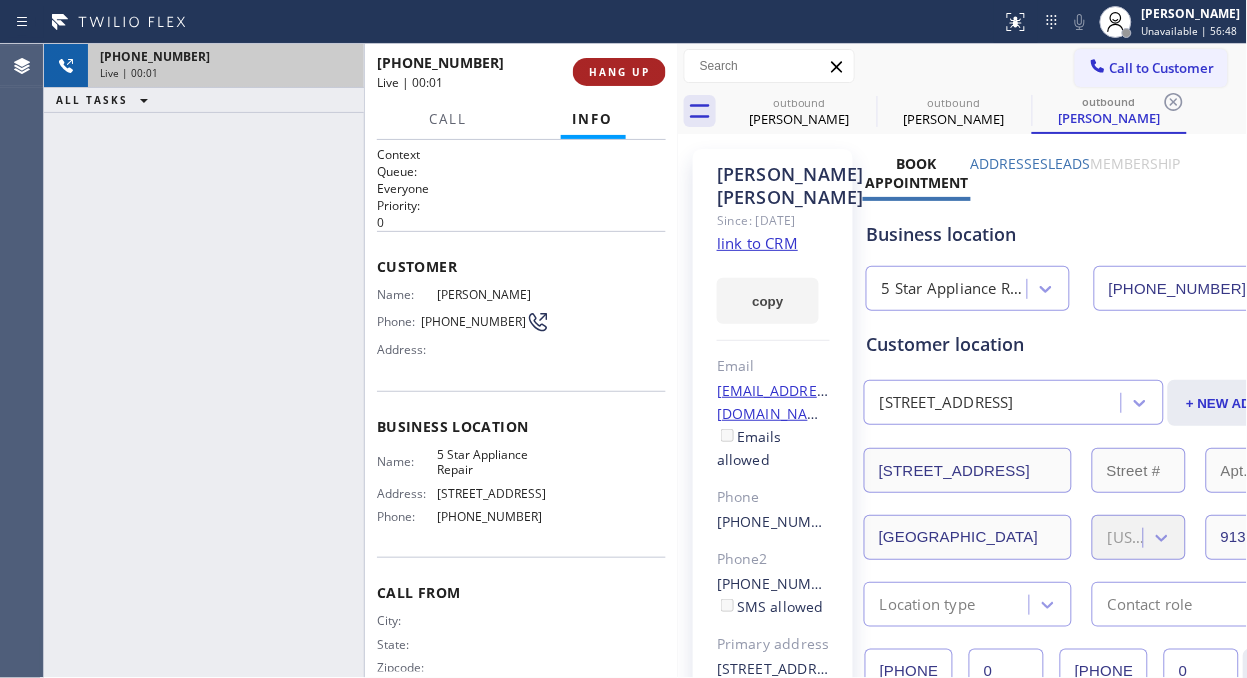 click on "HANG UP" at bounding box center (619, 72) 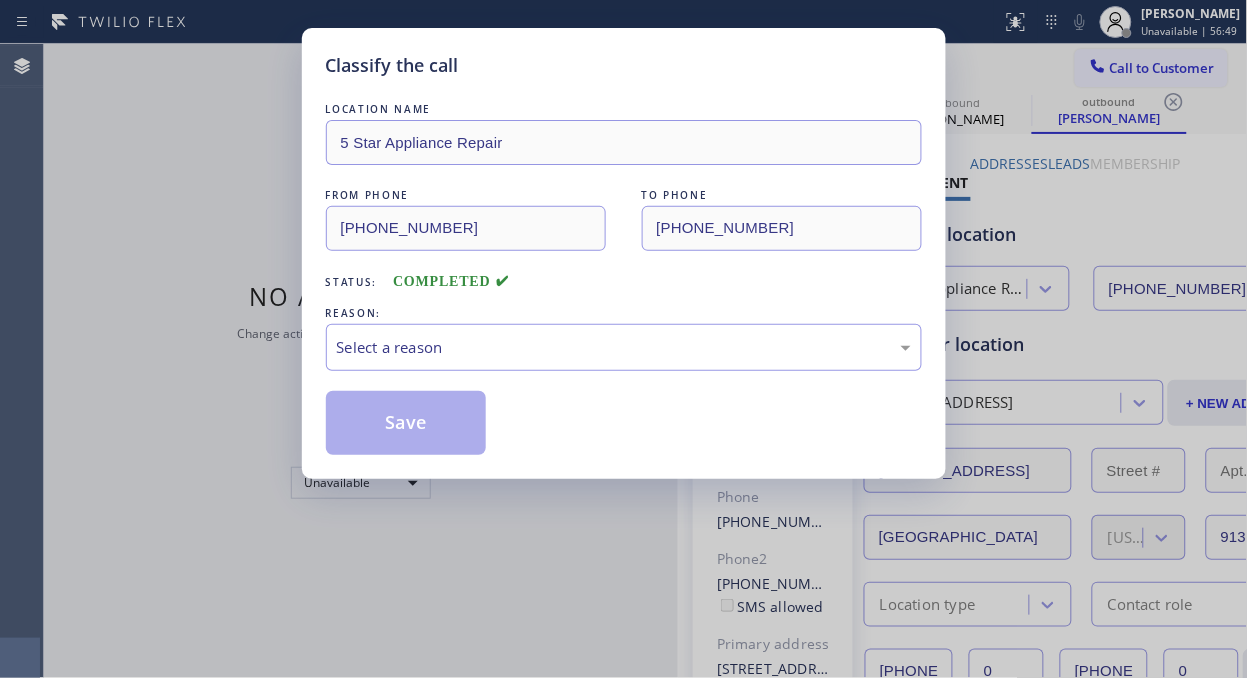 click on "Classify the call" at bounding box center [624, 65] 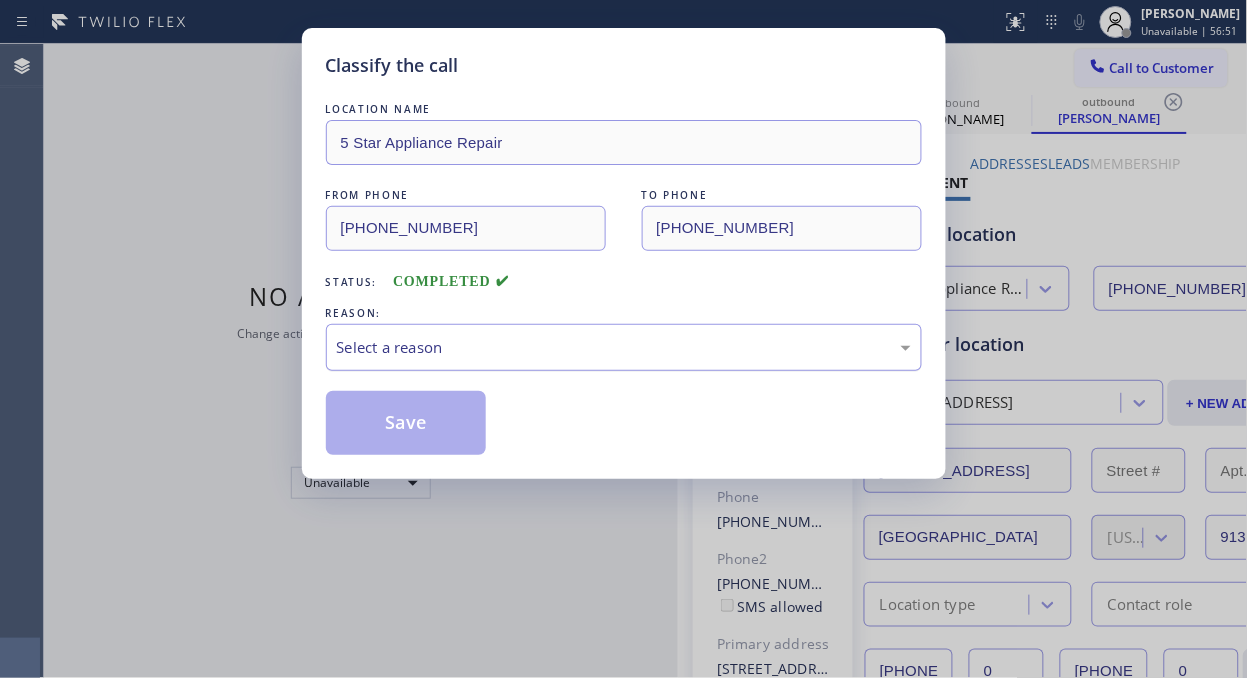 drag, startPoint x: 574, startPoint y: 343, endPoint x: 576, endPoint y: 355, distance: 12.165525 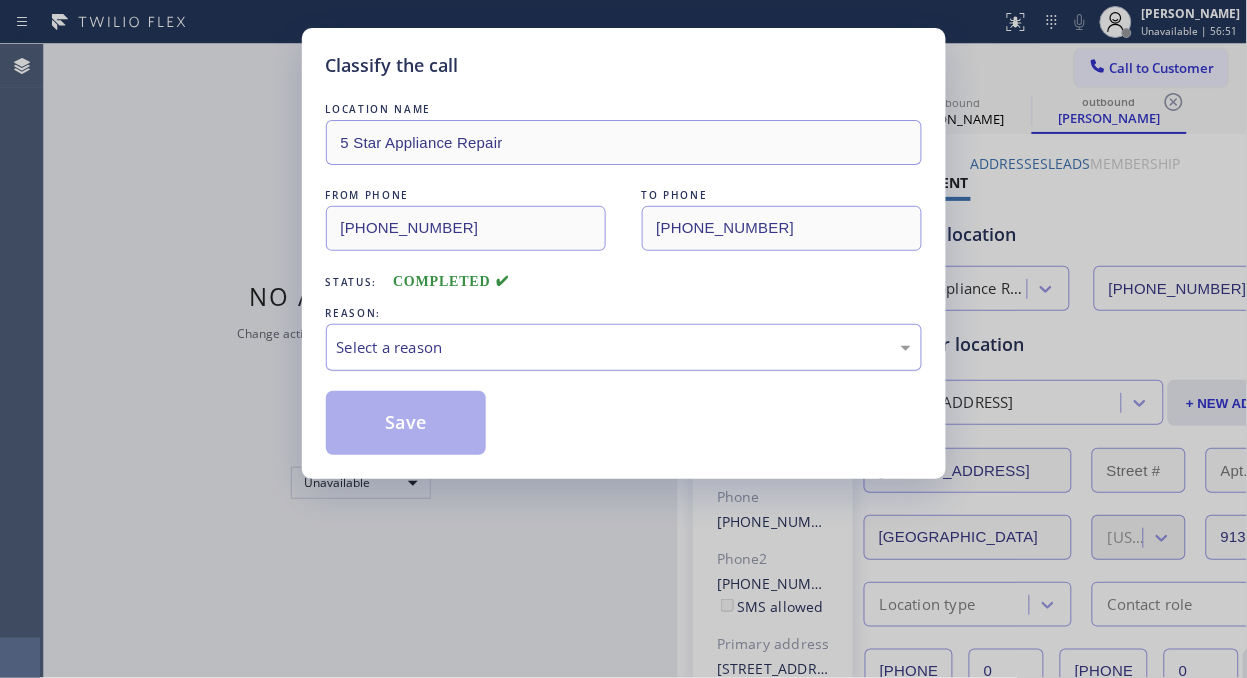click on "Select a reason" at bounding box center (624, 347) 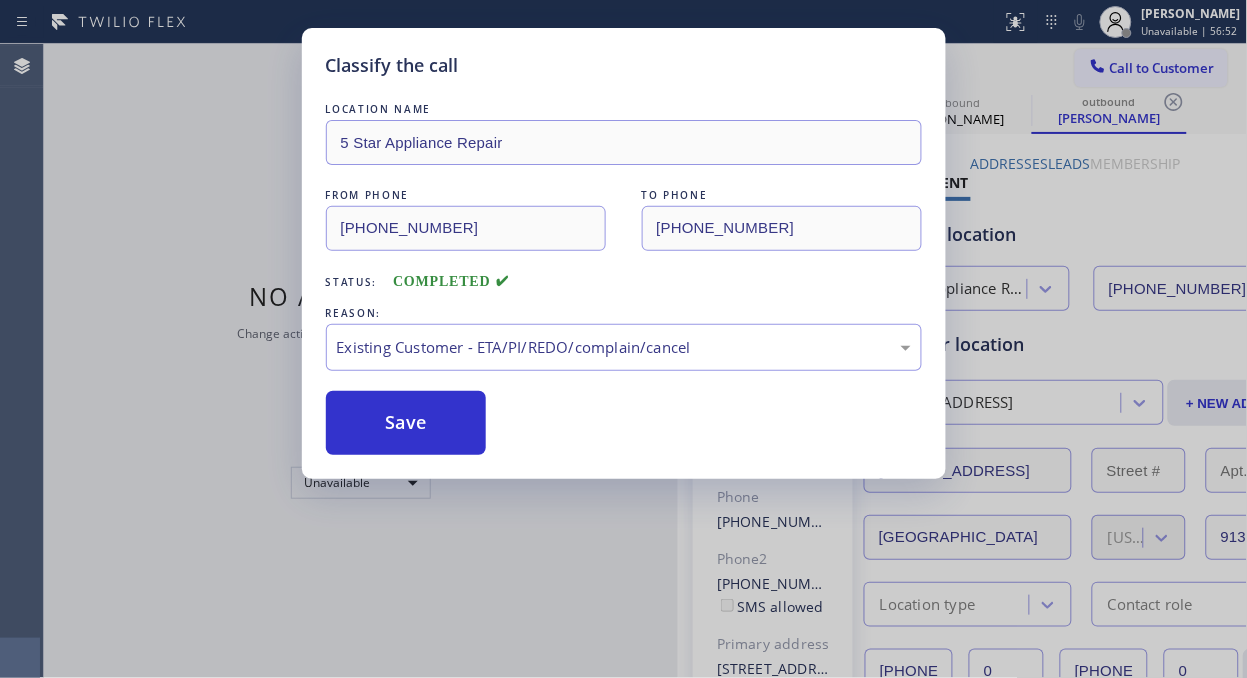 click on "Save" at bounding box center (406, 423) 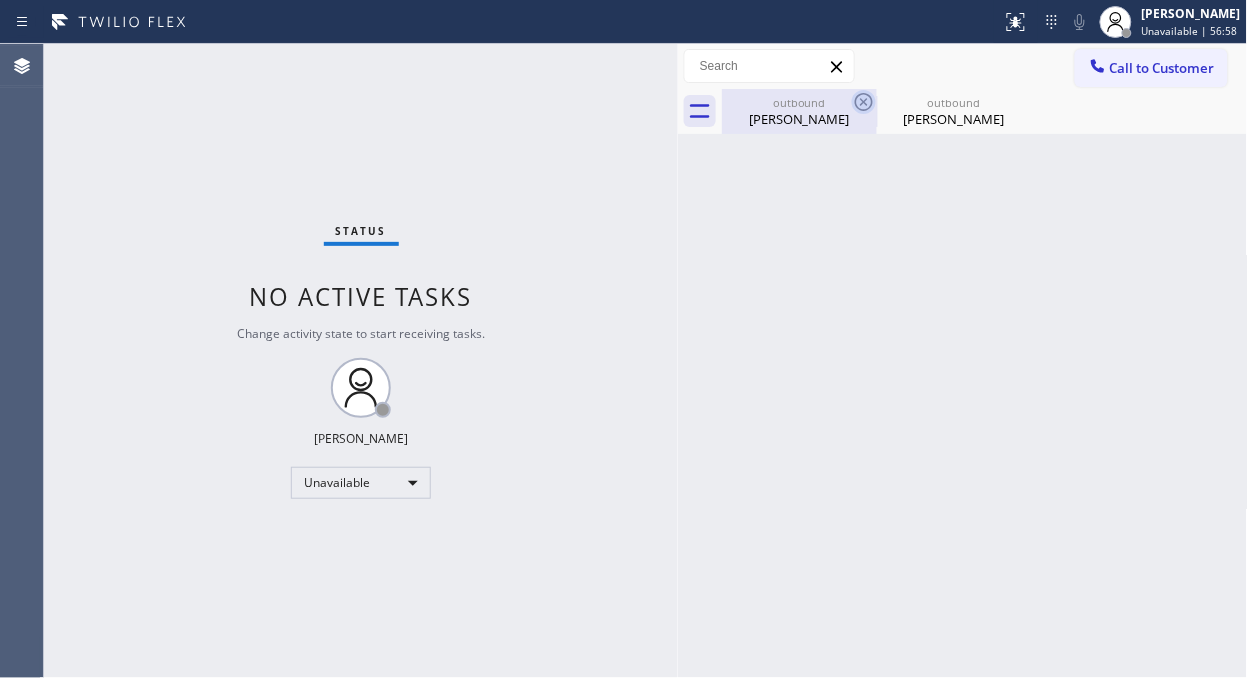 click 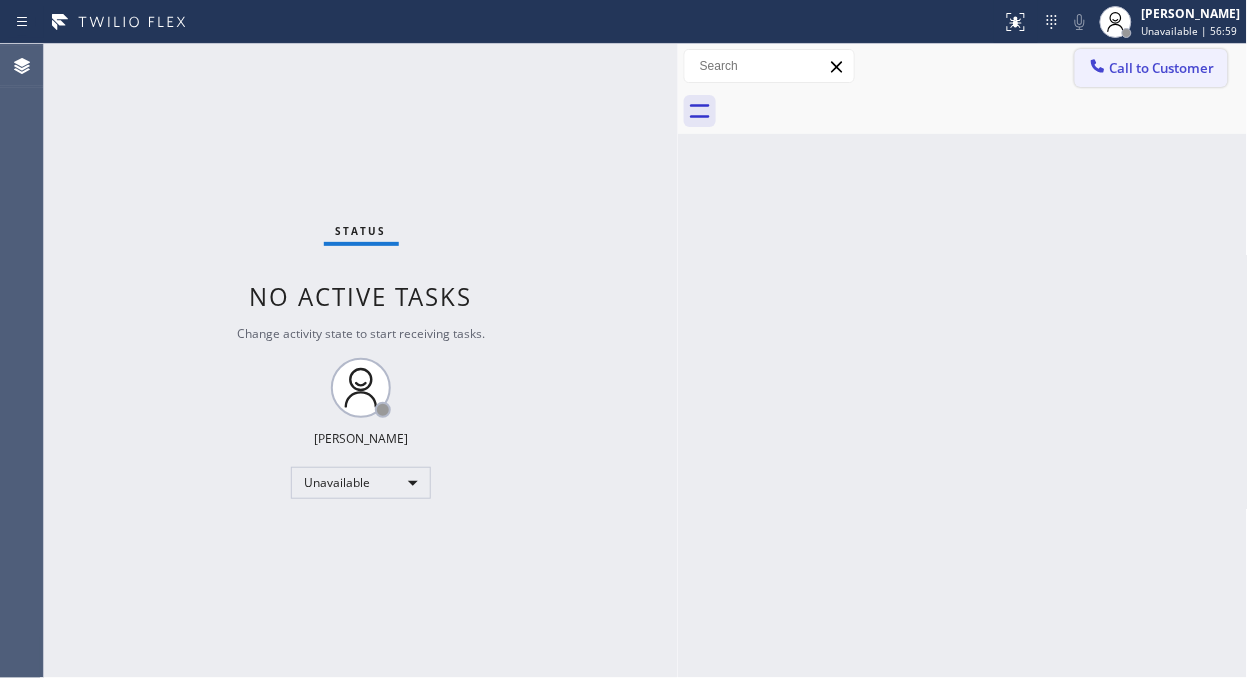 click on "Call to Customer" at bounding box center (1151, 68) 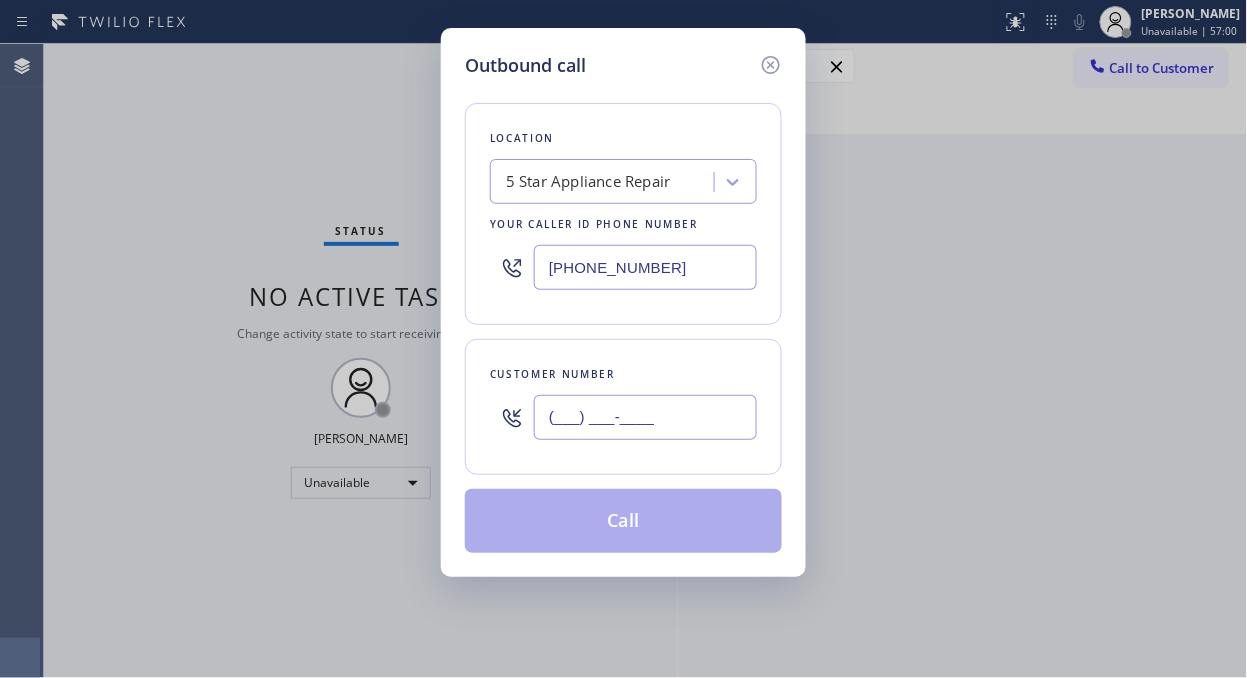 click on "(___) ___-____" at bounding box center [645, 417] 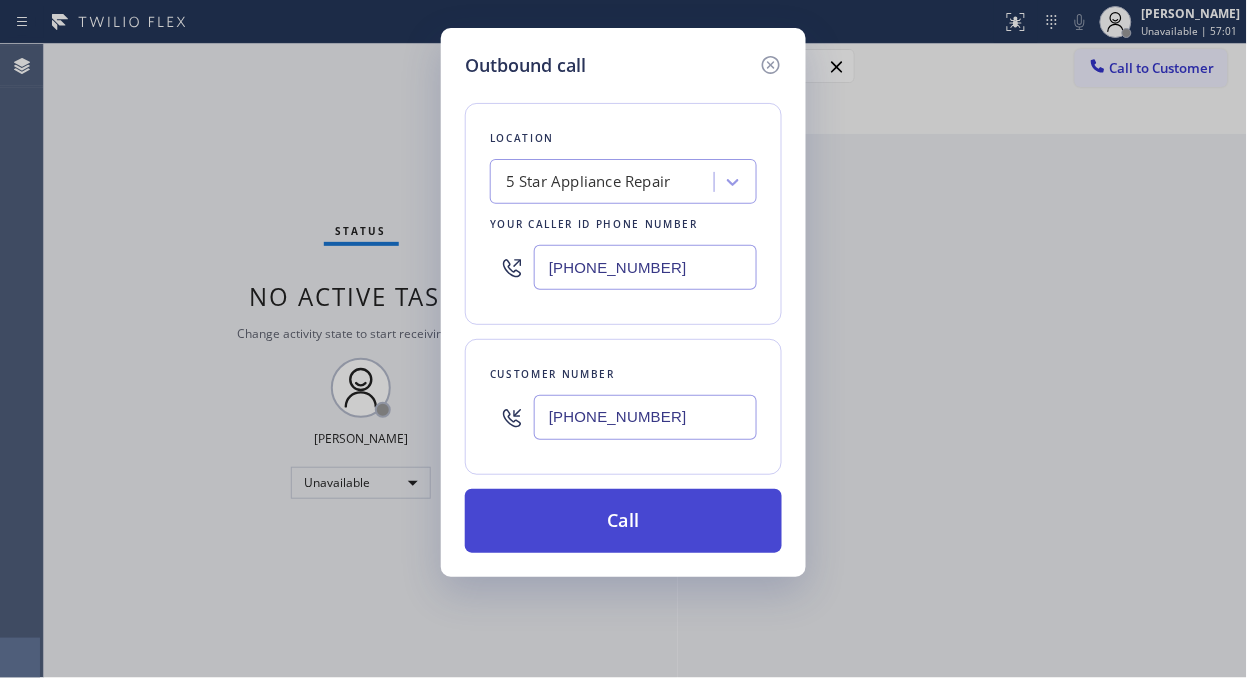 type on "(818) 399-8324" 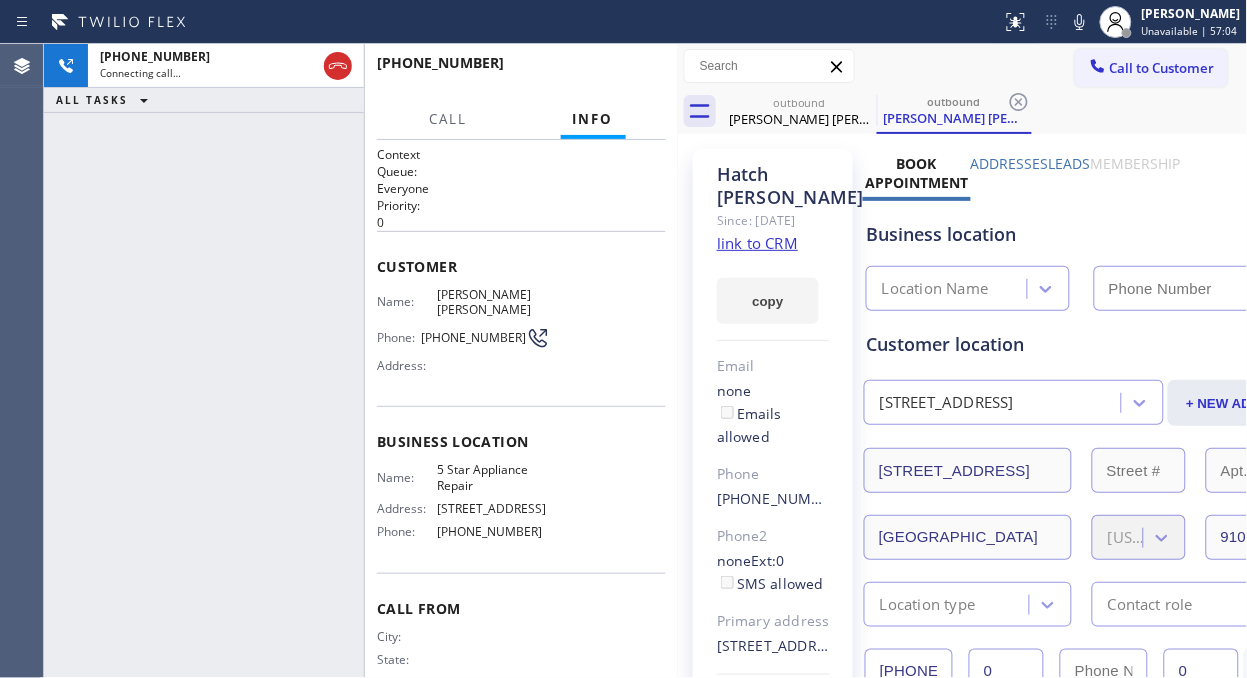 click 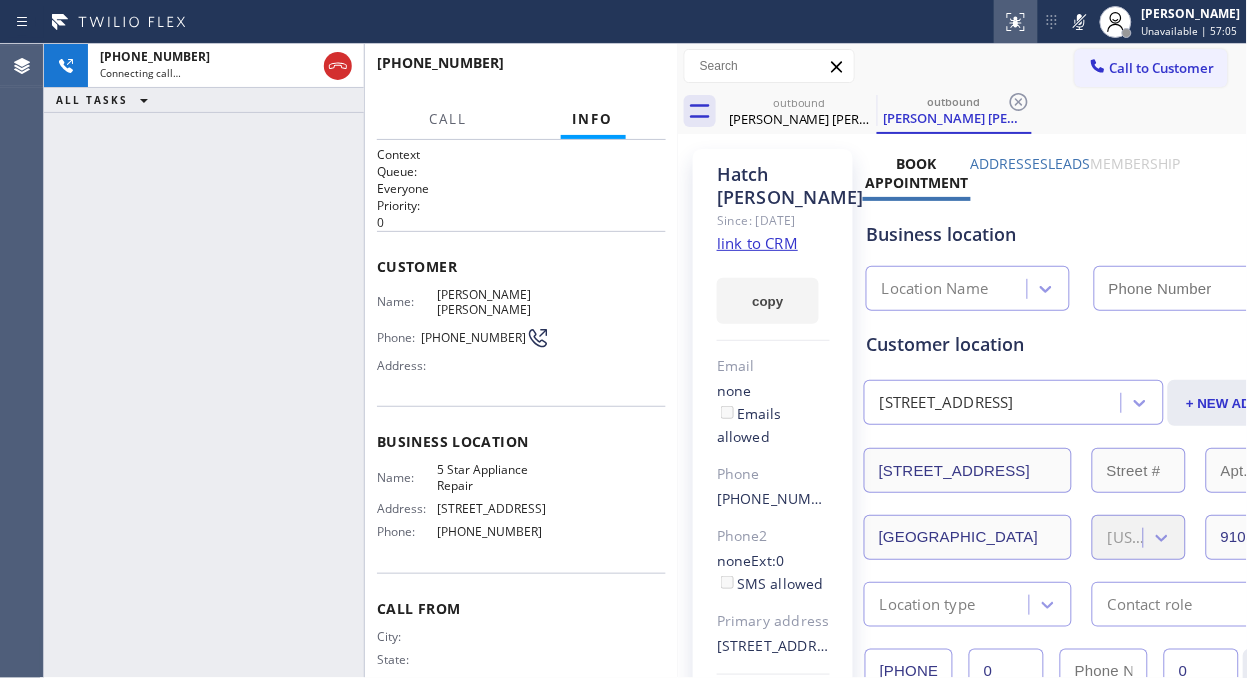 type on "[PHONE_NUMBER]" 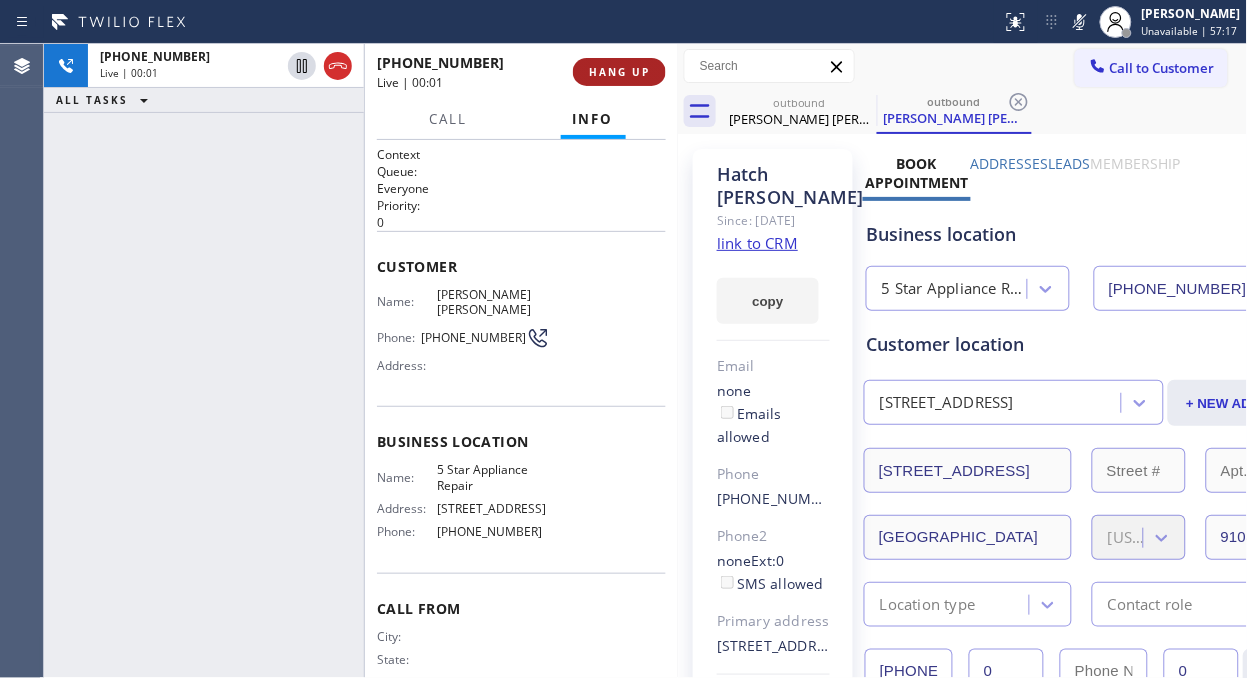 click on "HANG UP" at bounding box center (619, 72) 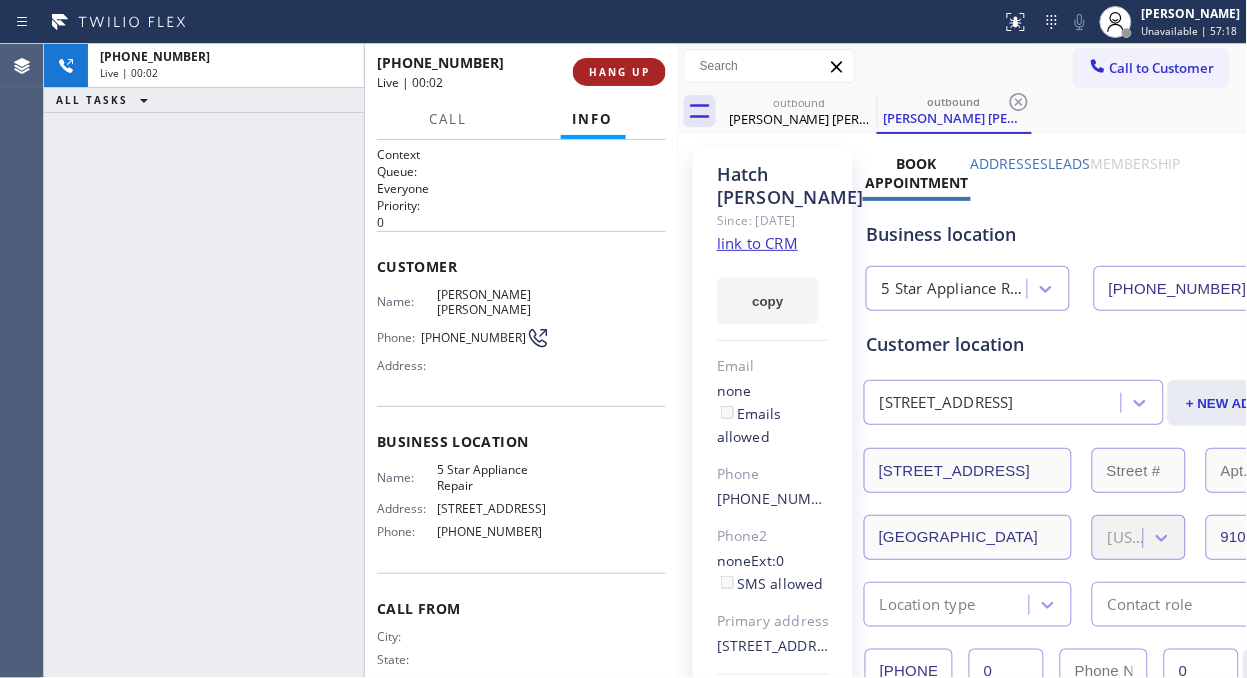 click on "HANG UP" at bounding box center (619, 72) 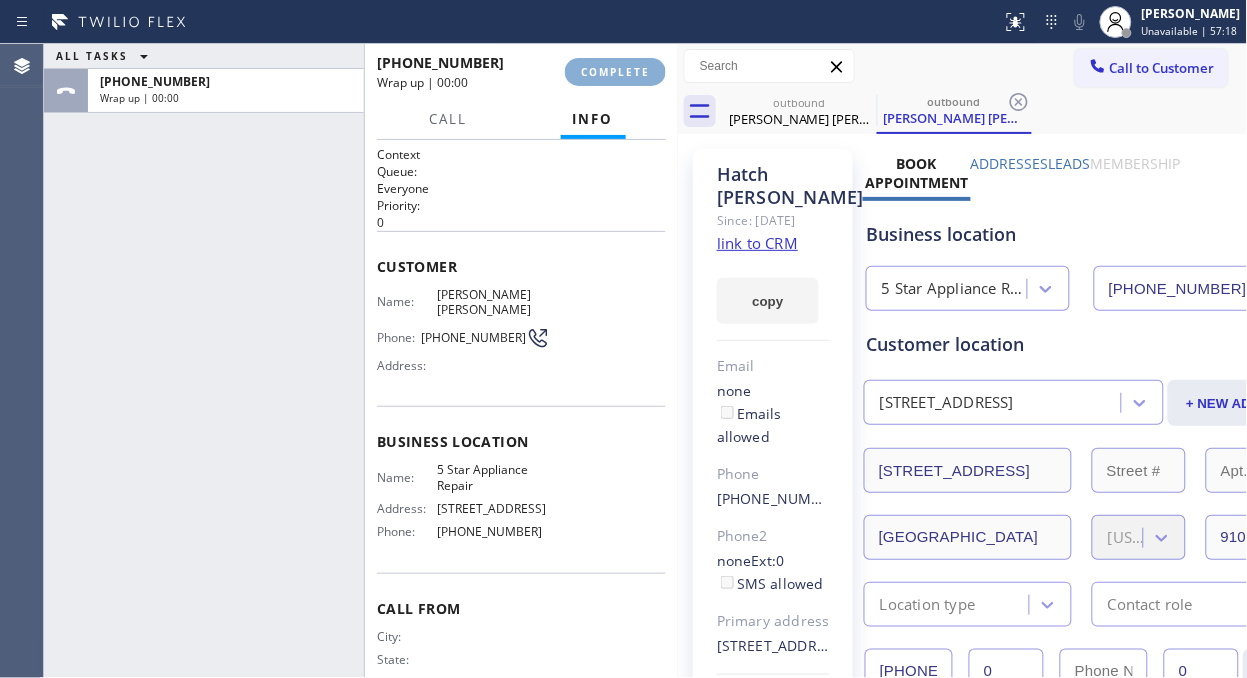 click on "COMPLETE" at bounding box center (615, 72) 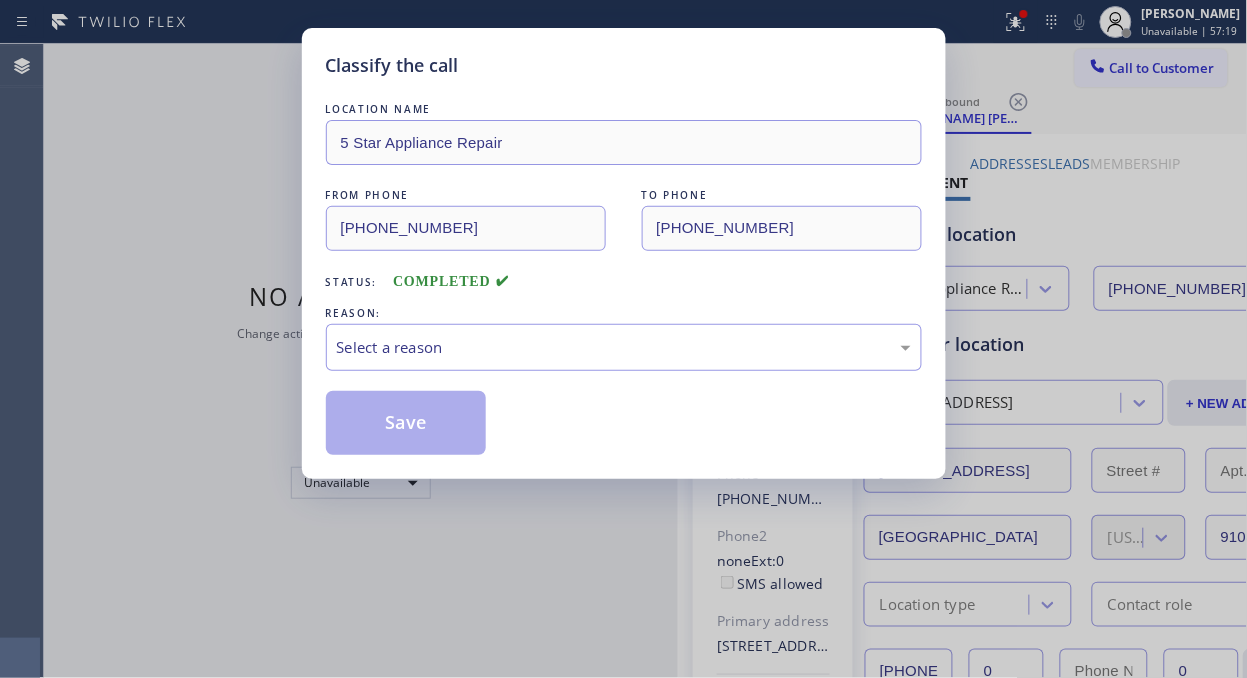 click on "Classify the call" at bounding box center (624, 65) 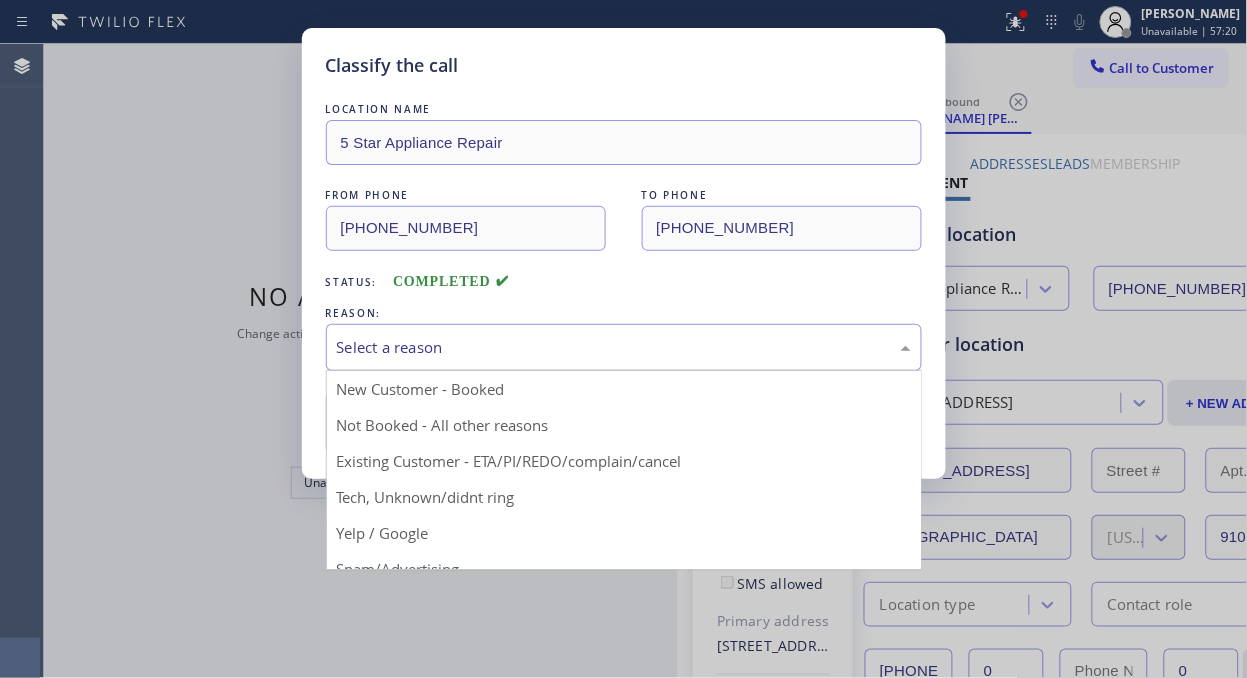 click on "Select a reason" at bounding box center (624, 347) 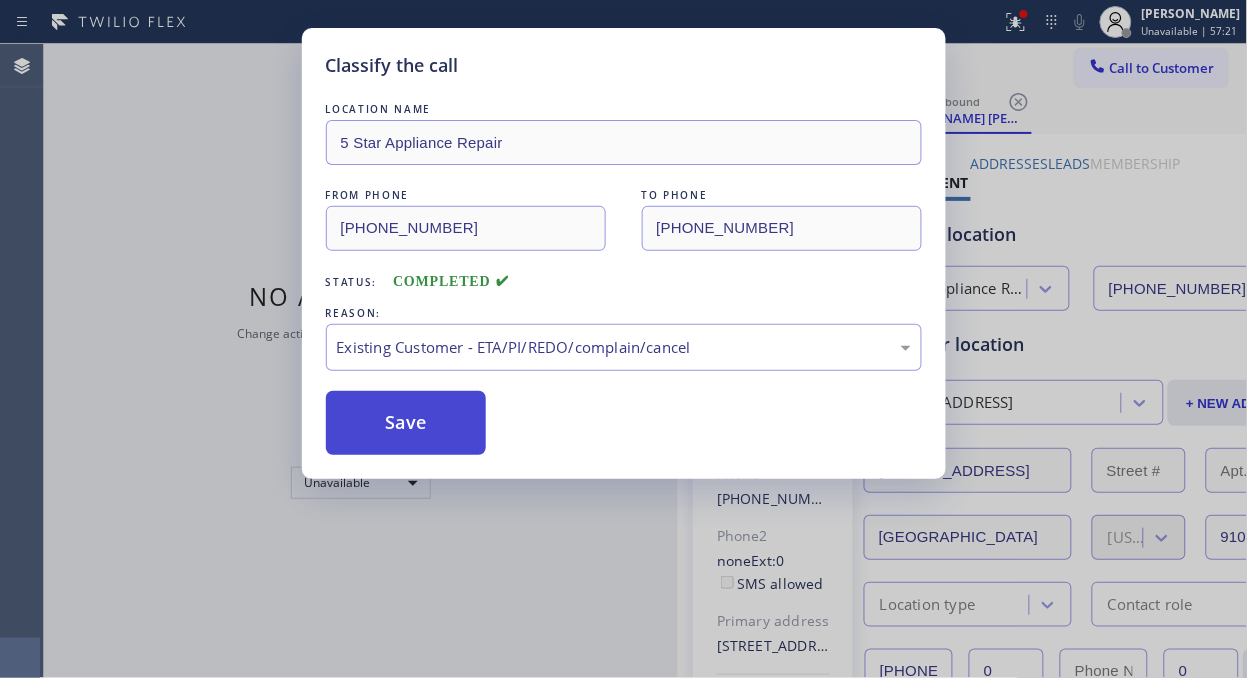 click on "Save" at bounding box center [406, 423] 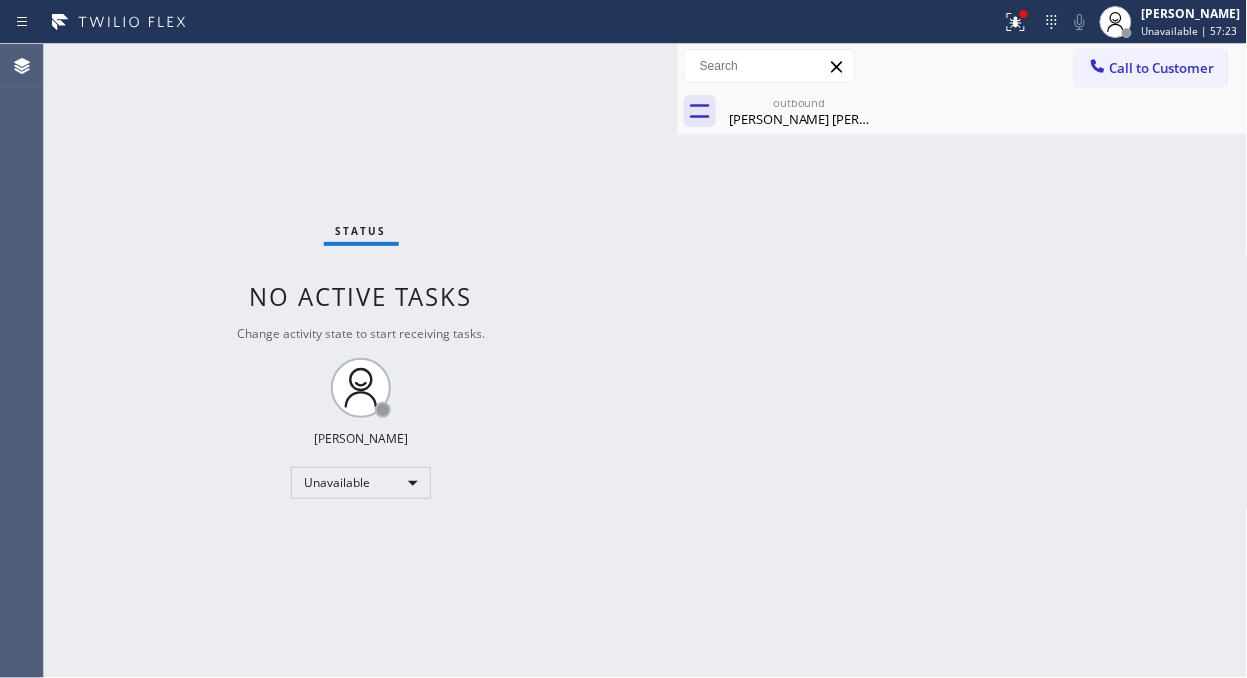 click on "Call to Customer" at bounding box center [1162, 68] 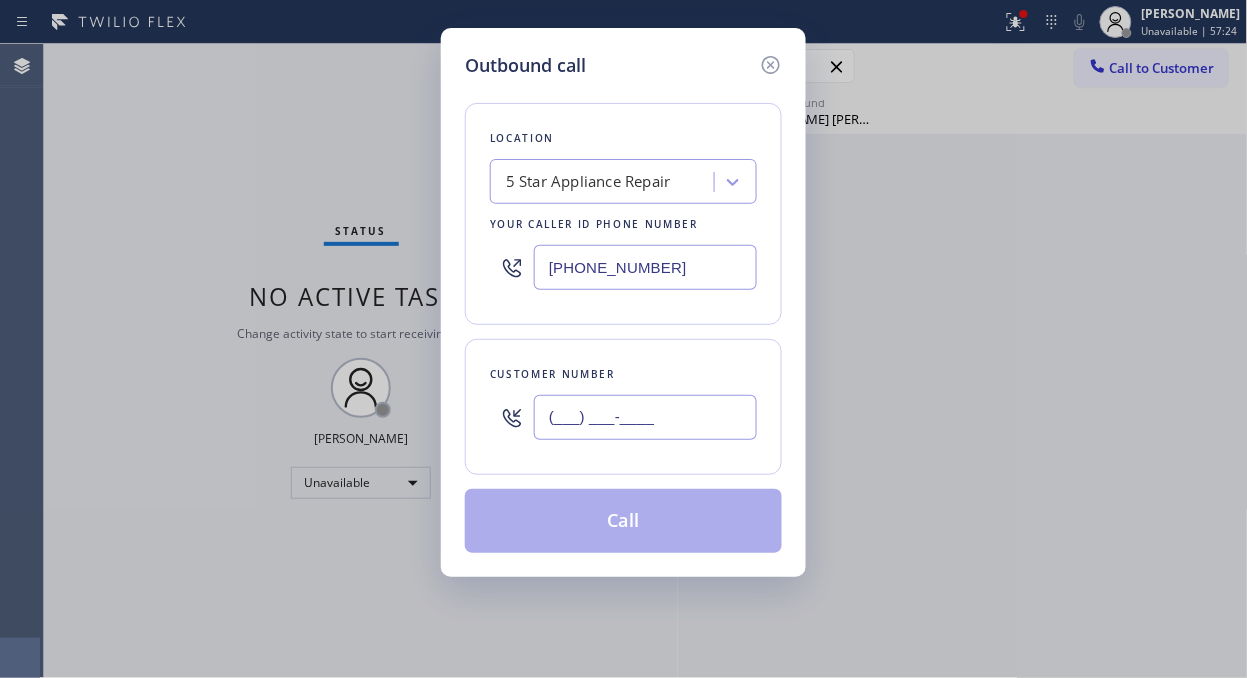 click on "(___) ___-____" at bounding box center (645, 417) 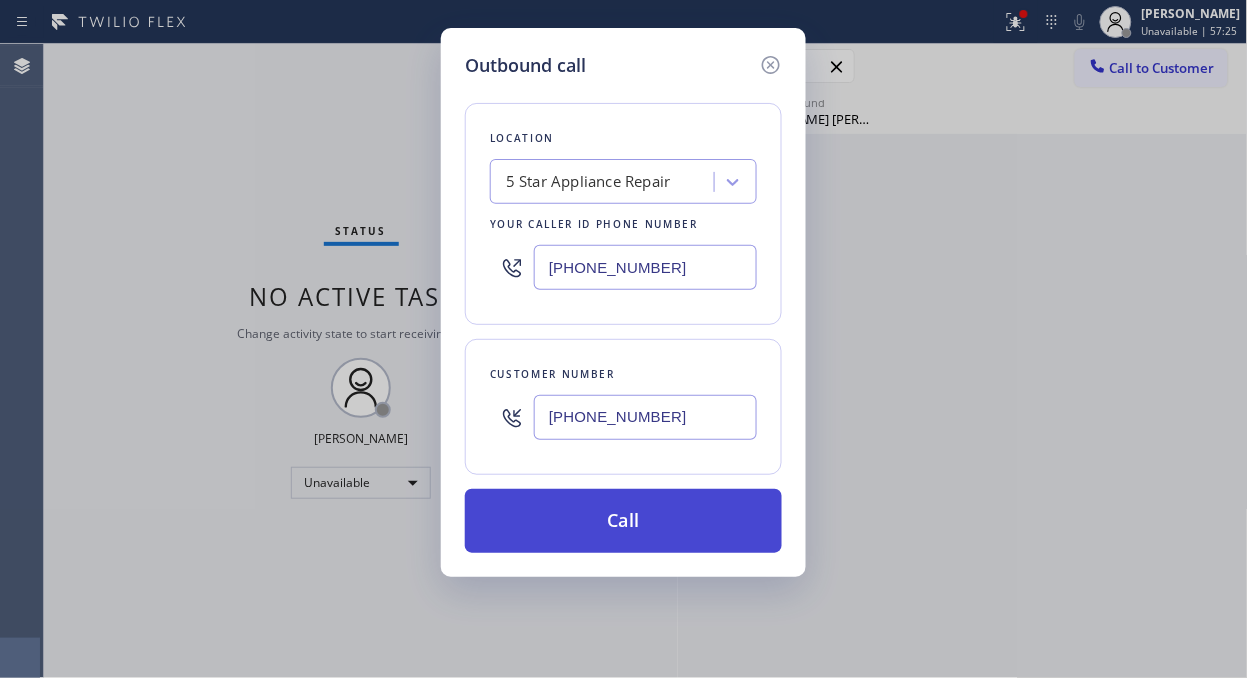 type on "(206) 384-3054" 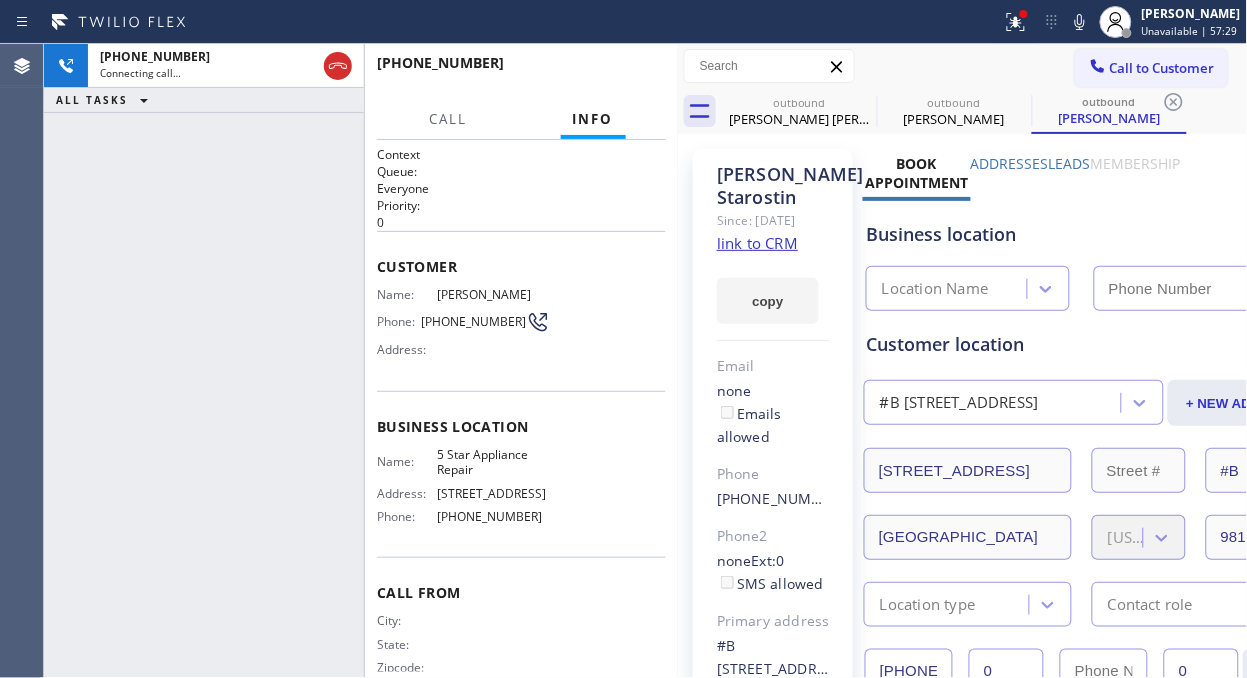 type on "[PHONE_NUMBER]" 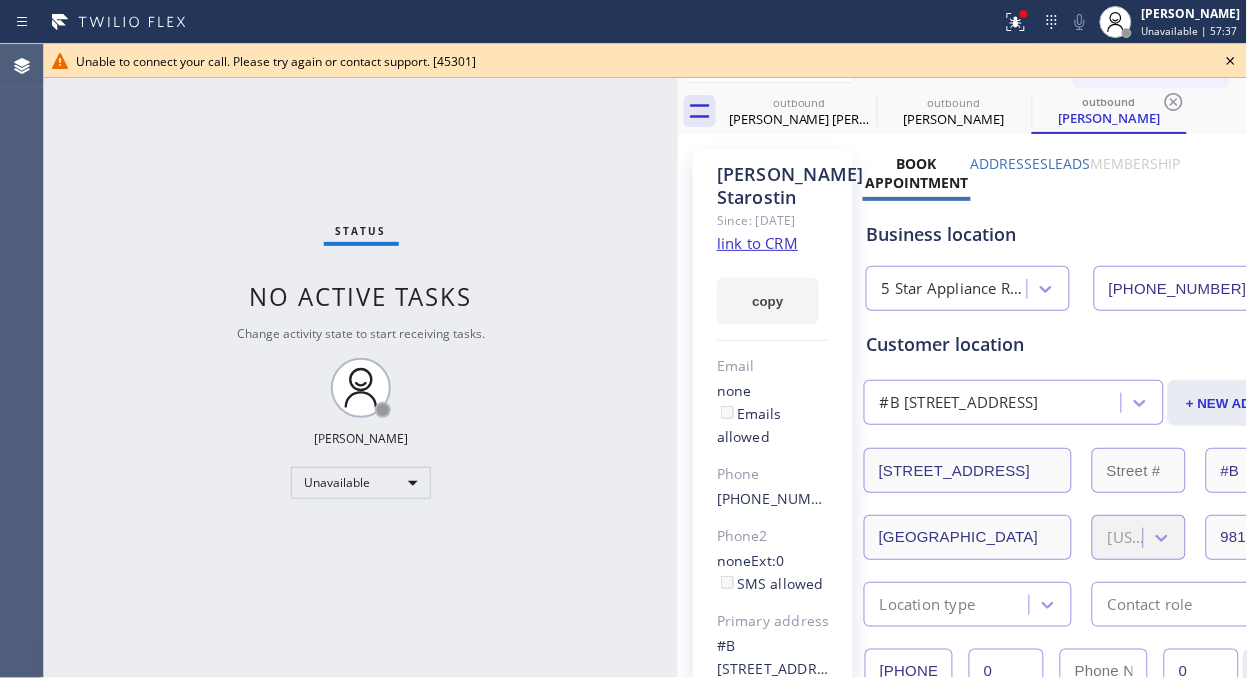 click 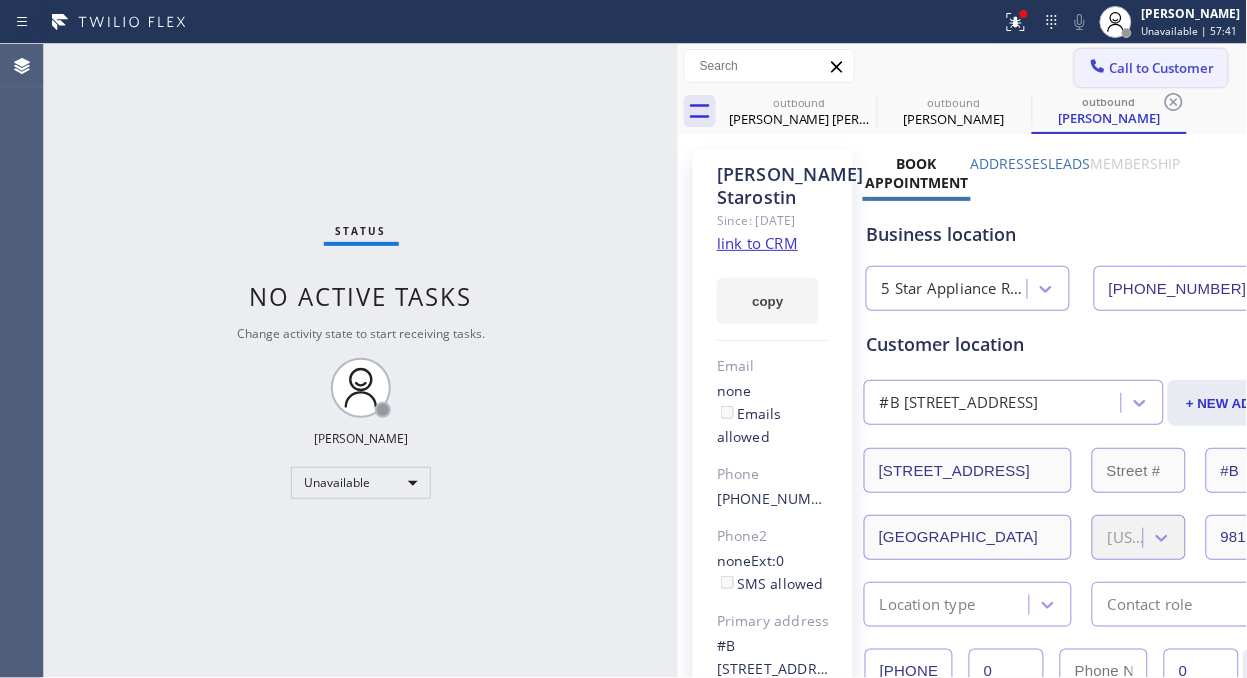 click on "Call to Customer" at bounding box center [1151, 68] 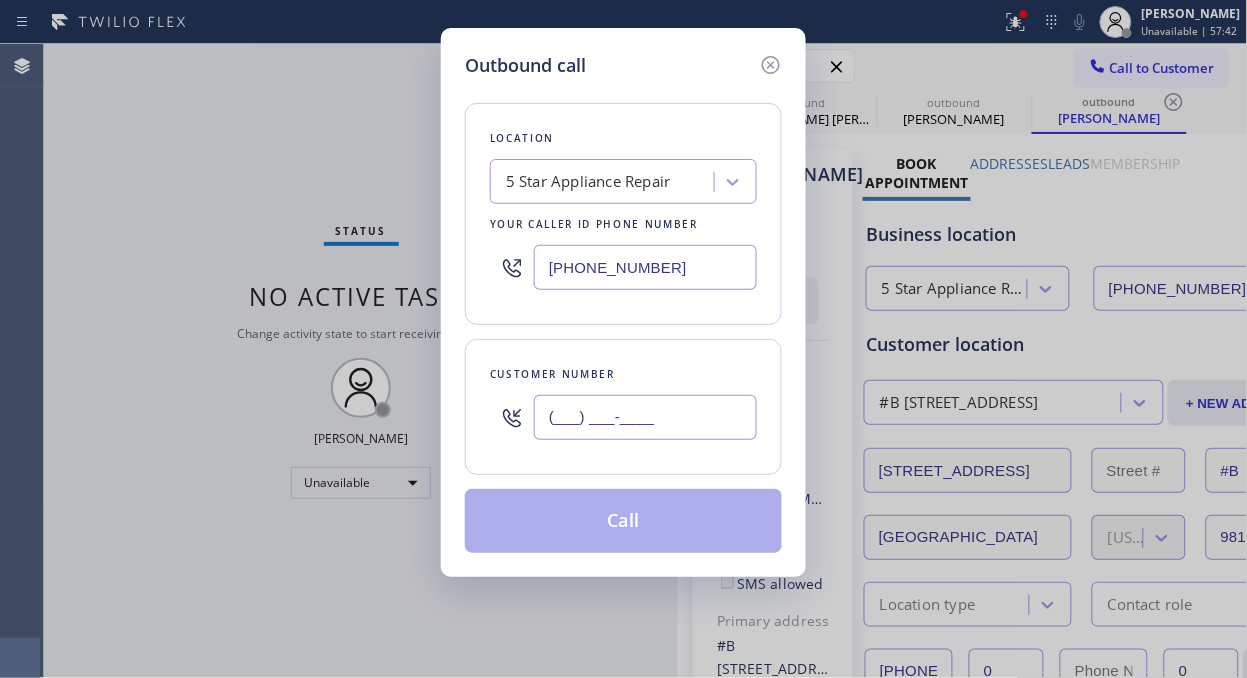 click on "(___) ___-____" at bounding box center (645, 417) 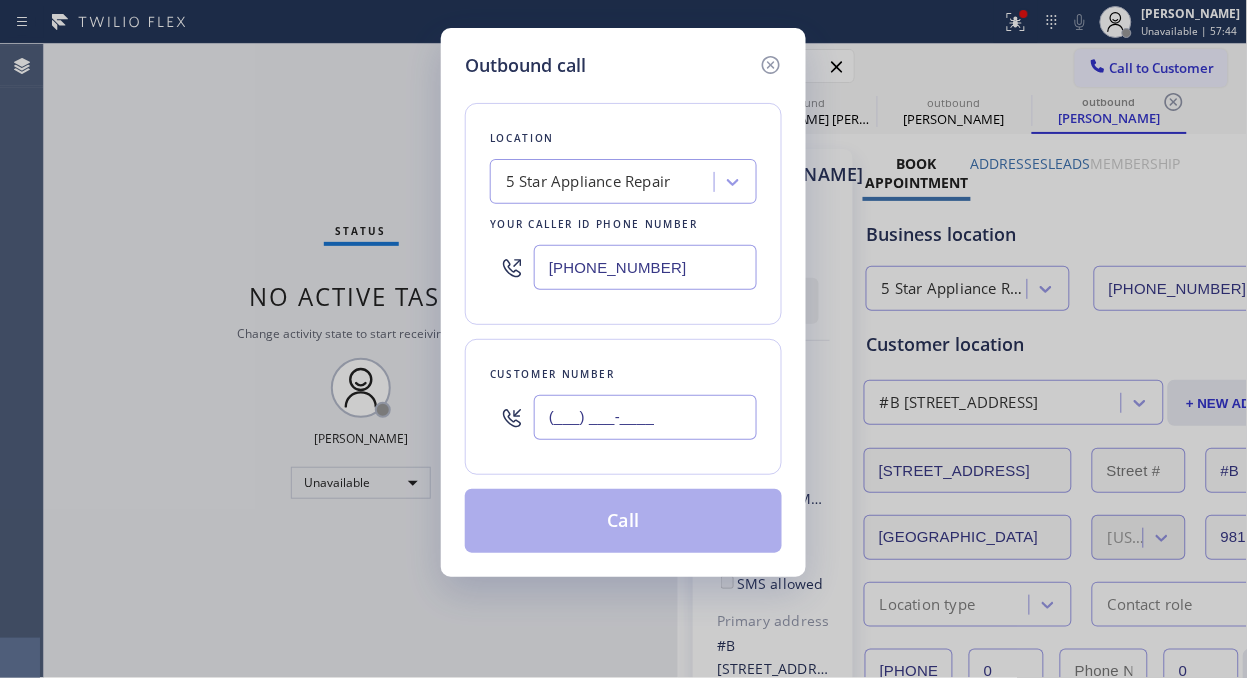 paste on "425) 314-7136" 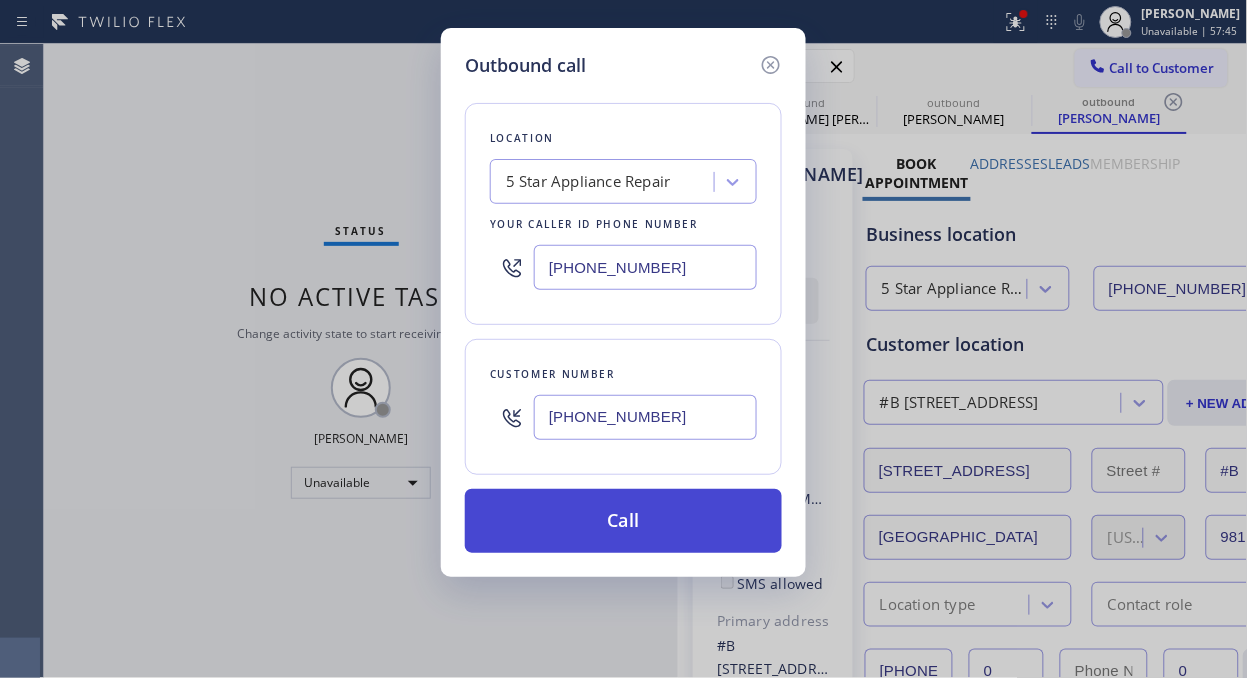 type on "(425) 314-7136" 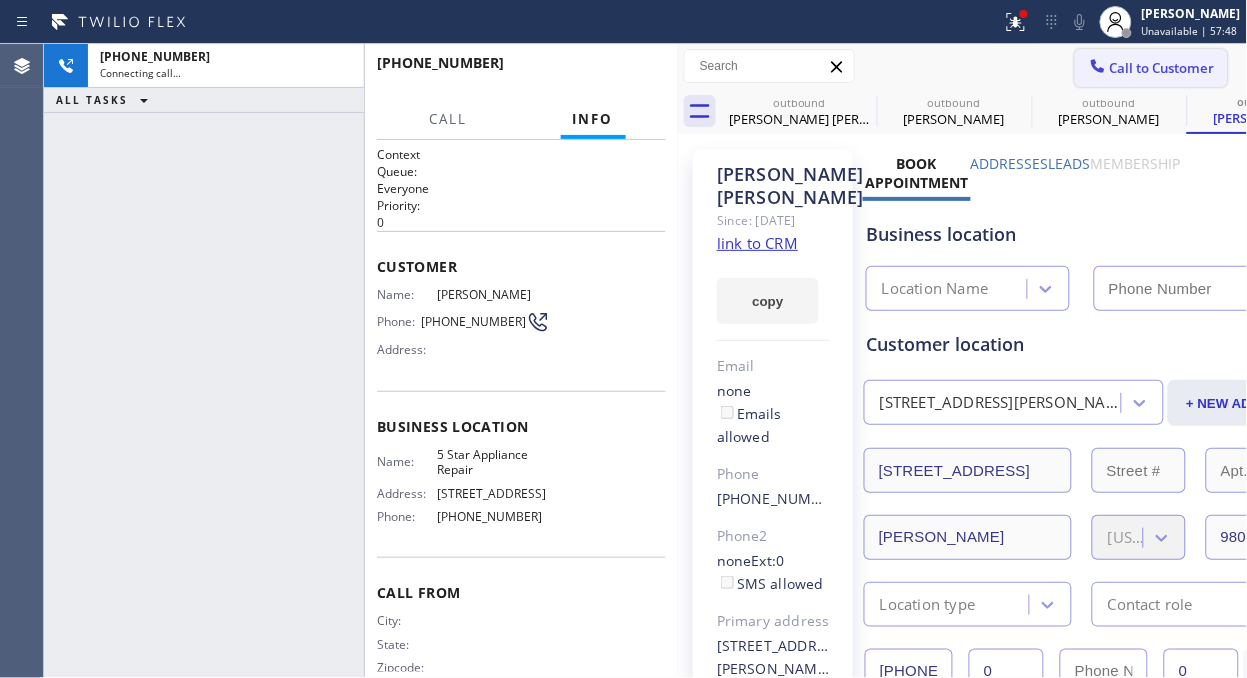 click 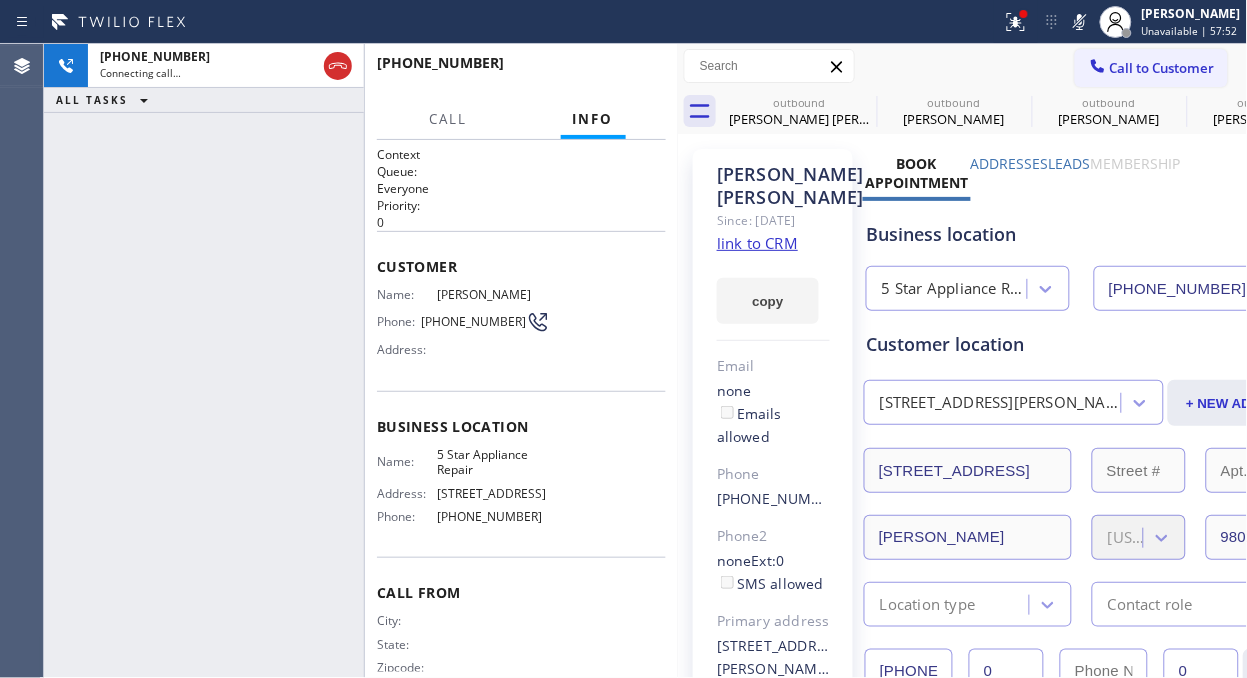 type on "[PHONE_NUMBER]" 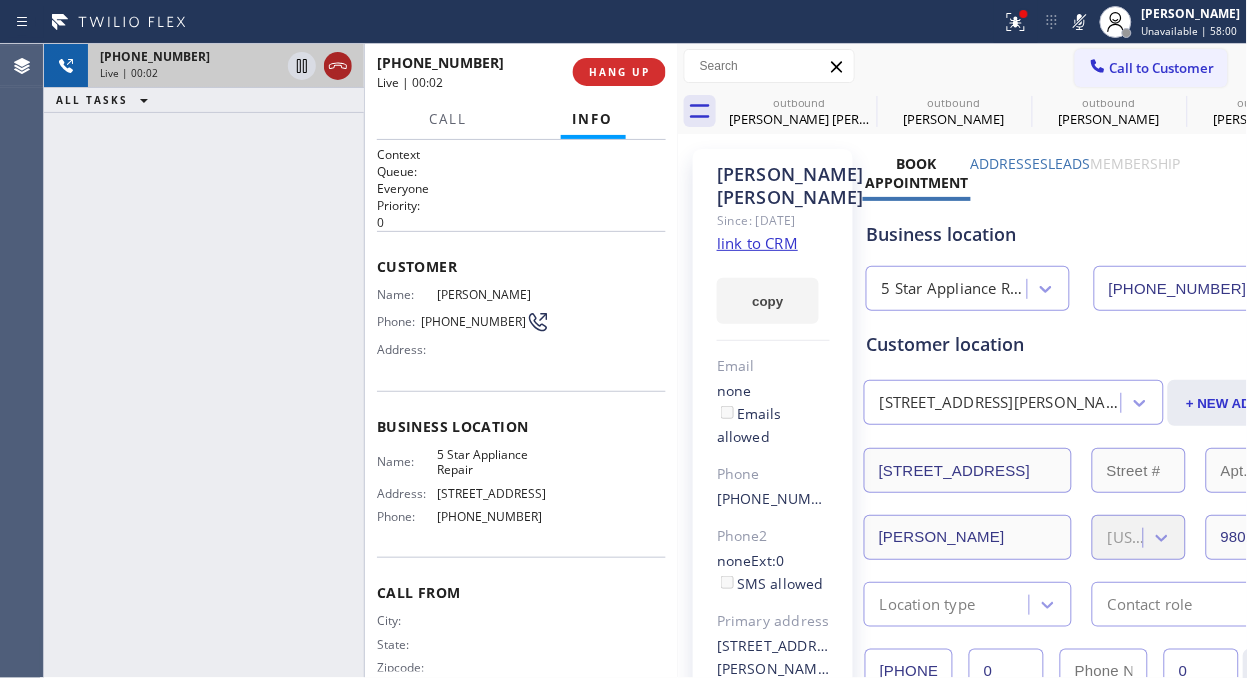 click 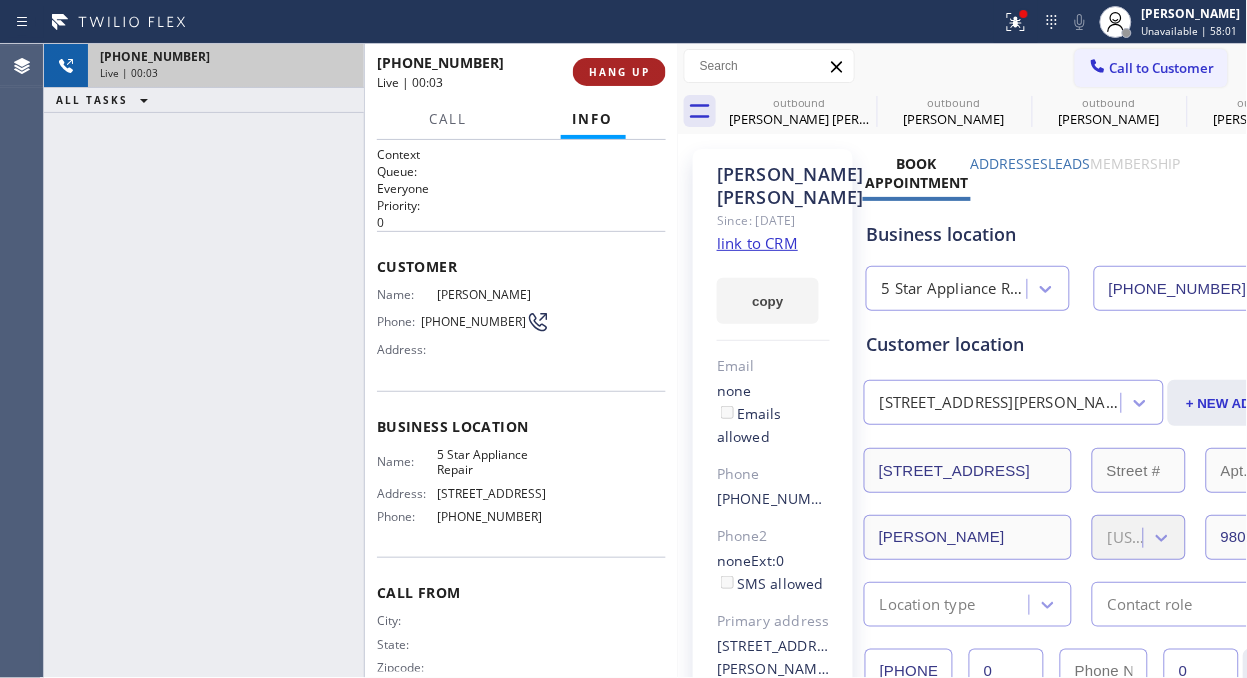 click on "HANG UP" at bounding box center [619, 72] 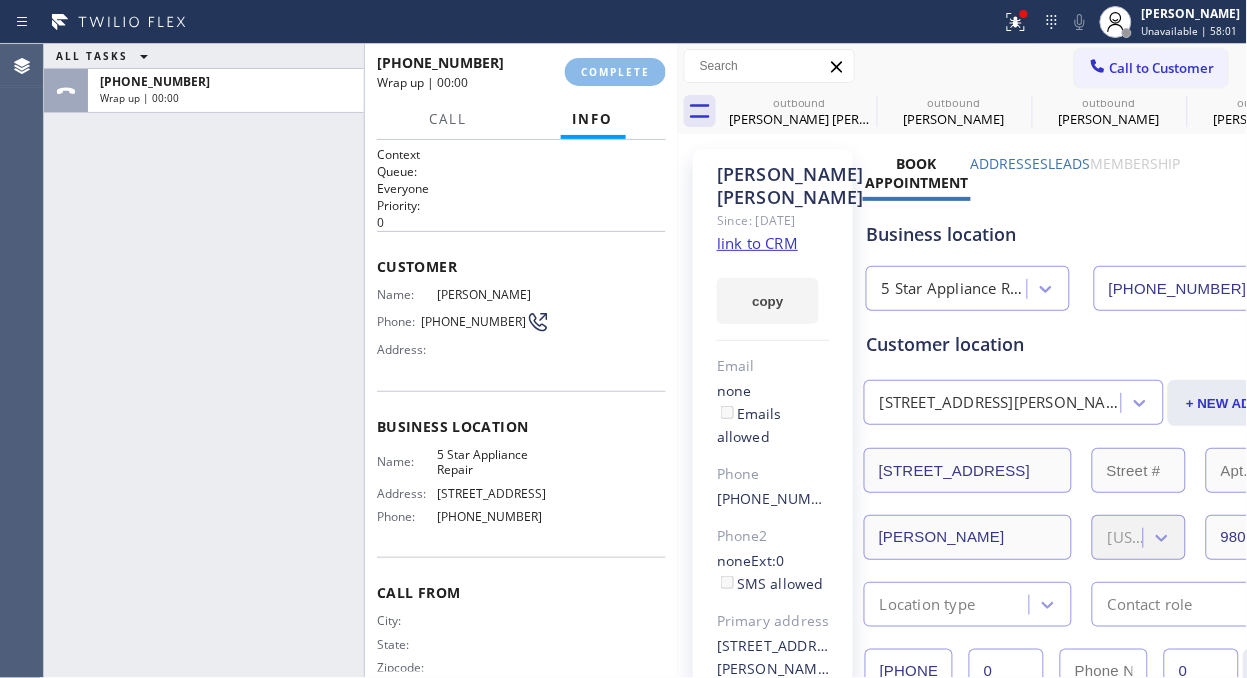 click on "+14253147136 Wrap up | 00:00 COMPLETE" at bounding box center (521, 72) 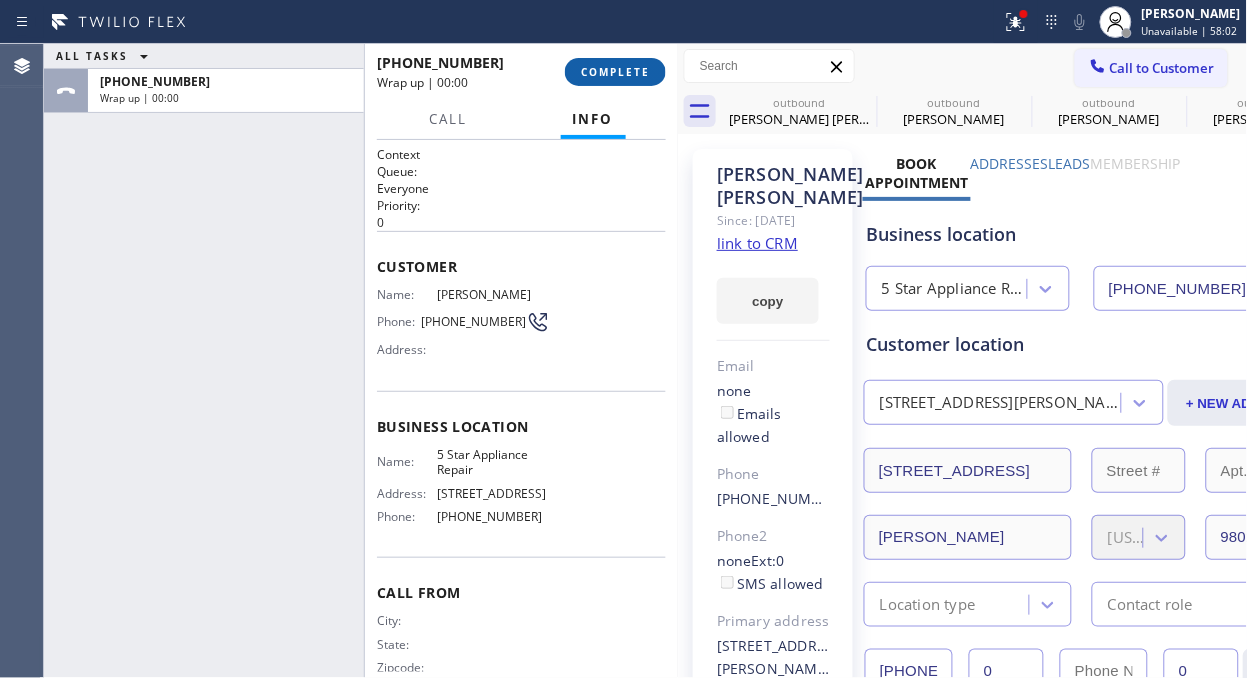 click on "COMPLETE" at bounding box center [615, 72] 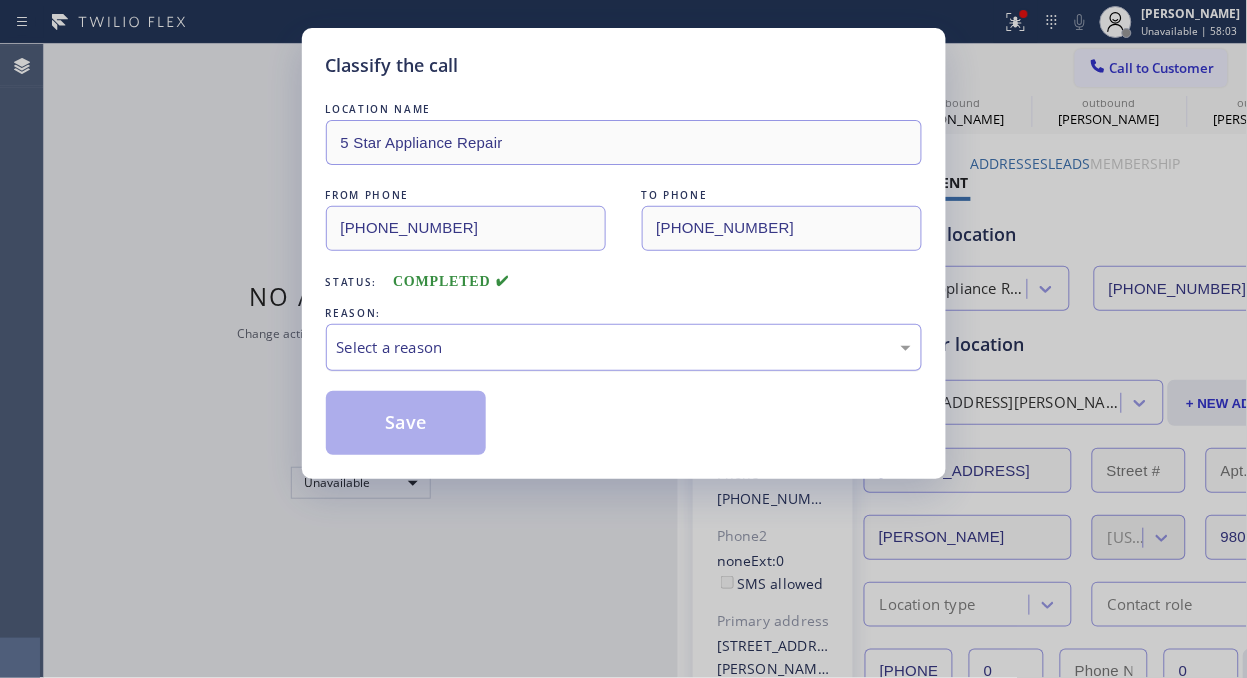 click on "Select a reason" at bounding box center (624, 347) 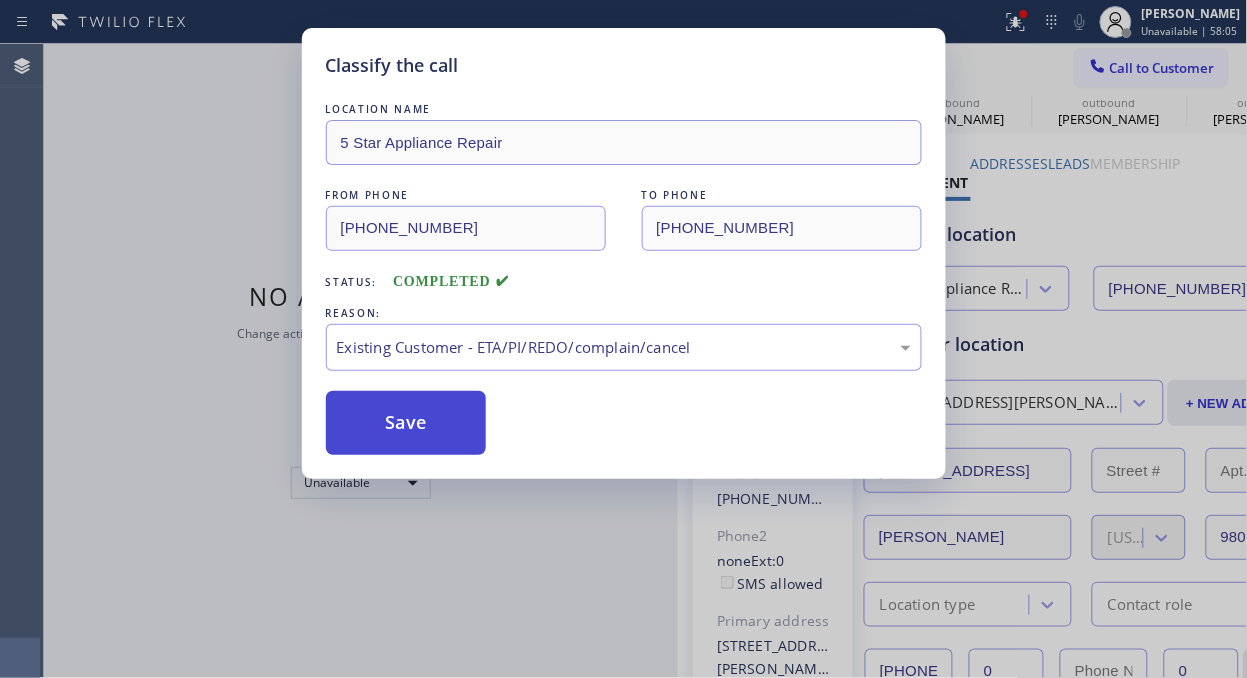 click on "Save" at bounding box center (406, 423) 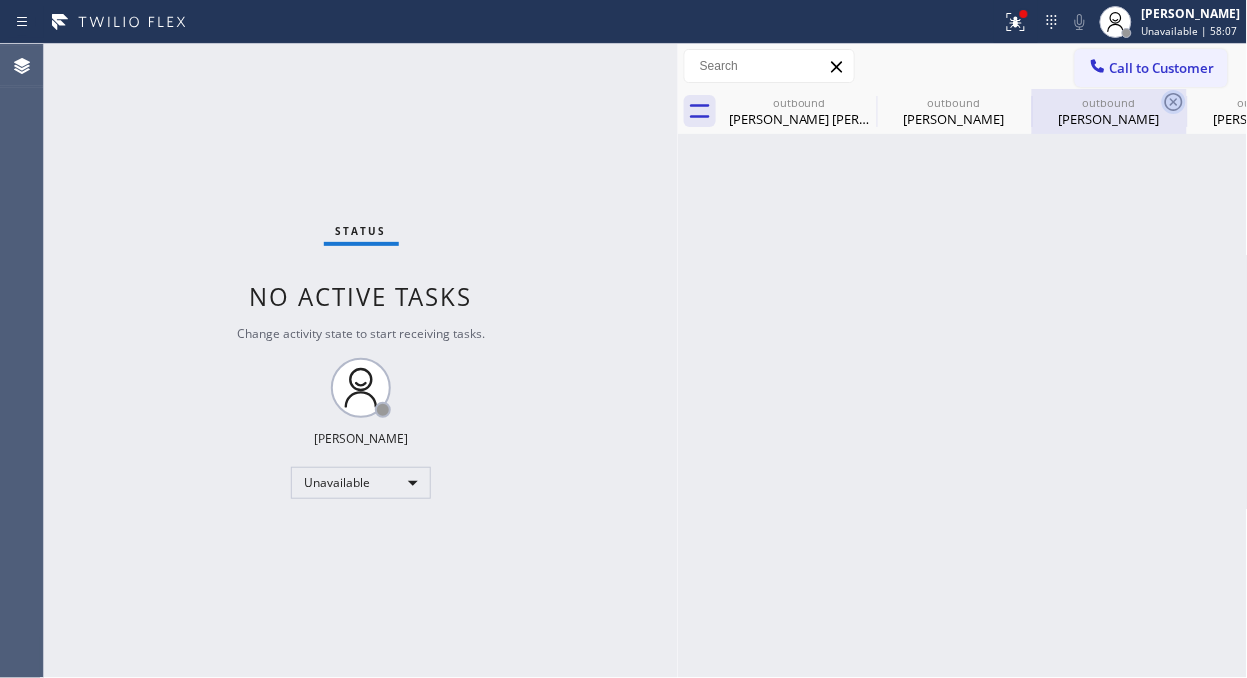 click 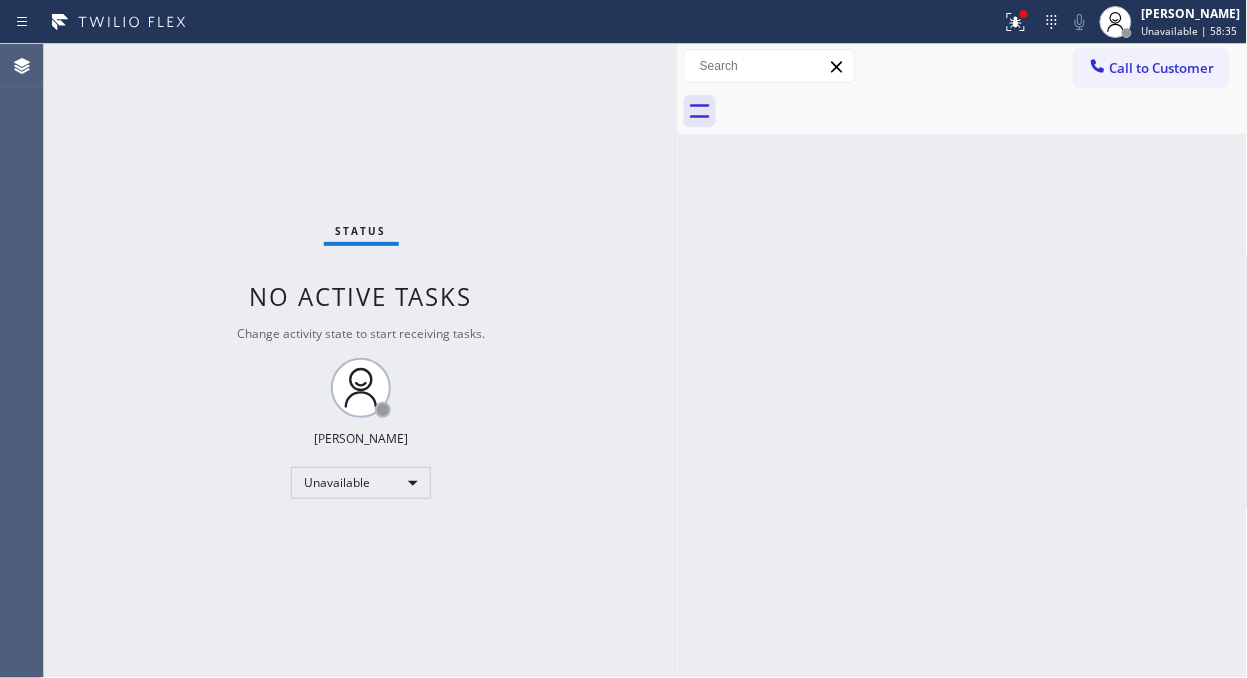 drag, startPoint x: 1031, startPoint y: 24, endPoint x: 968, endPoint y: 118, distance: 113.15918 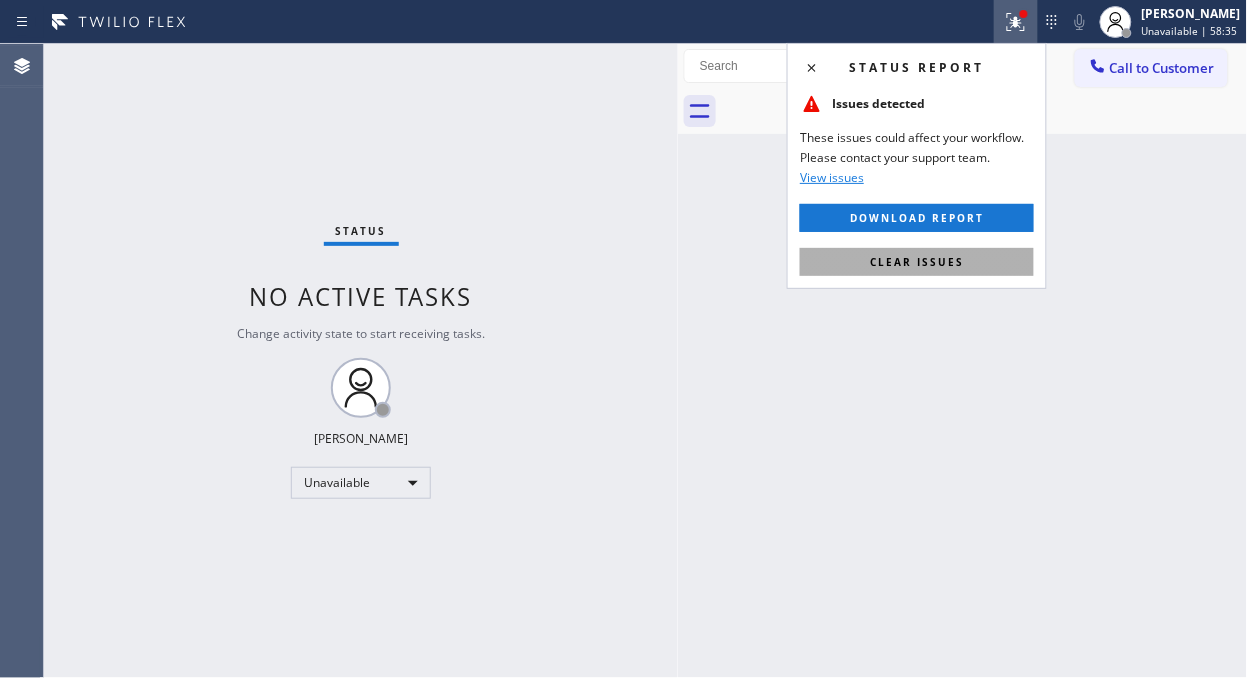 click on "Clear issues" at bounding box center (917, 262) 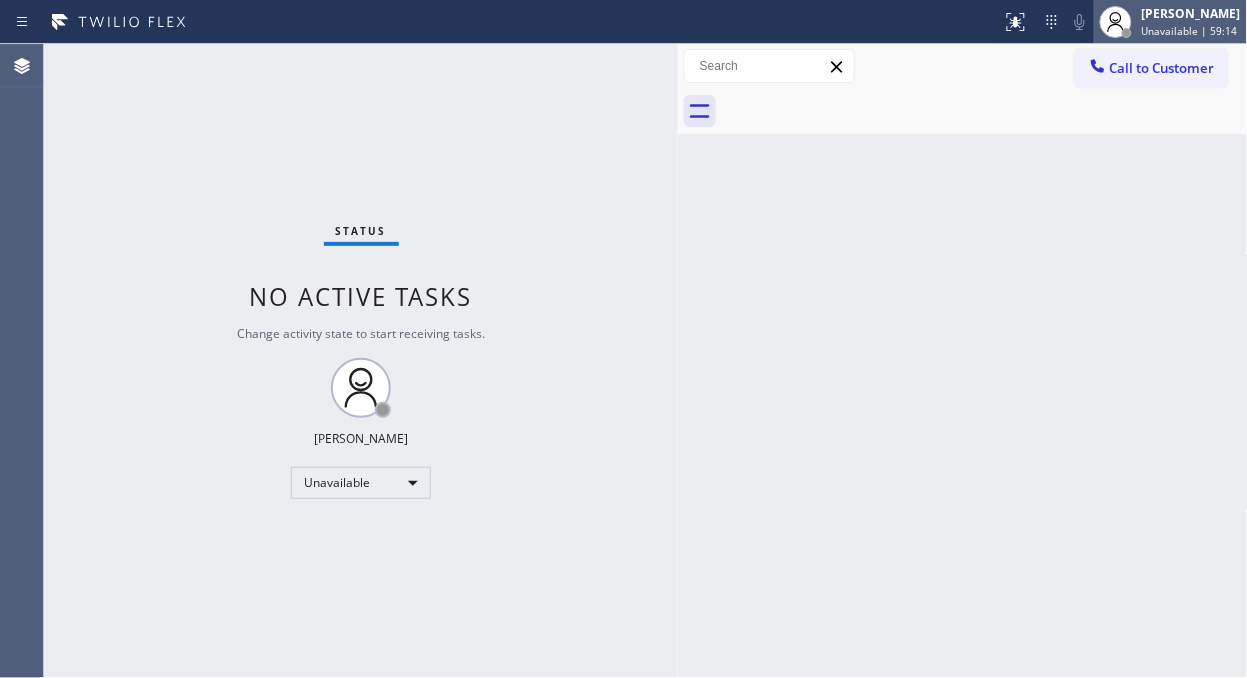click on "[PERSON_NAME]" at bounding box center [1191, 13] 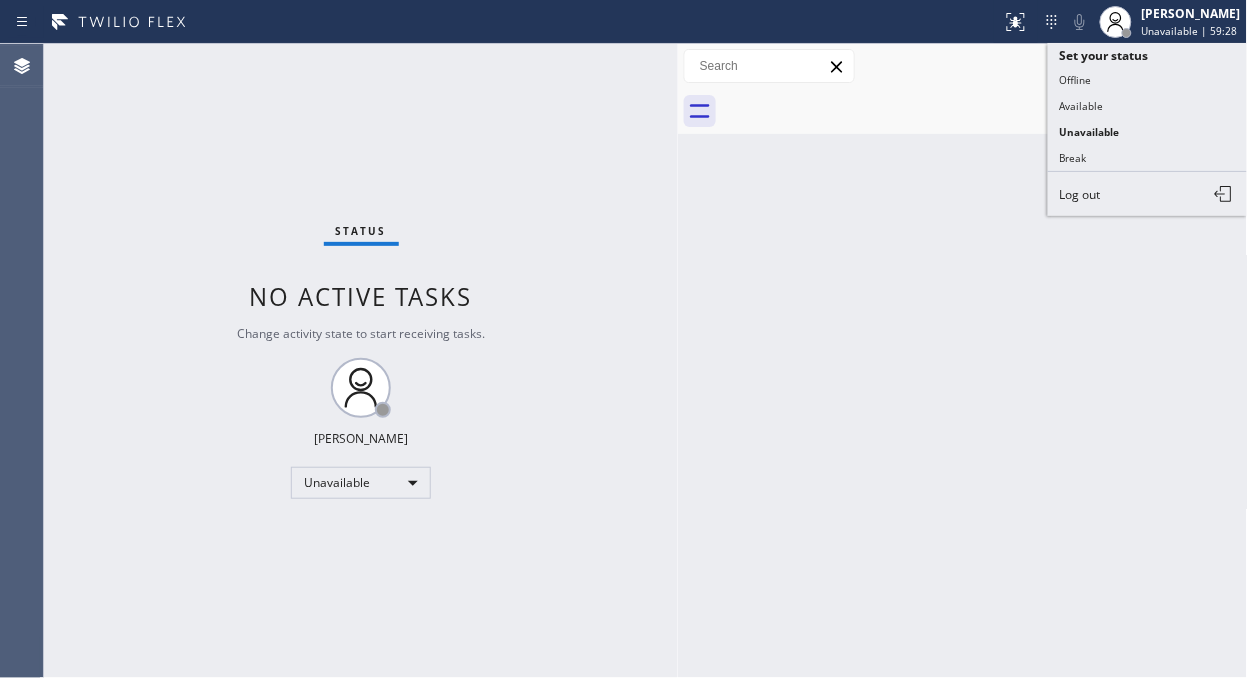 click on "Back to Dashboard Change Sender ID Customers Technicians Select a contact Outbound call Location Search location Your caller id phone number Customer number Call Customer info Name   Phone none Address none Change Sender ID HVAC [PHONE_NUMBER] 5 Star Appliance [PHONE_NUMBER] Appliance Repair [PHONE_NUMBER] Plumbing [PHONE_NUMBER] Air Duct Cleaning [PHONE_NUMBER]  Electricians [PHONE_NUMBER] Cancel Change Check personal SMS Reset Change No tabs Call to Customer Outbound call Location 5 Star Appliance Repair Your caller id phone number [PHONE_NUMBER] Customer number Call Outbound call Technician Search Technician Your caller id phone number Your caller id phone number Call" at bounding box center [963, 361] 